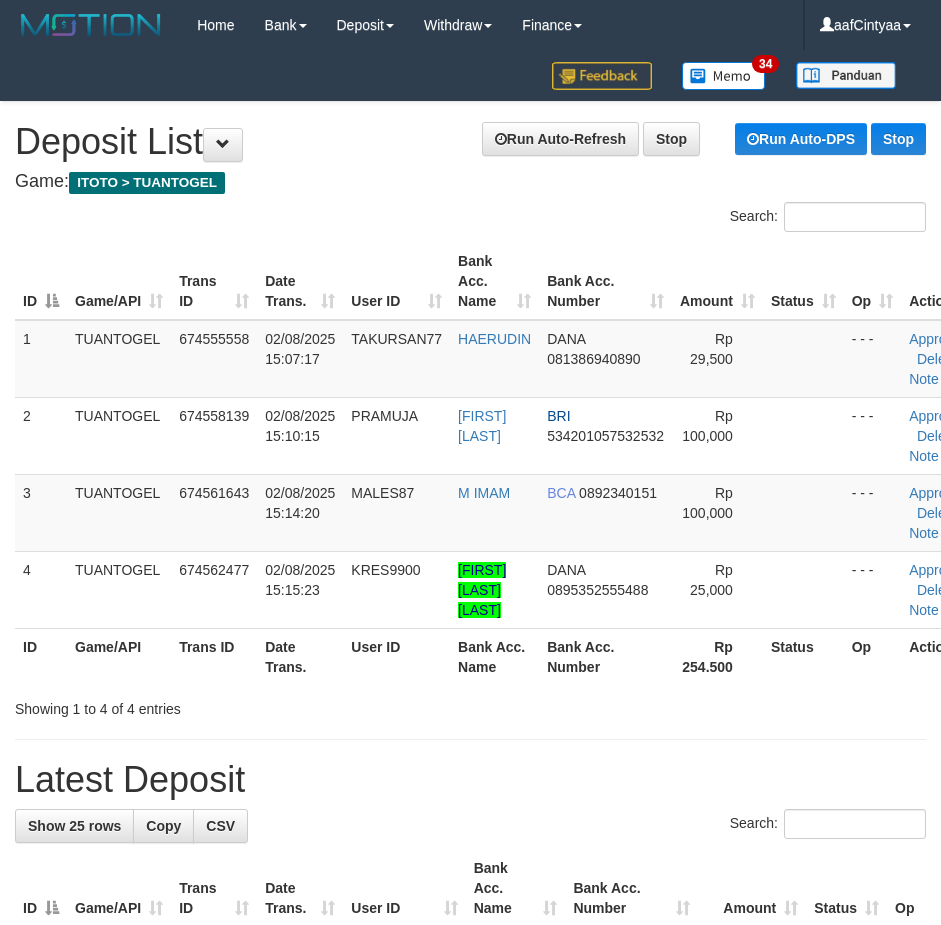 scroll, scrollTop: 0, scrollLeft: 0, axis: both 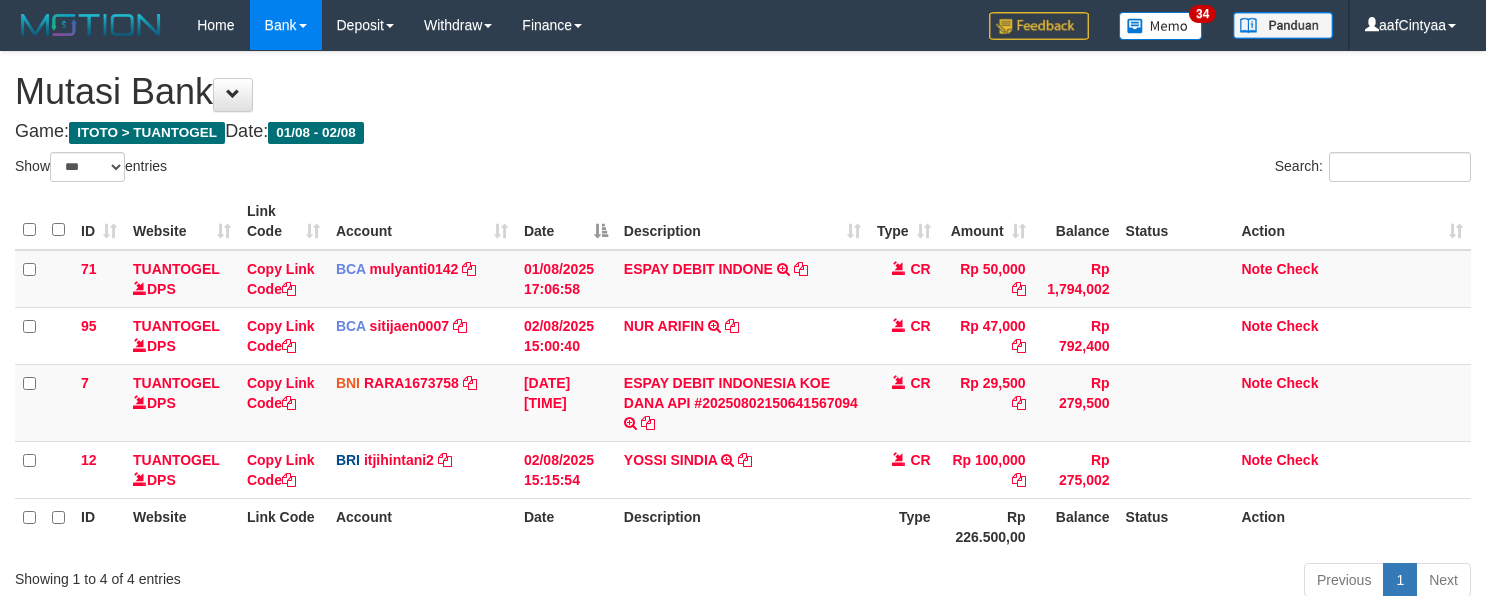 select on "***" 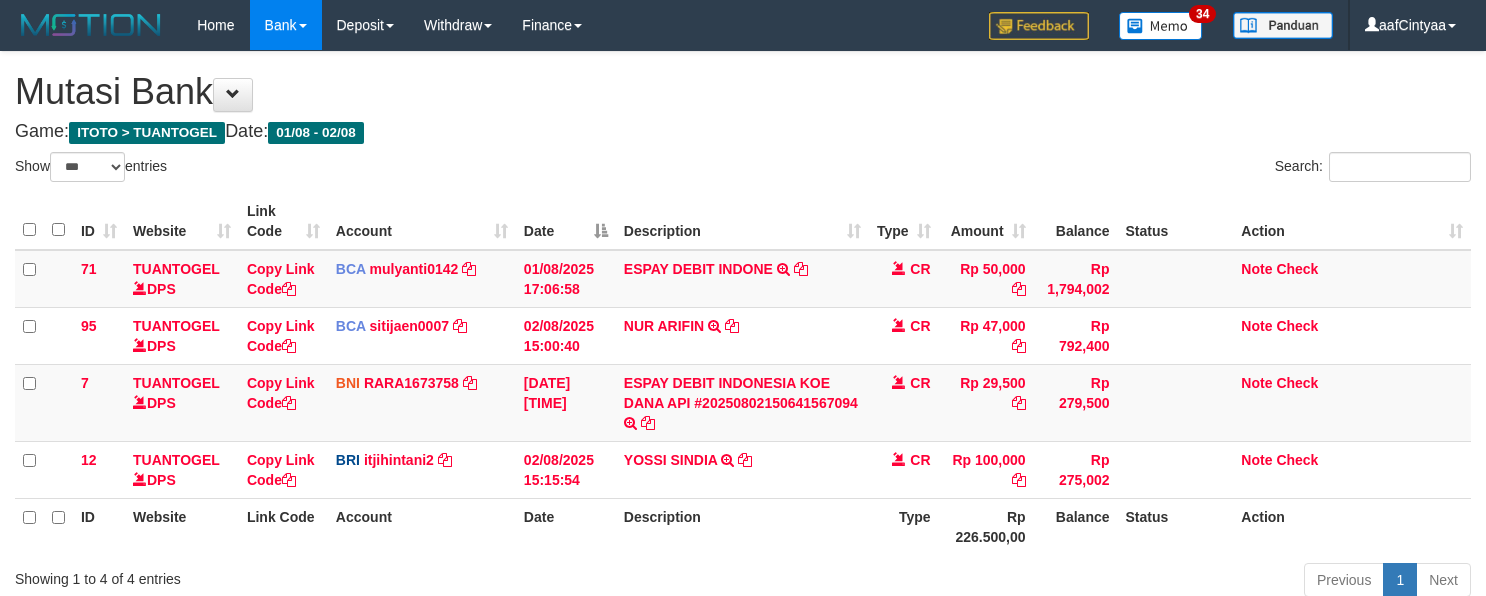 scroll, scrollTop: 0, scrollLeft: 0, axis: both 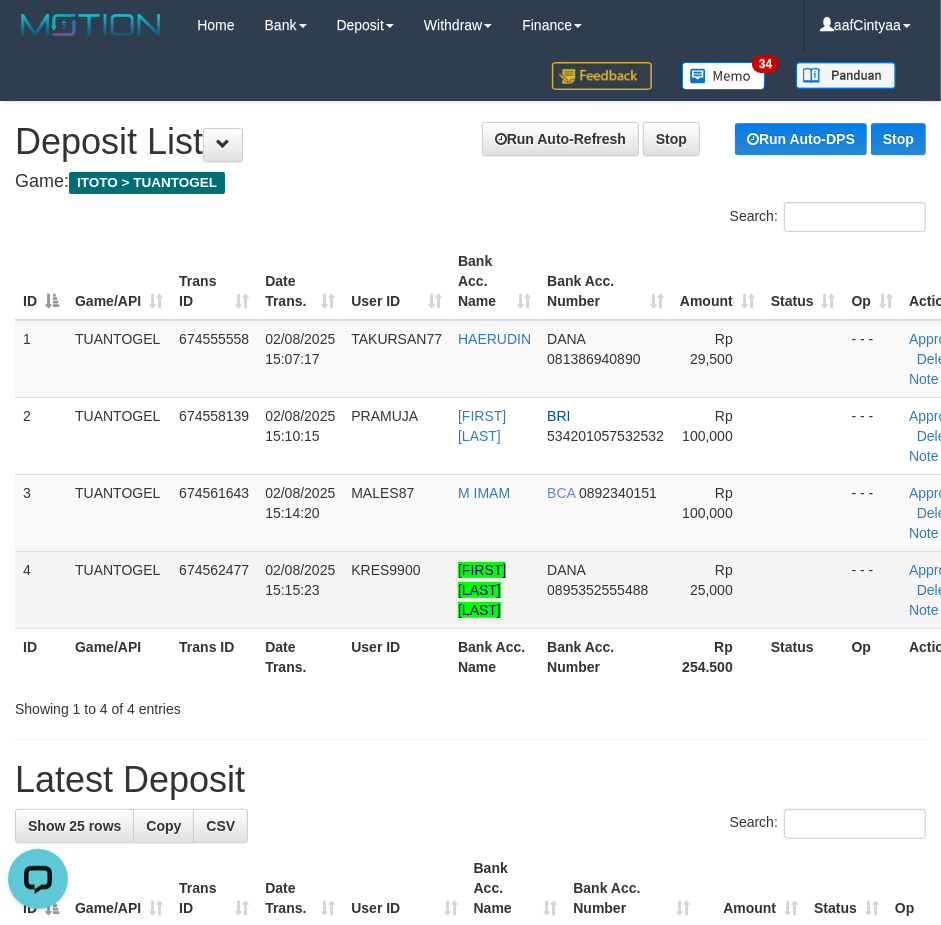 click on "KRES9900" at bounding box center [385, 570] 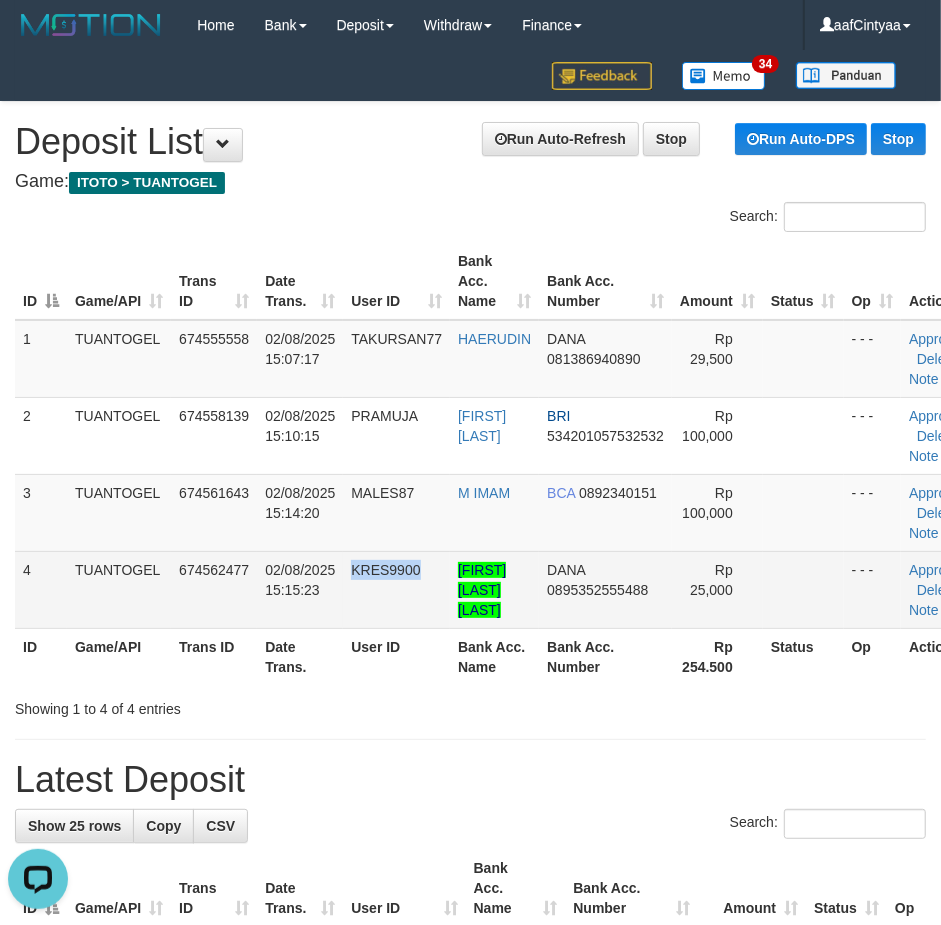 click on "KRES9900" at bounding box center (385, 570) 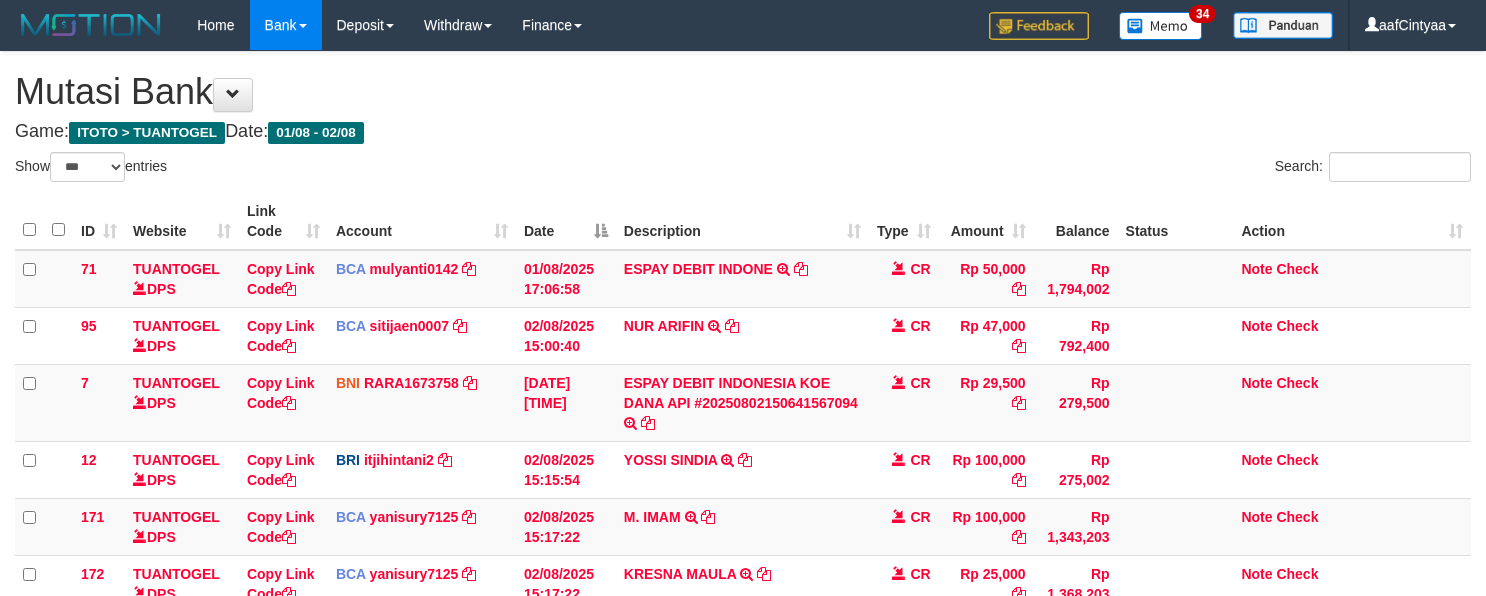 select on "***" 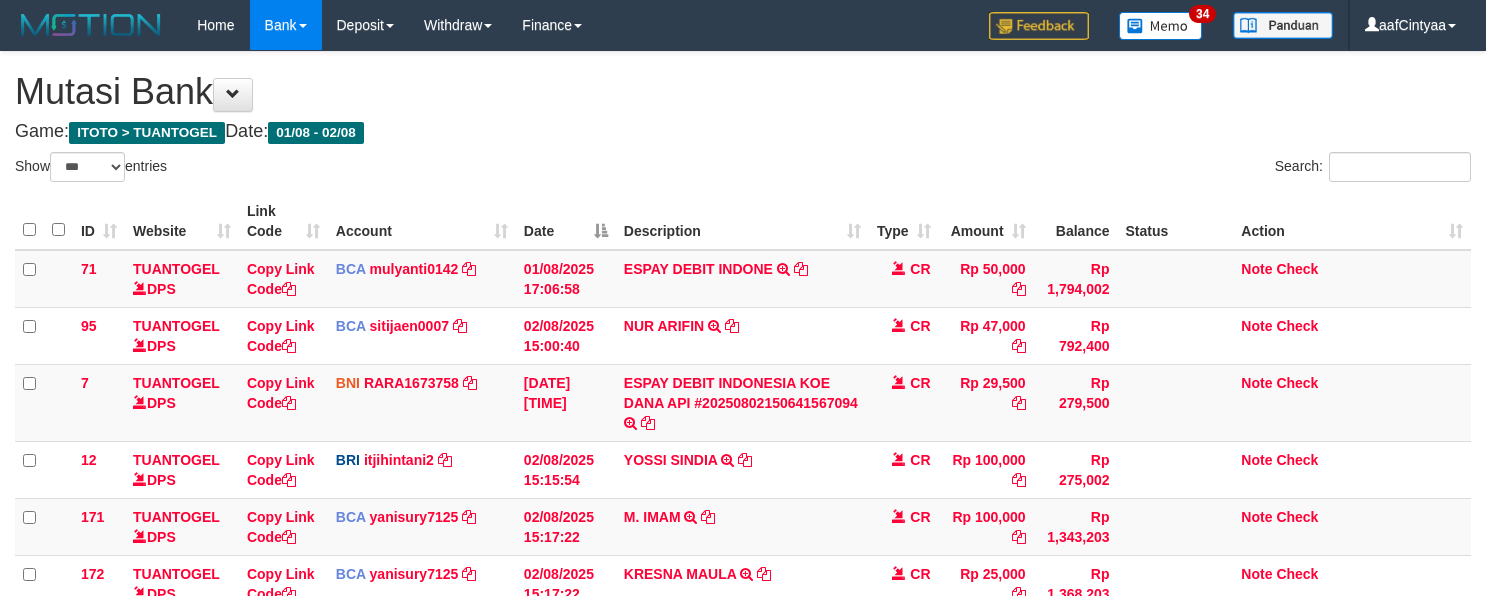 scroll, scrollTop: 0, scrollLeft: 0, axis: both 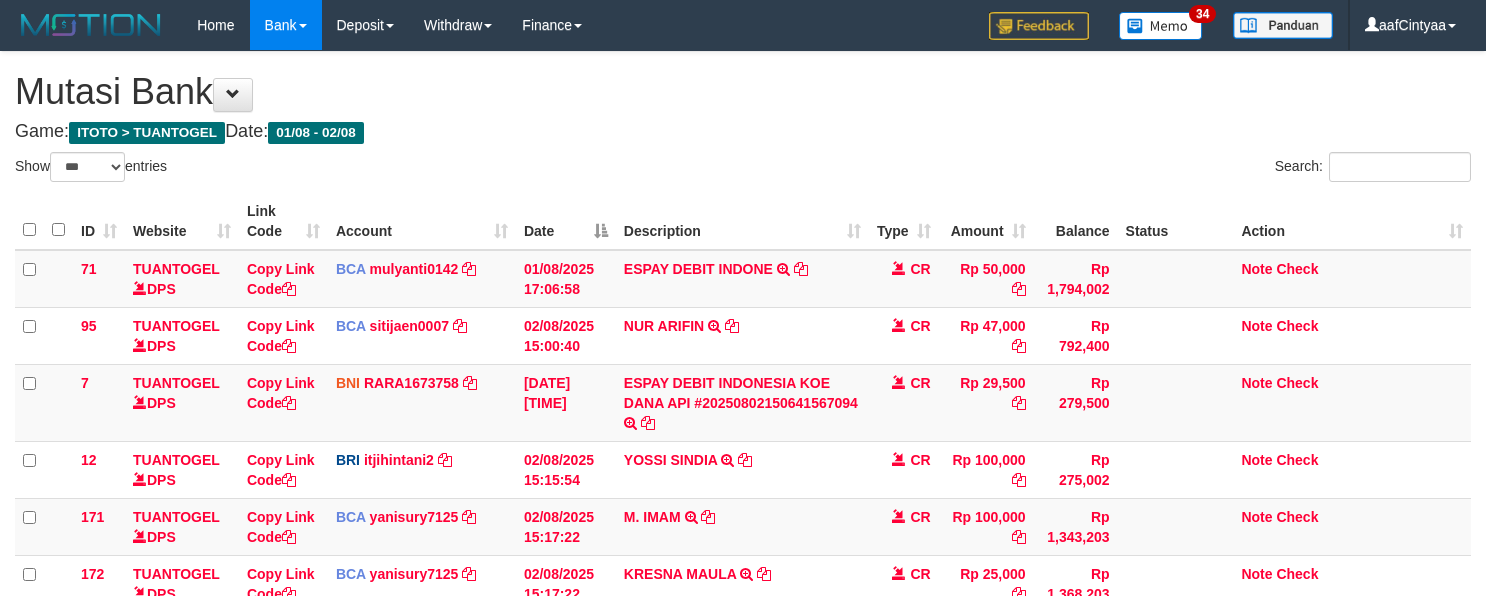 select on "***" 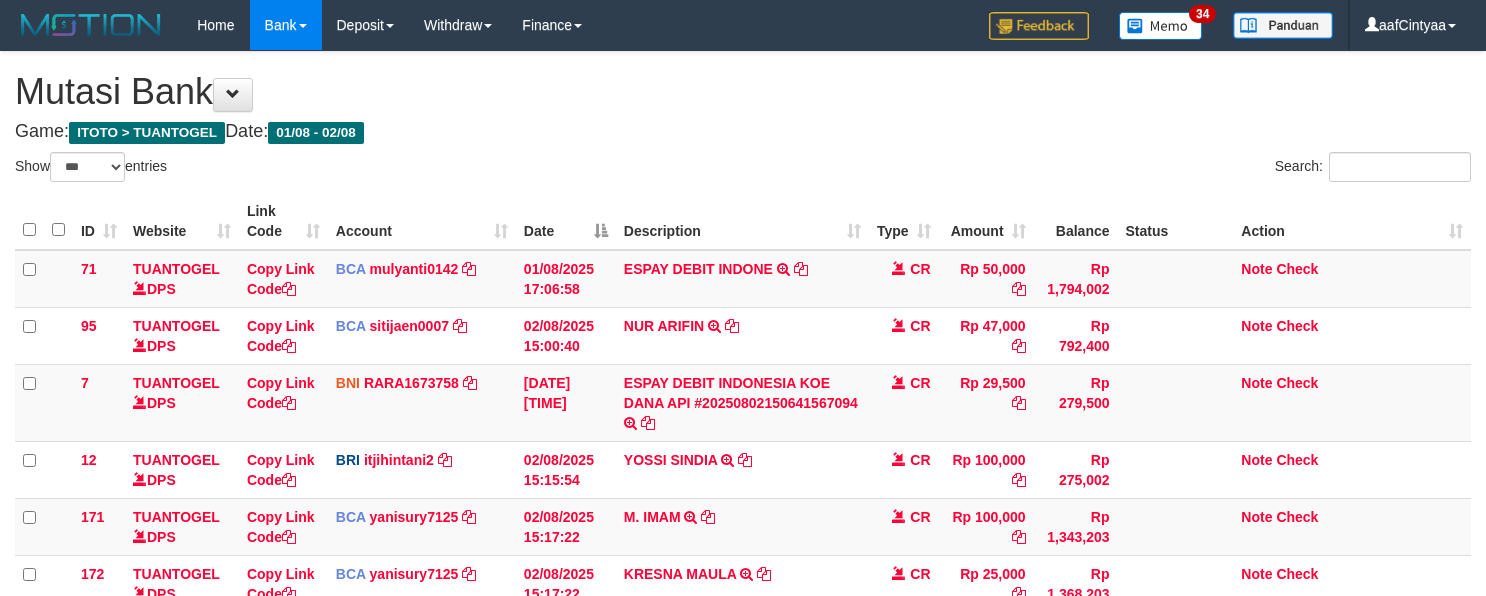 scroll, scrollTop: 250, scrollLeft: 0, axis: vertical 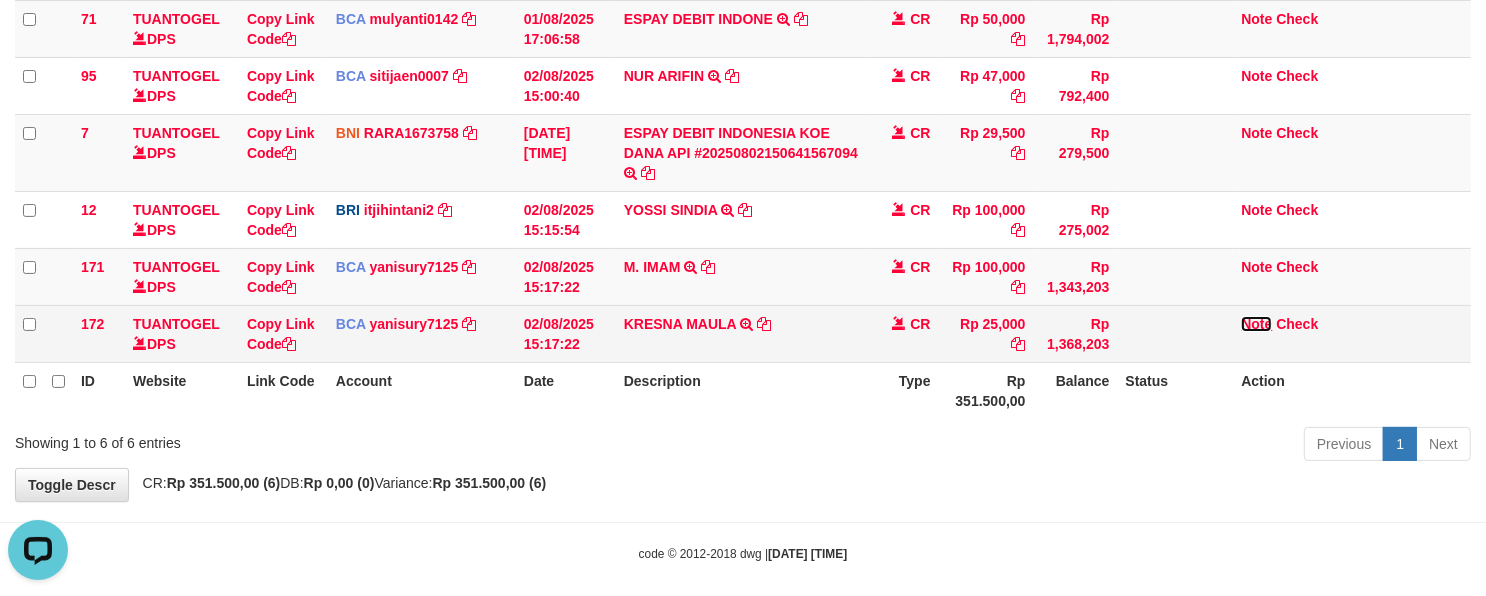 click on "Note" at bounding box center [1256, 324] 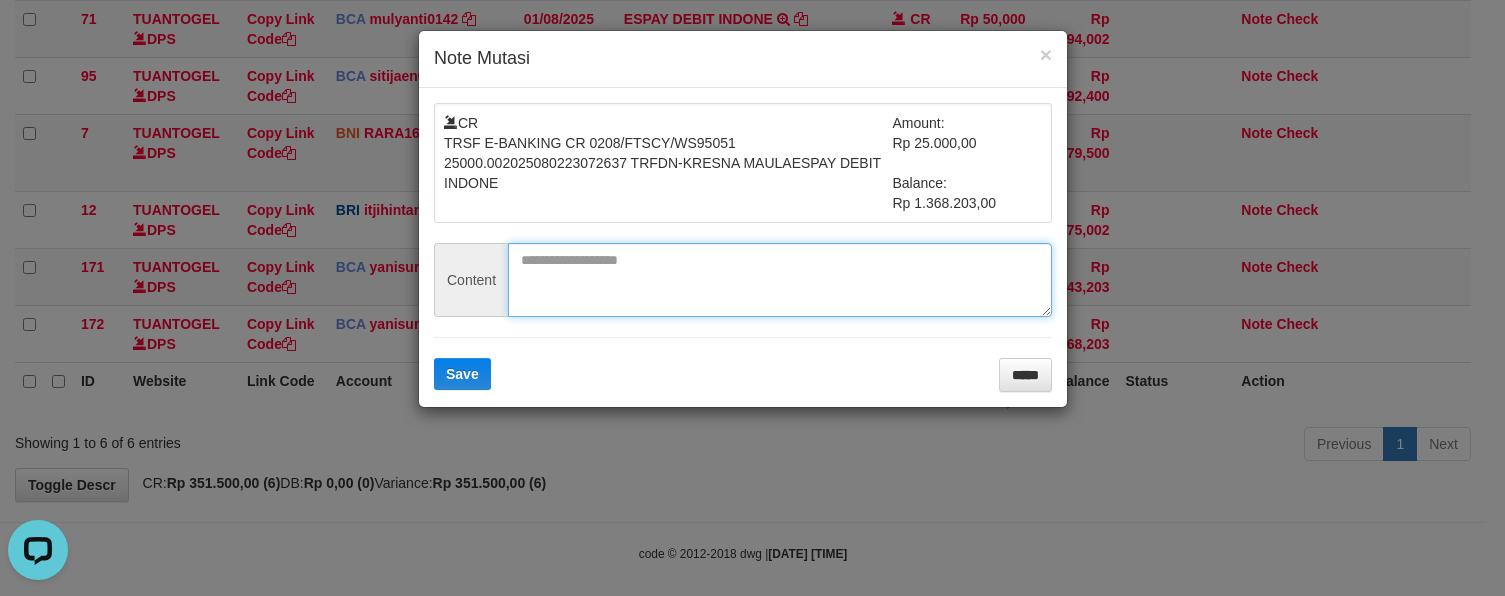 click at bounding box center [780, 280] 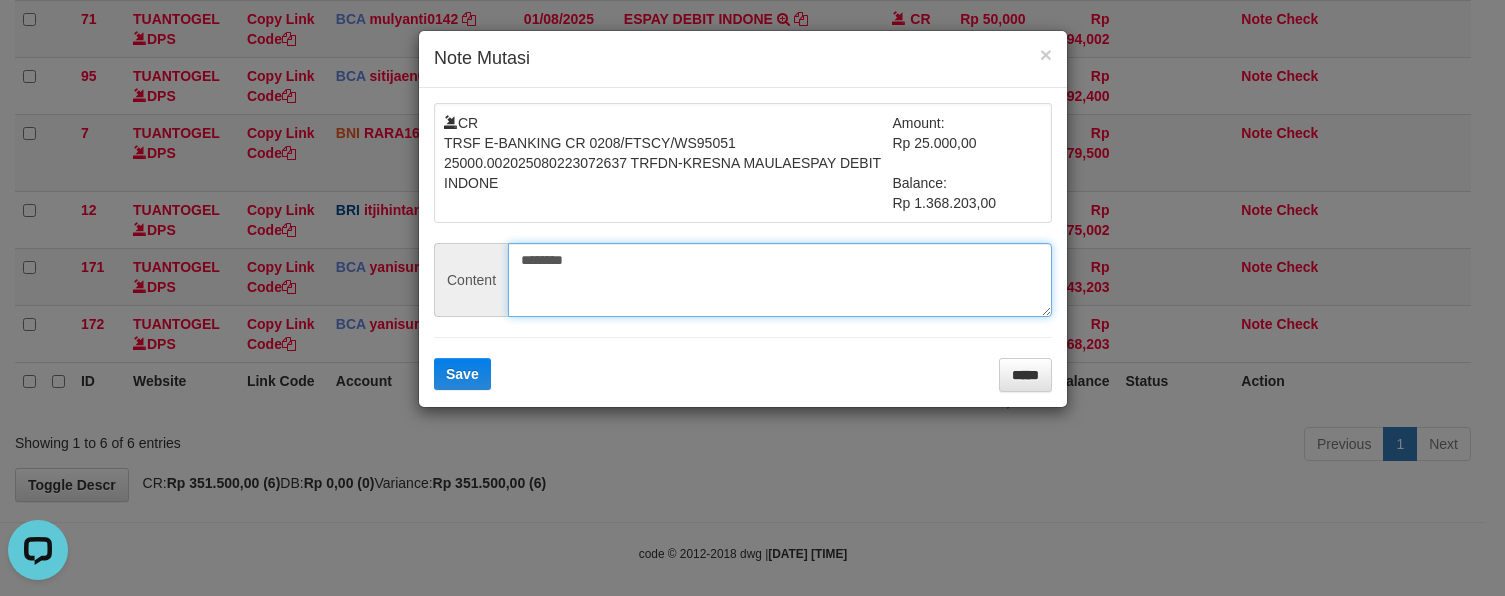 type on "********" 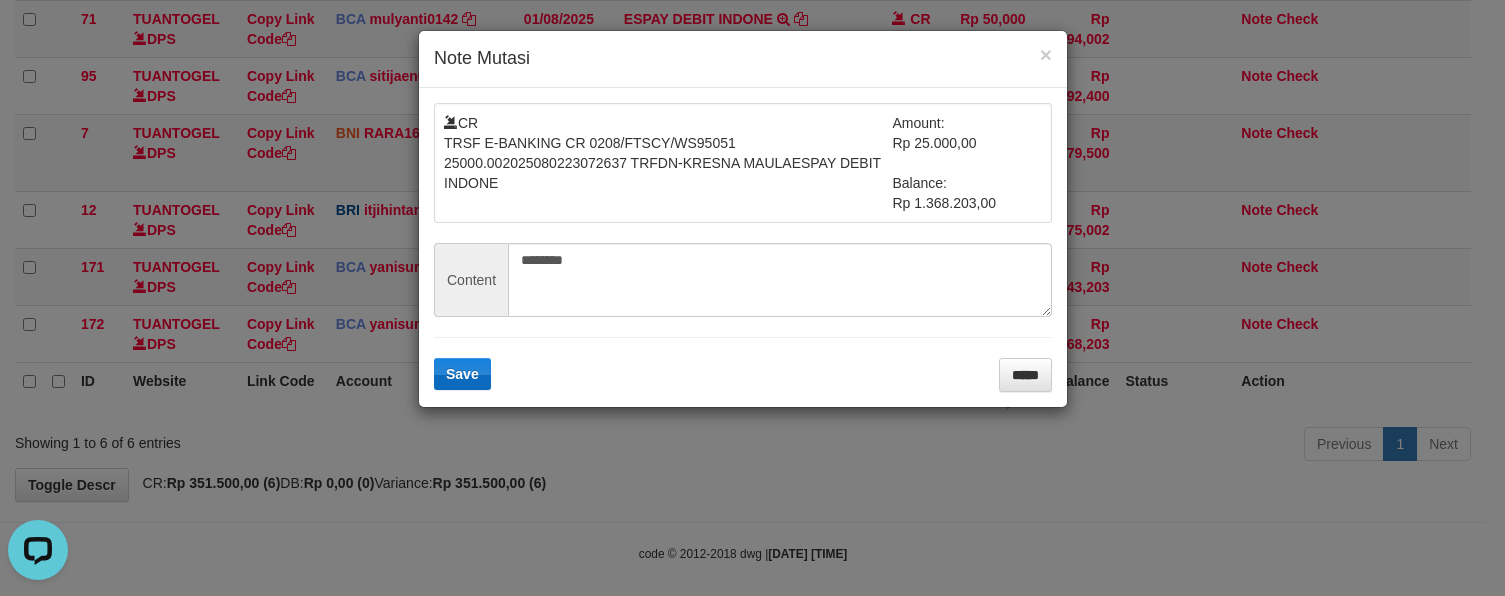 click on "CR
TRSF E-BANKING CR 0208/FTSCY/WS95051
25000.002025080223072637 TRFDN-KRESNA MAULAESPAY DEBIT INDONE
Amount:
Rp 25.000,00
Balance:
Rp 1.368.203,00
Content
********
Save
*****" at bounding box center [743, 247] 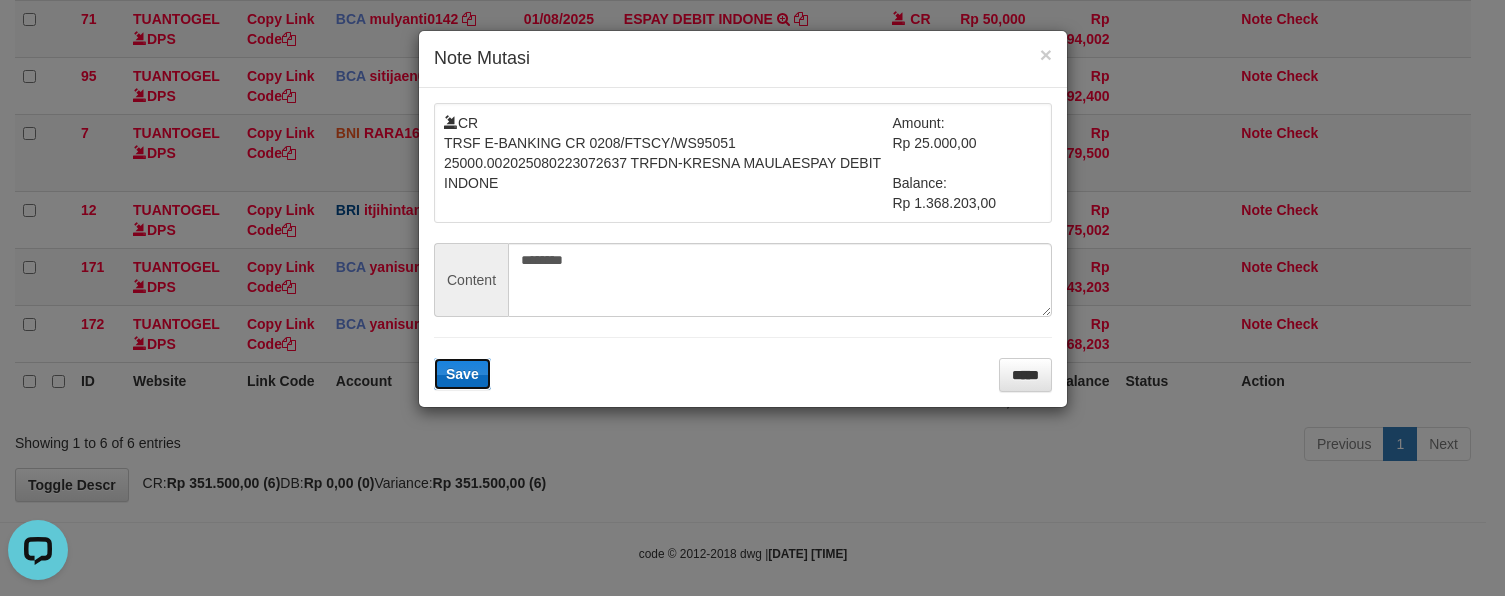 click on "Save" at bounding box center (462, 374) 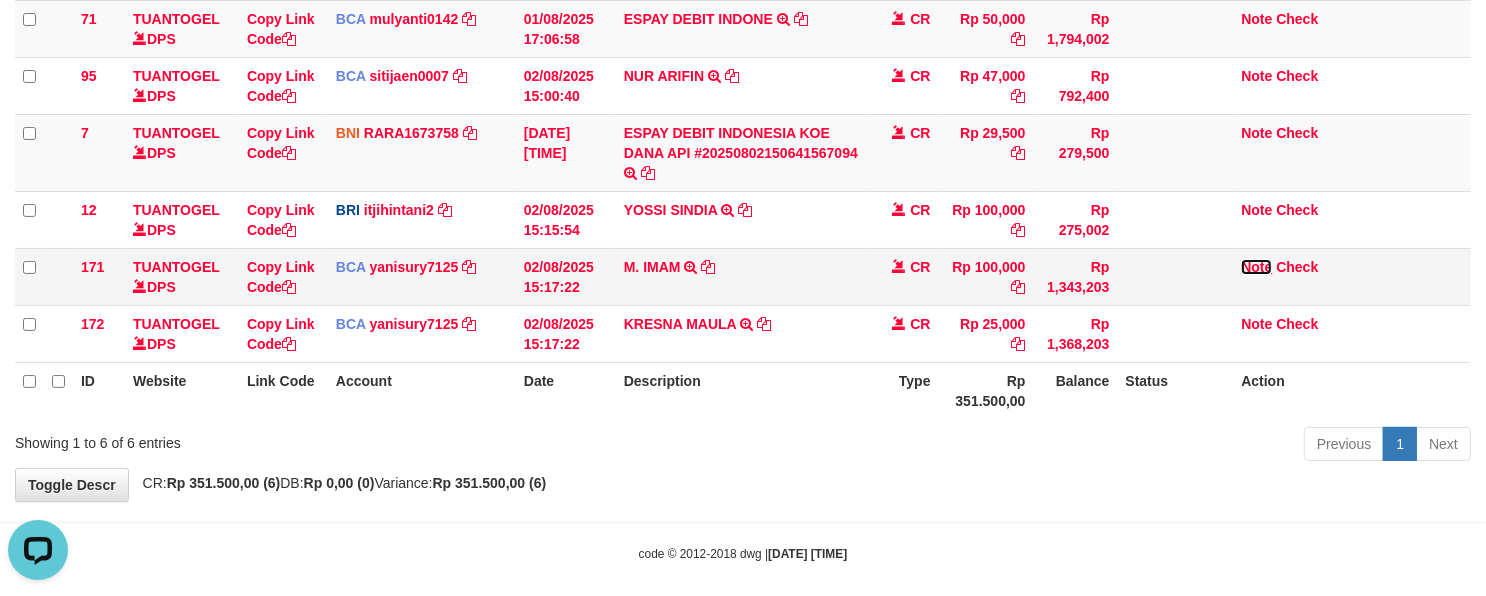 click on "Note" at bounding box center [1256, 267] 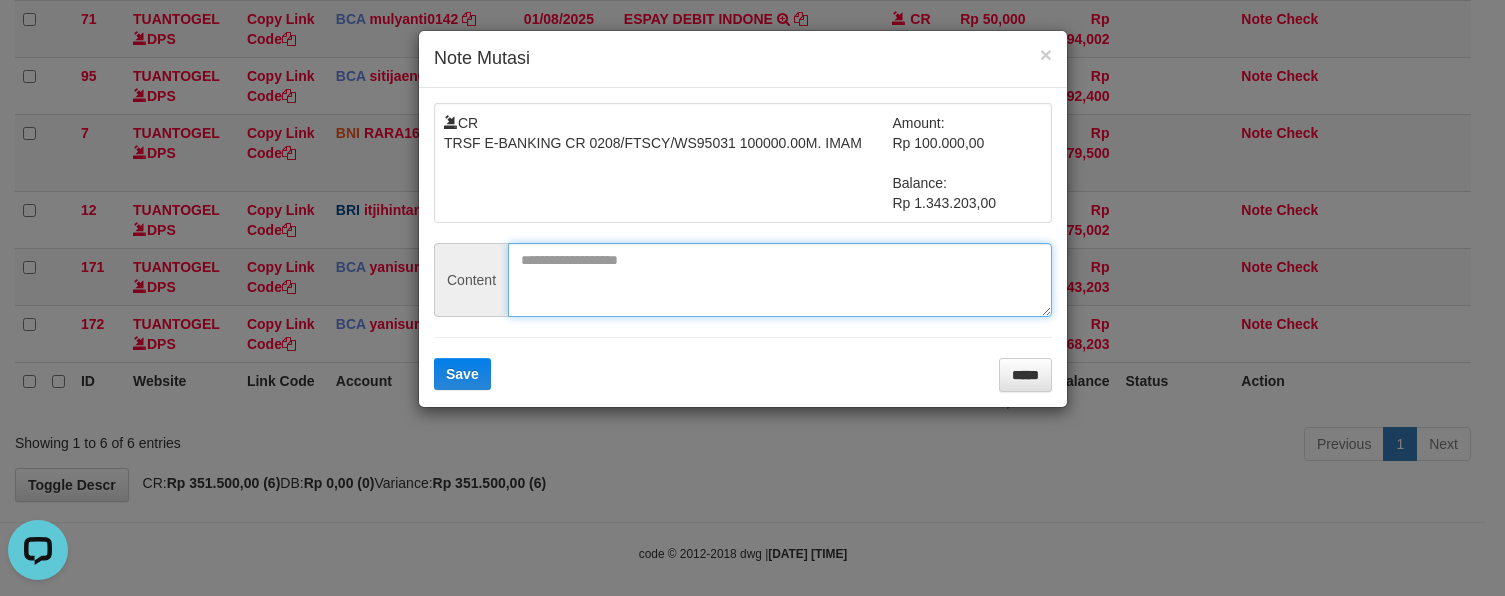 click at bounding box center [780, 280] 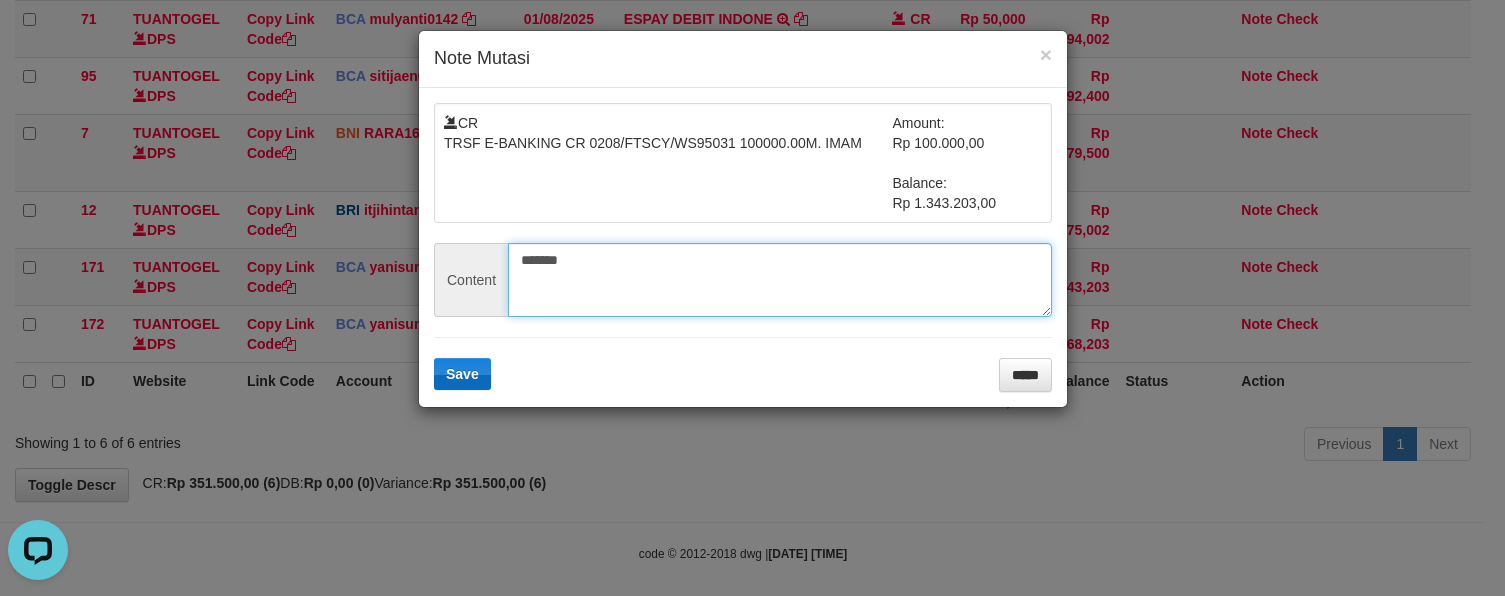type on "*******" 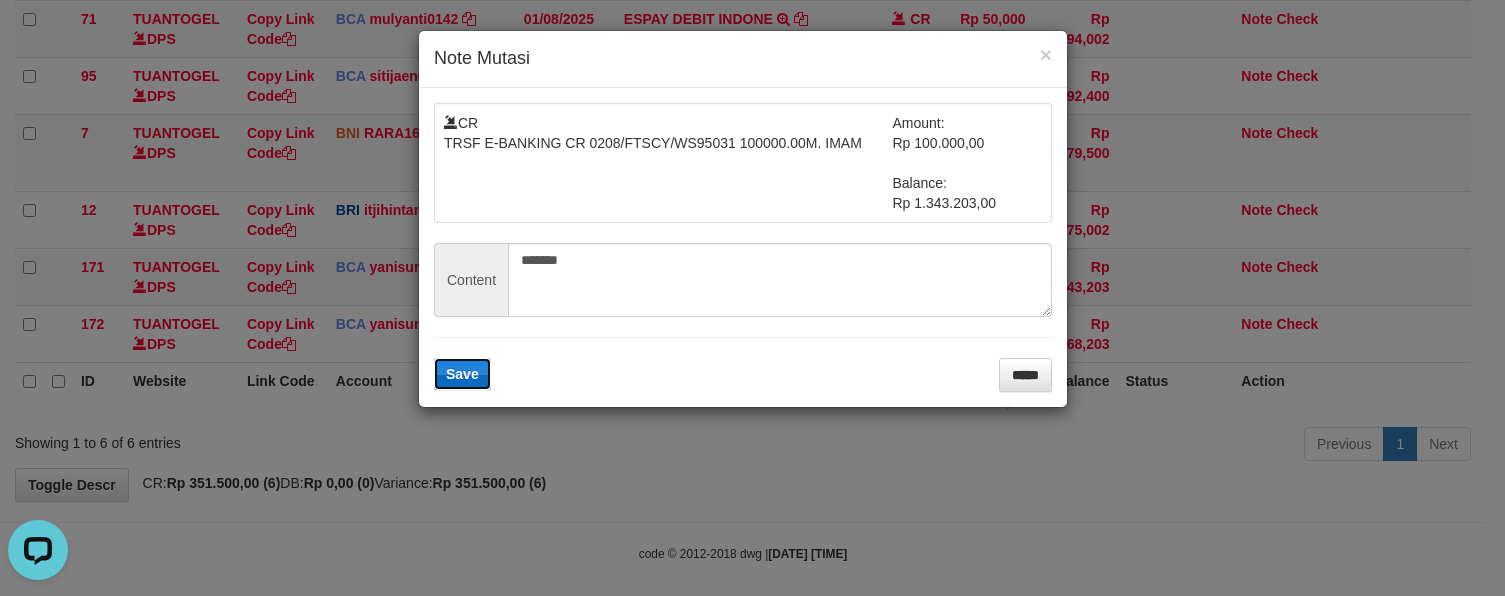 click on "Save" at bounding box center [462, 374] 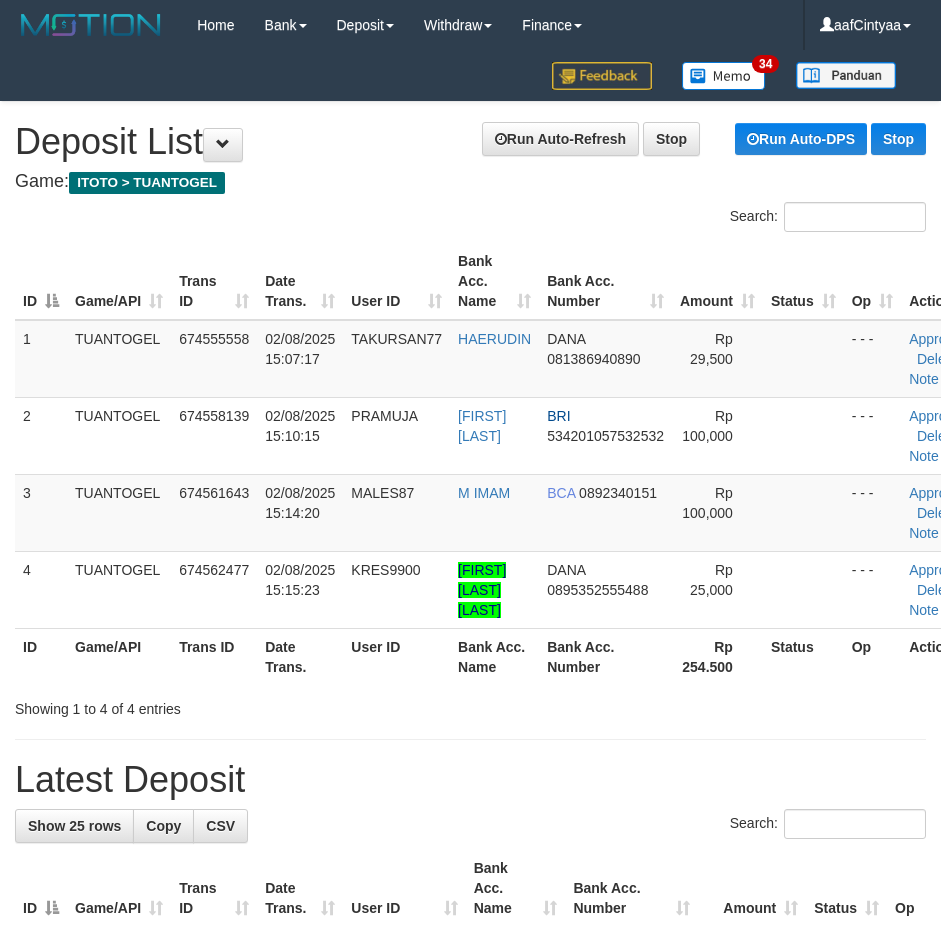 scroll, scrollTop: 0, scrollLeft: 0, axis: both 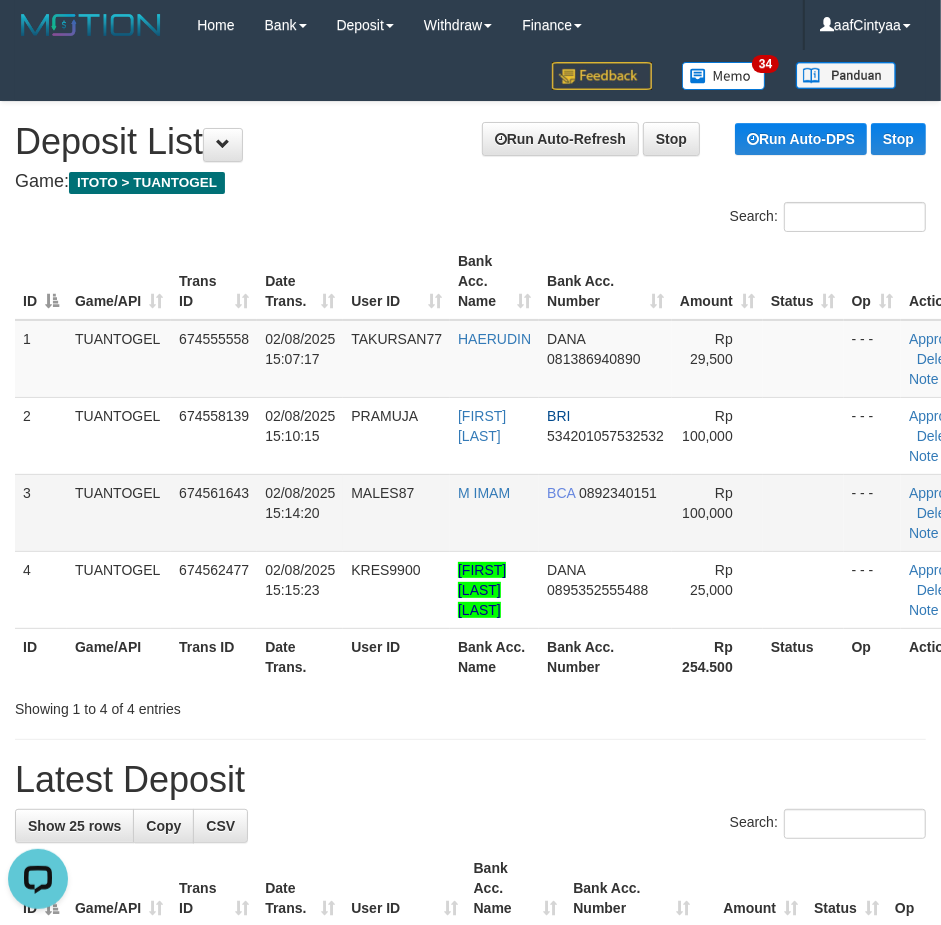click on "MALES87" at bounding box center (382, 493) 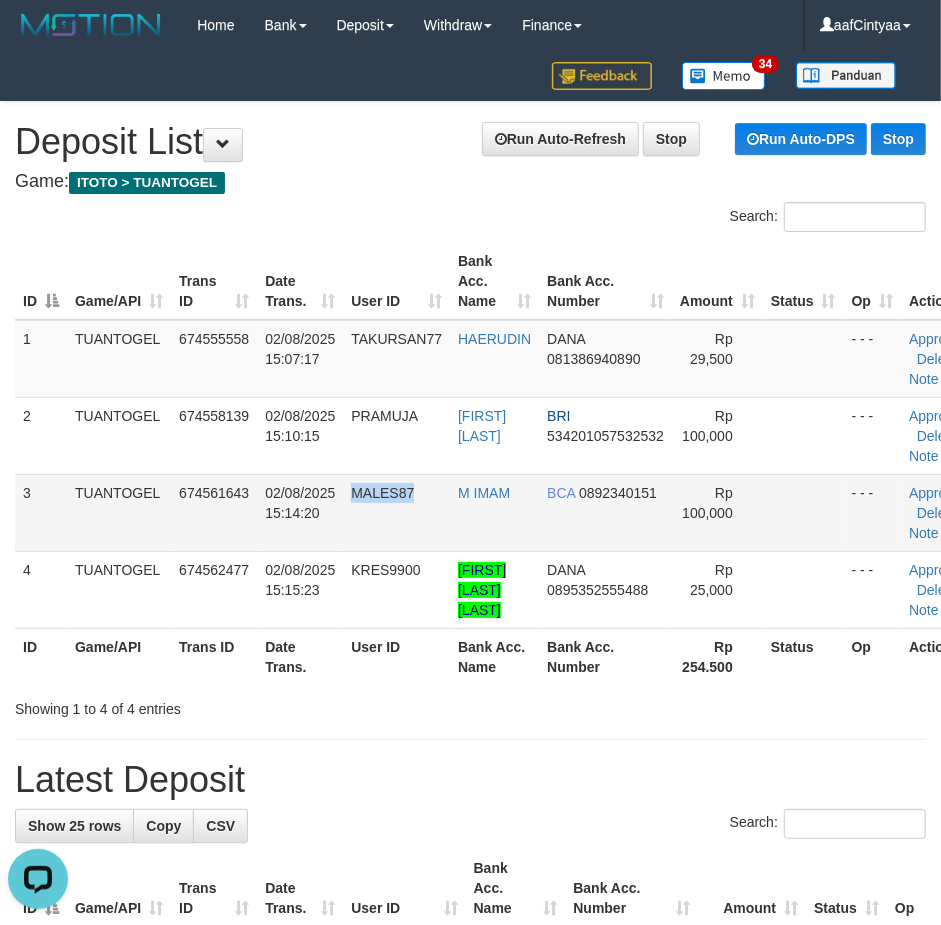 click on "MALES87" at bounding box center (382, 493) 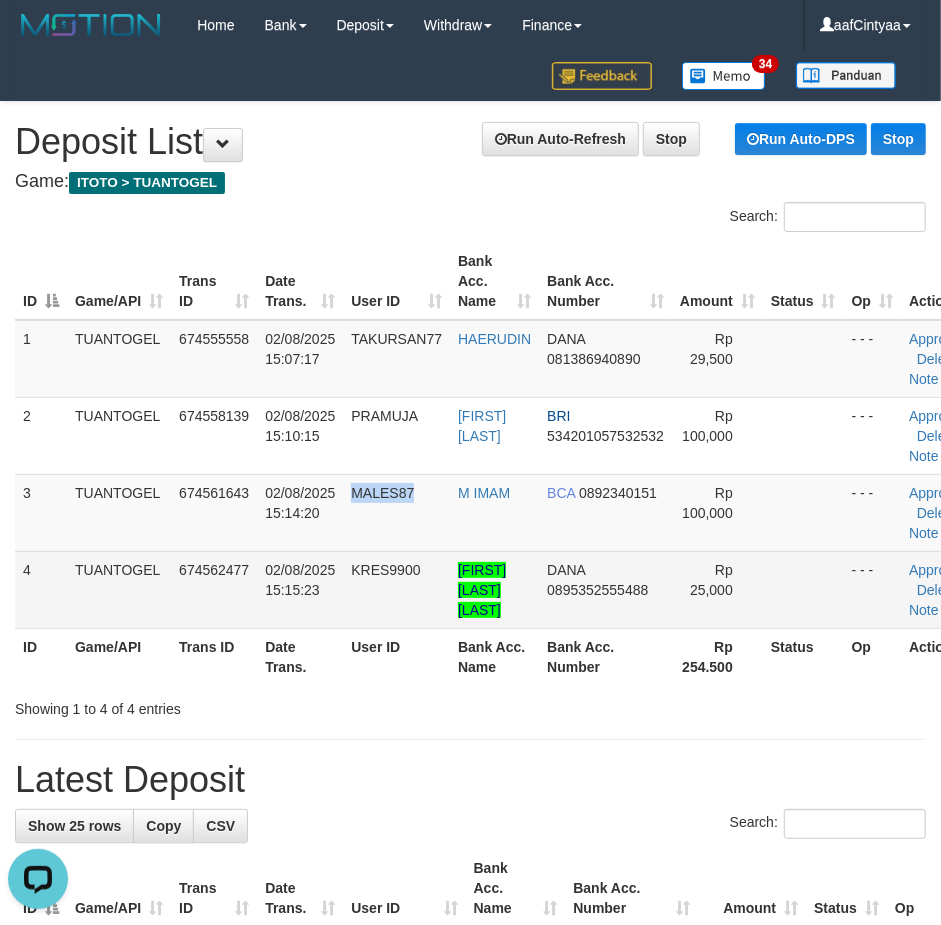 copy on "MALES87" 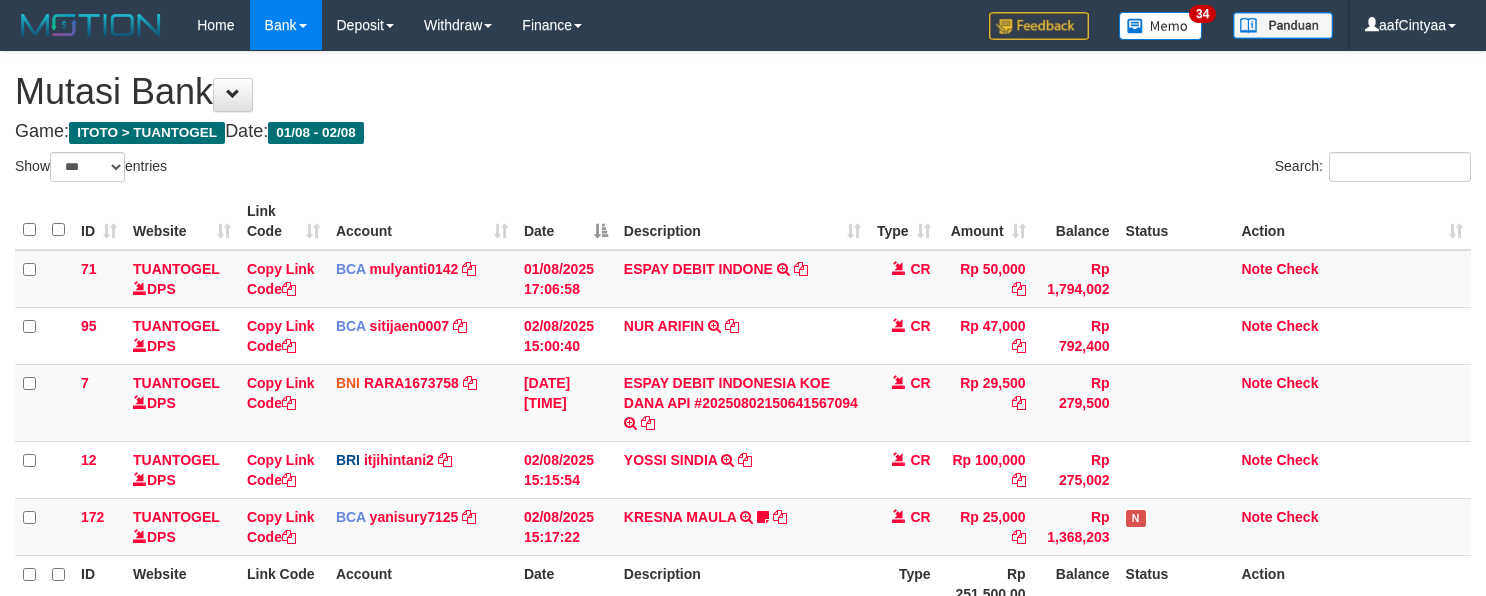 select on "***" 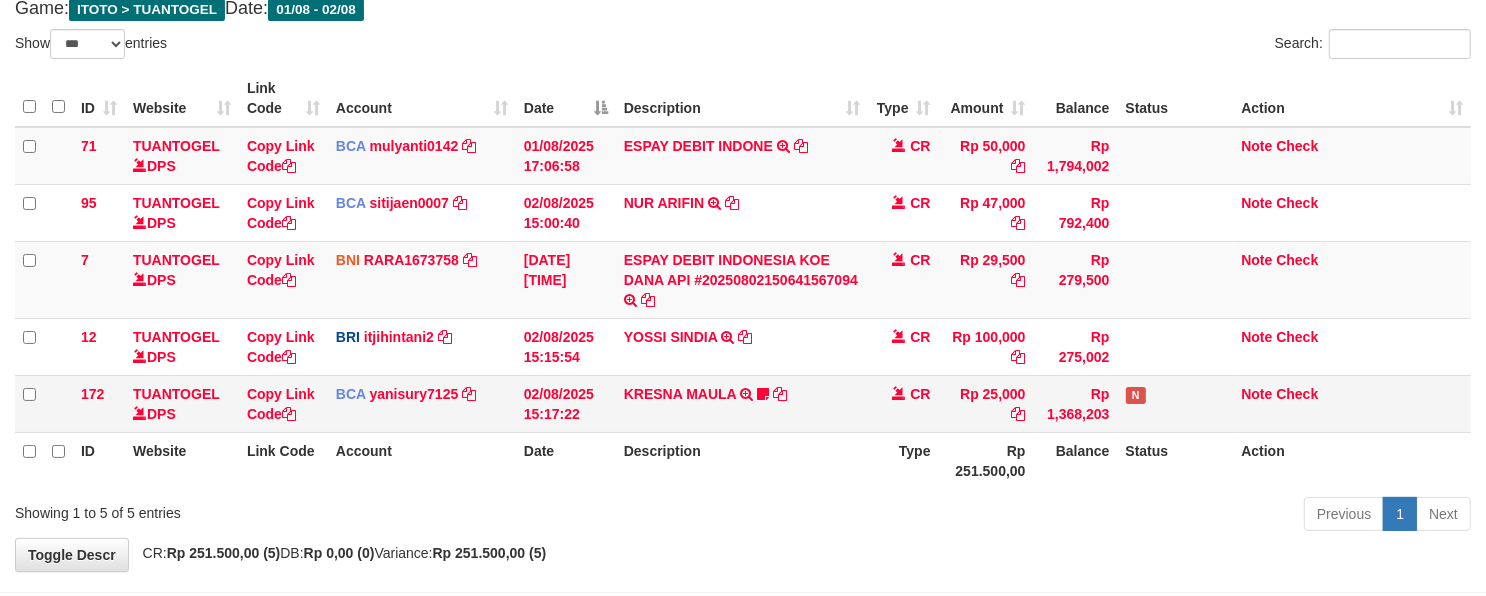 scroll, scrollTop: 211, scrollLeft: 0, axis: vertical 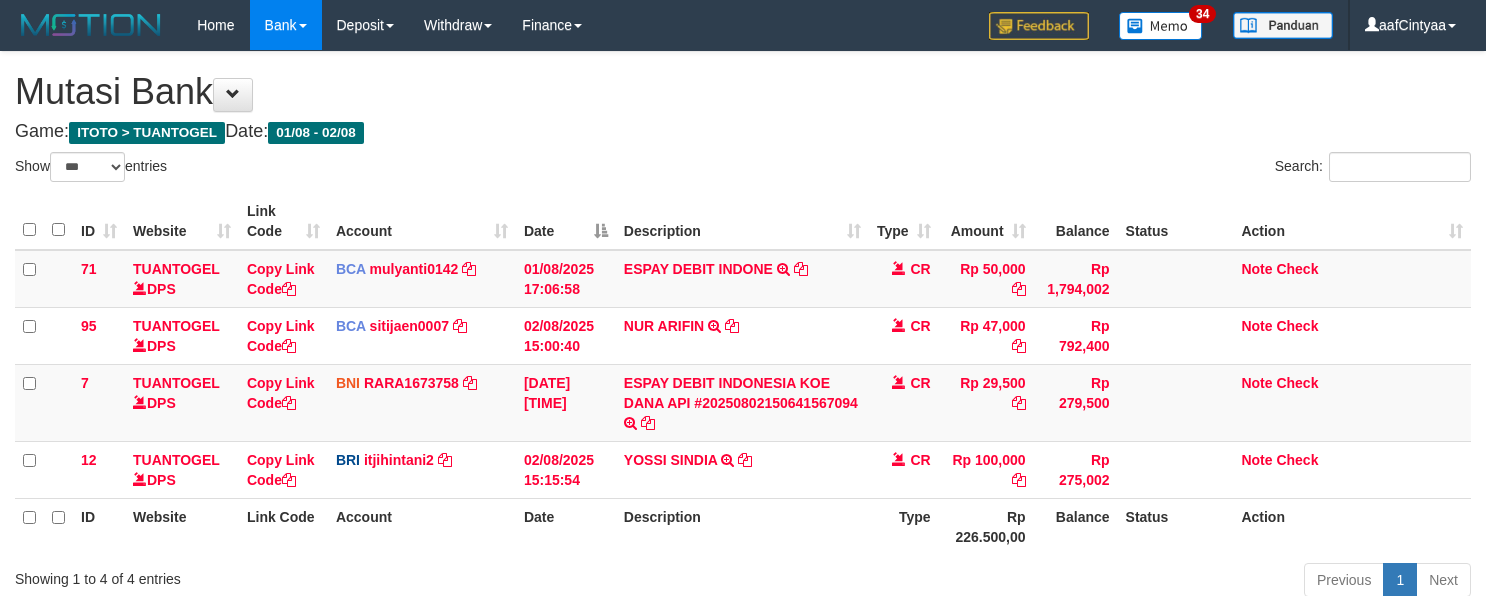 select on "***" 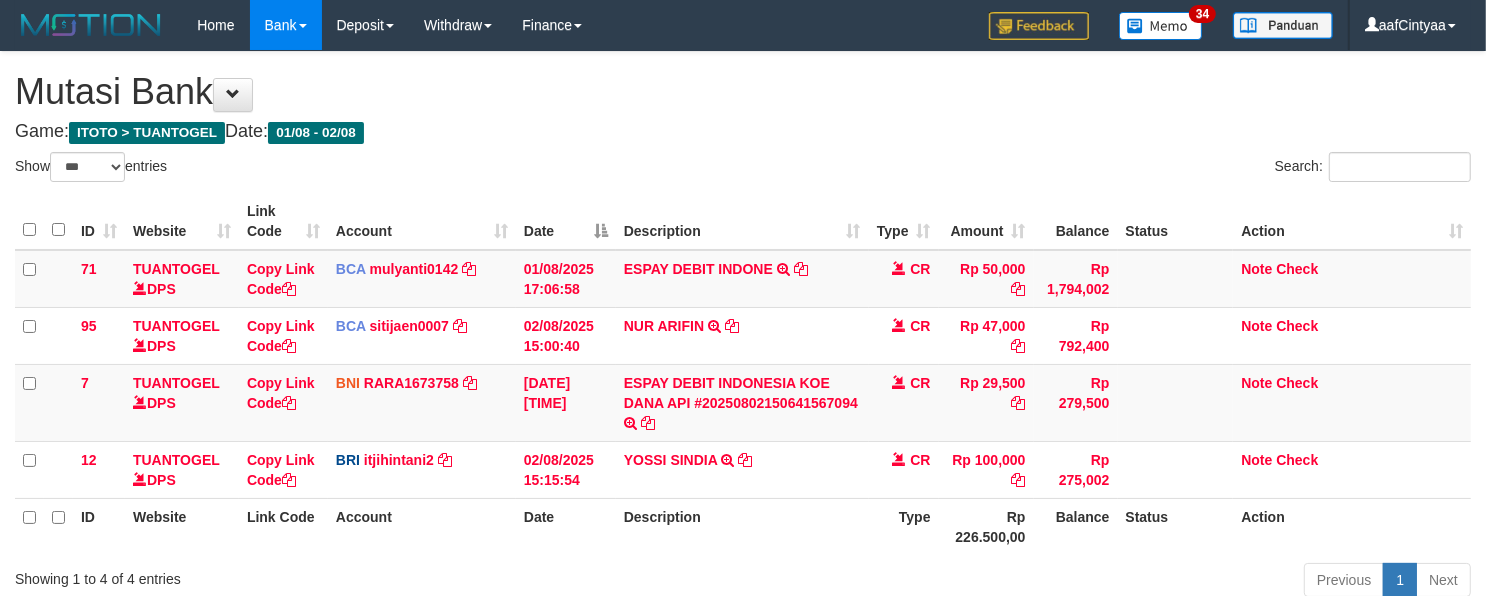 scroll, scrollTop: 153, scrollLeft: 0, axis: vertical 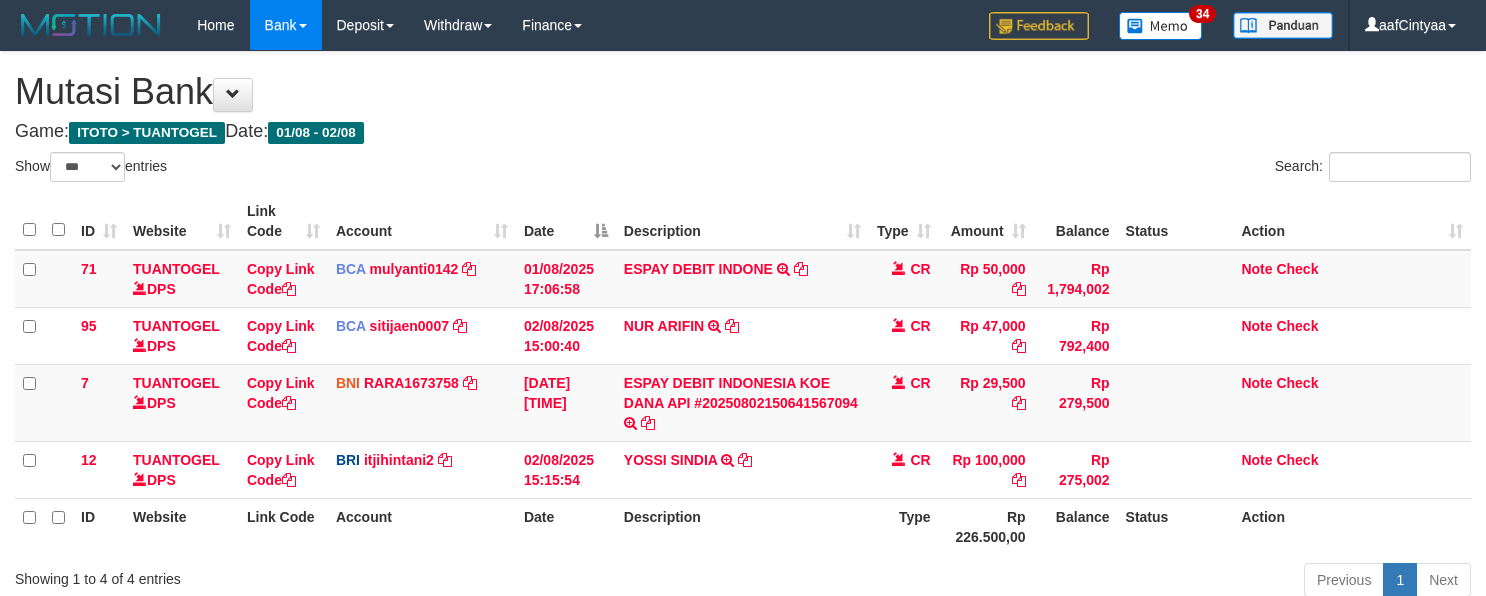 select on "***" 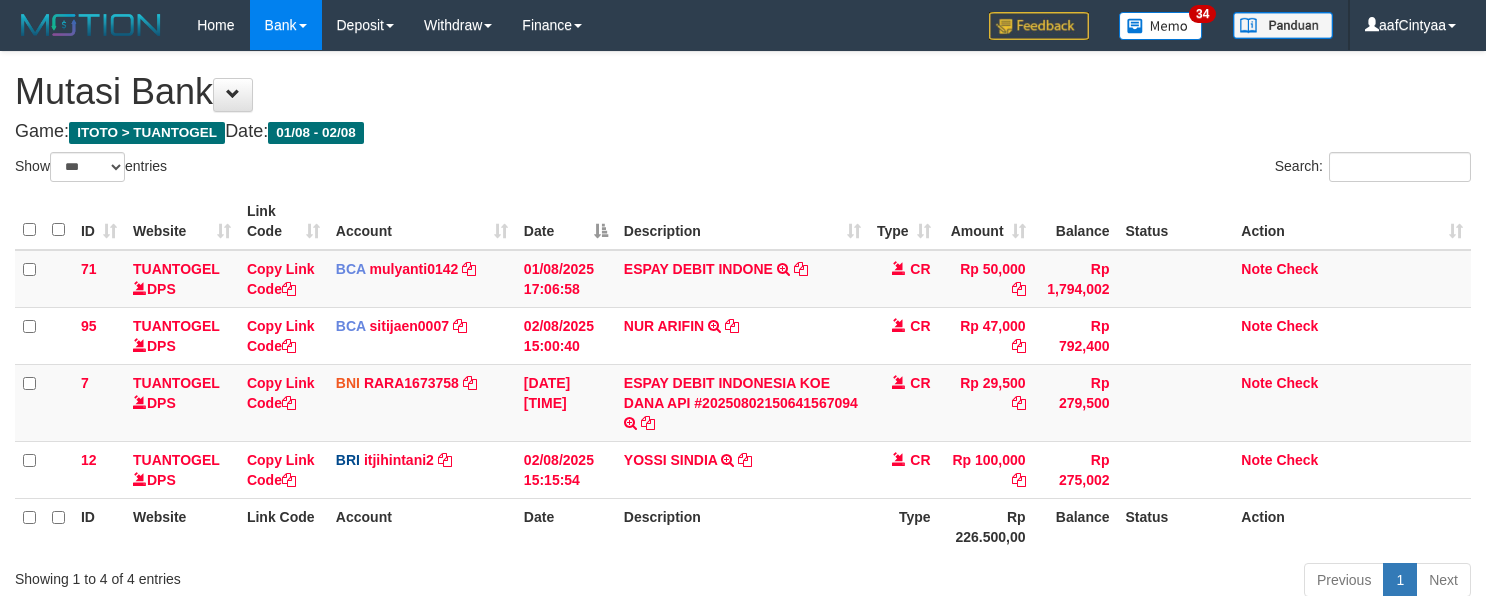 scroll, scrollTop: 153, scrollLeft: 0, axis: vertical 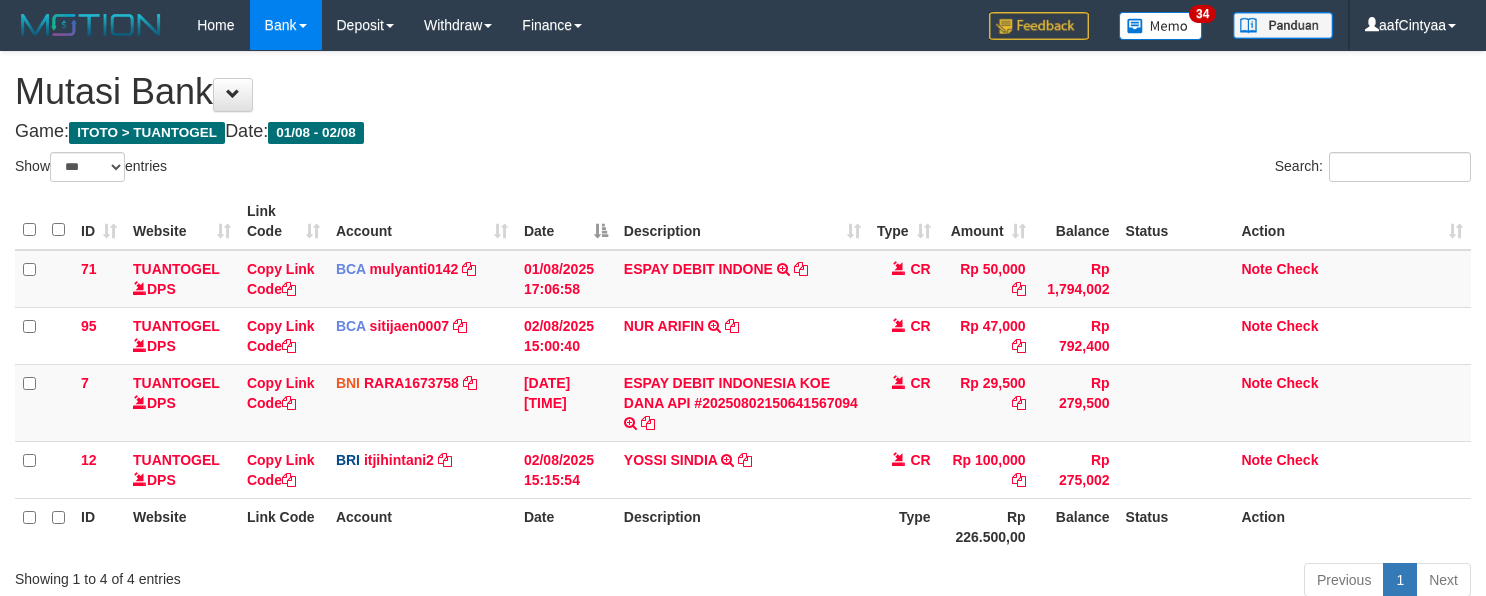select on "***" 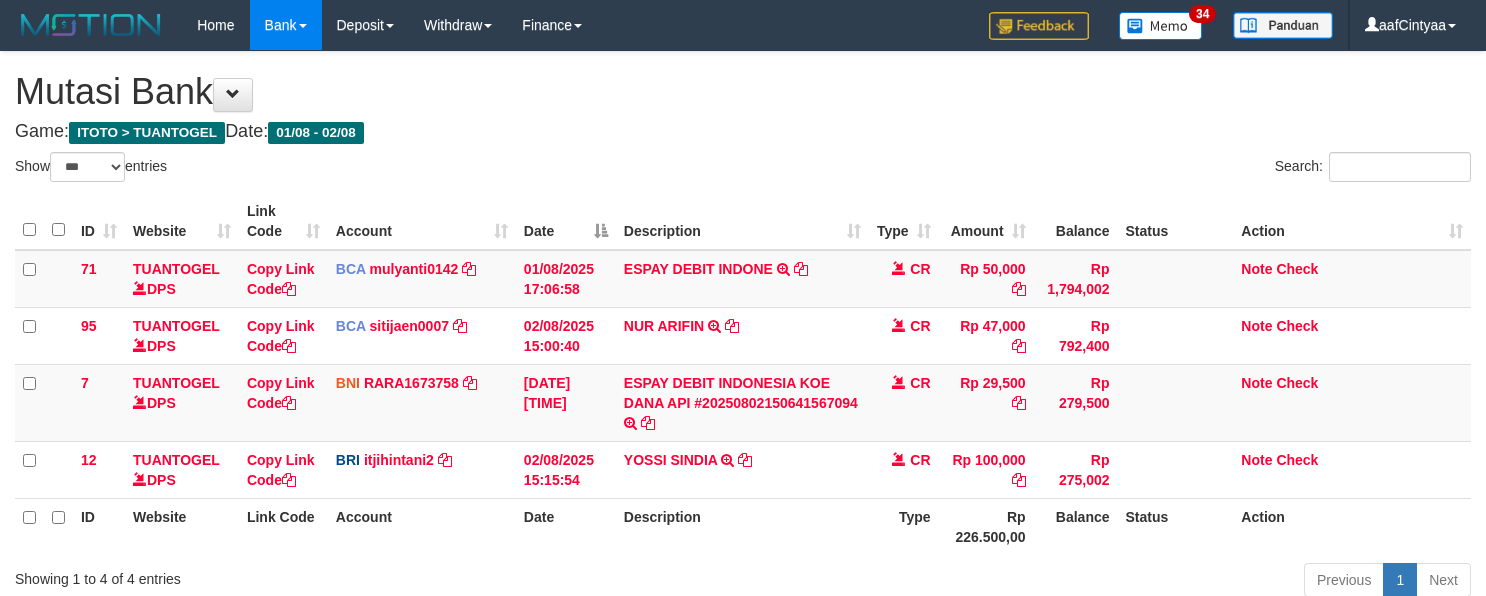 scroll, scrollTop: 153, scrollLeft: 0, axis: vertical 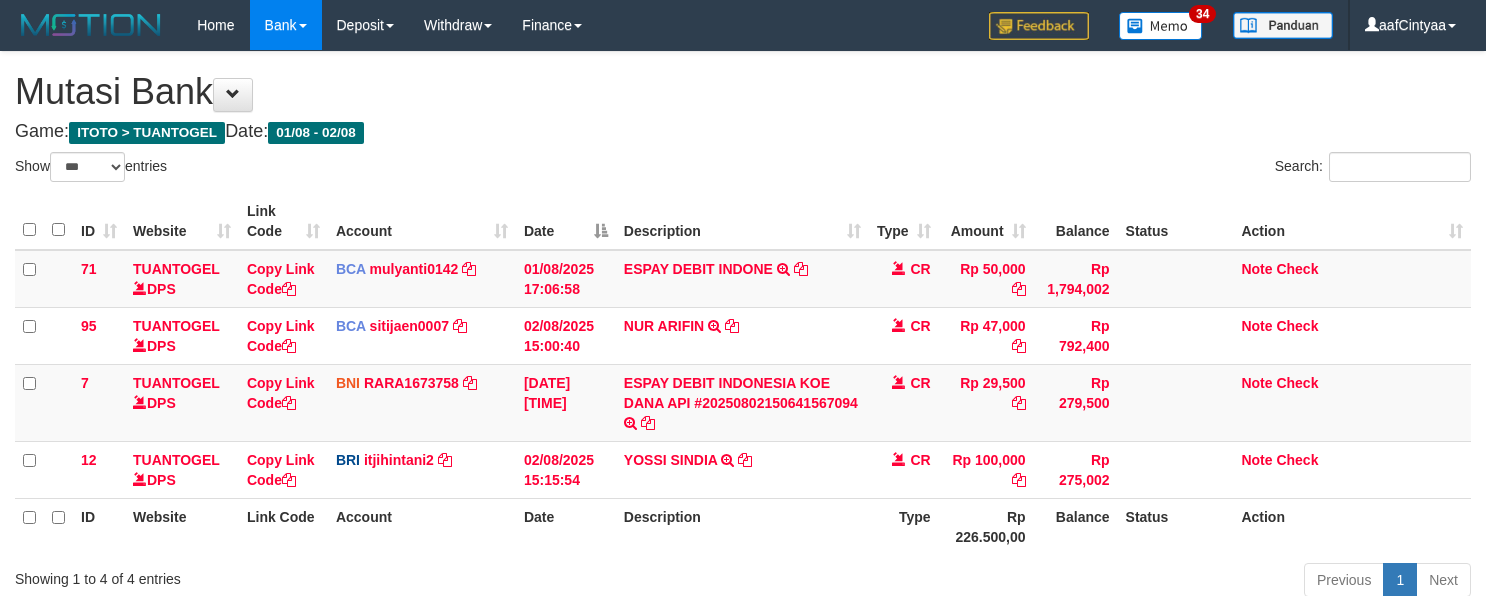 select on "***" 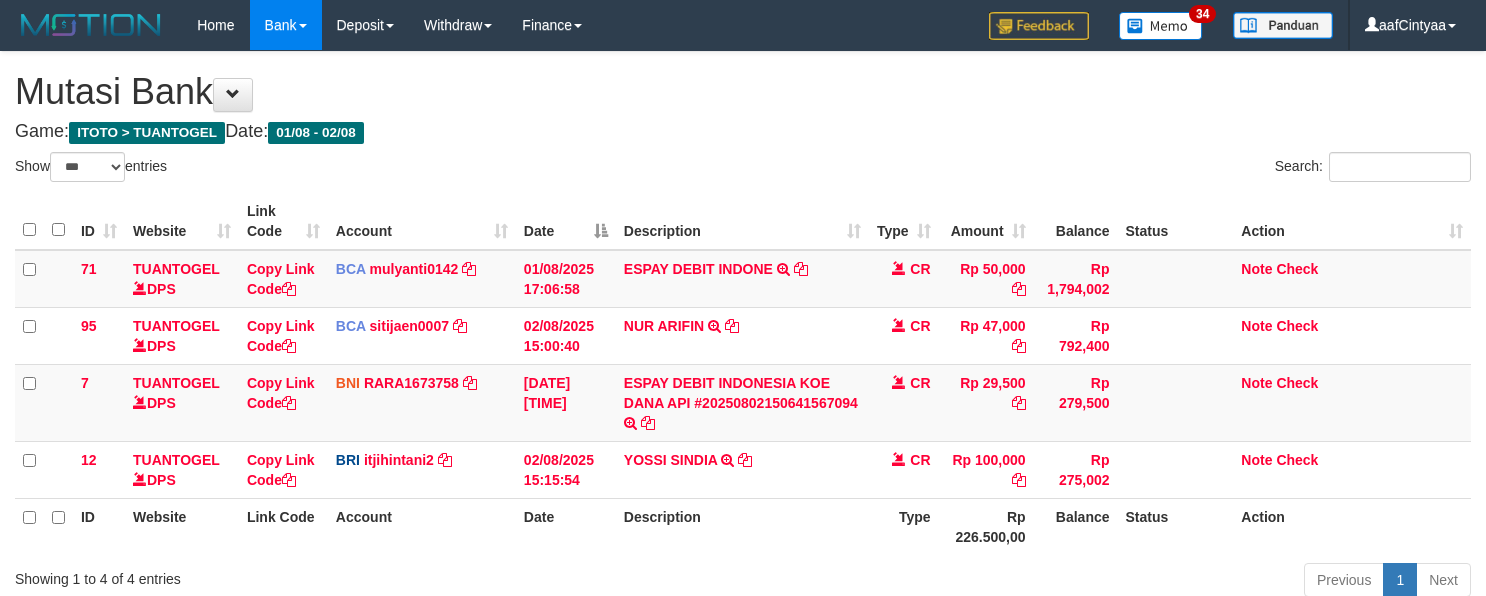 scroll, scrollTop: 153, scrollLeft: 0, axis: vertical 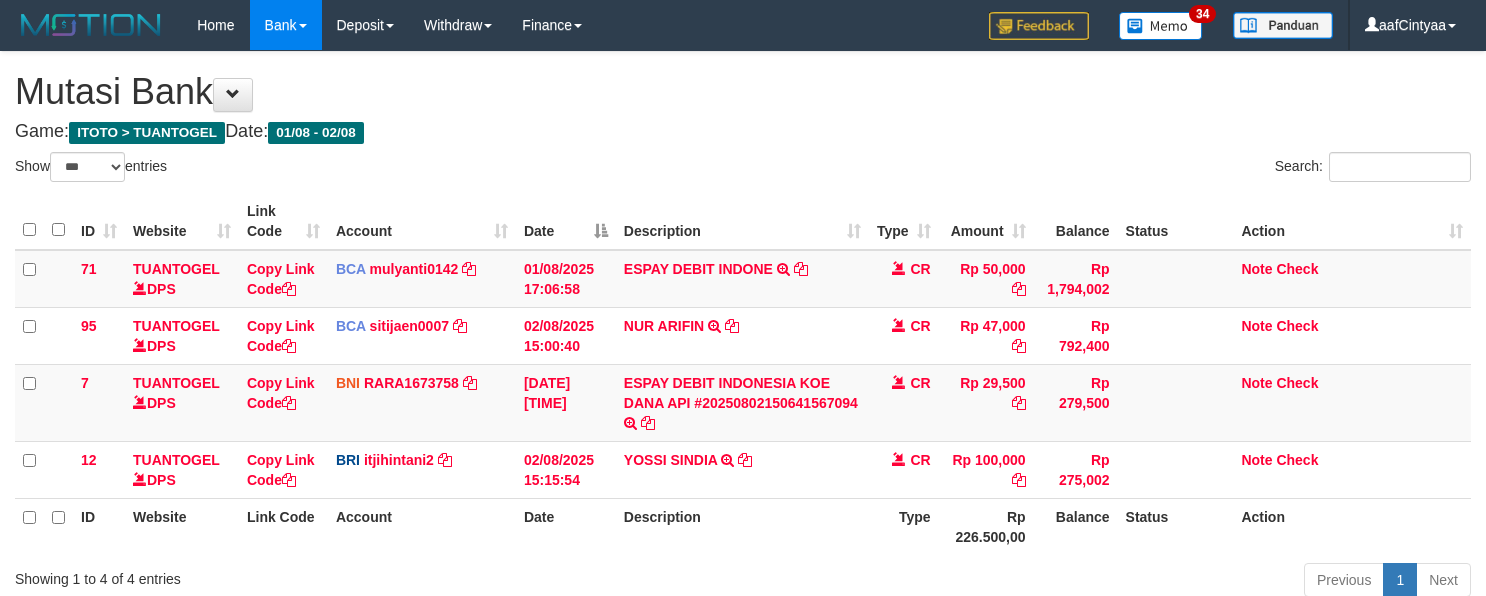 select on "***" 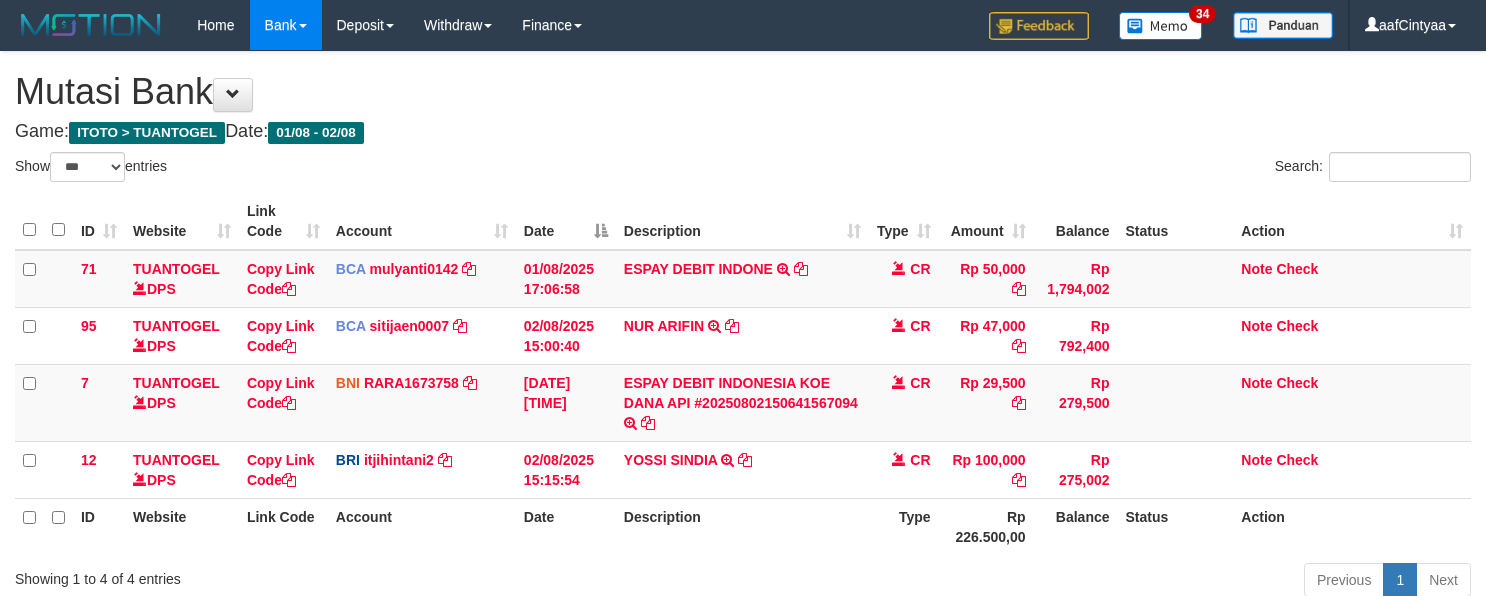 scroll, scrollTop: 153, scrollLeft: 0, axis: vertical 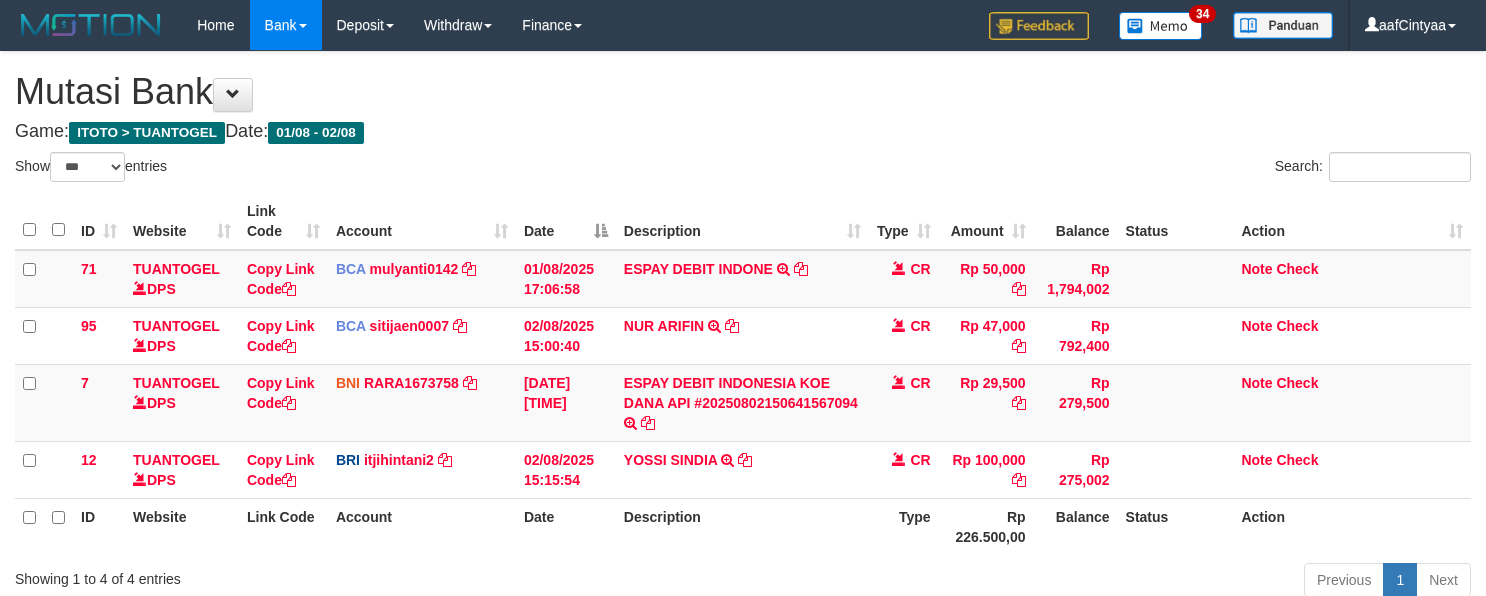 select on "***" 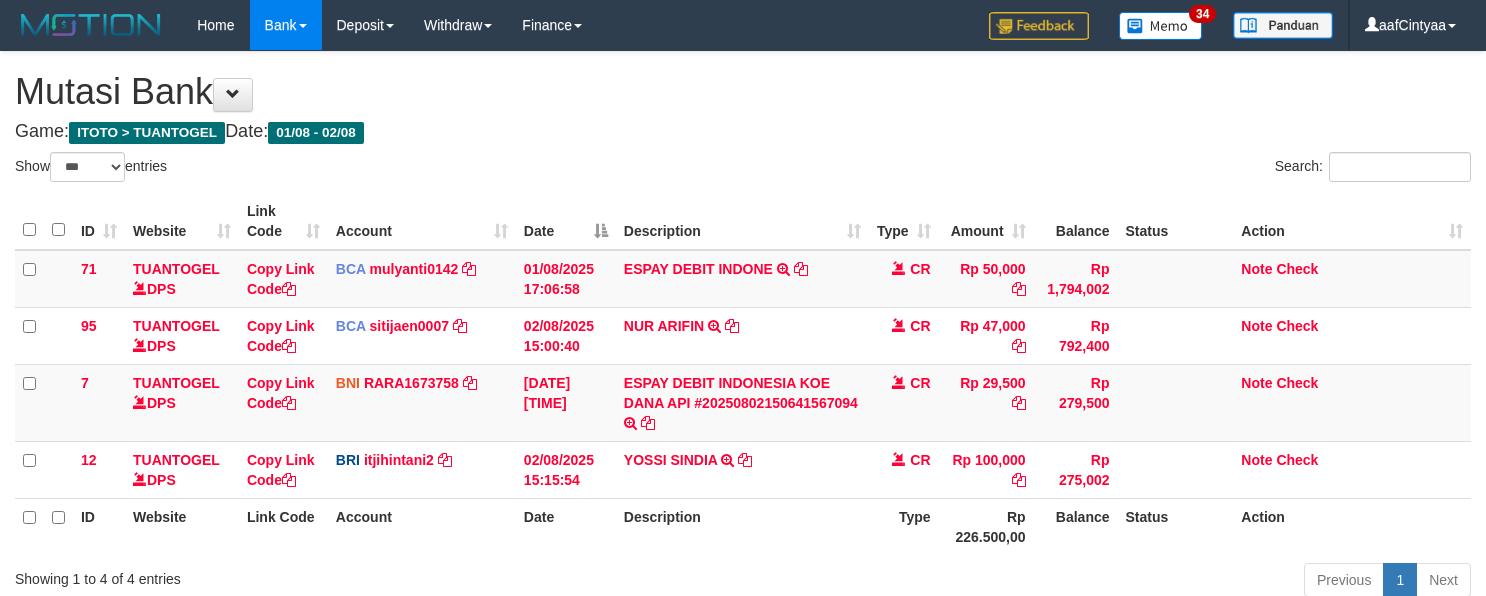 scroll, scrollTop: 153, scrollLeft: 0, axis: vertical 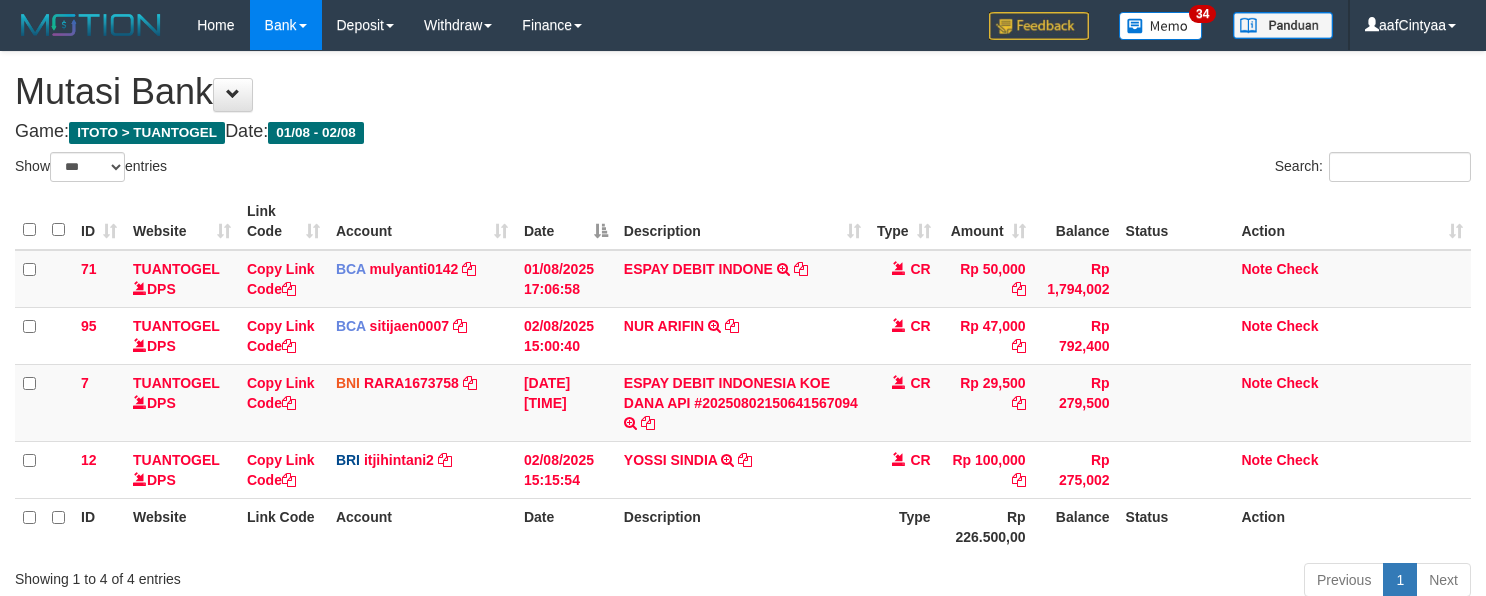 select on "***" 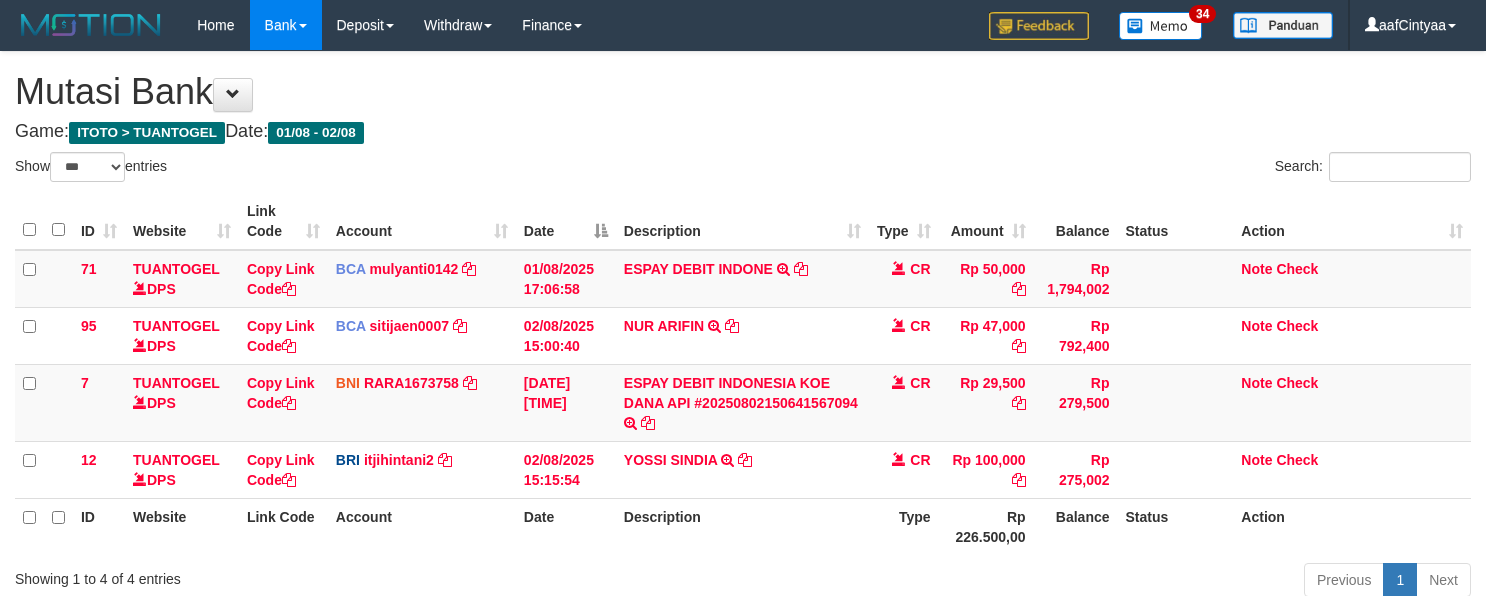 scroll, scrollTop: 153, scrollLeft: 0, axis: vertical 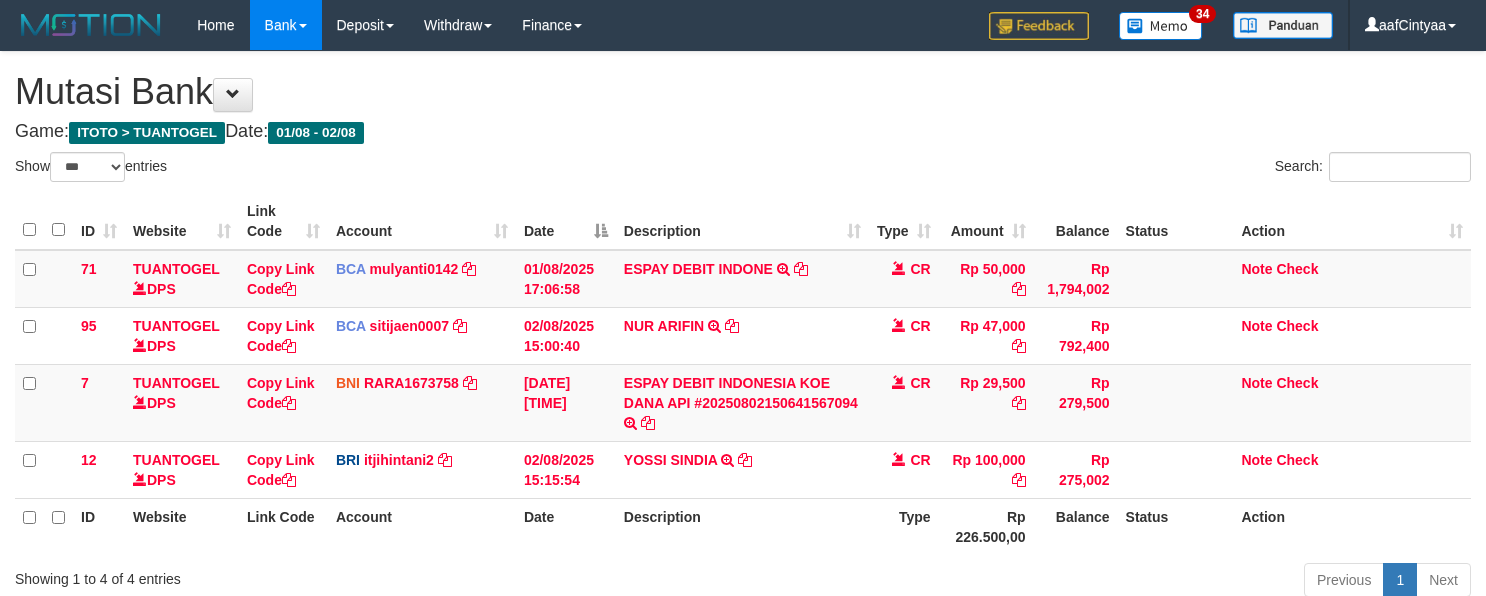 select on "***" 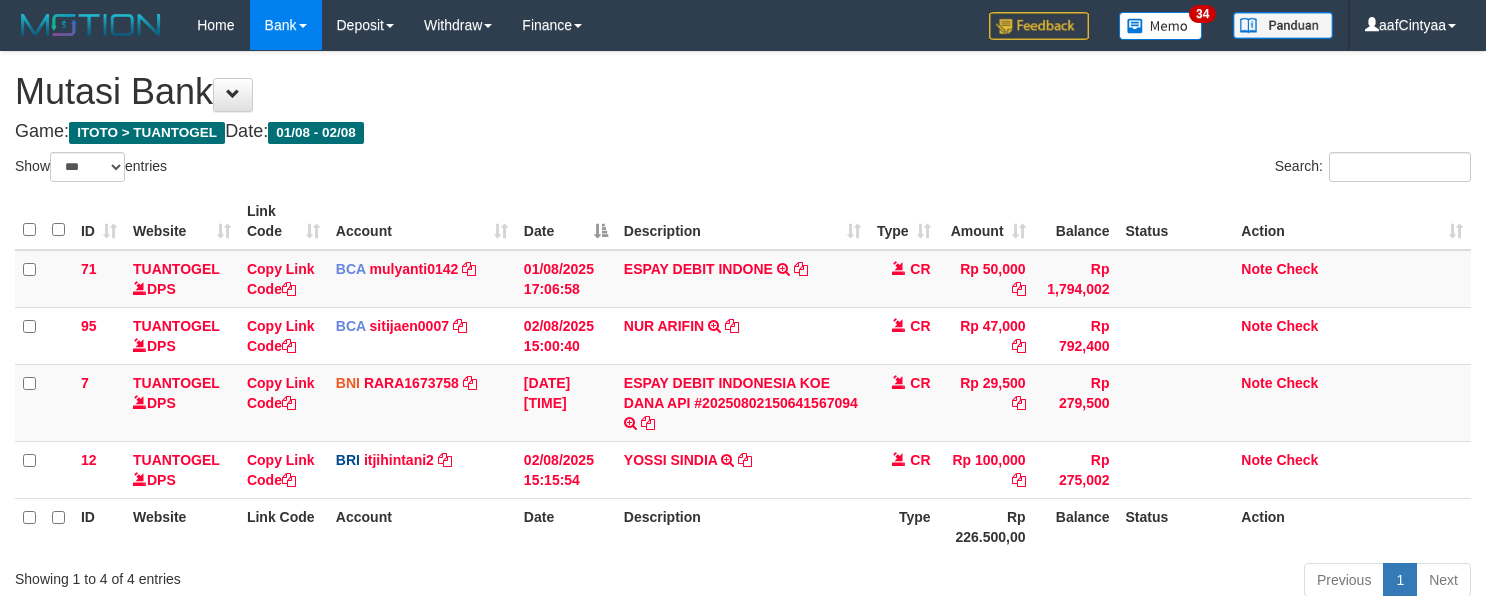 scroll, scrollTop: 153, scrollLeft: 0, axis: vertical 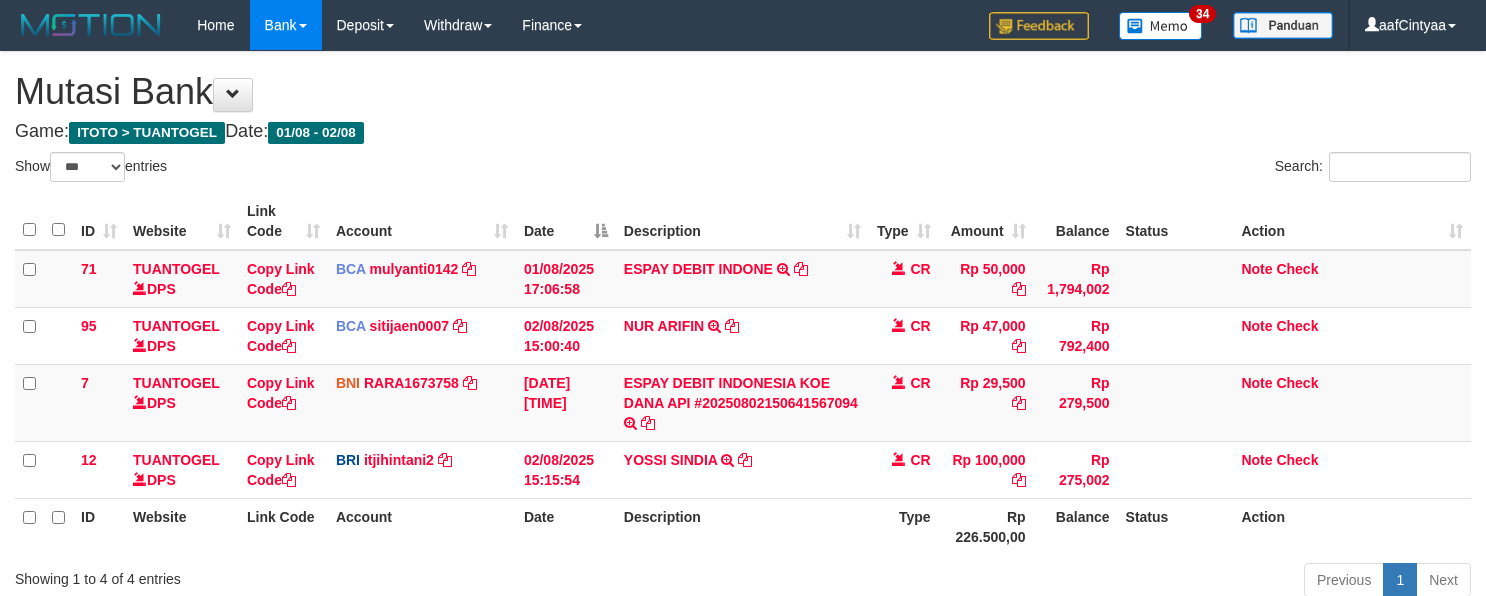 select on "***" 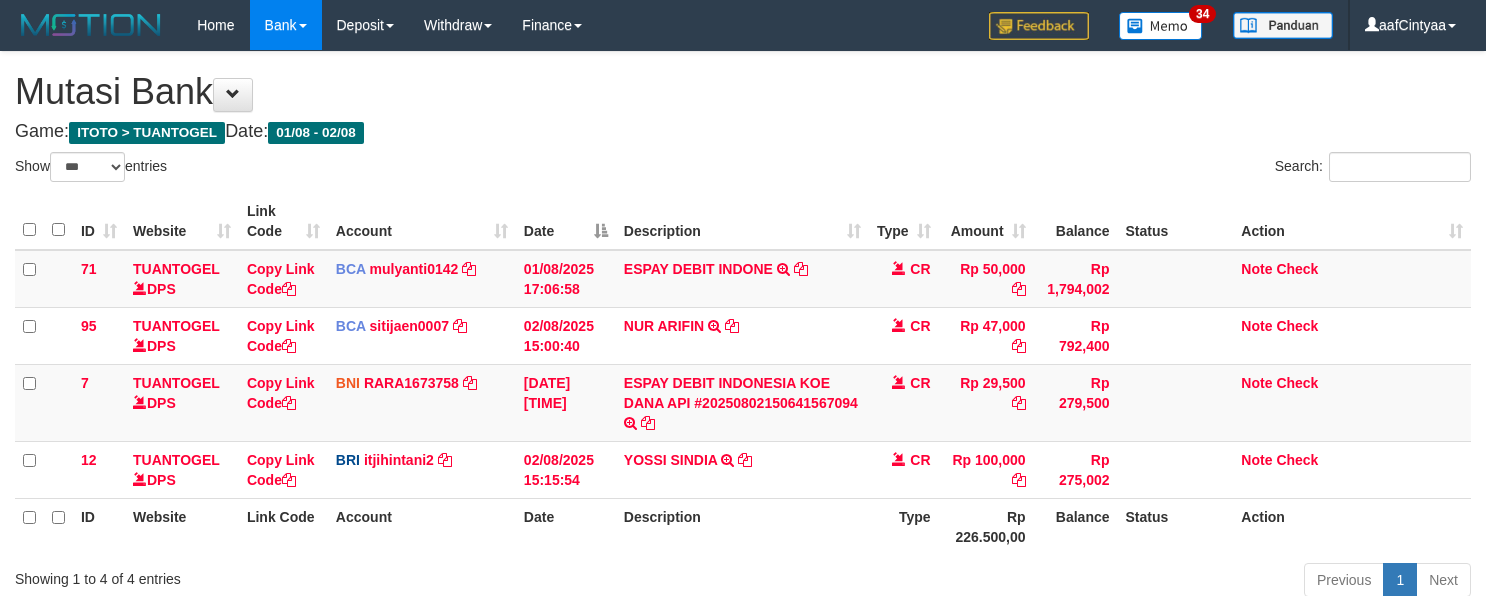 scroll, scrollTop: 153, scrollLeft: 0, axis: vertical 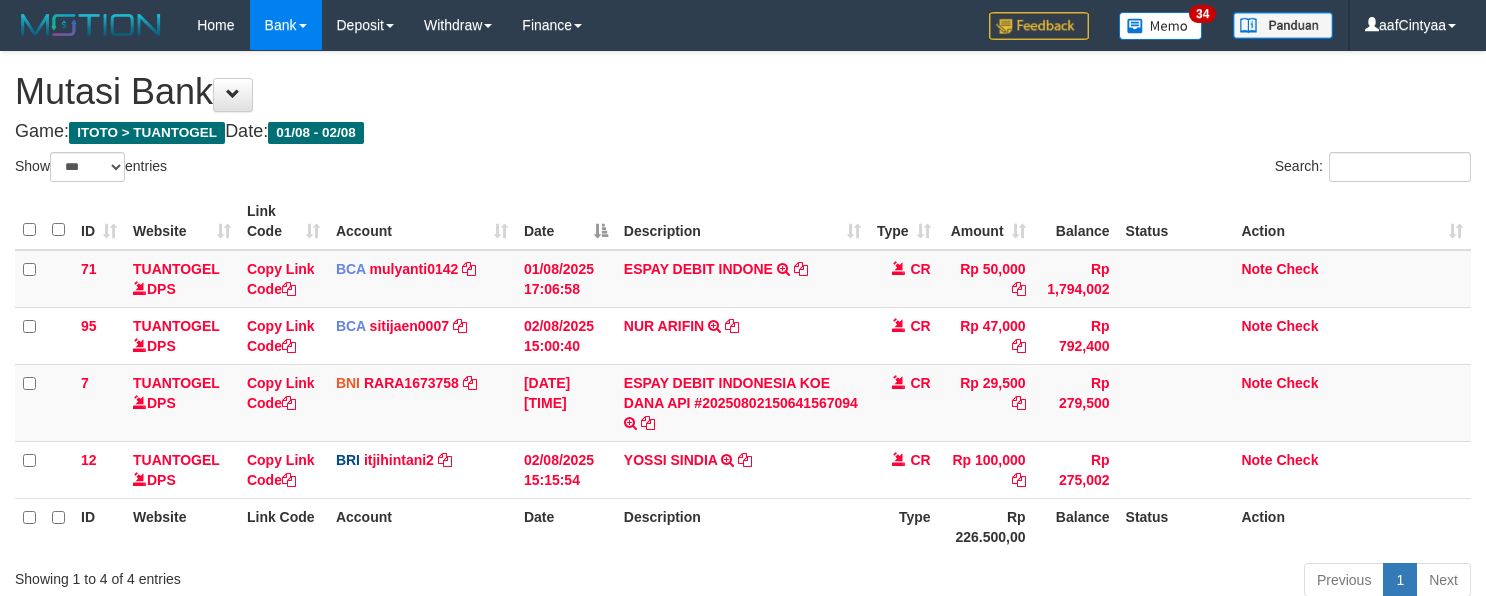 select on "***" 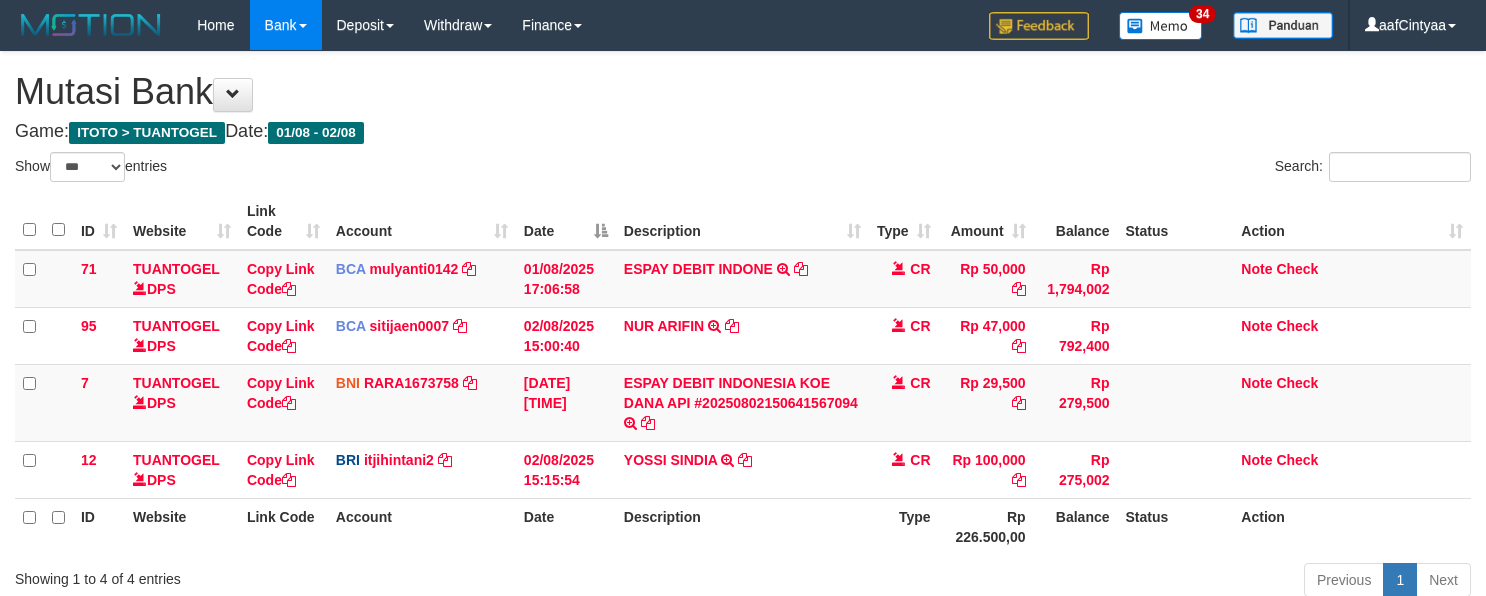 scroll, scrollTop: 153, scrollLeft: 0, axis: vertical 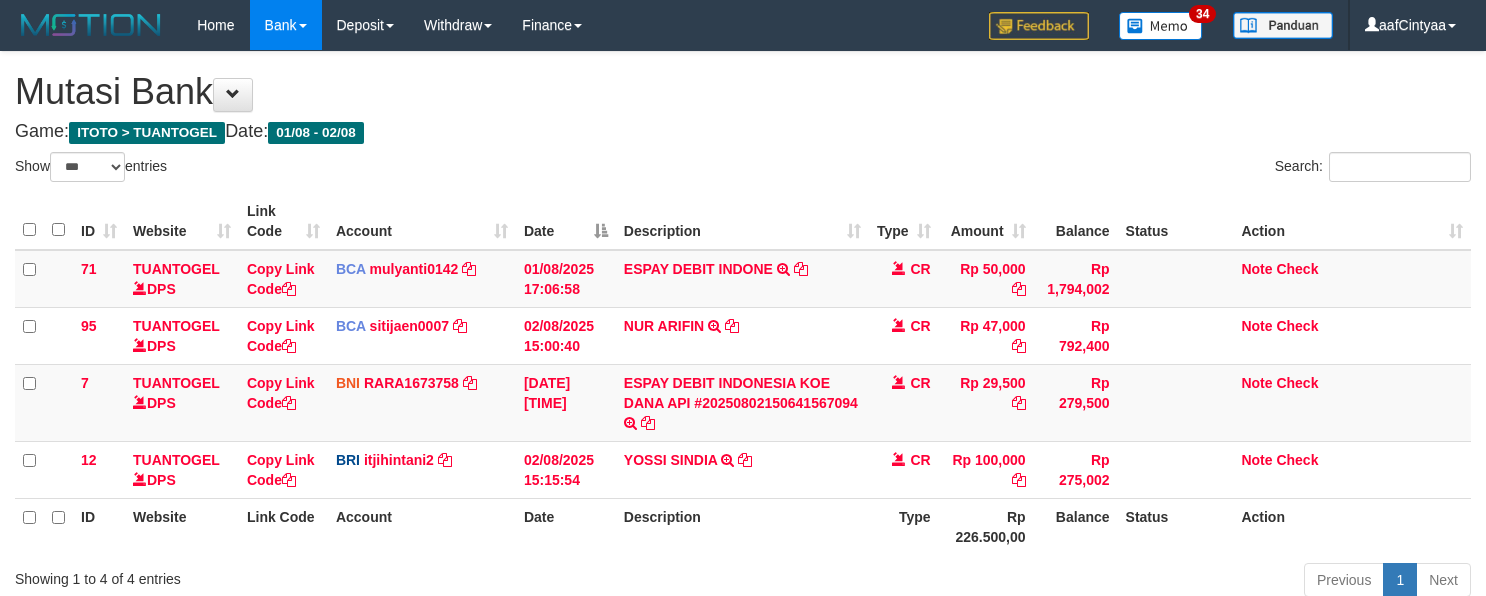 select on "***" 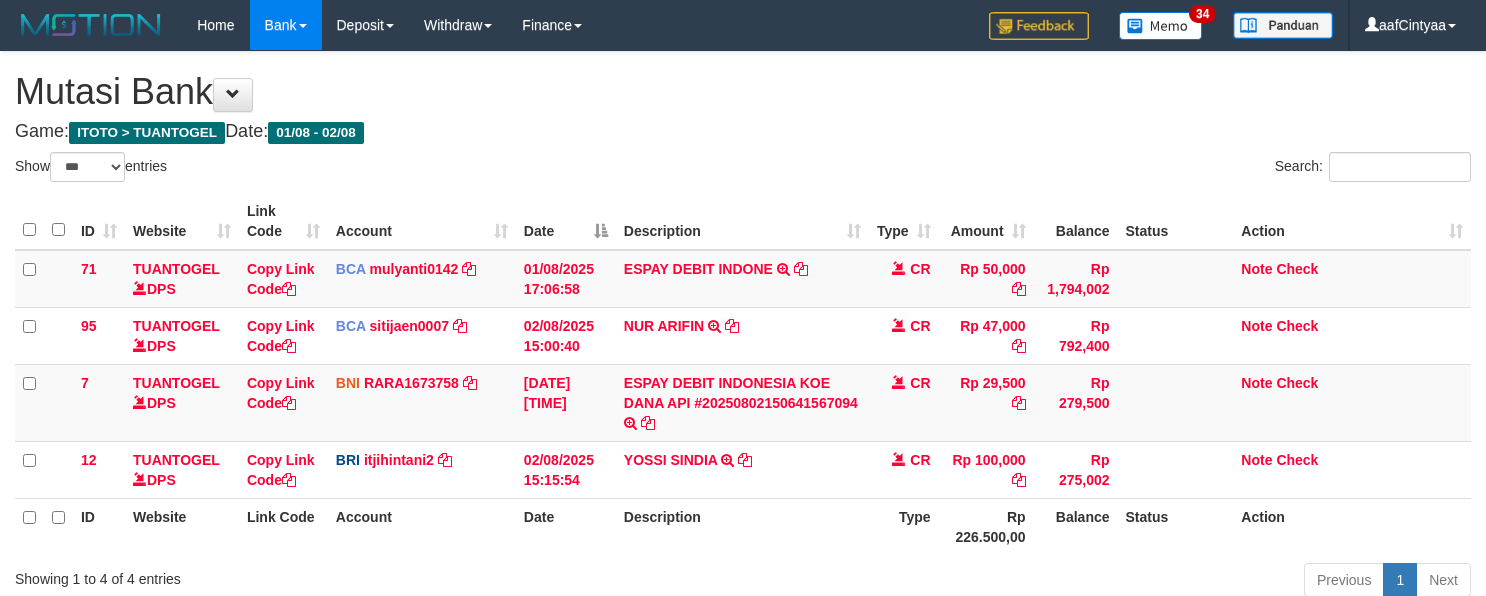 scroll, scrollTop: 153, scrollLeft: 0, axis: vertical 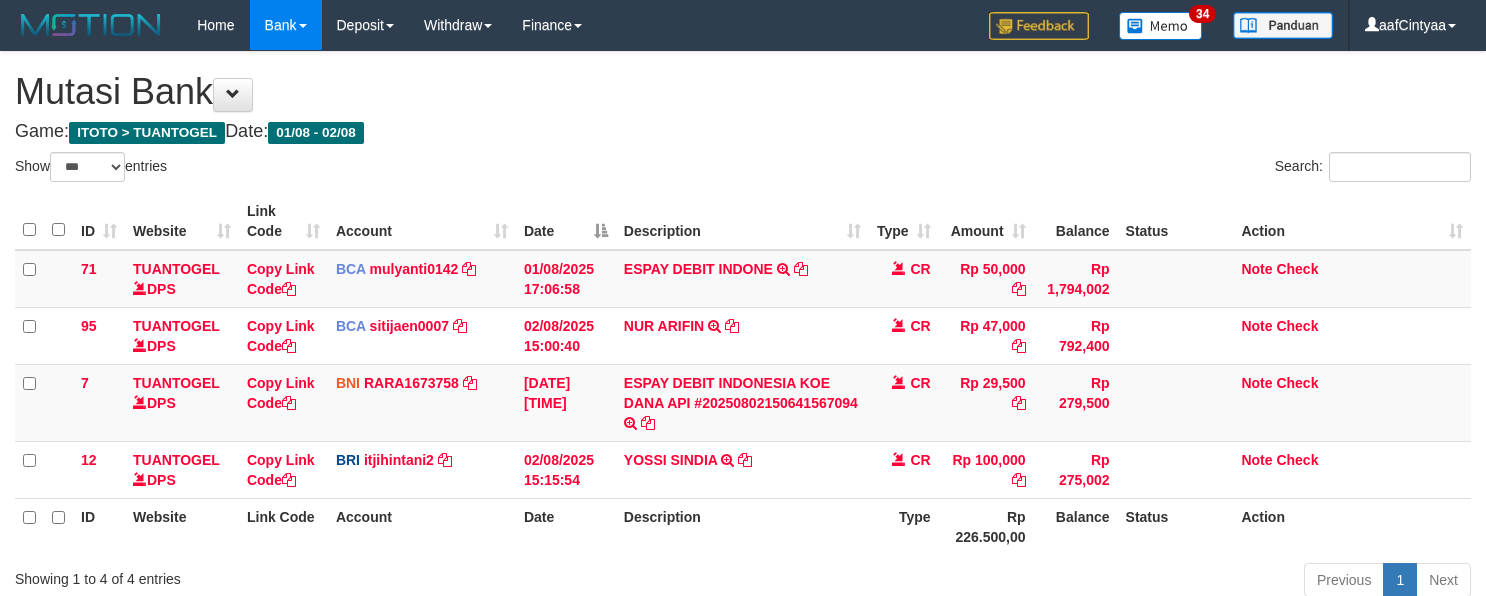 select on "***" 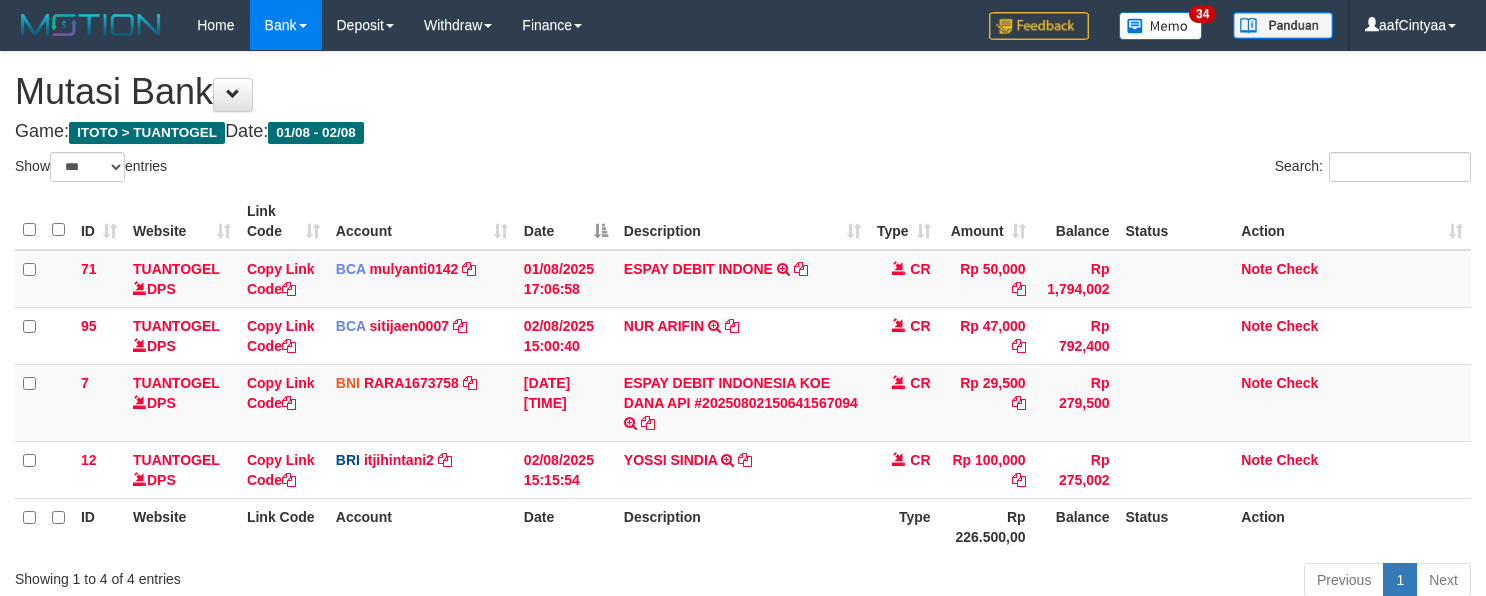 scroll, scrollTop: 153, scrollLeft: 0, axis: vertical 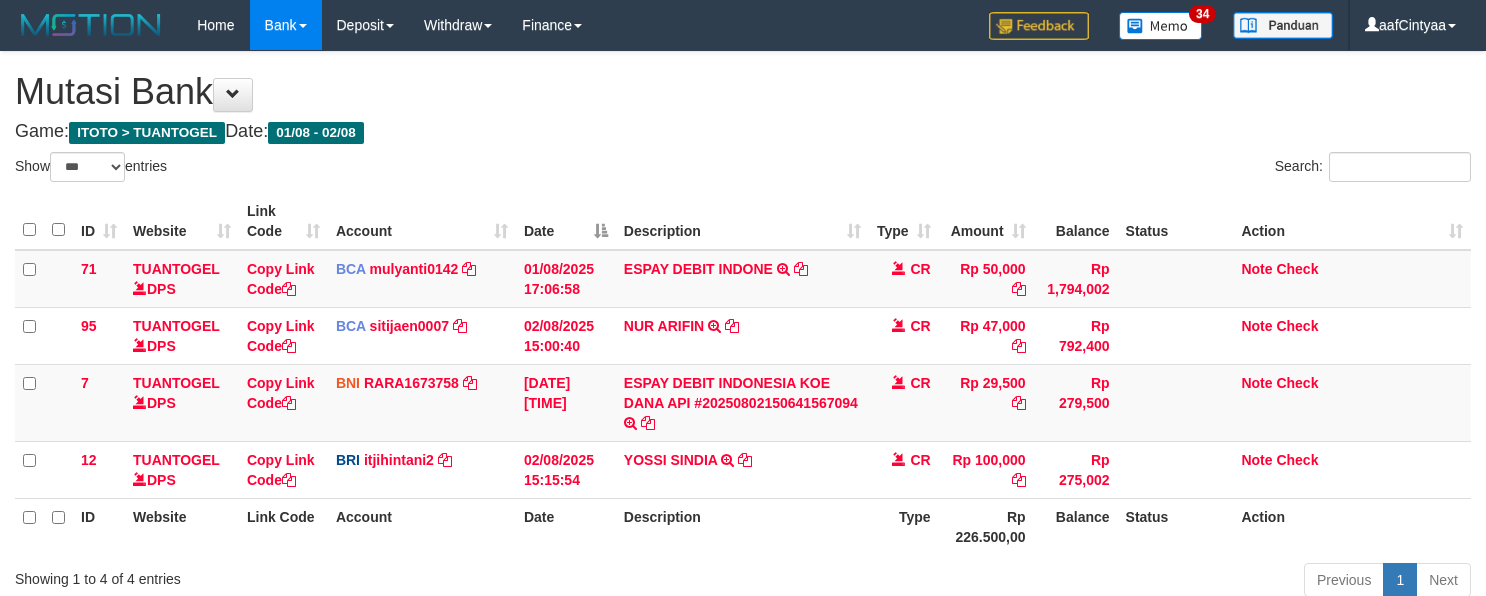 select on "***" 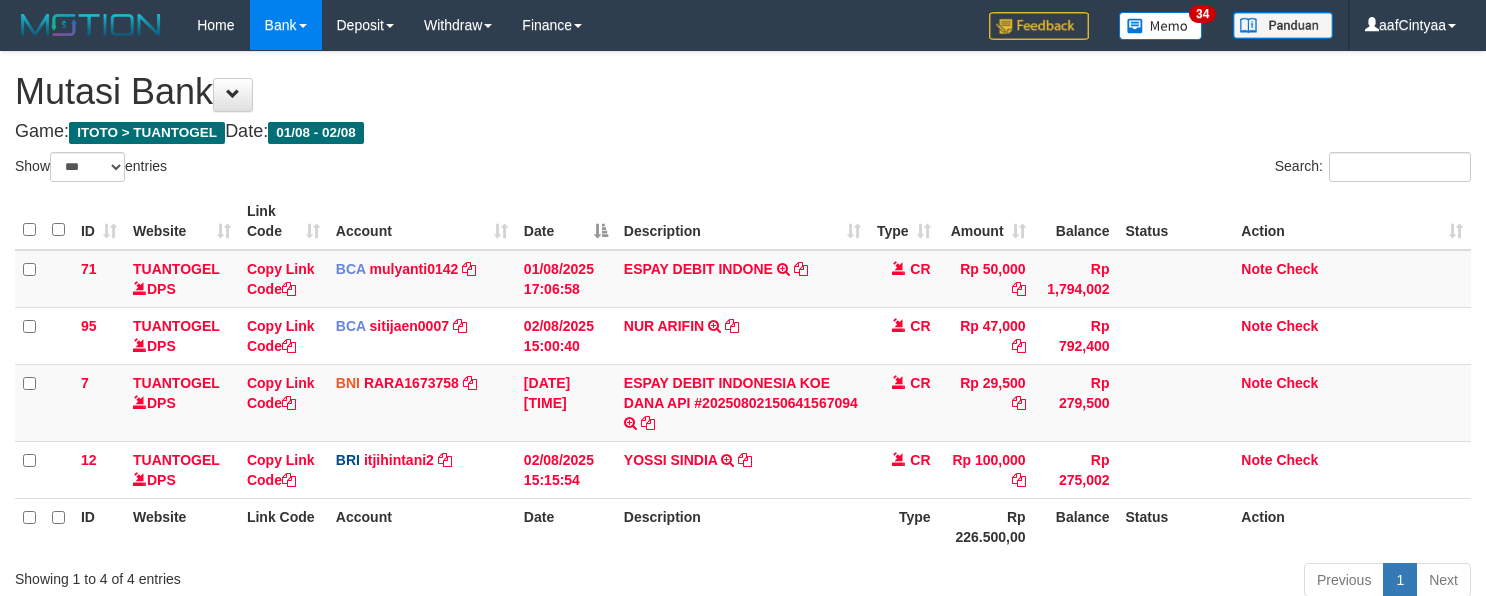 scroll, scrollTop: 153, scrollLeft: 0, axis: vertical 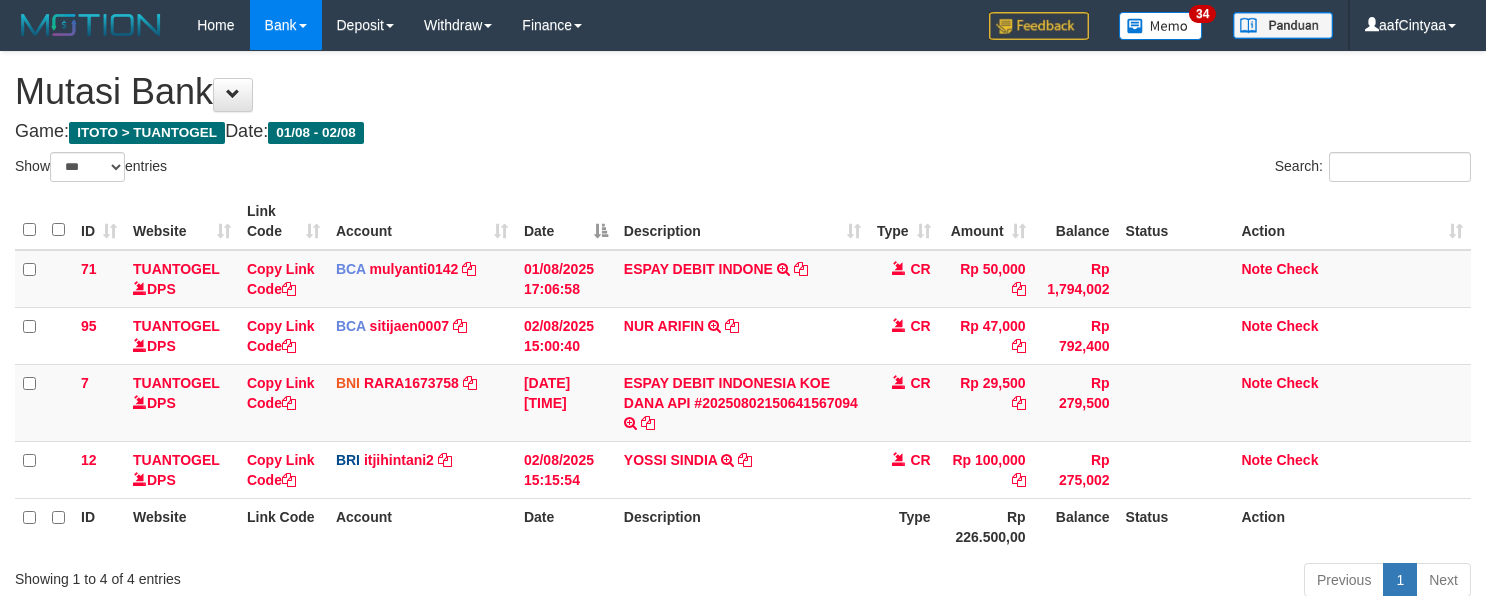 select on "***" 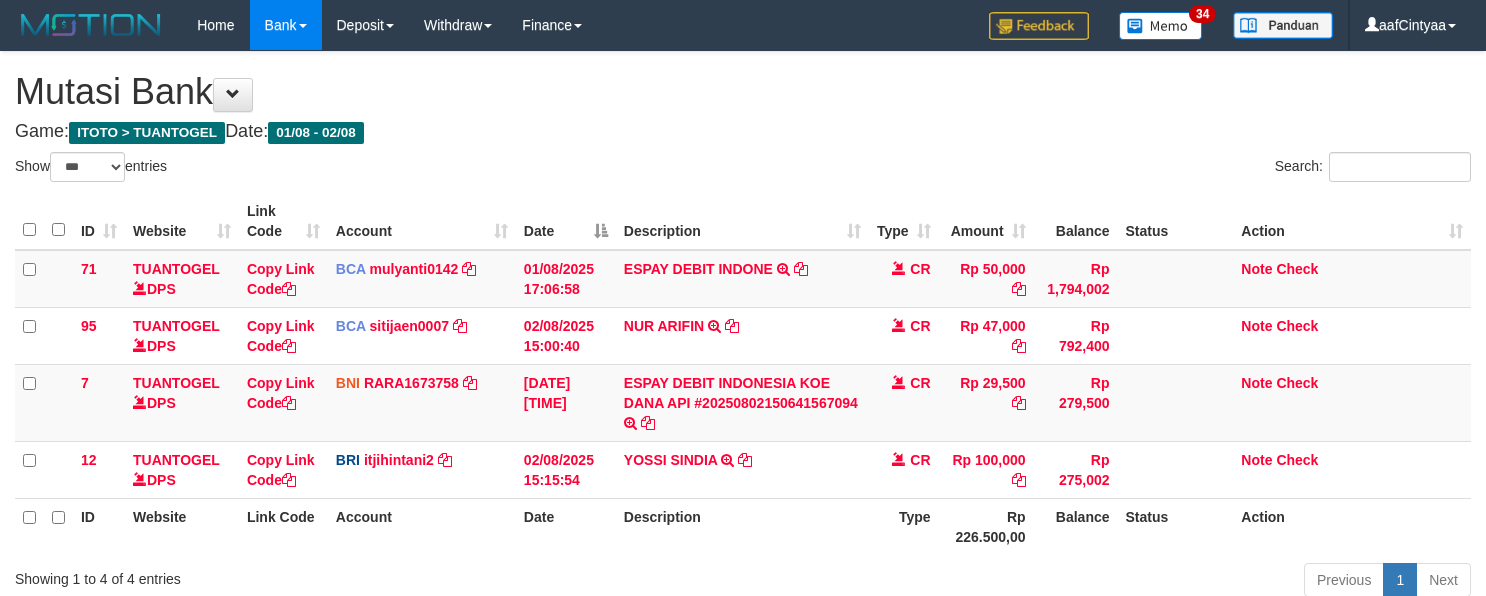 scroll, scrollTop: 153, scrollLeft: 0, axis: vertical 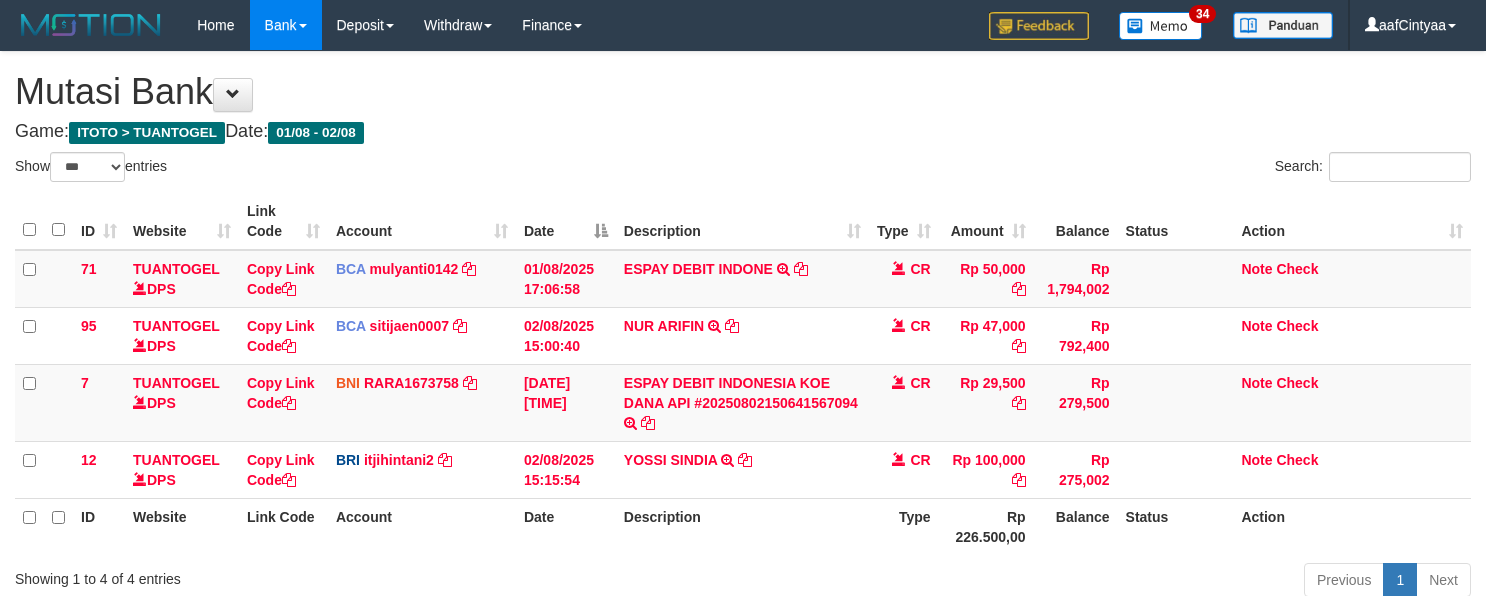 select on "***" 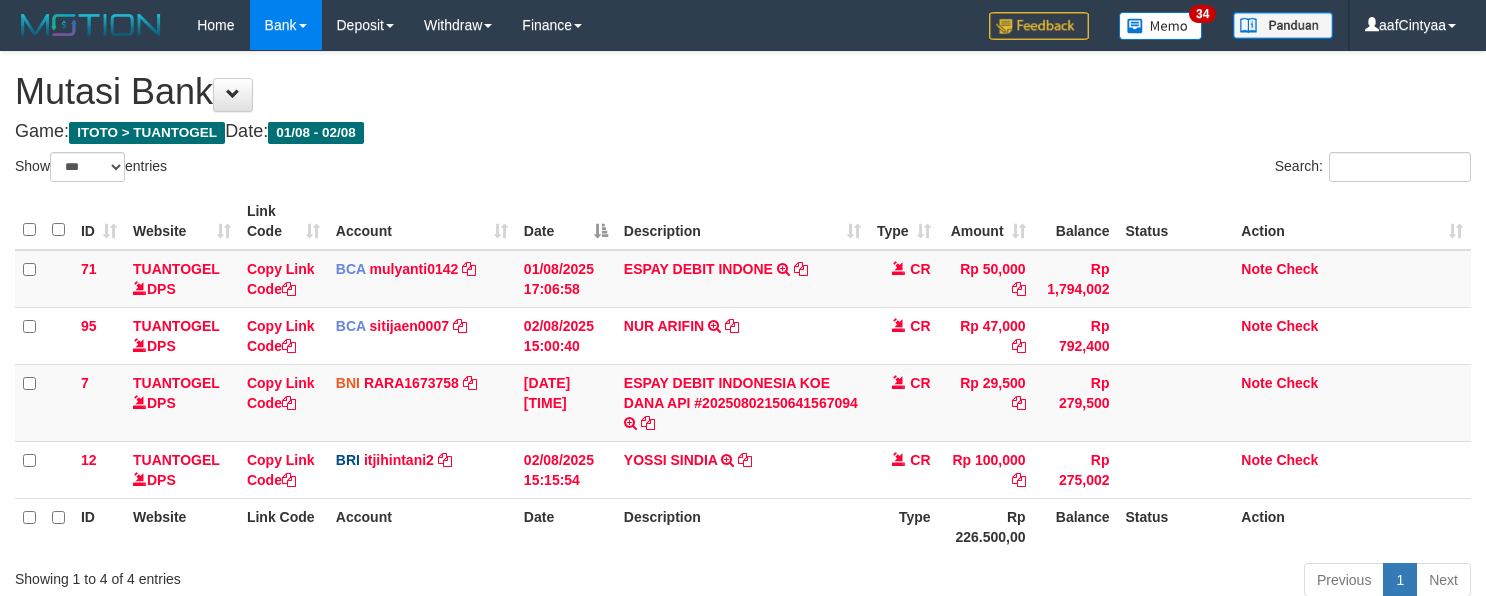 scroll, scrollTop: 153, scrollLeft: 0, axis: vertical 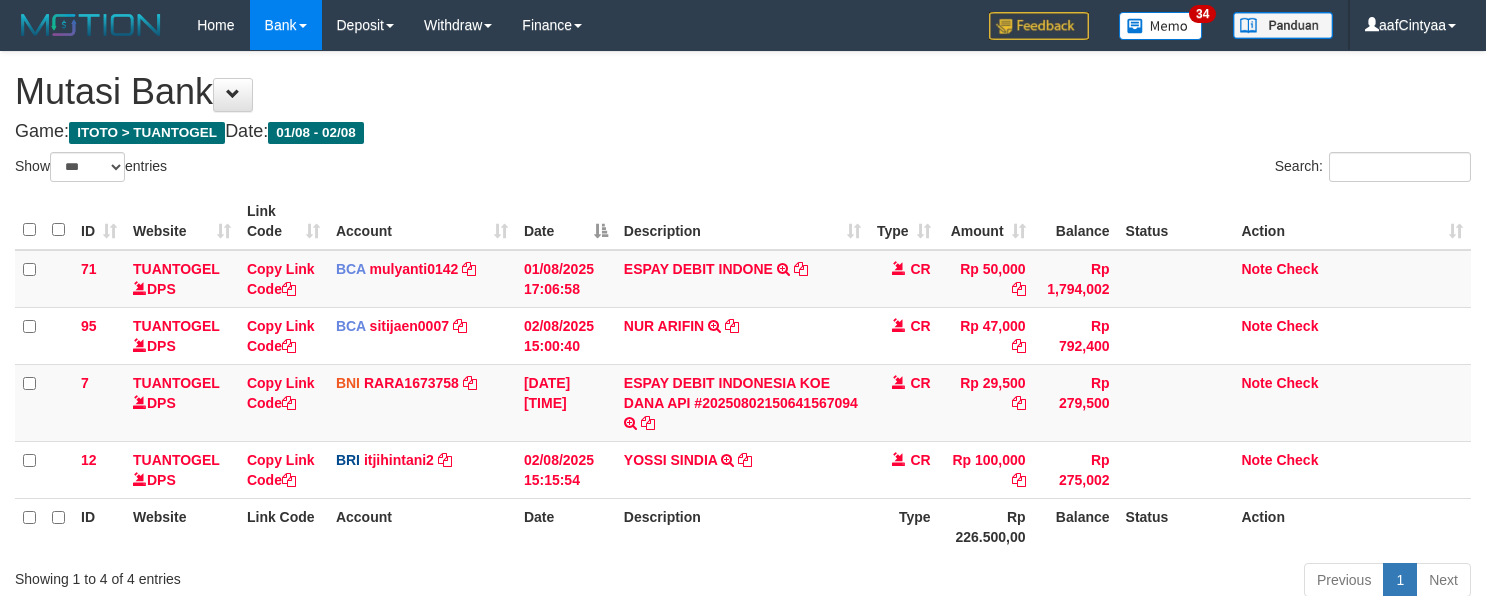 select on "***" 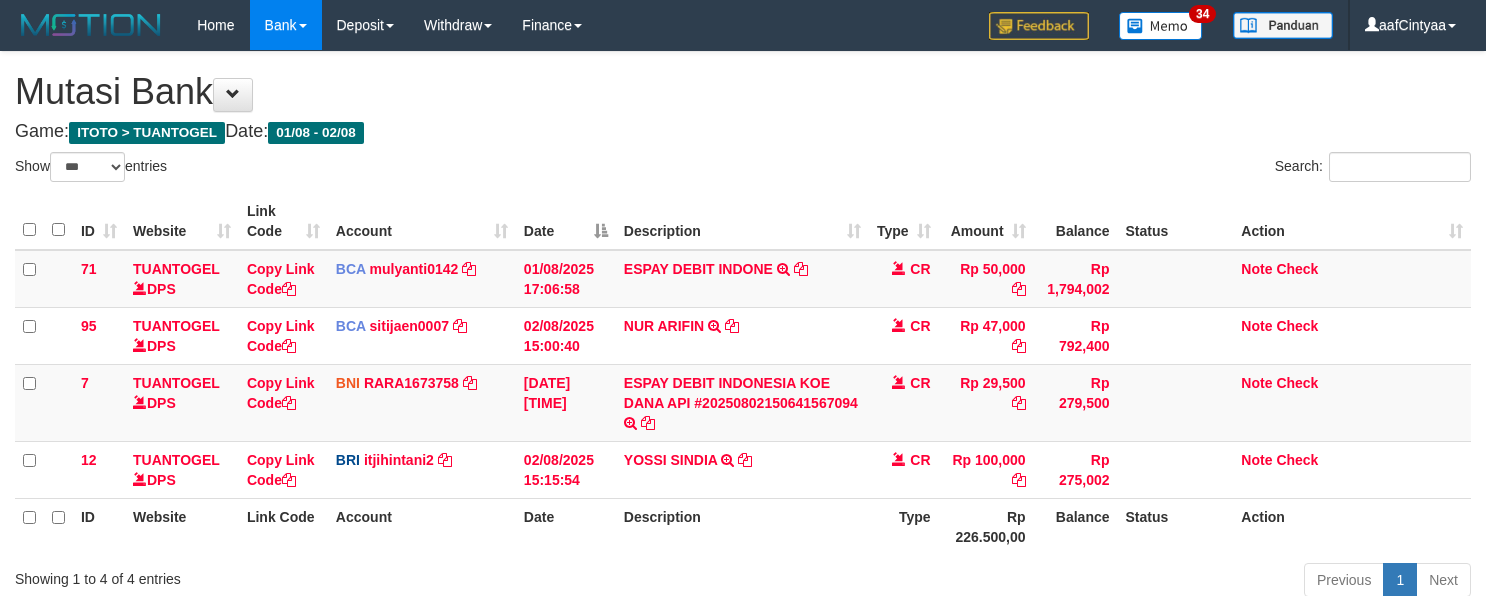 scroll, scrollTop: 153, scrollLeft: 0, axis: vertical 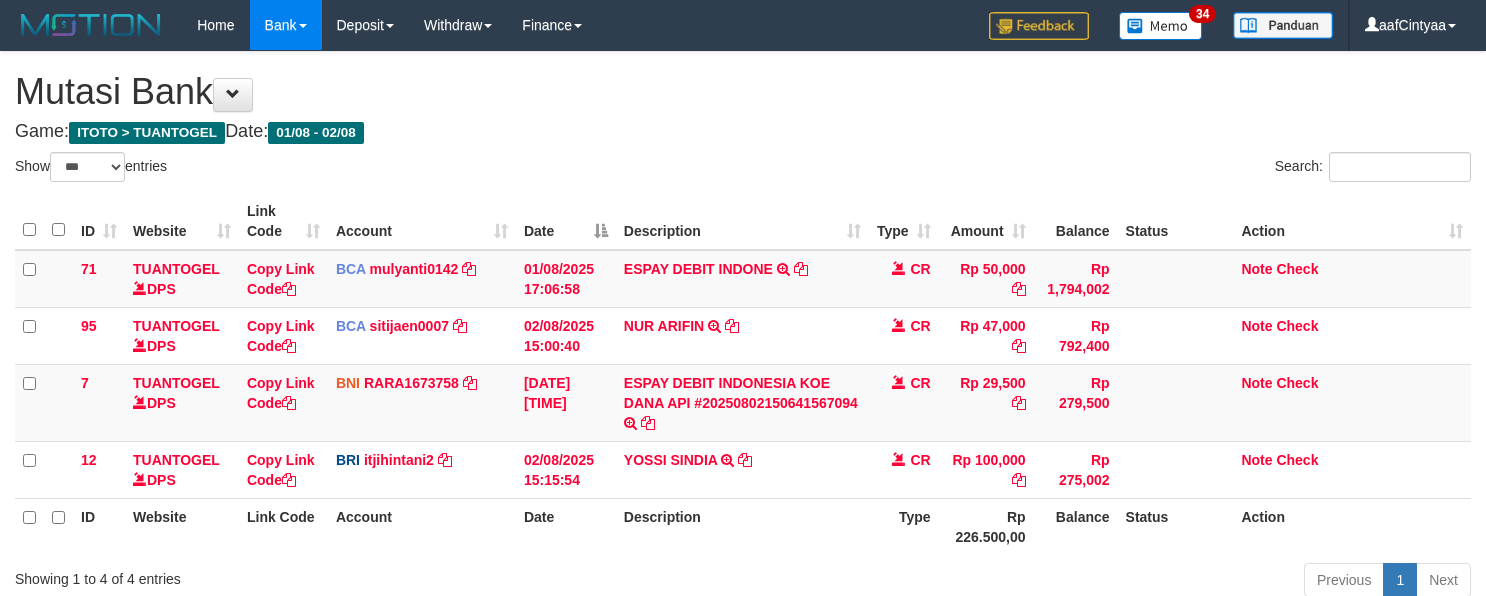 select on "***" 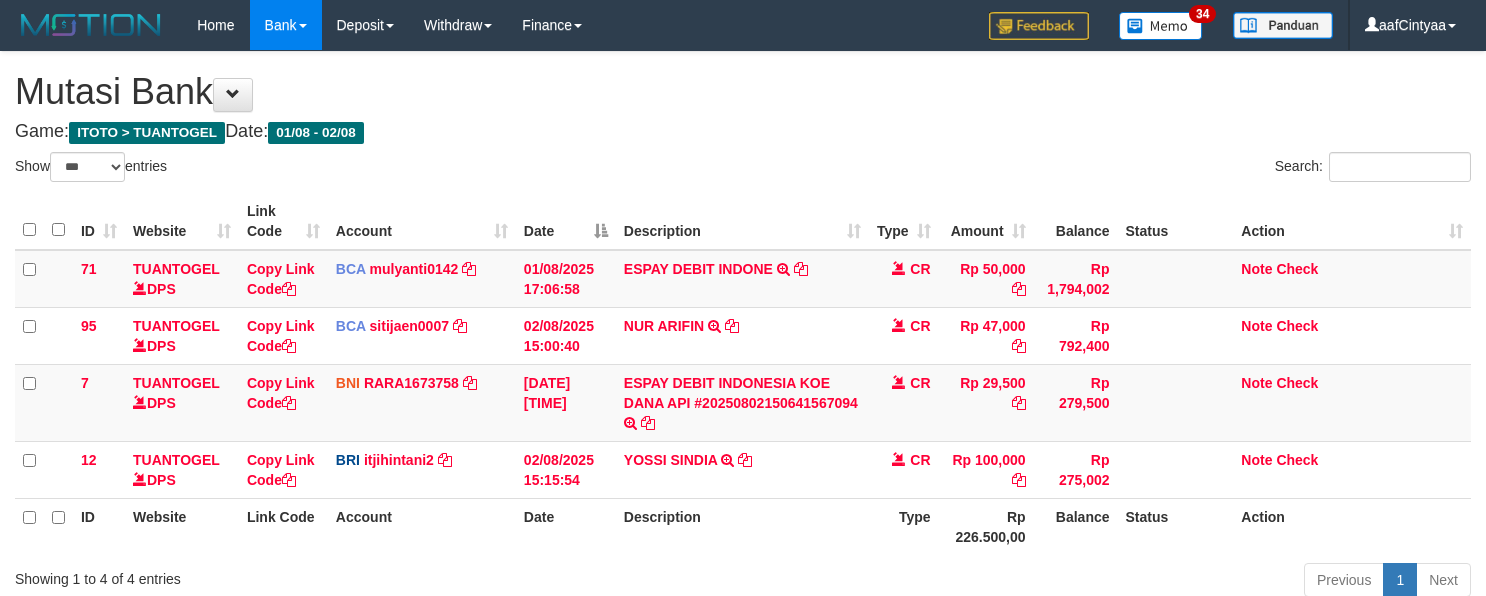 scroll, scrollTop: 153, scrollLeft: 0, axis: vertical 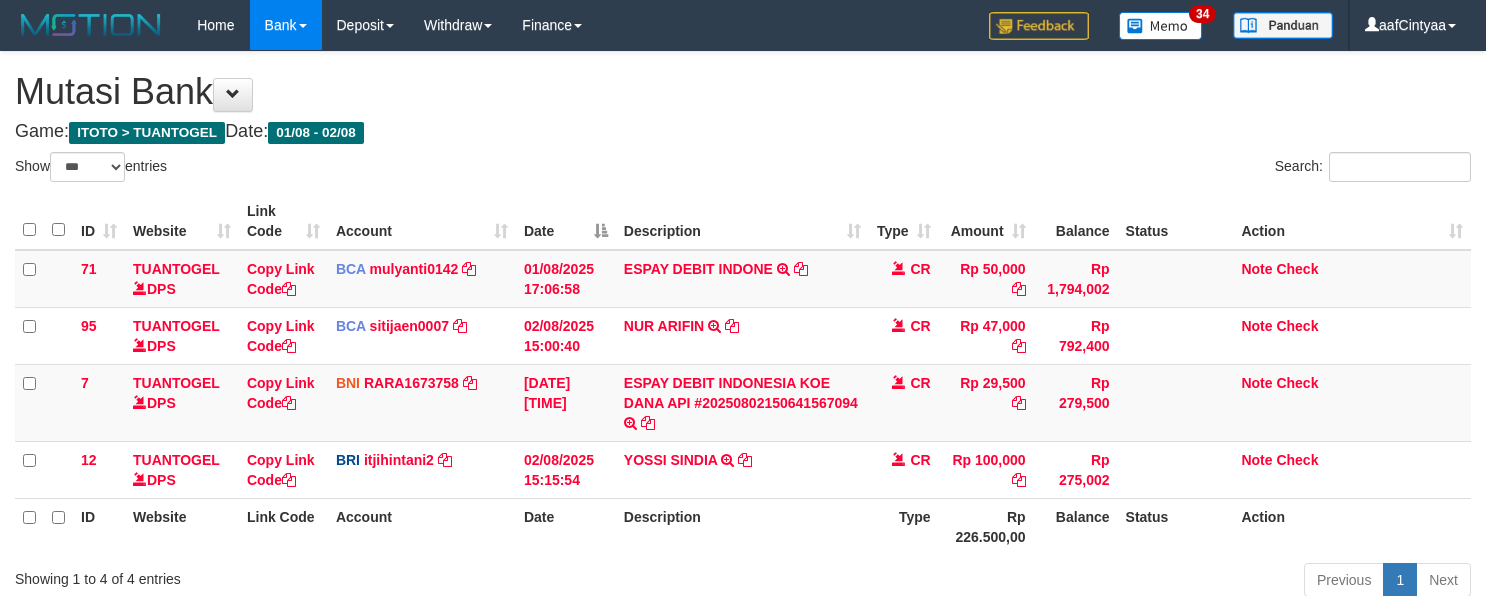 select on "***" 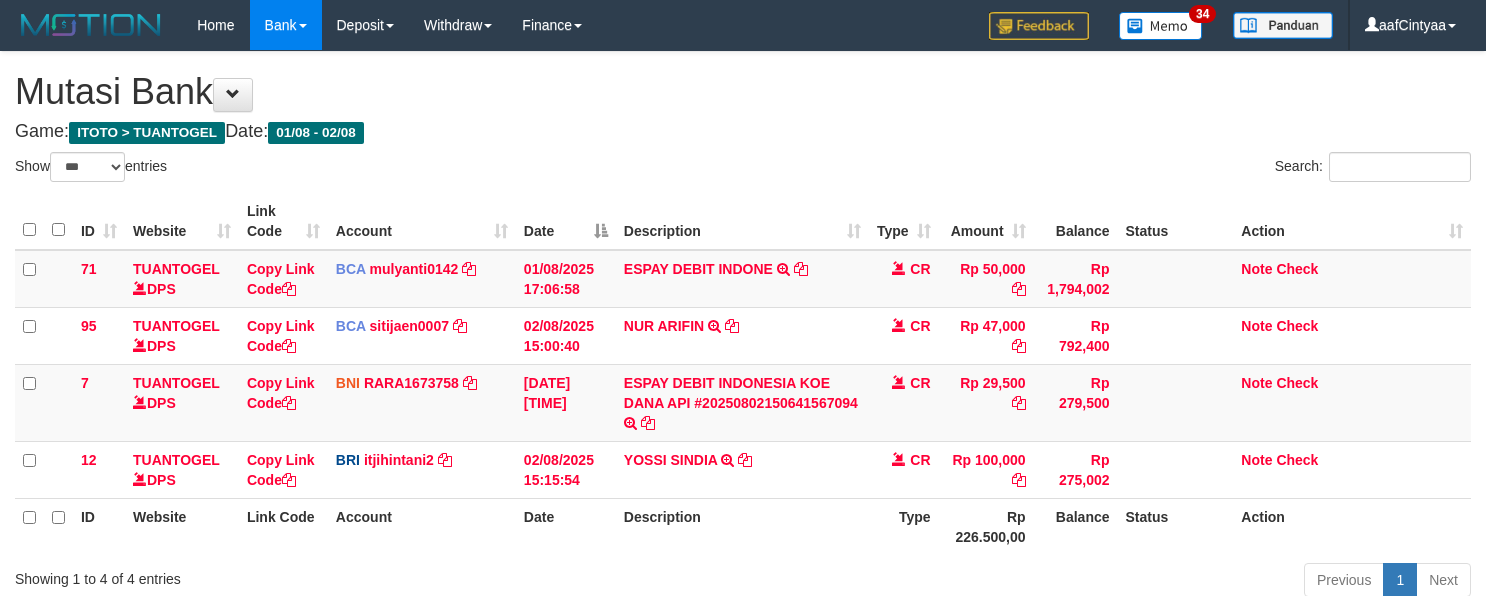 scroll, scrollTop: 153, scrollLeft: 0, axis: vertical 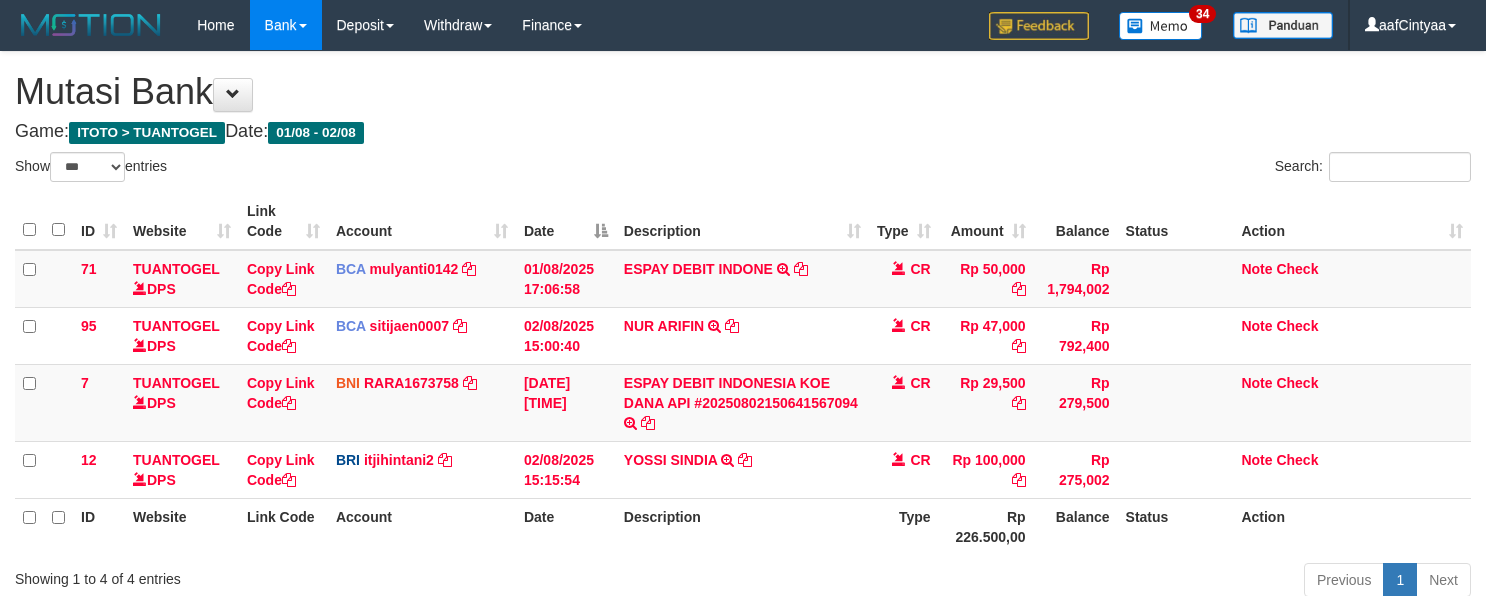 select on "***" 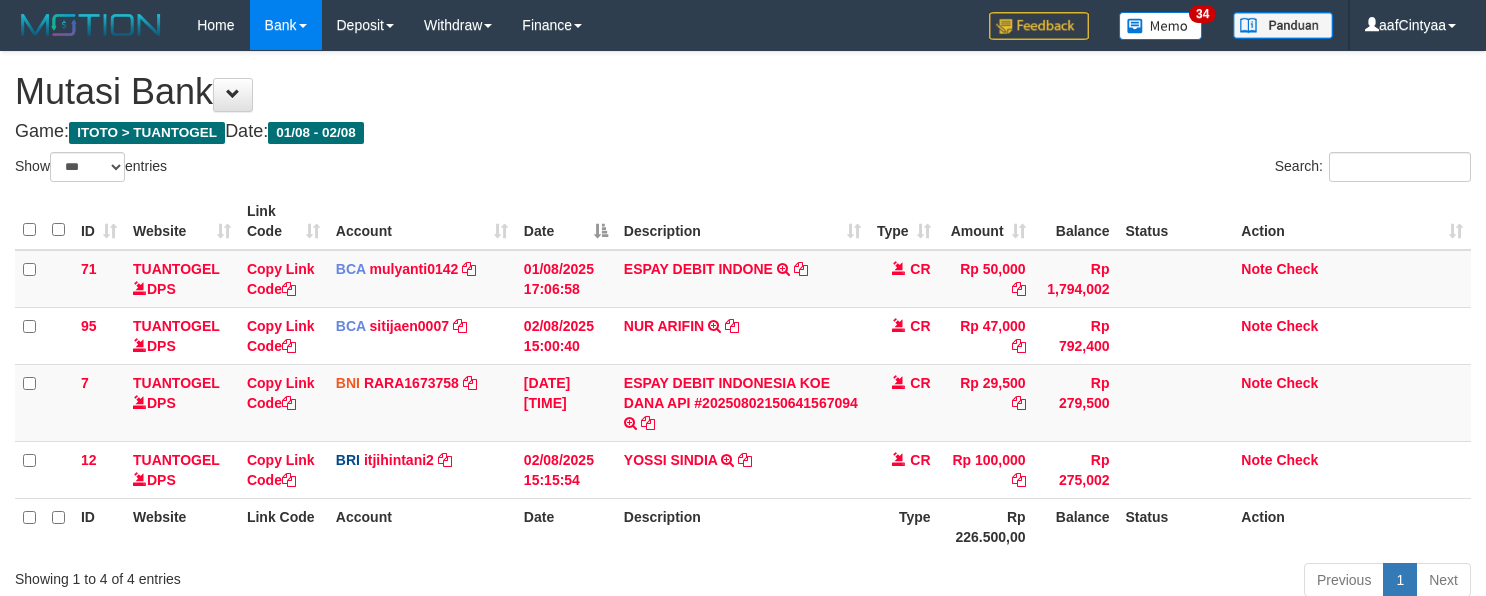 scroll, scrollTop: 153, scrollLeft: 0, axis: vertical 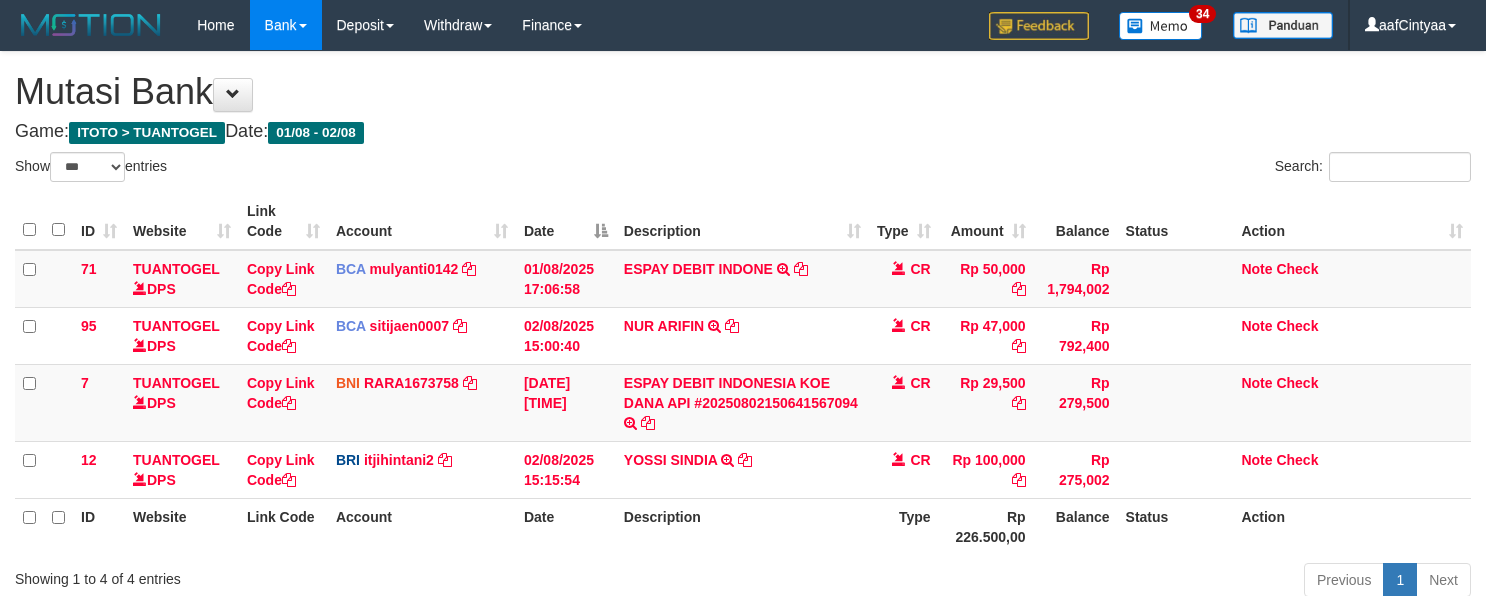 select on "***" 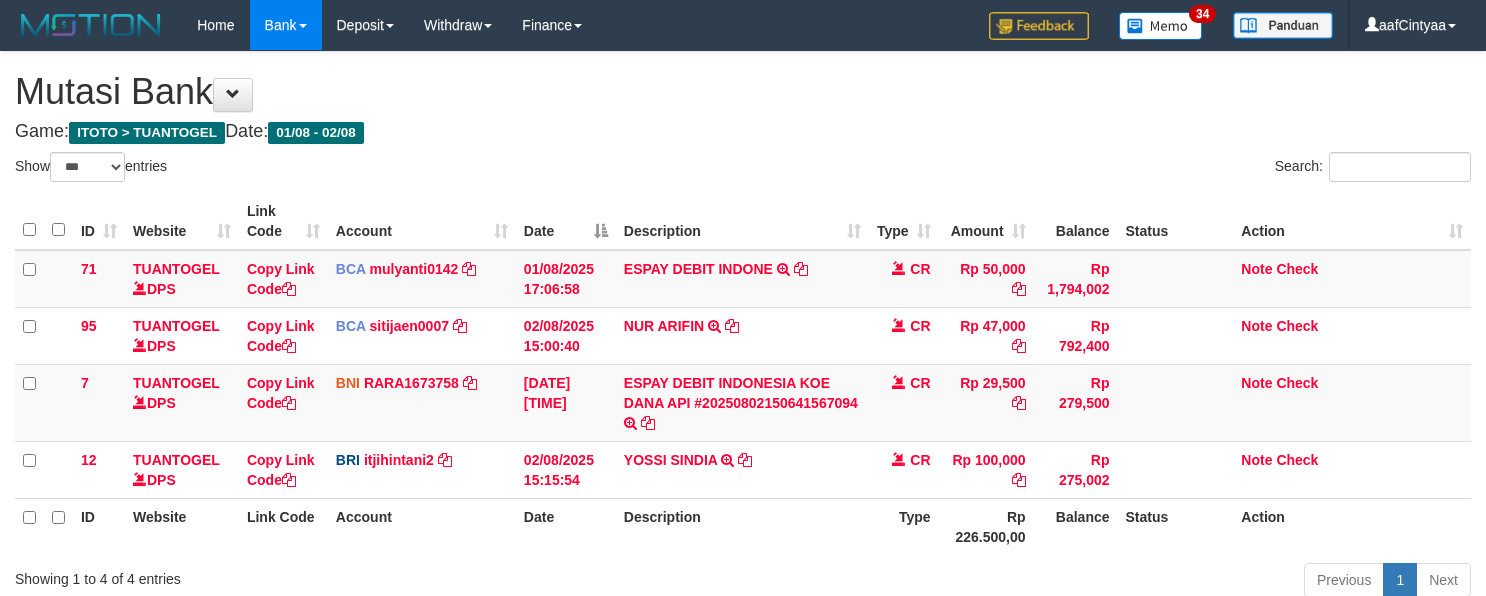 scroll, scrollTop: 153, scrollLeft: 0, axis: vertical 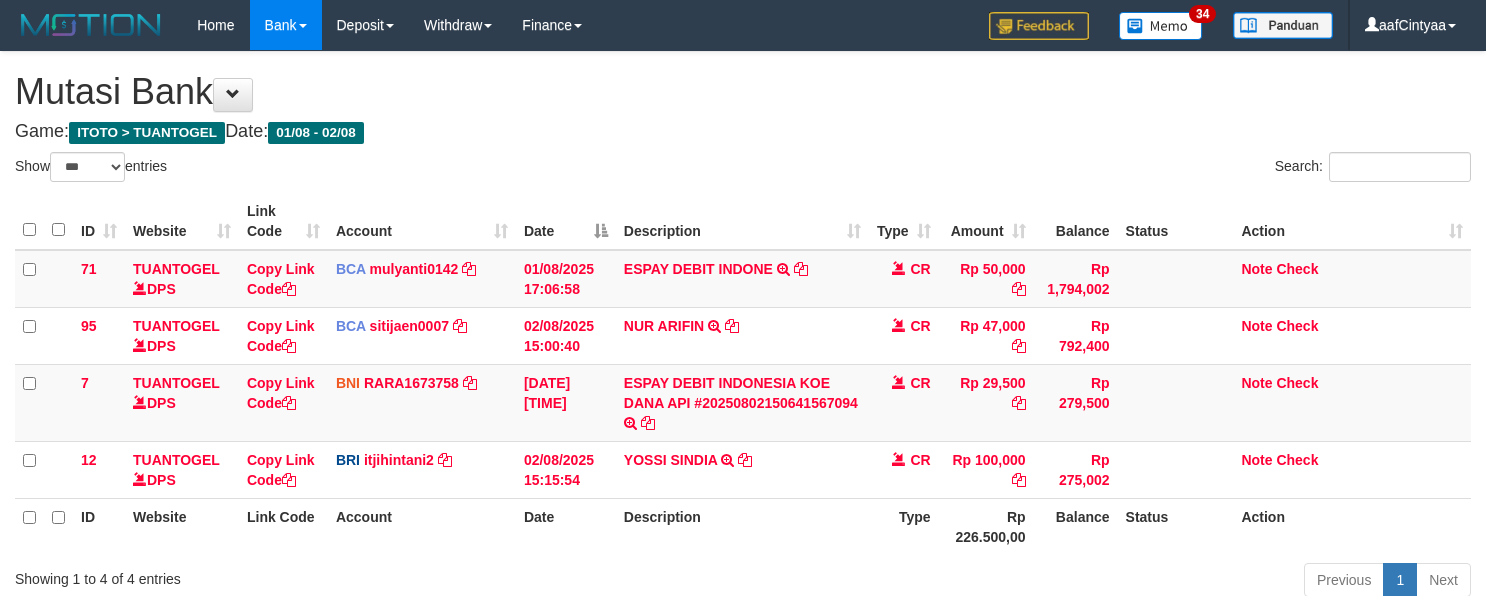 select on "***" 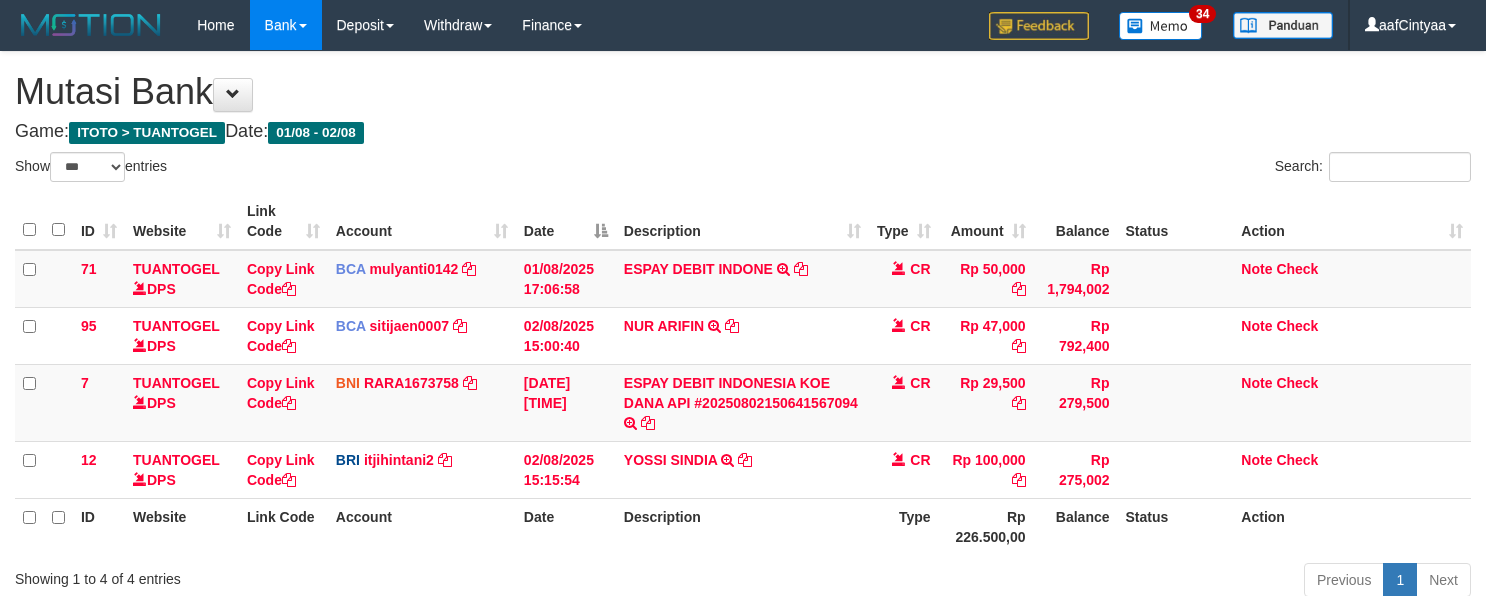 scroll, scrollTop: 153, scrollLeft: 0, axis: vertical 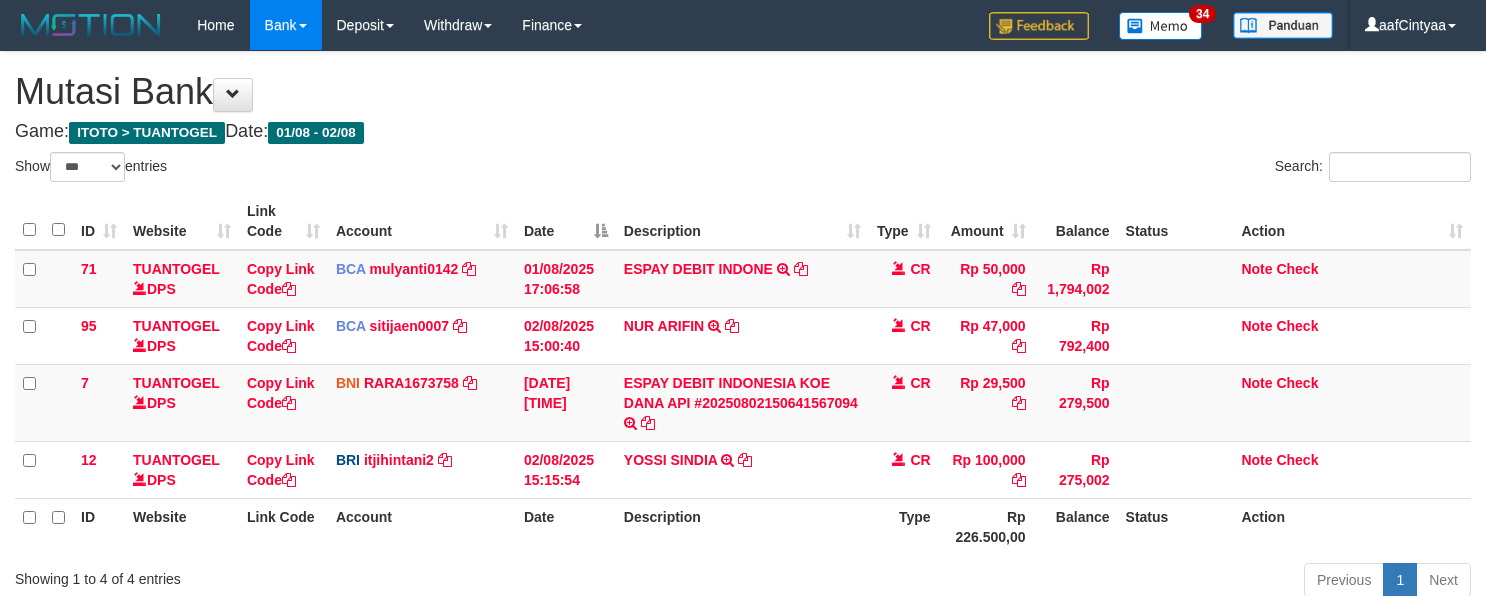 select on "***" 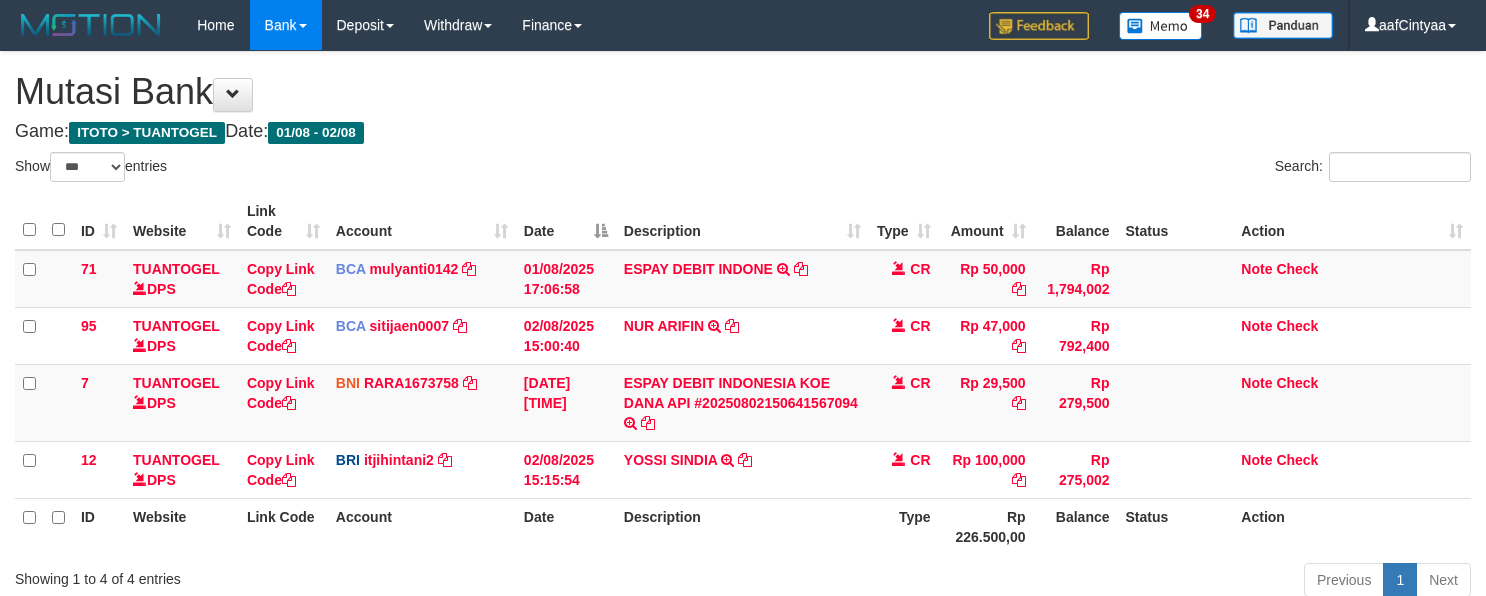 scroll, scrollTop: 153, scrollLeft: 0, axis: vertical 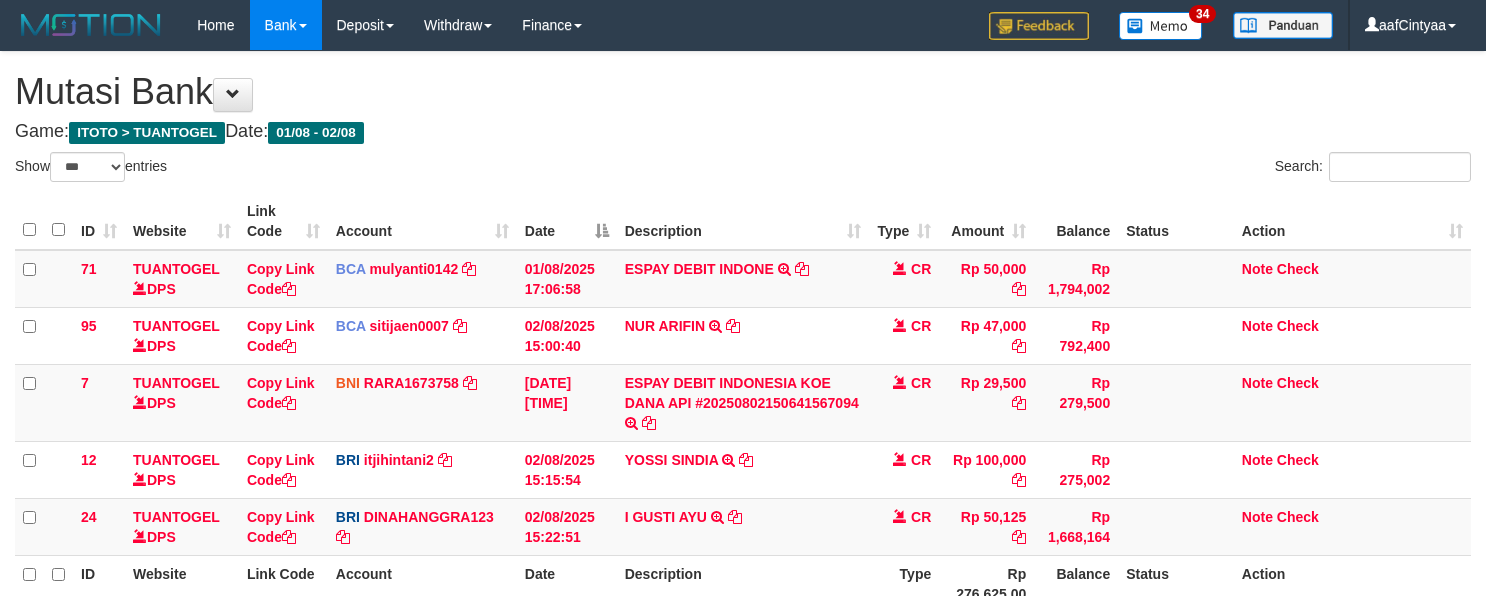 select on "***" 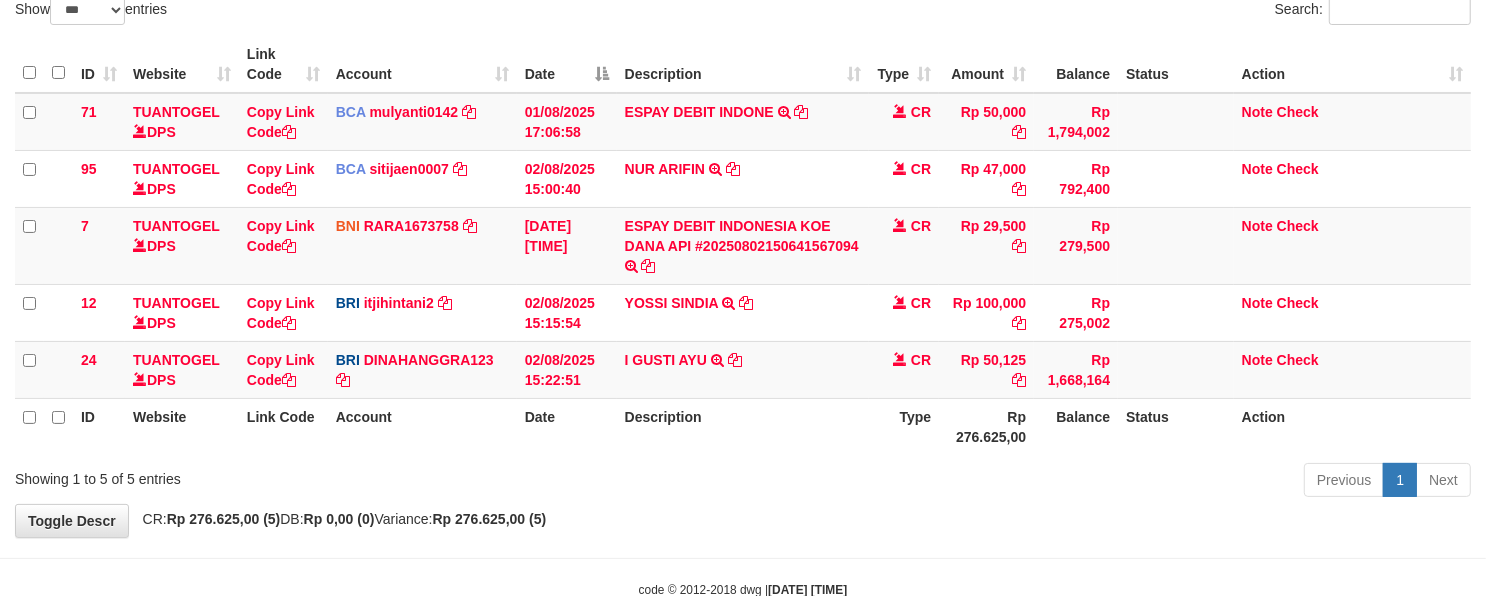 scroll, scrollTop: 153, scrollLeft: 0, axis: vertical 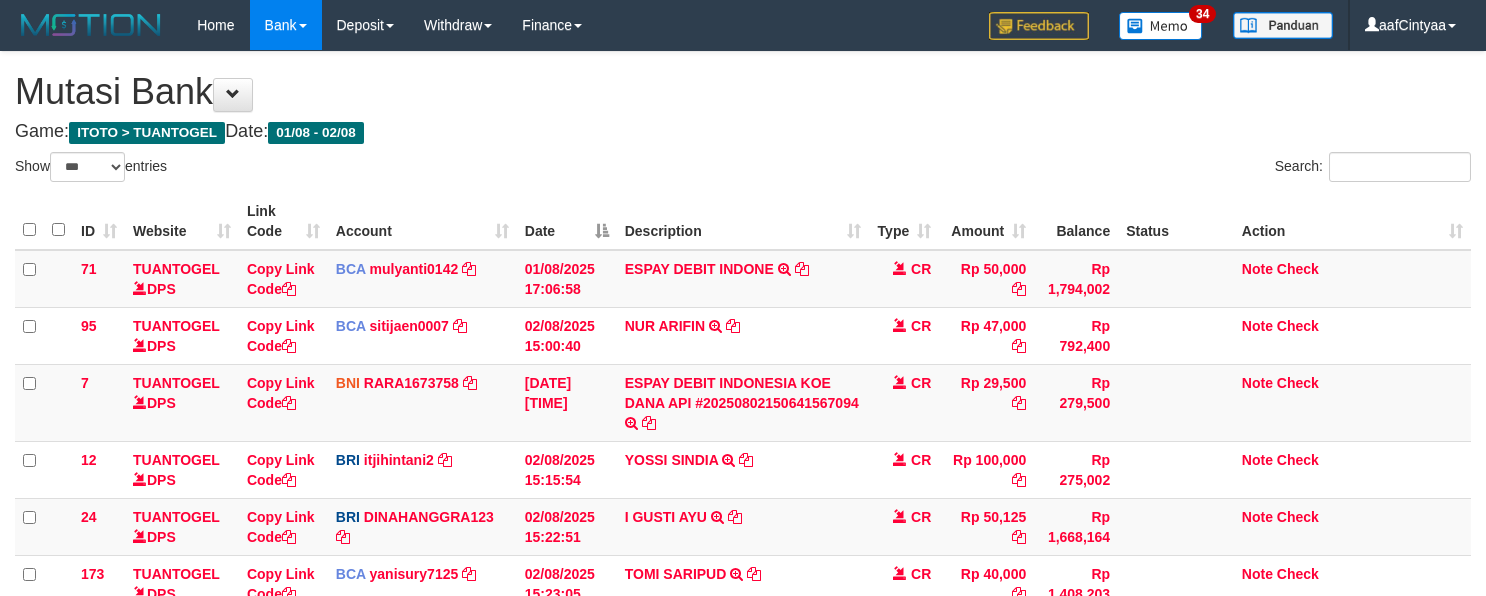 select on "***" 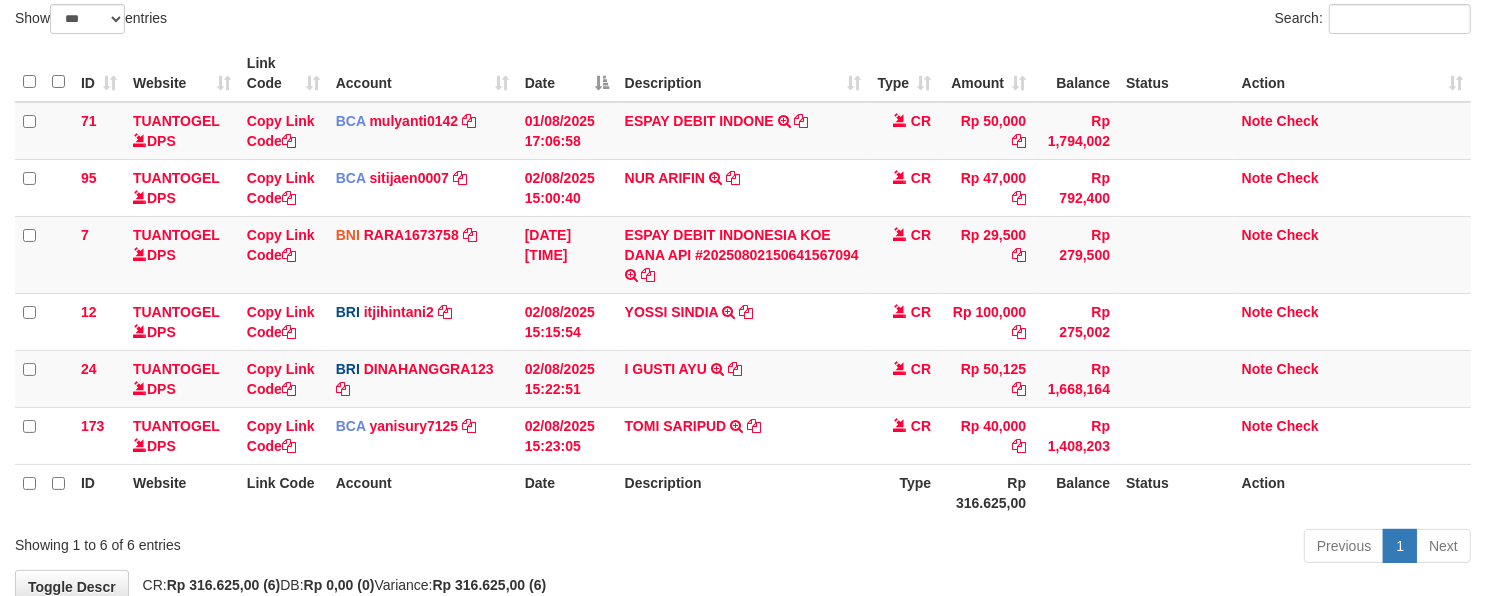 scroll, scrollTop: 153, scrollLeft: 0, axis: vertical 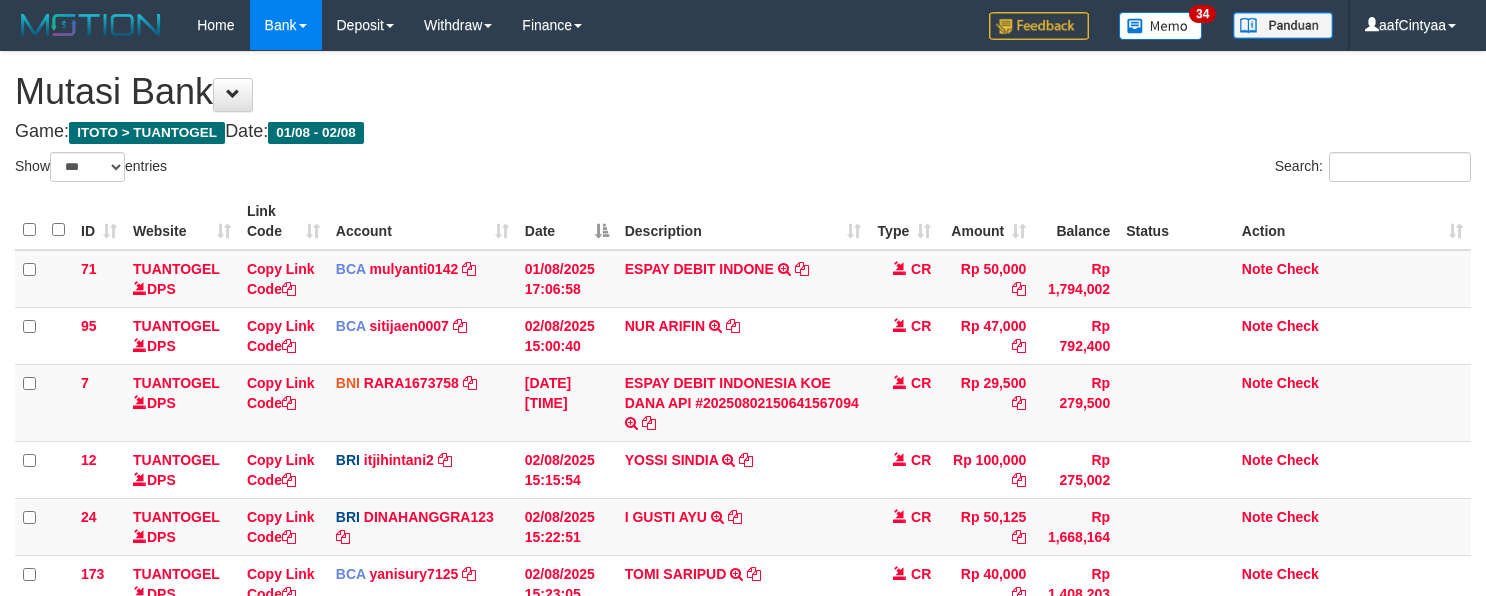 select on "***" 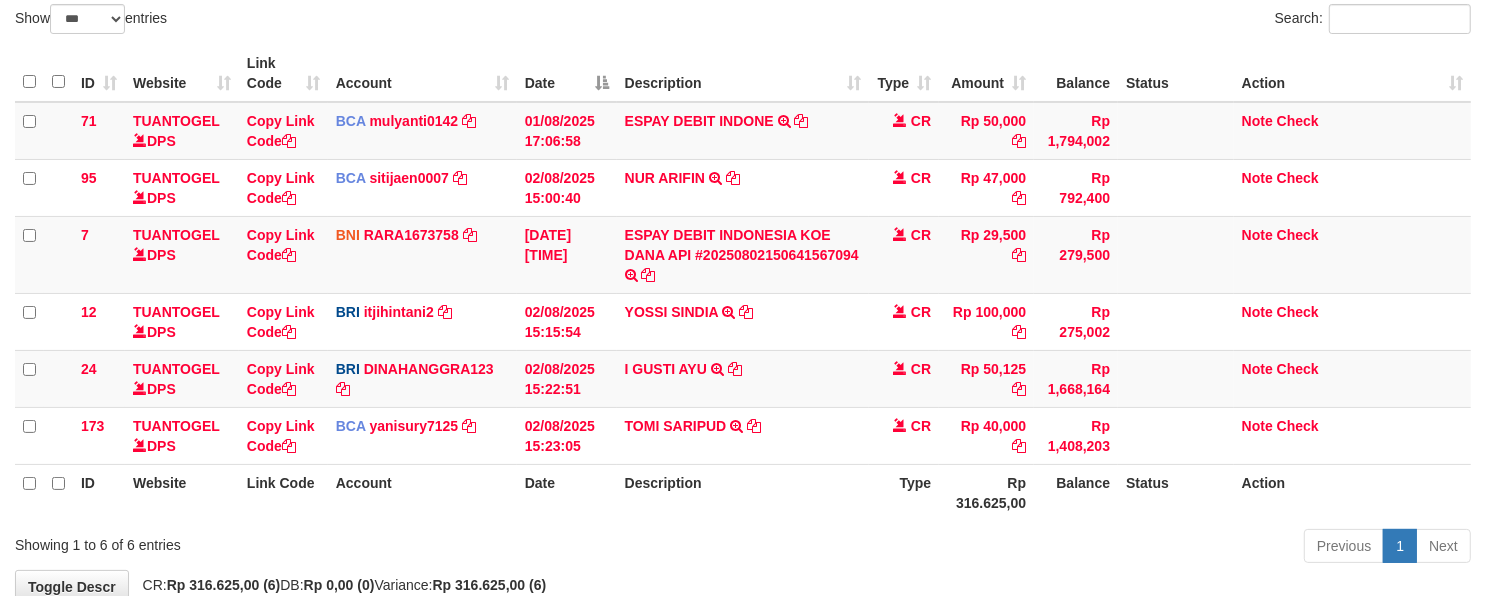 scroll, scrollTop: 153, scrollLeft: 0, axis: vertical 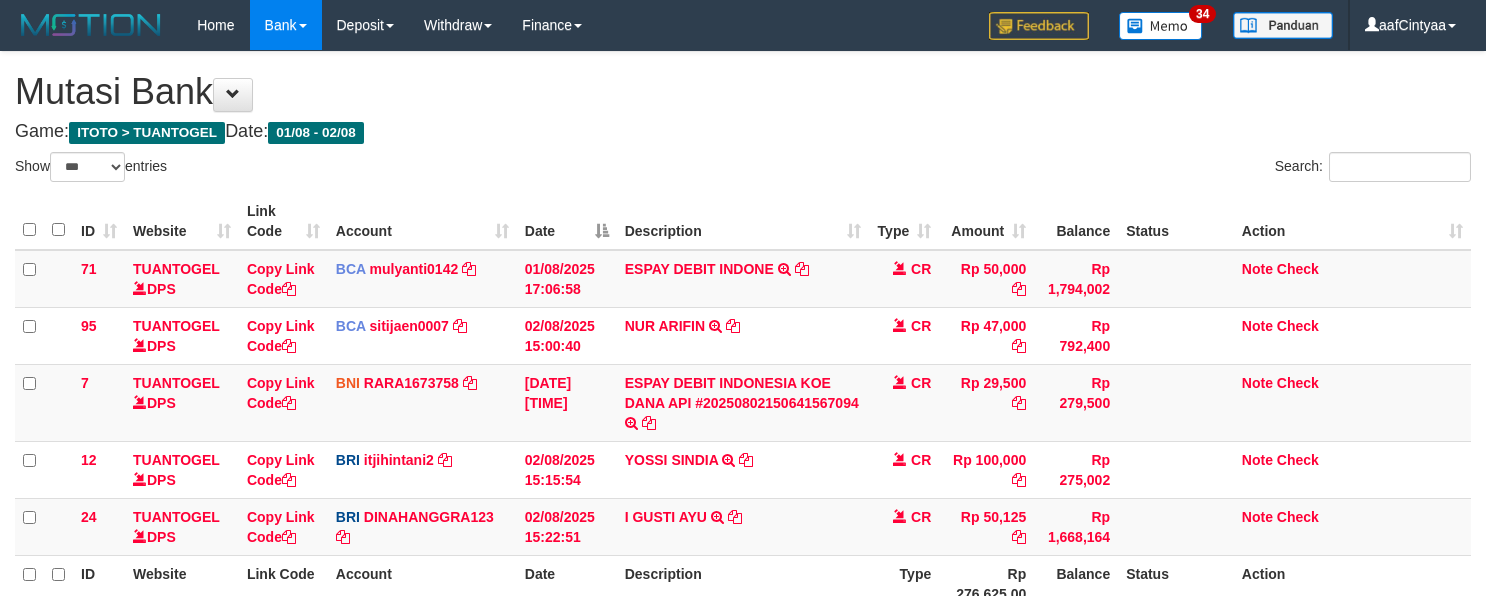 select on "***" 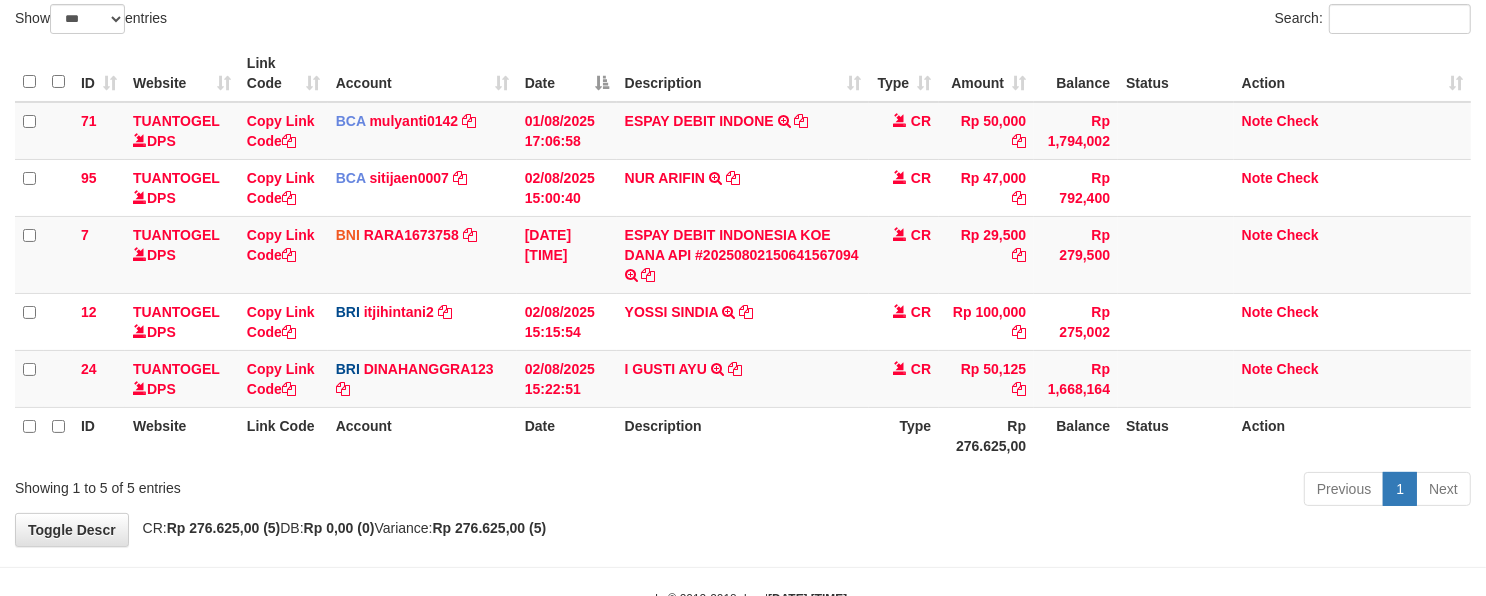 scroll, scrollTop: 153, scrollLeft: 0, axis: vertical 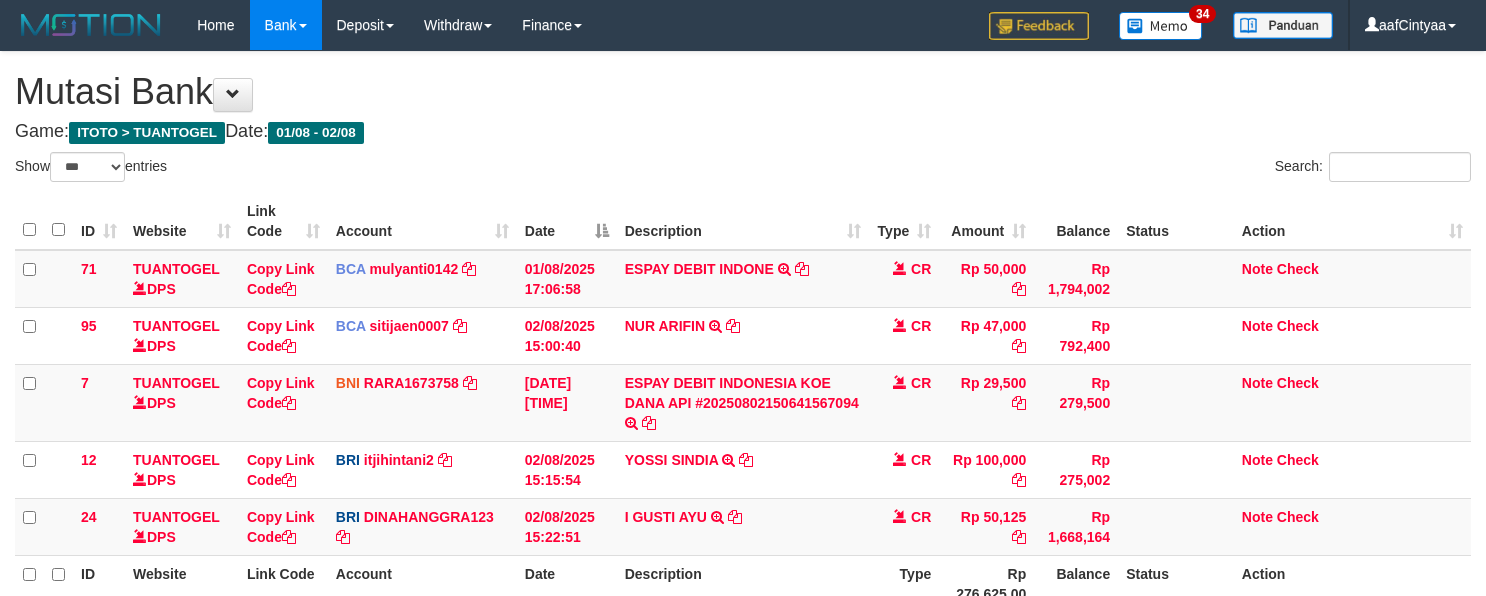 select on "***" 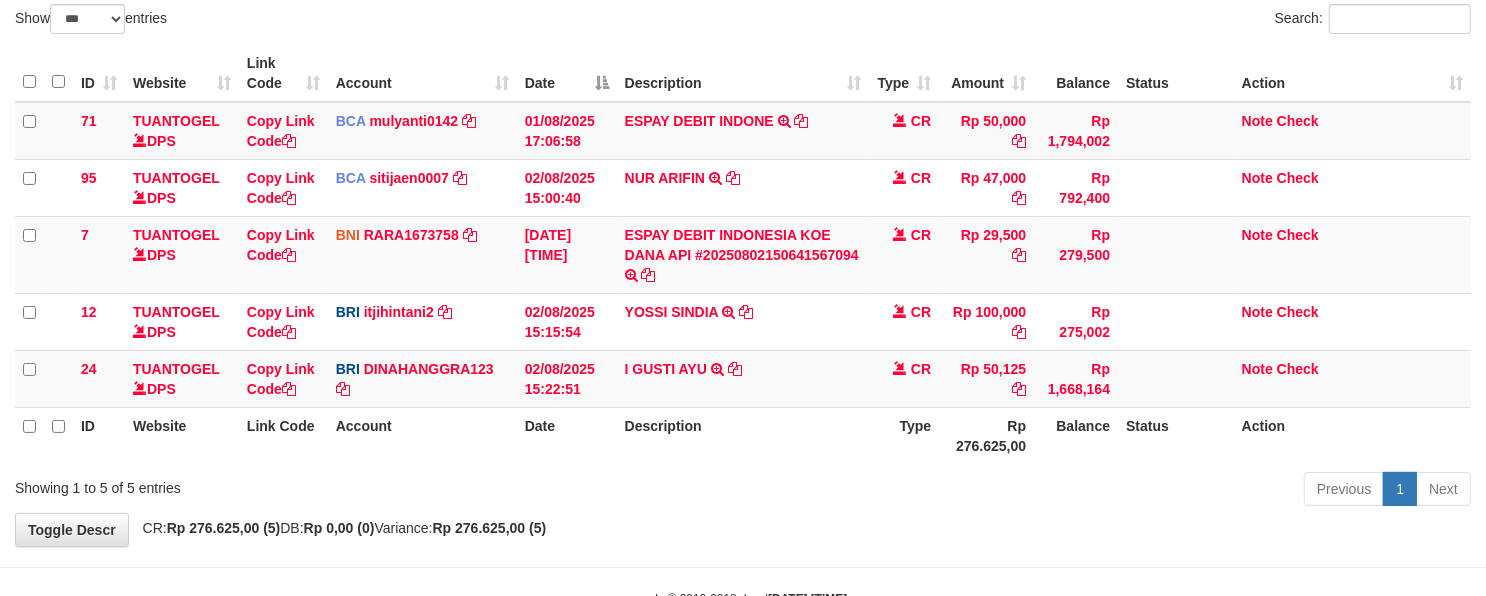 scroll, scrollTop: 153, scrollLeft: 0, axis: vertical 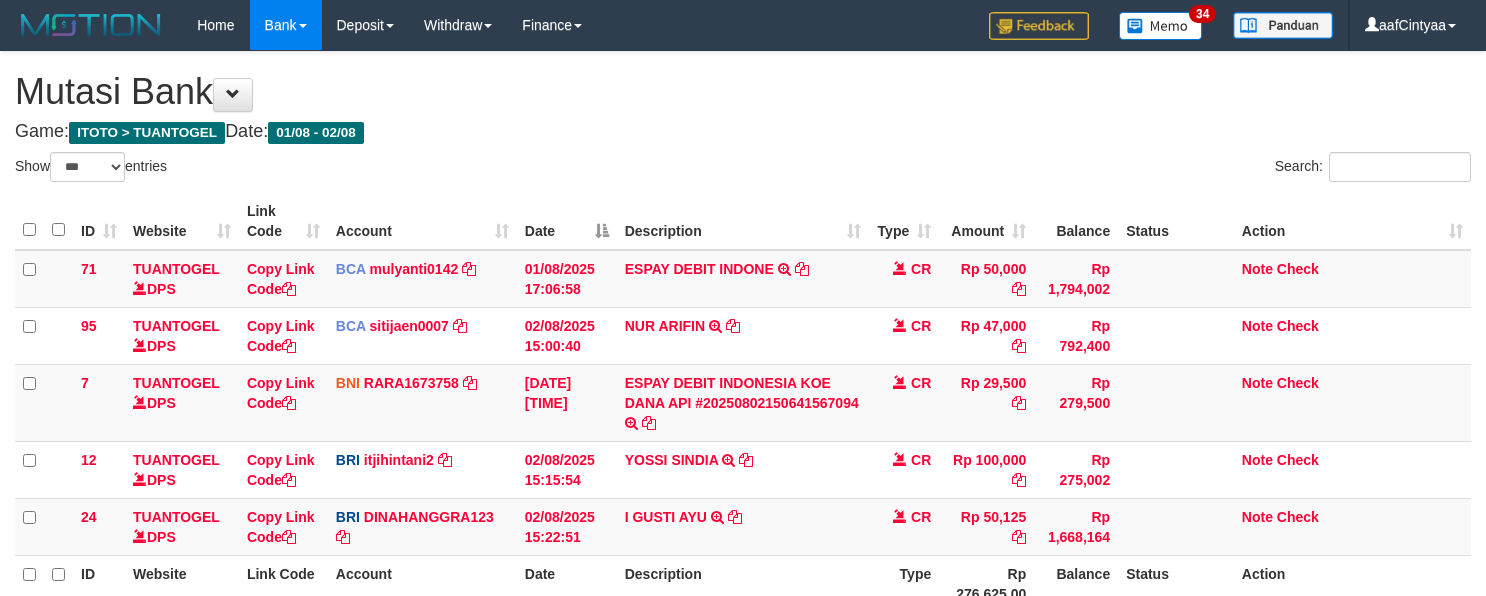 select on "***" 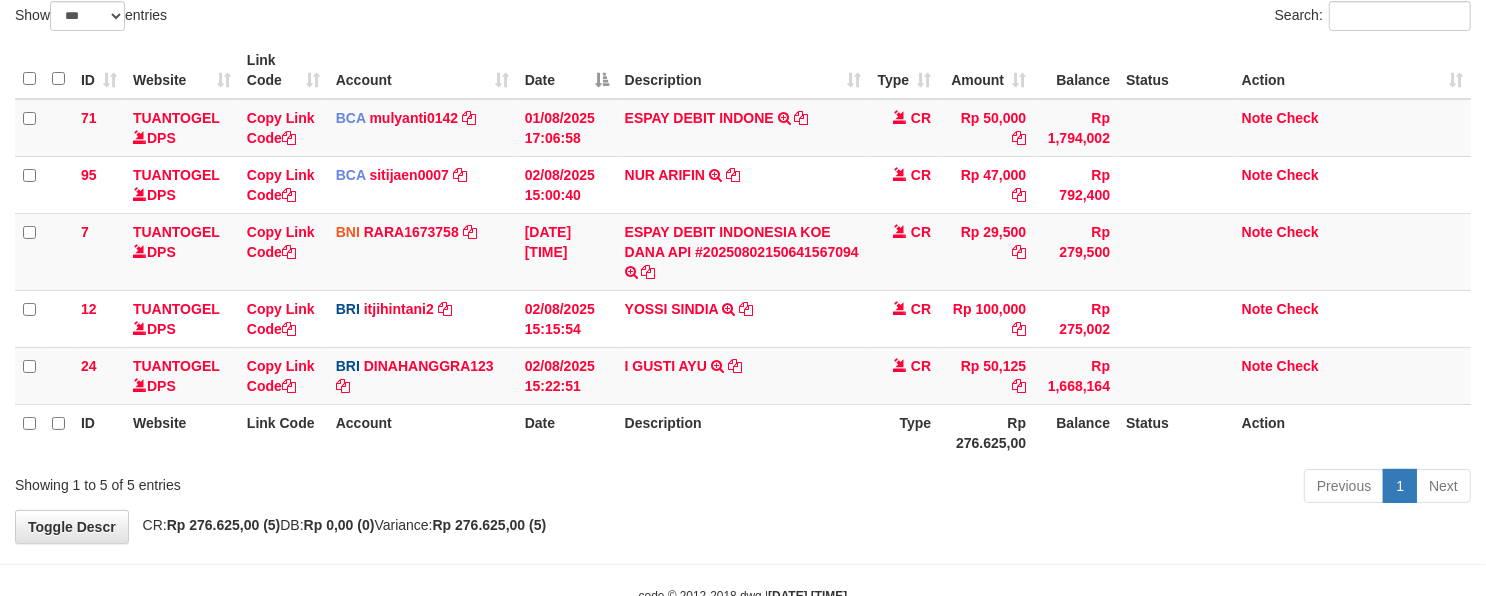 scroll, scrollTop: 153, scrollLeft: 0, axis: vertical 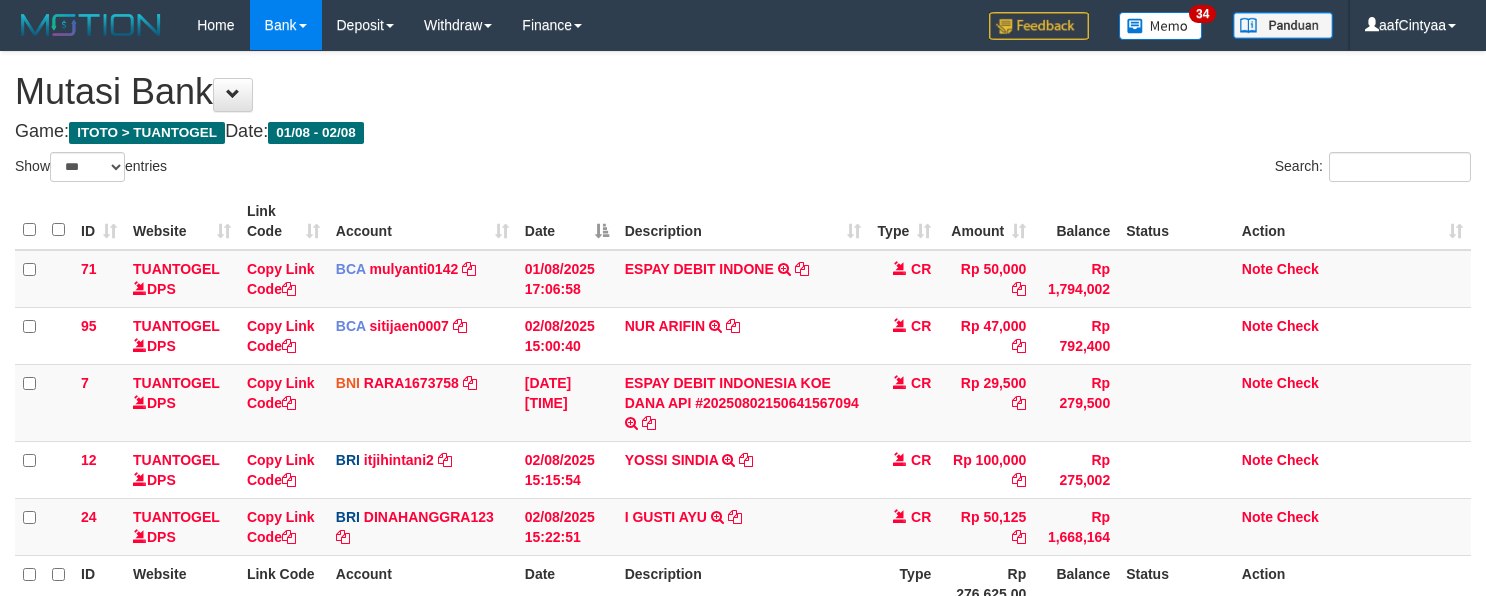 select on "***" 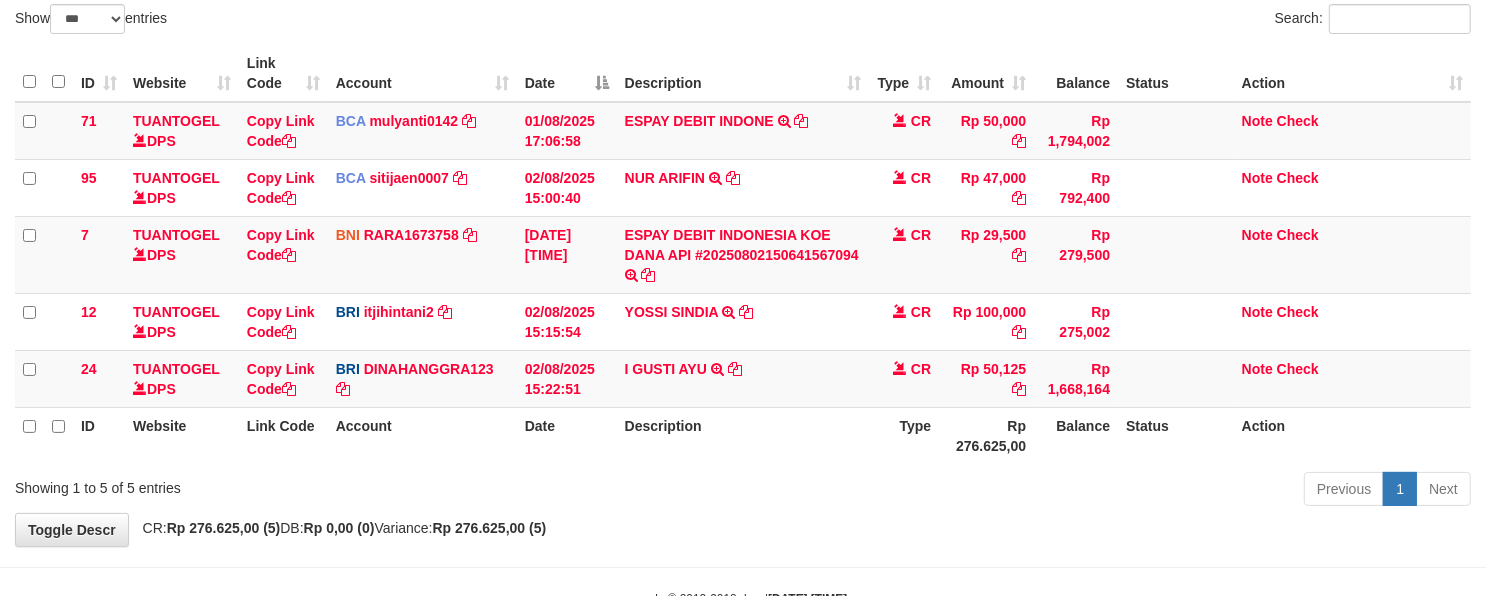 scroll, scrollTop: 153, scrollLeft: 0, axis: vertical 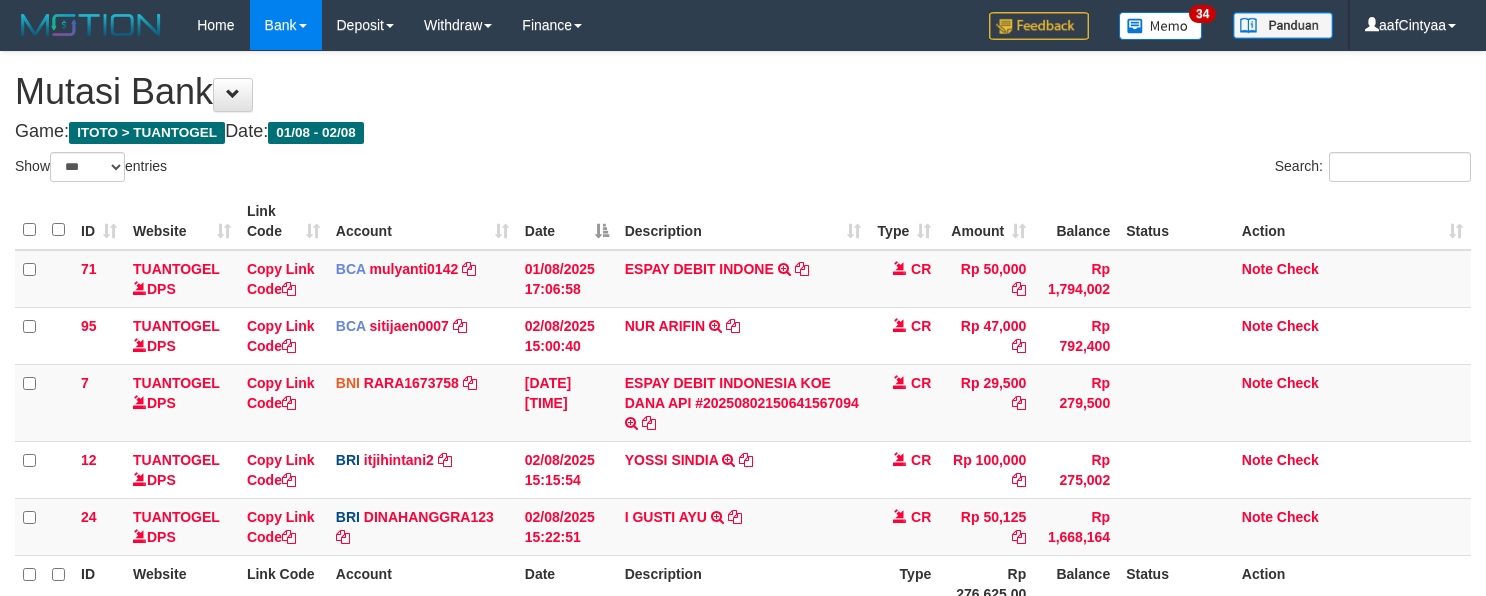select on "***" 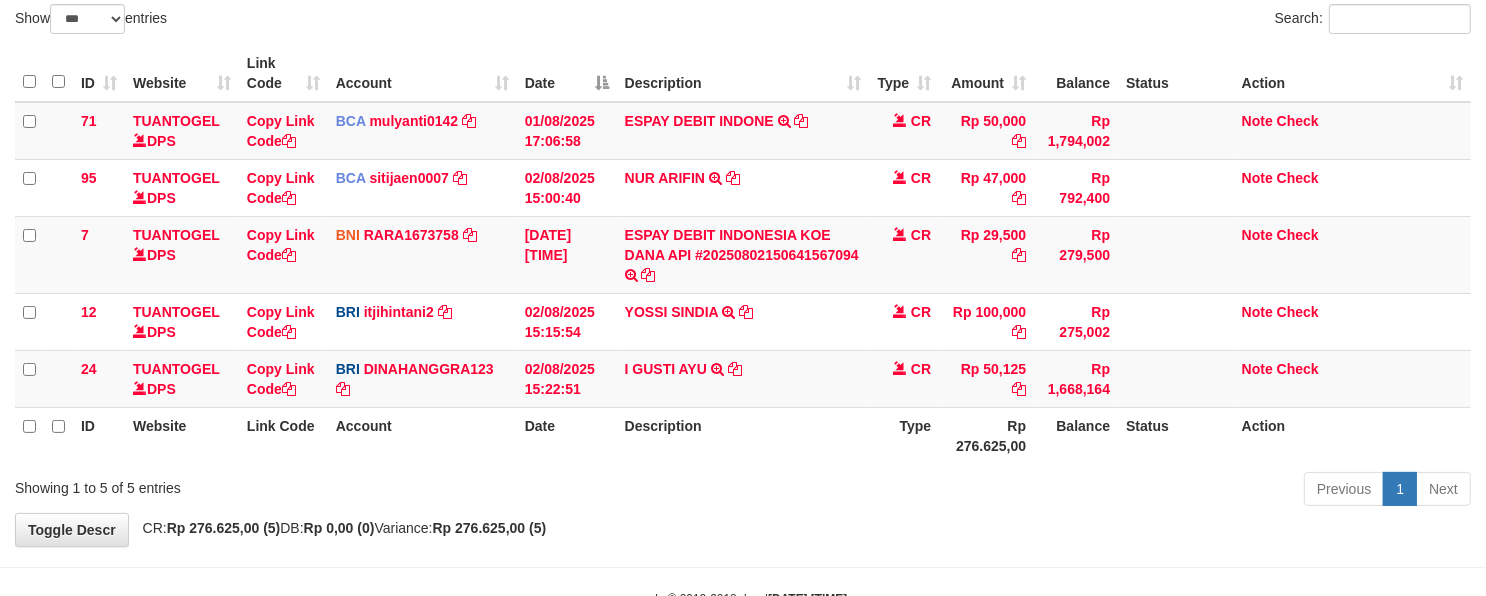 scroll, scrollTop: 153, scrollLeft: 0, axis: vertical 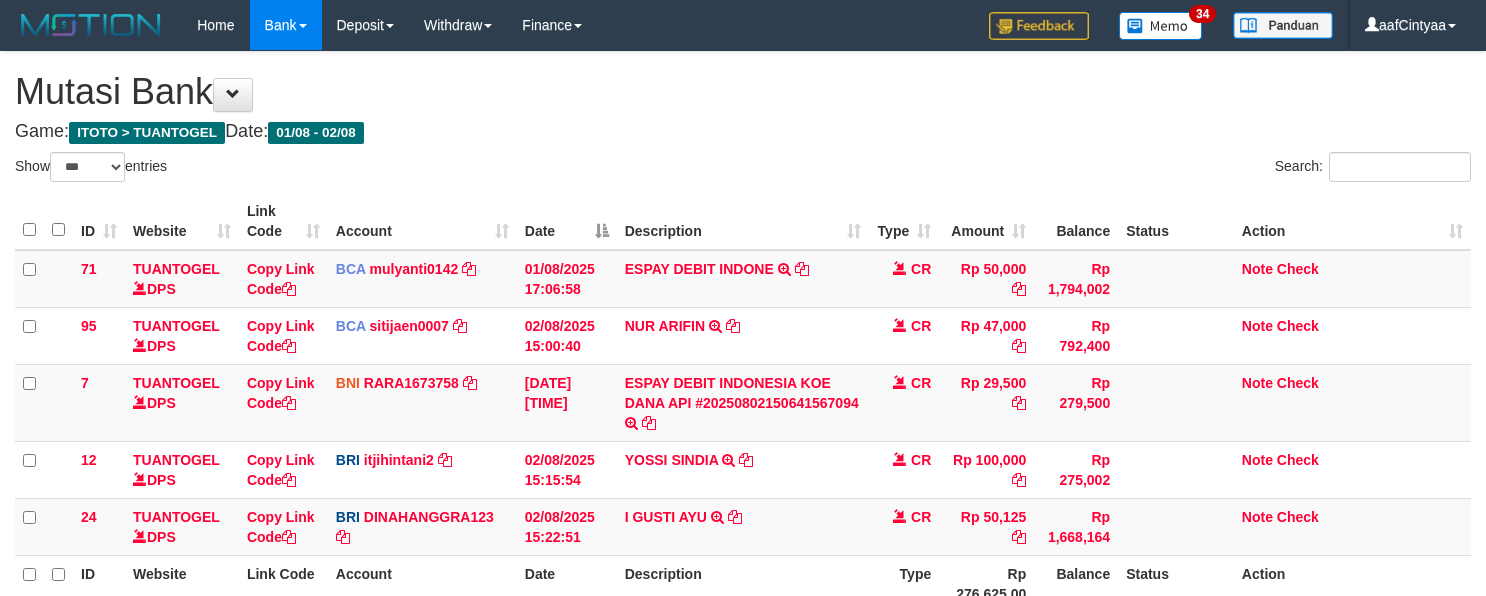 select on "***" 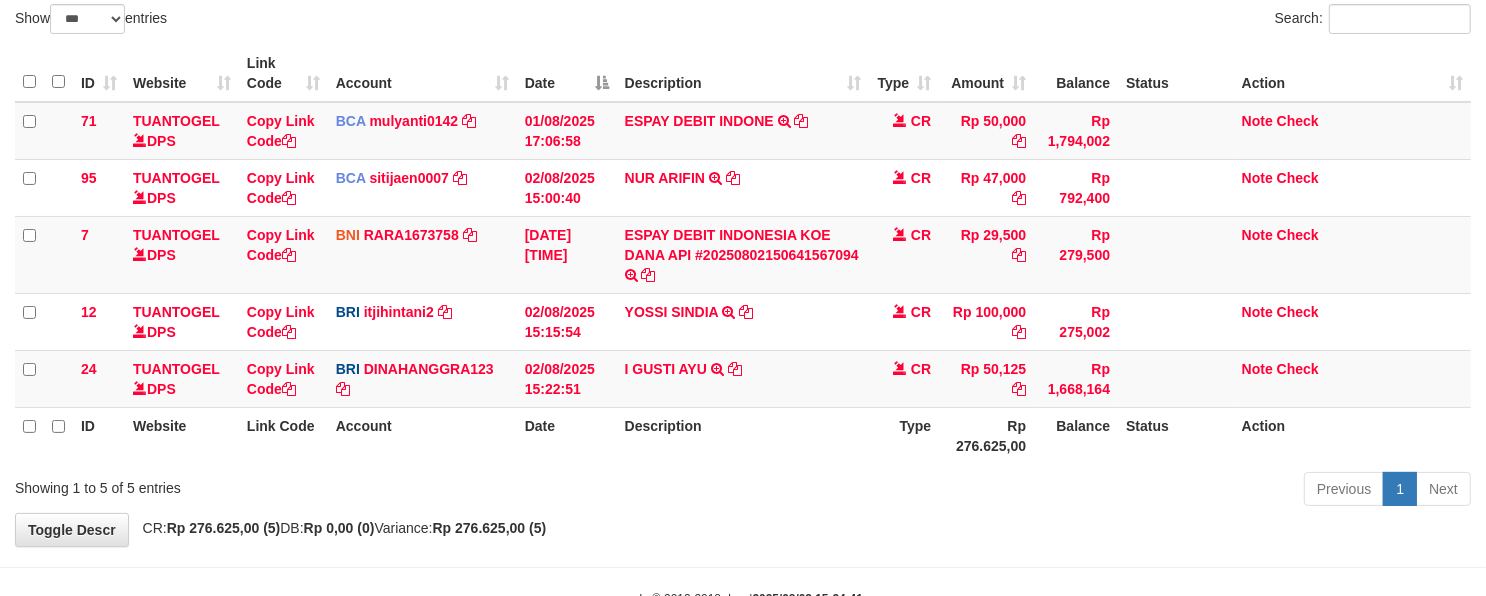scroll, scrollTop: 153, scrollLeft: 0, axis: vertical 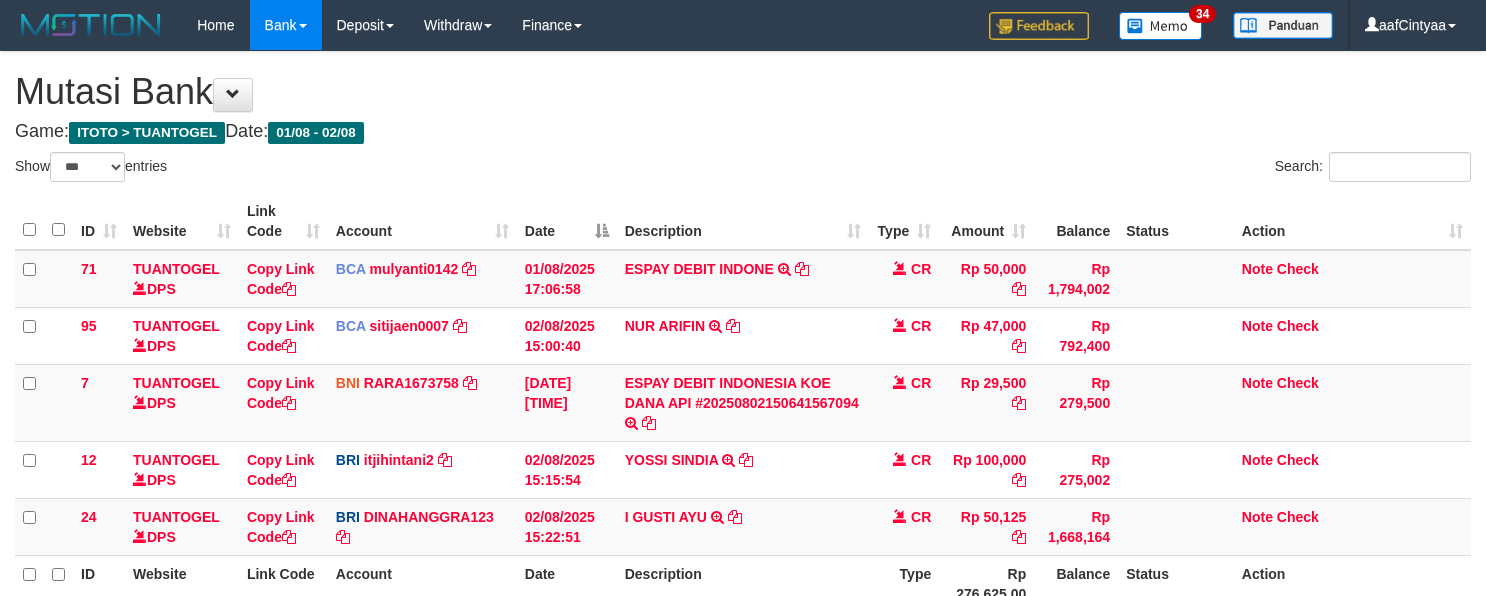 select on "***" 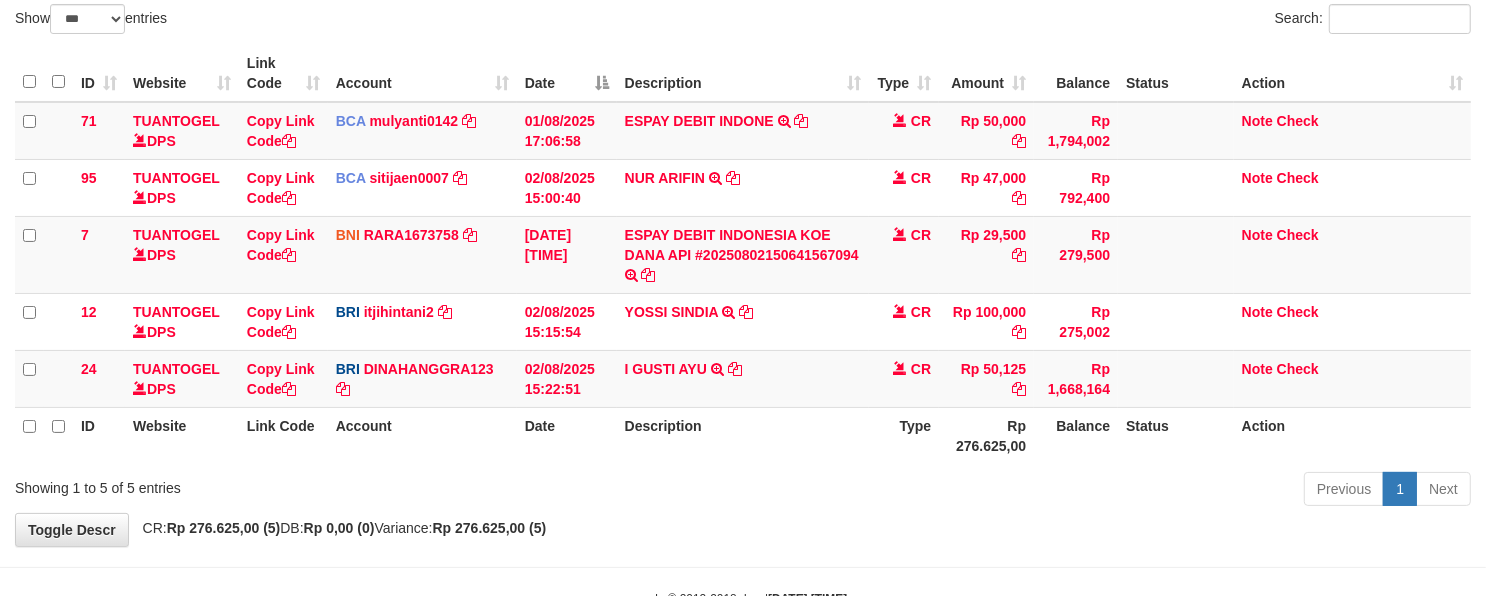 scroll, scrollTop: 153, scrollLeft: 0, axis: vertical 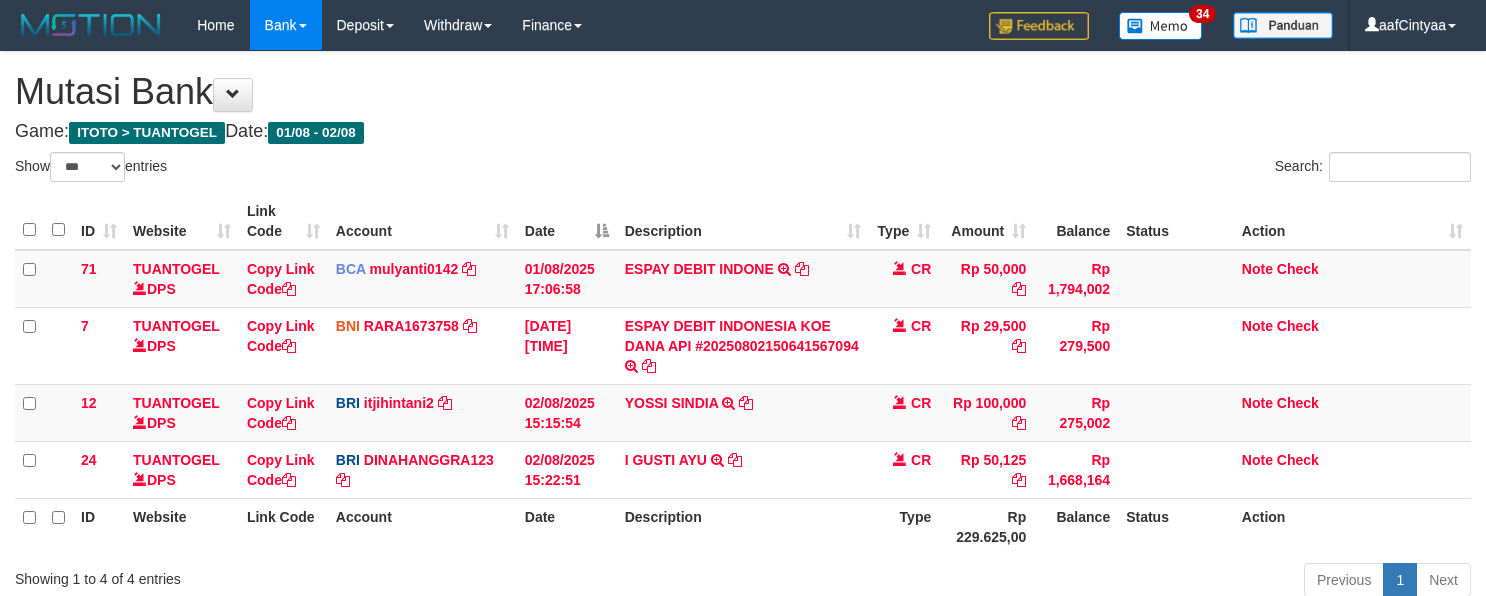 select on "***" 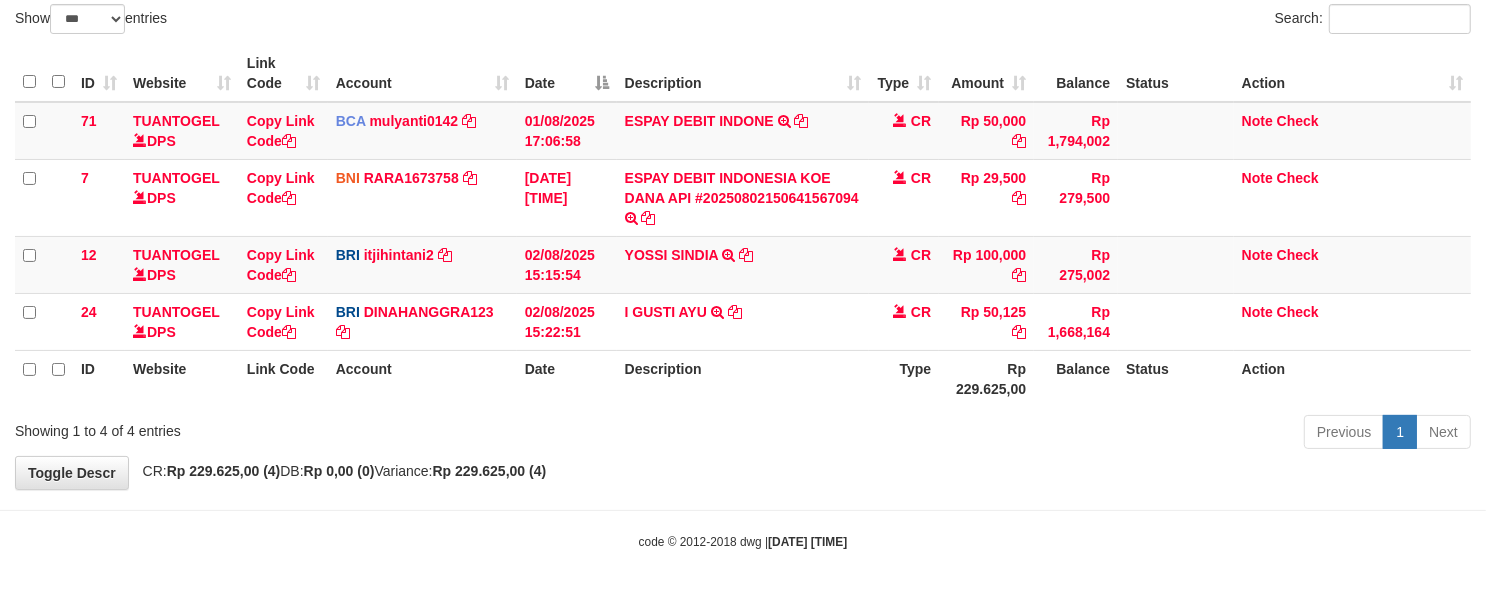 scroll, scrollTop: 153, scrollLeft: 0, axis: vertical 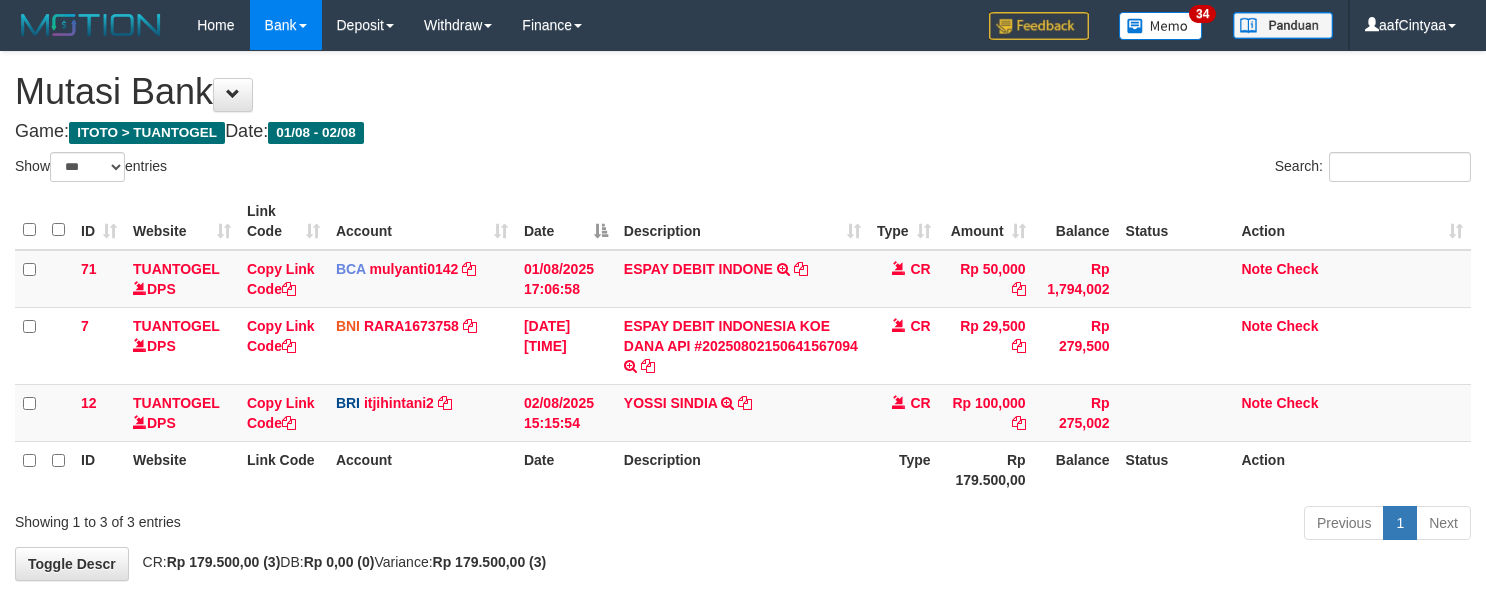 select on "***" 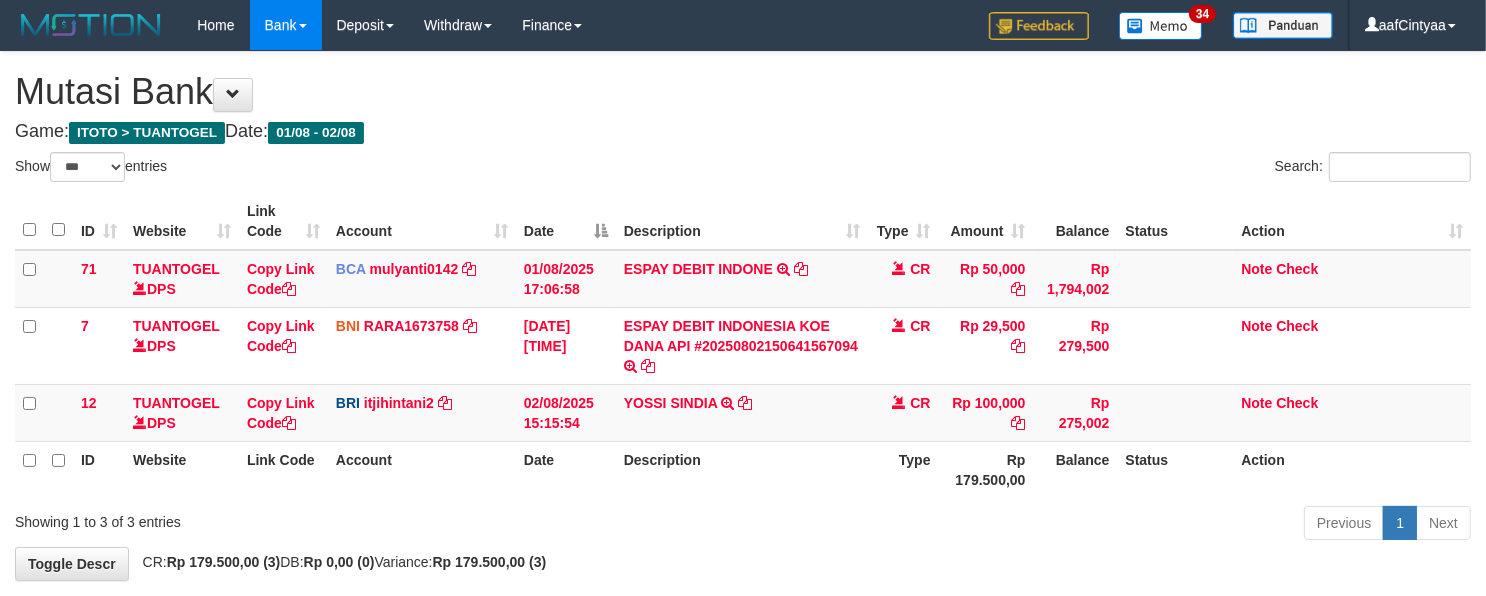 scroll, scrollTop: 96, scrollLeft: 0, axis: vertical 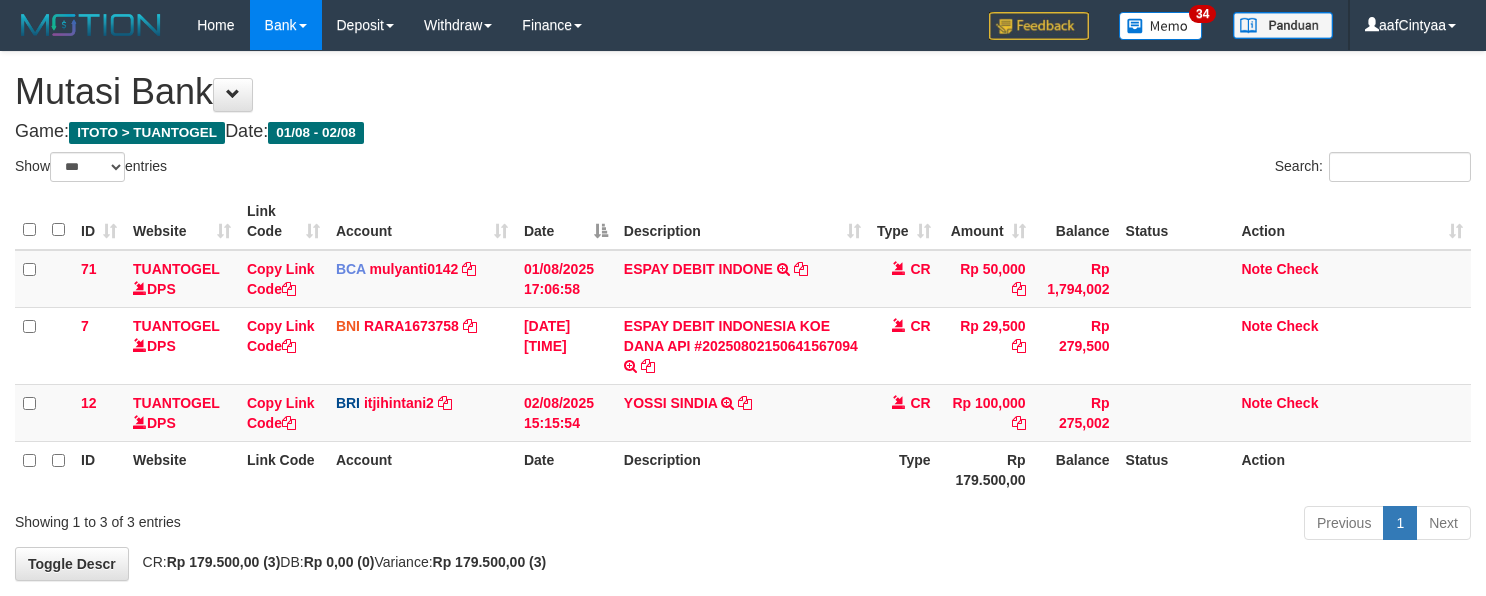 select on "***" 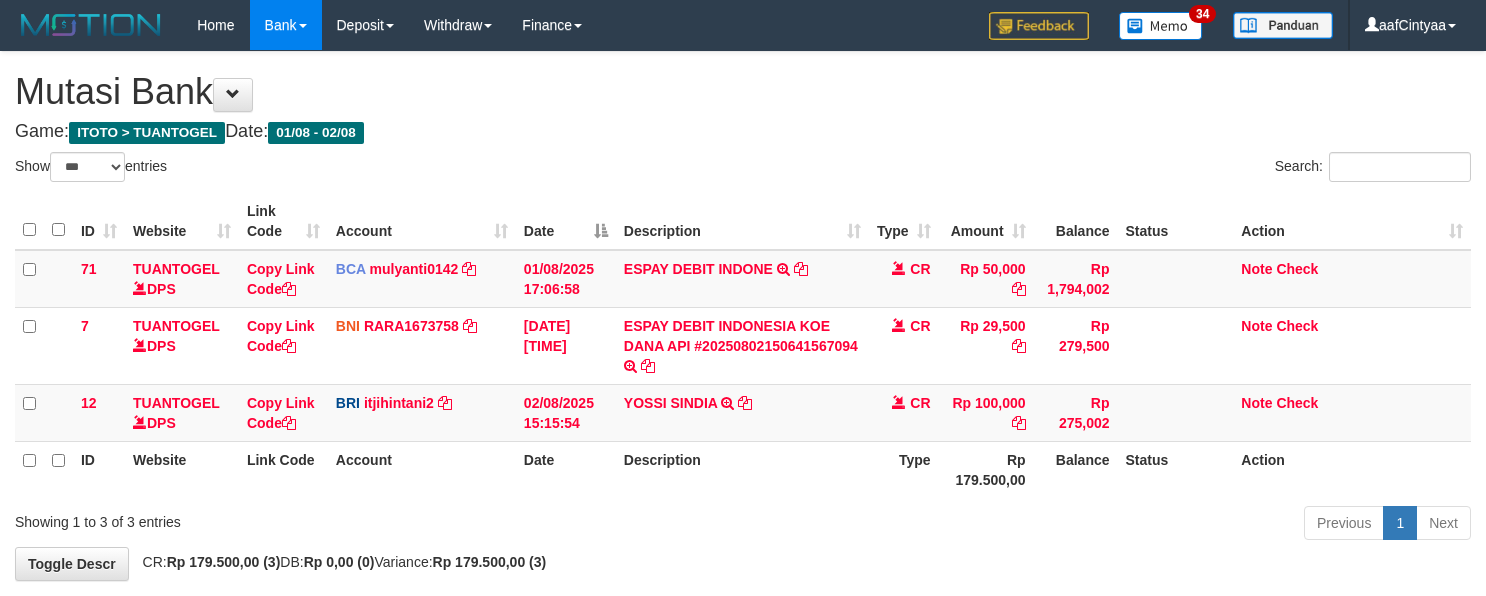 scroll, scrollTop: 96, scrollLeft: 0, axis: vertical 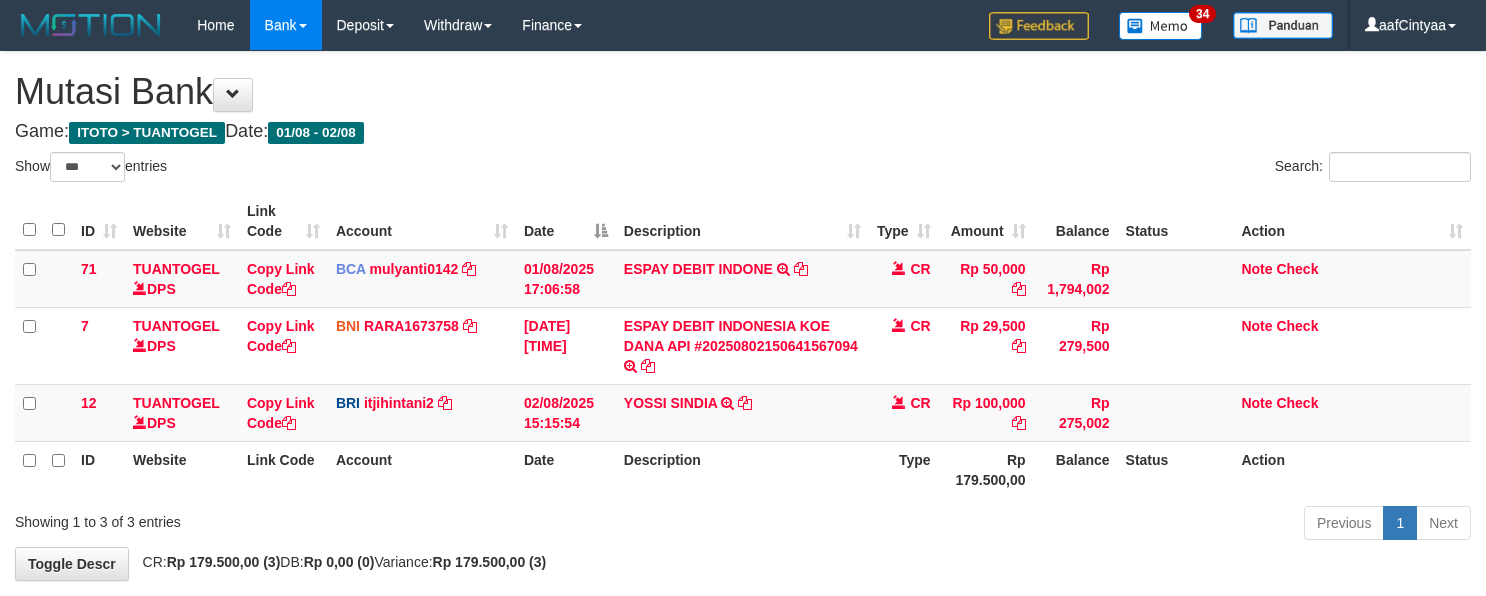 select on "***" 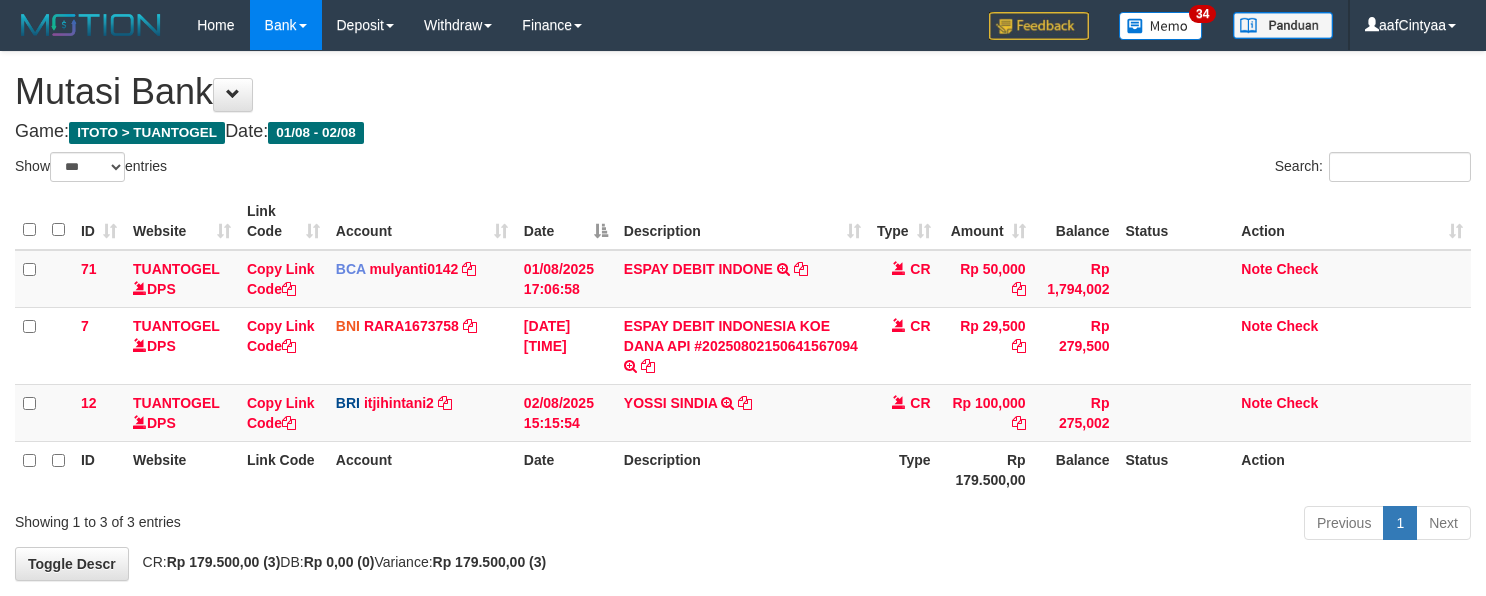 scroll, scrollTop: 96, scrollLeft: 0, axis: vertical 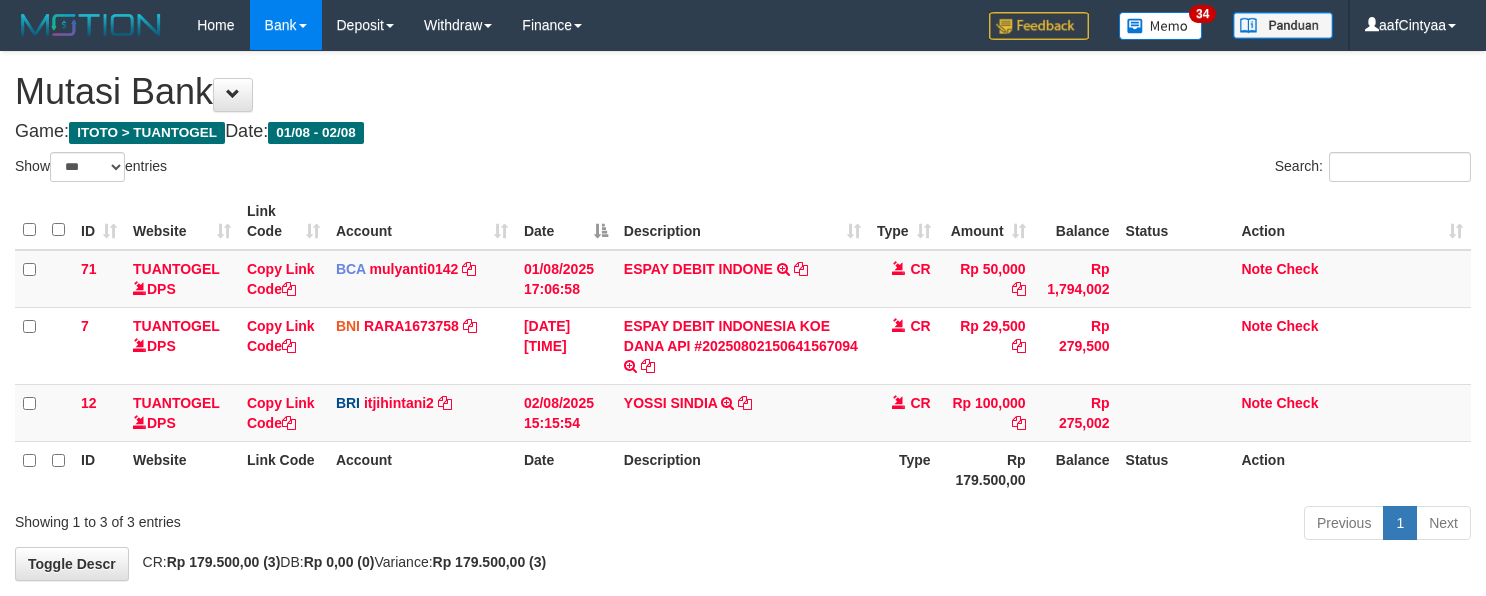 select on "***" 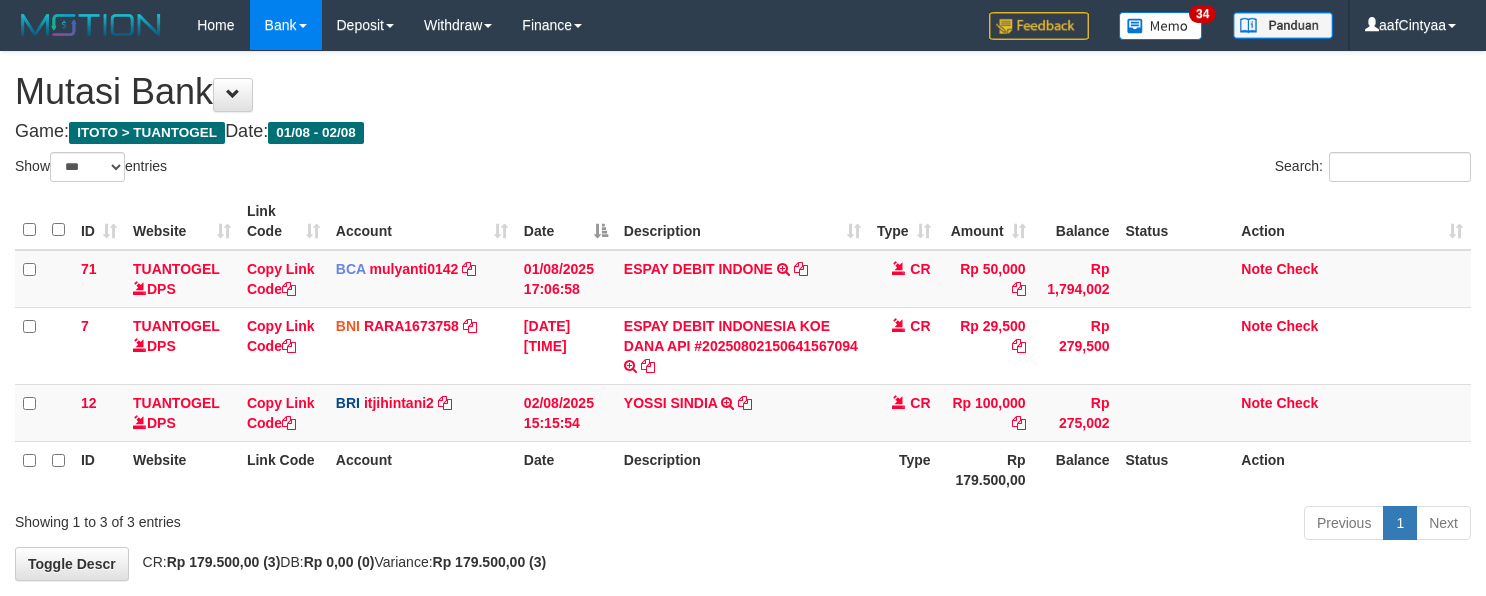 scroll, scrollTop: 96, scrollLeft: 0, axis: vertical 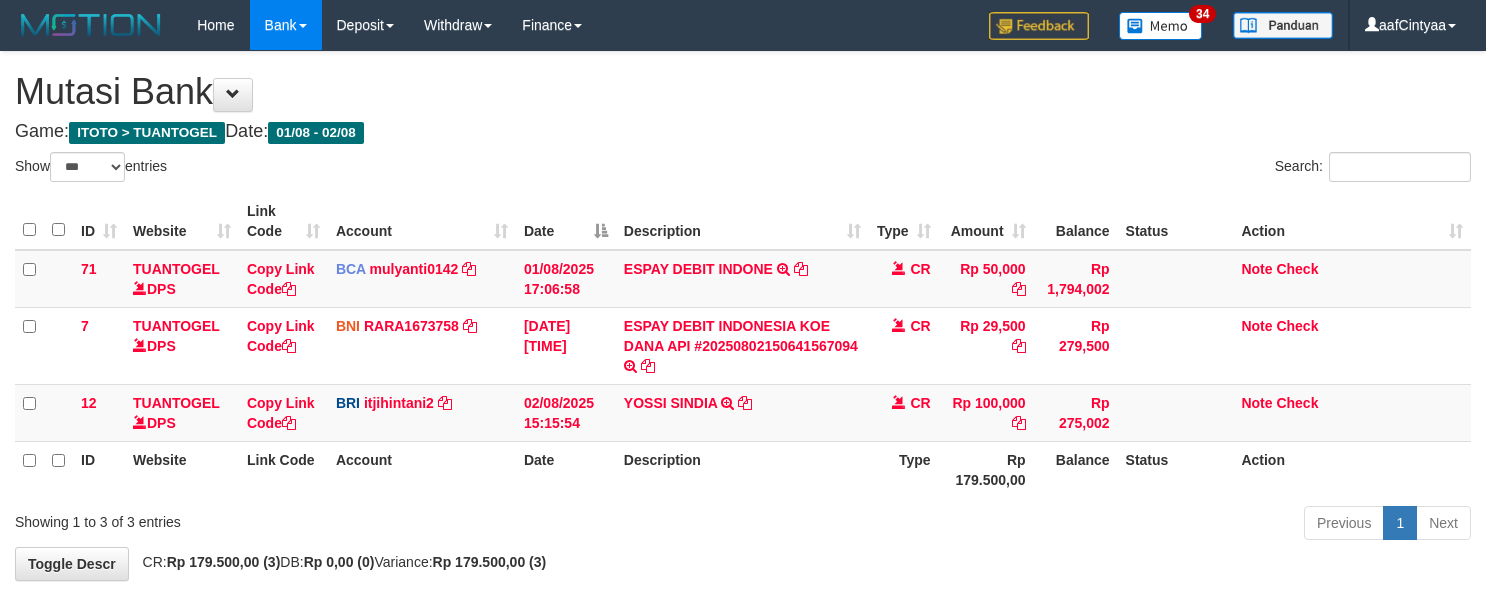 select on "***" 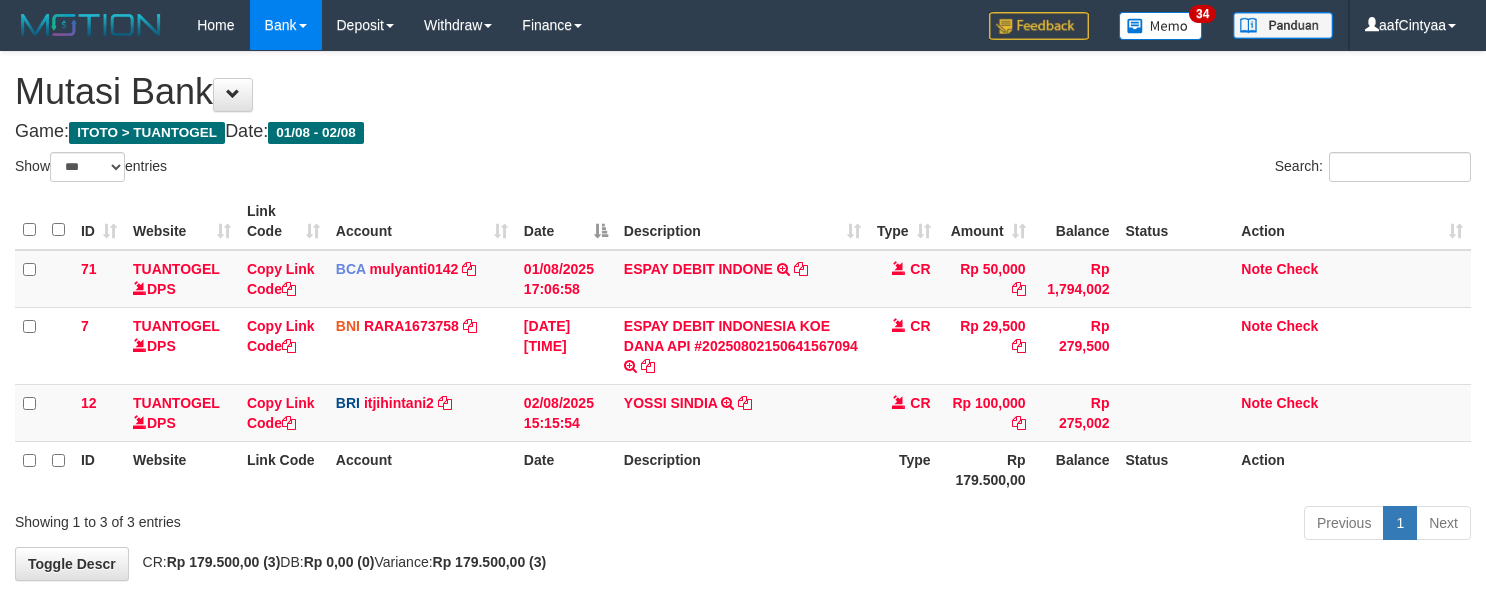 scroll, scrollTop: 96, scrollLeft: 0, axis: vertical 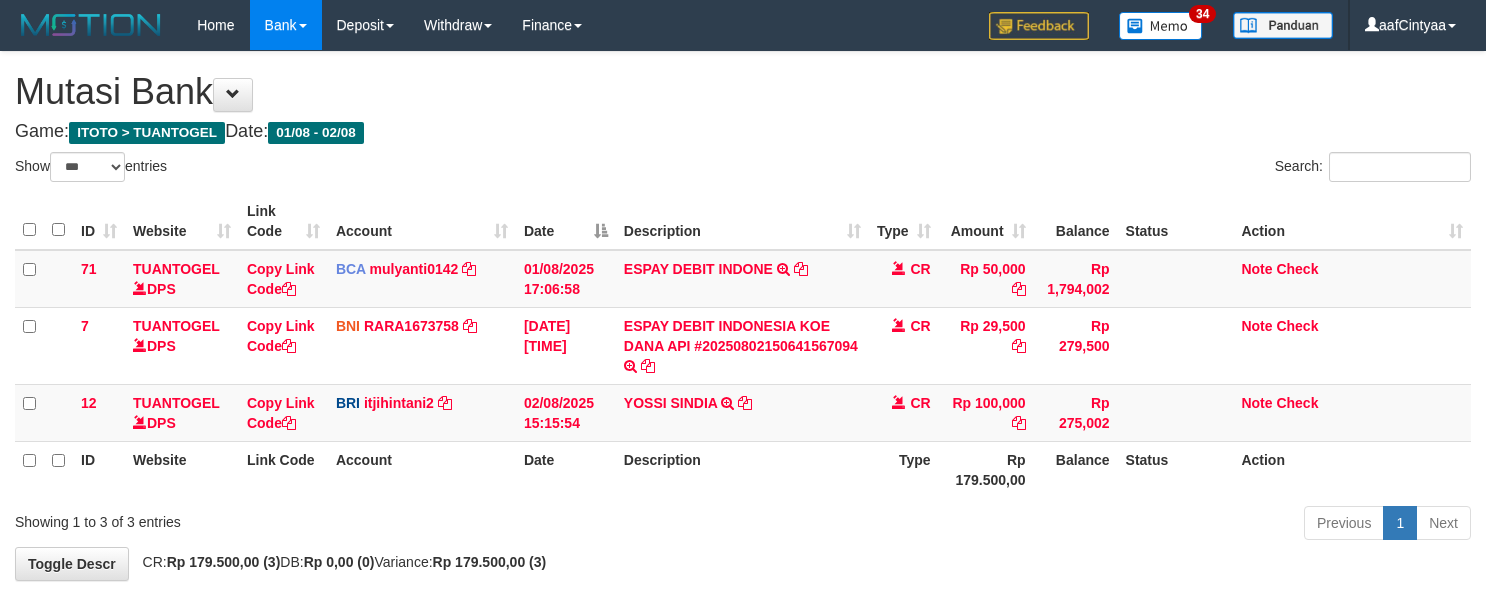 select on "***" 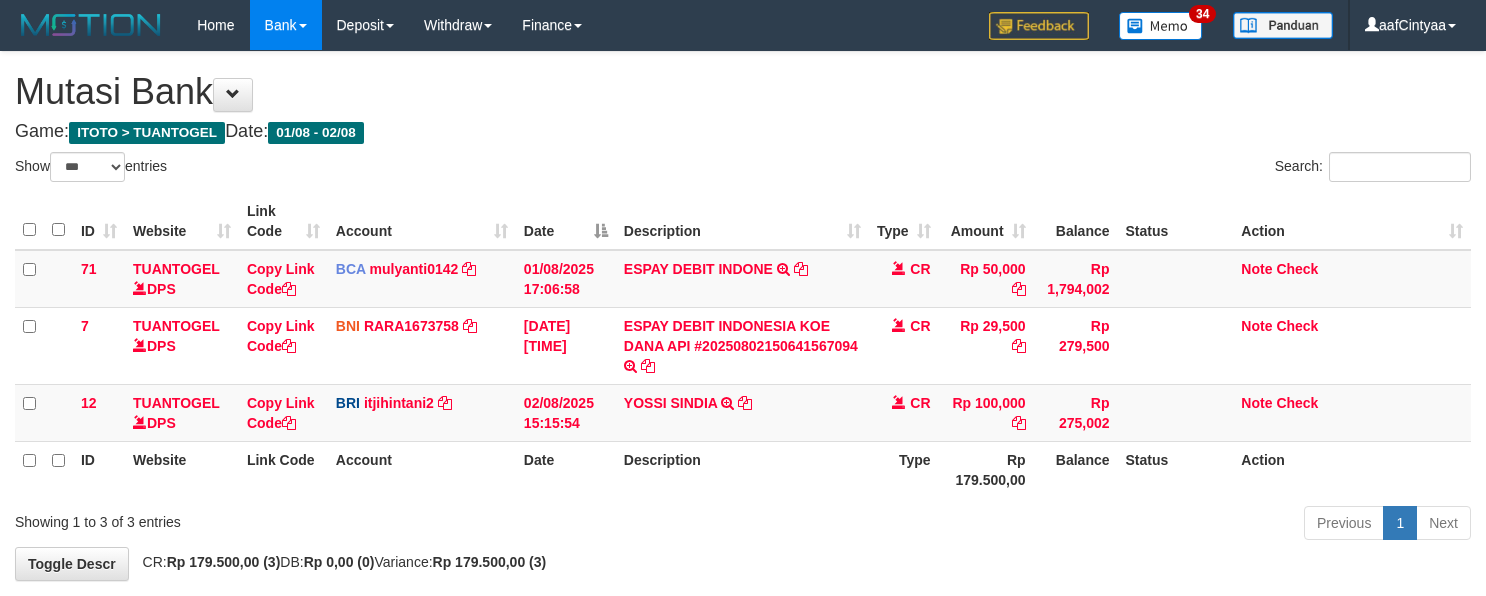 scroll, scrollTop: 96, scrollLeft: 0, axis: vertical 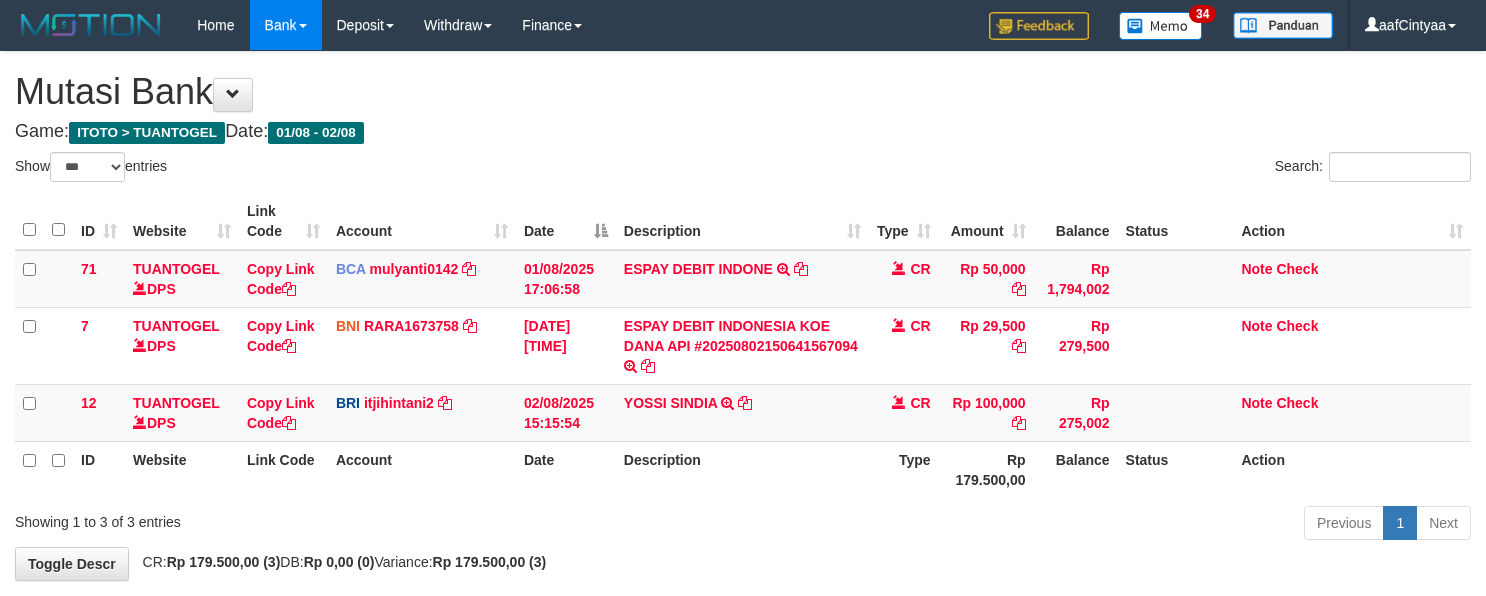 select on "***" 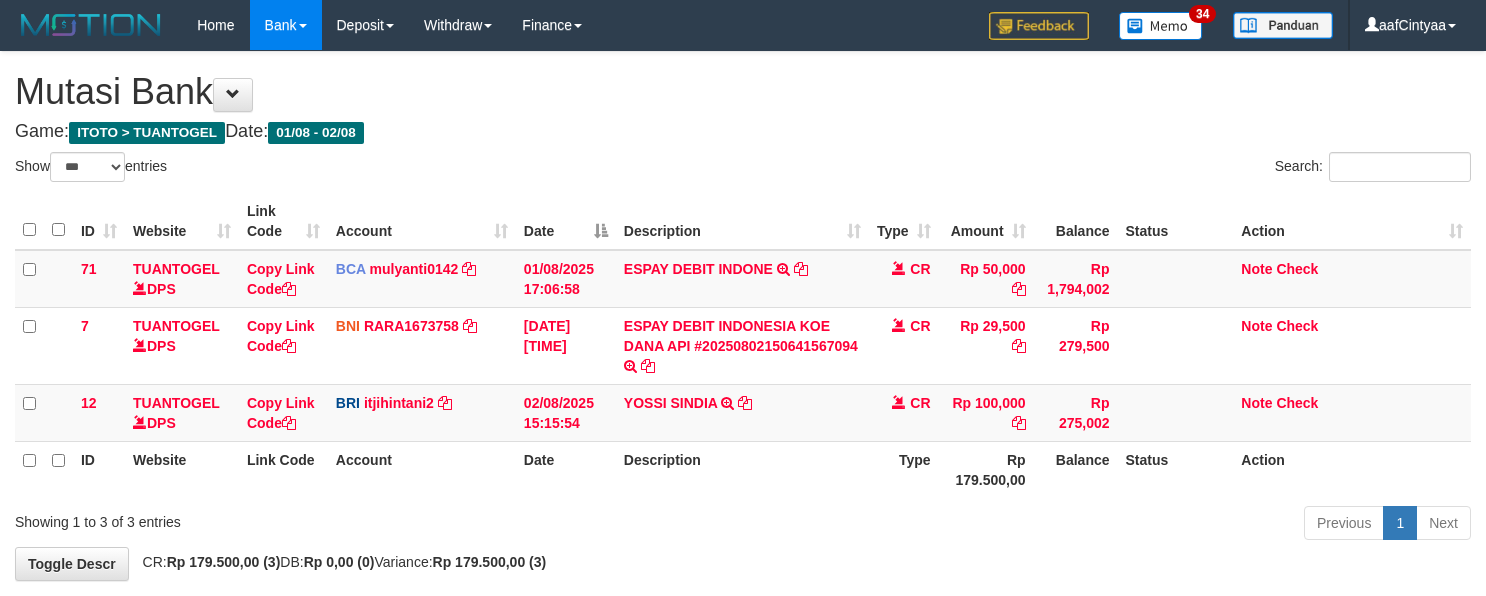 scroll, scrollTop: 96, scrollLeft: 0, axis: vertical 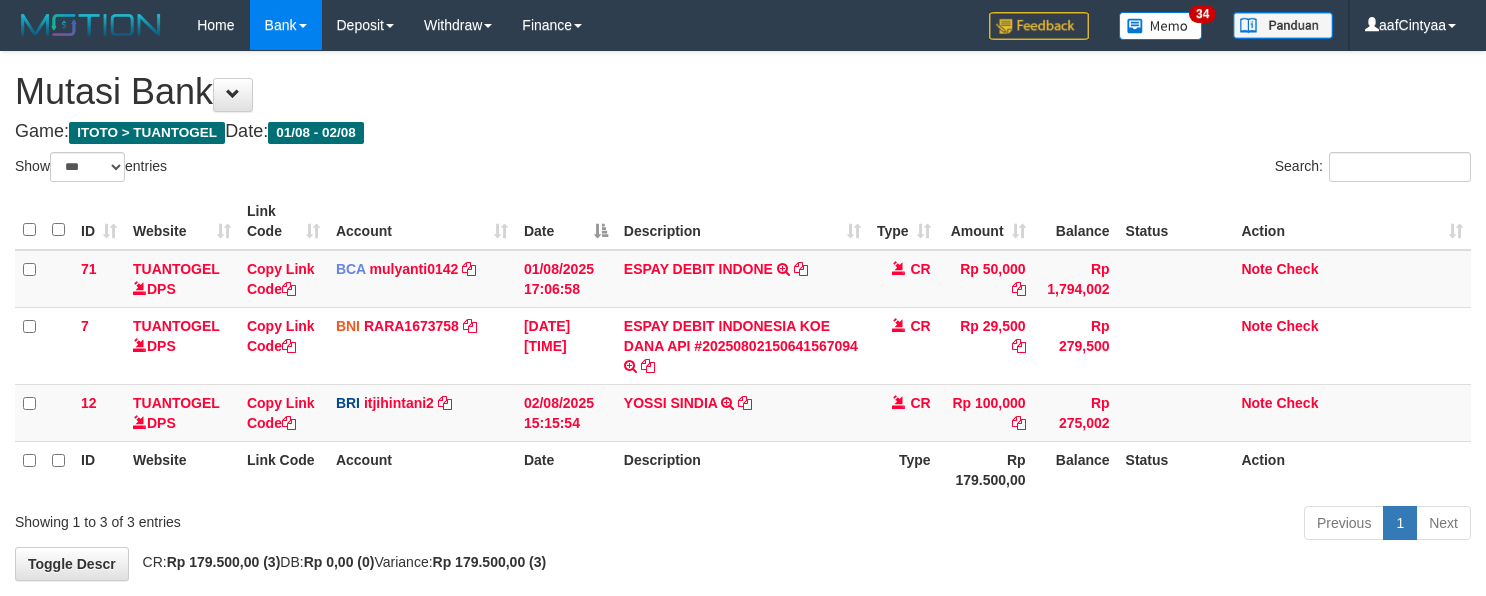 select on "***" 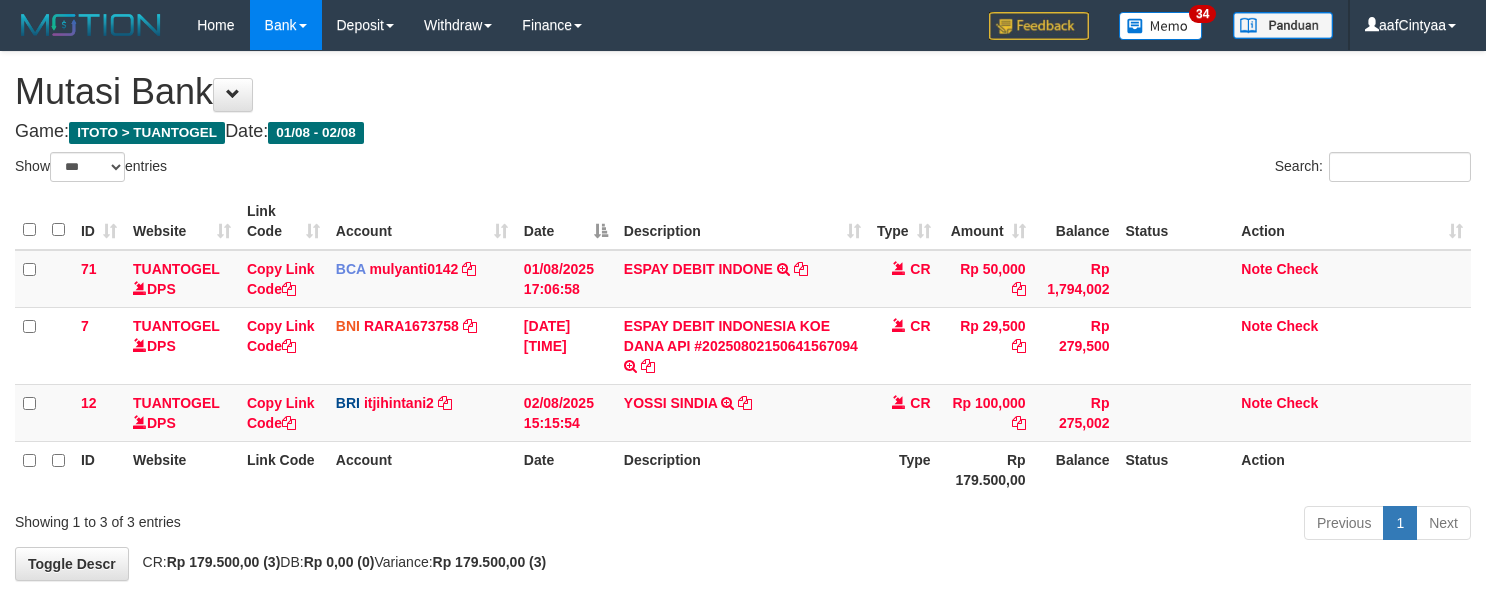 scroll, scrollTop: 96, scrollLeft: 0, axis: vertical 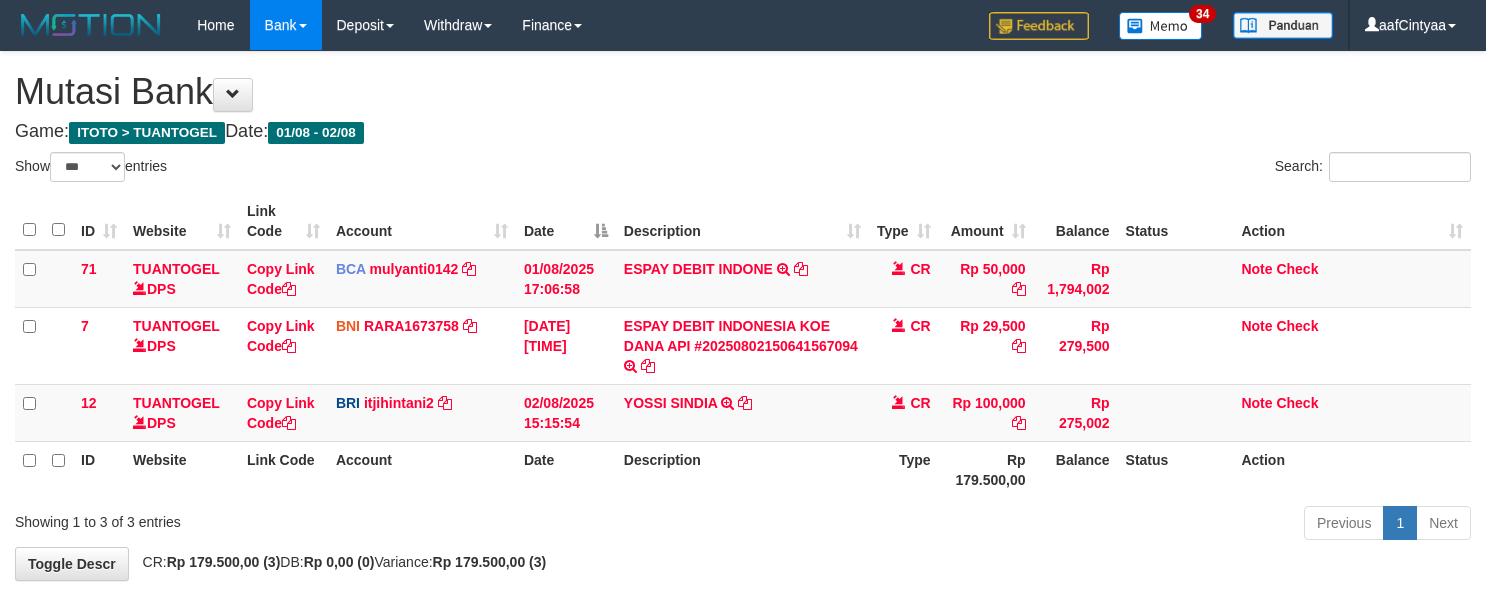 select on "***" 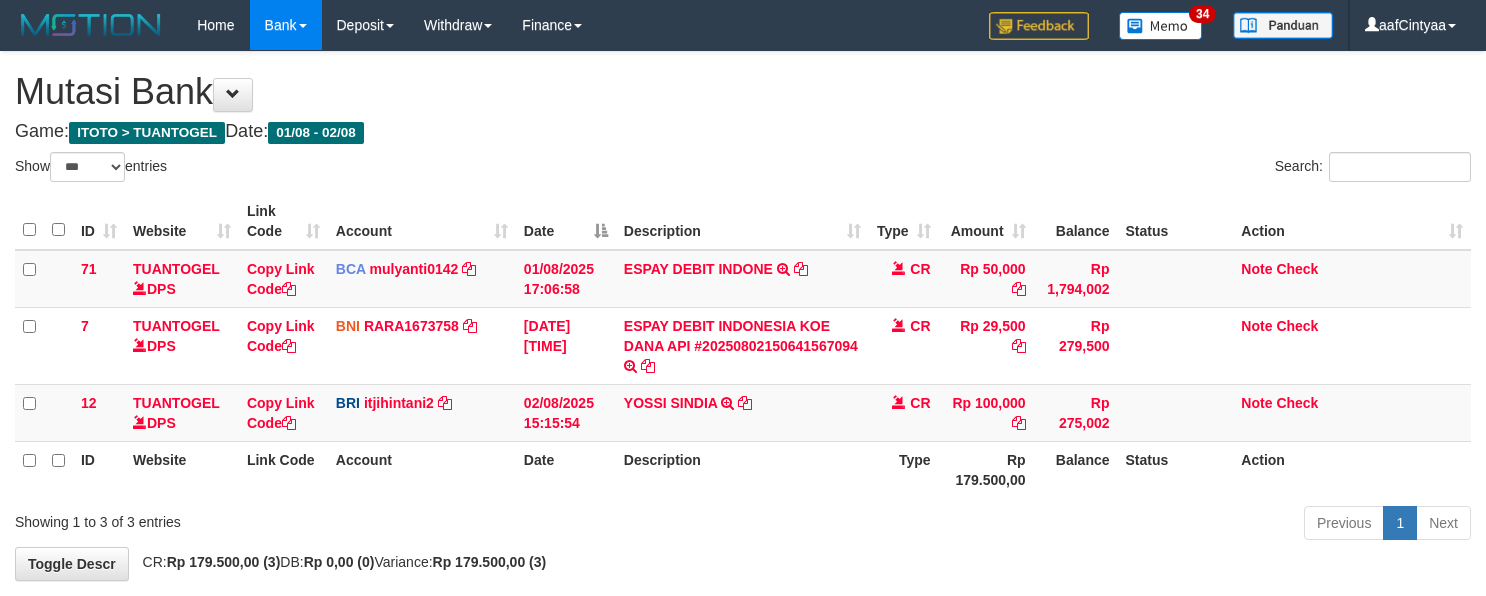 scroll, scrollTop: 96, scrollLeft: 0, axis: vertical 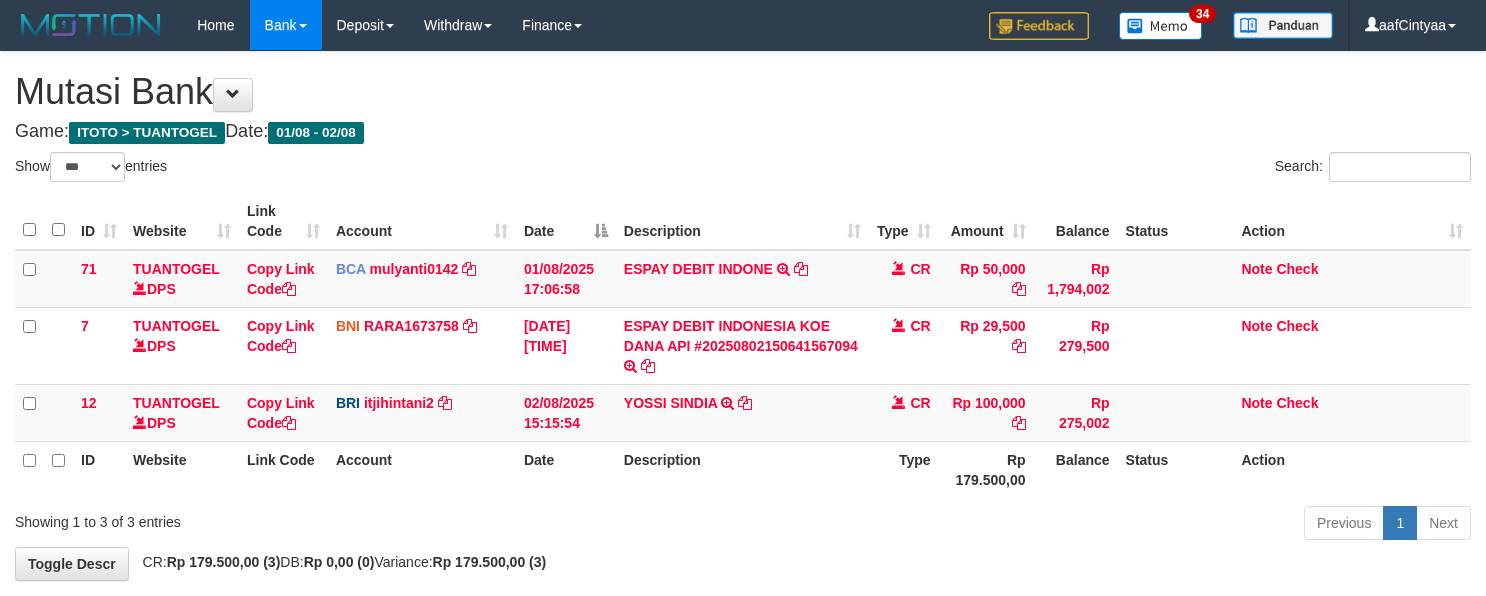 select on "***" 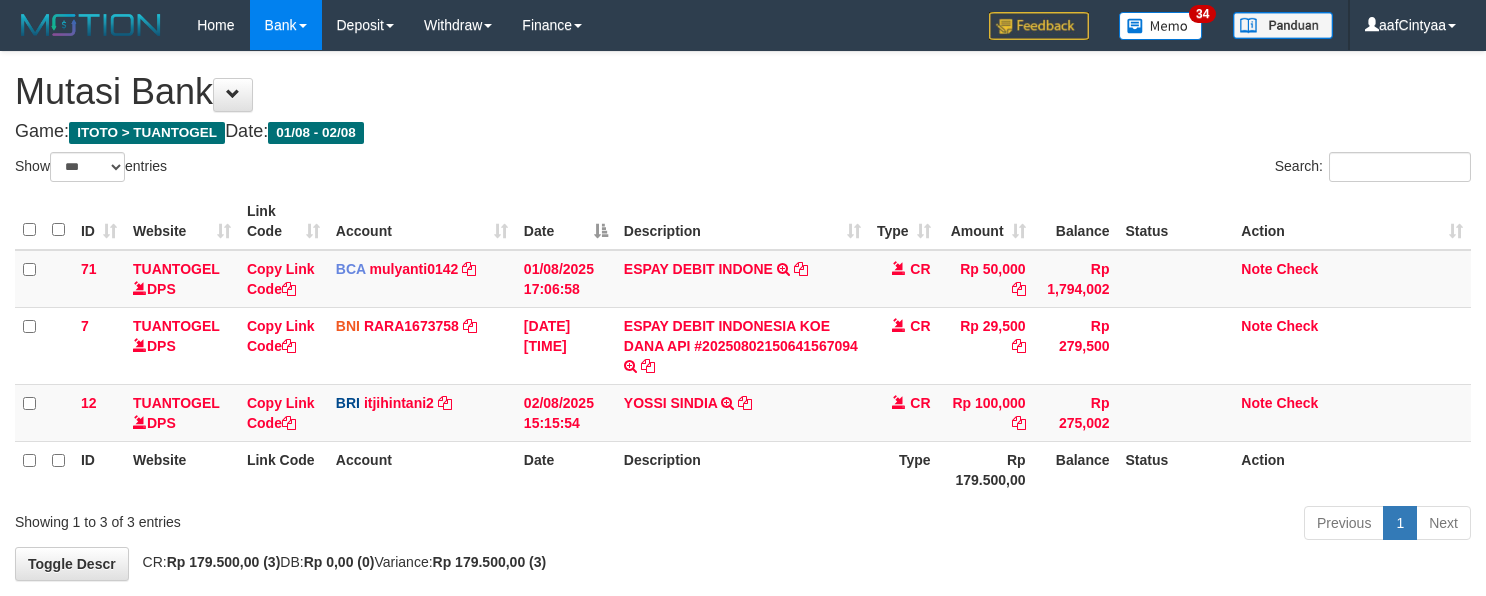 scroll, scrollTop: 96, scrollLeft: 0, axis: vertical 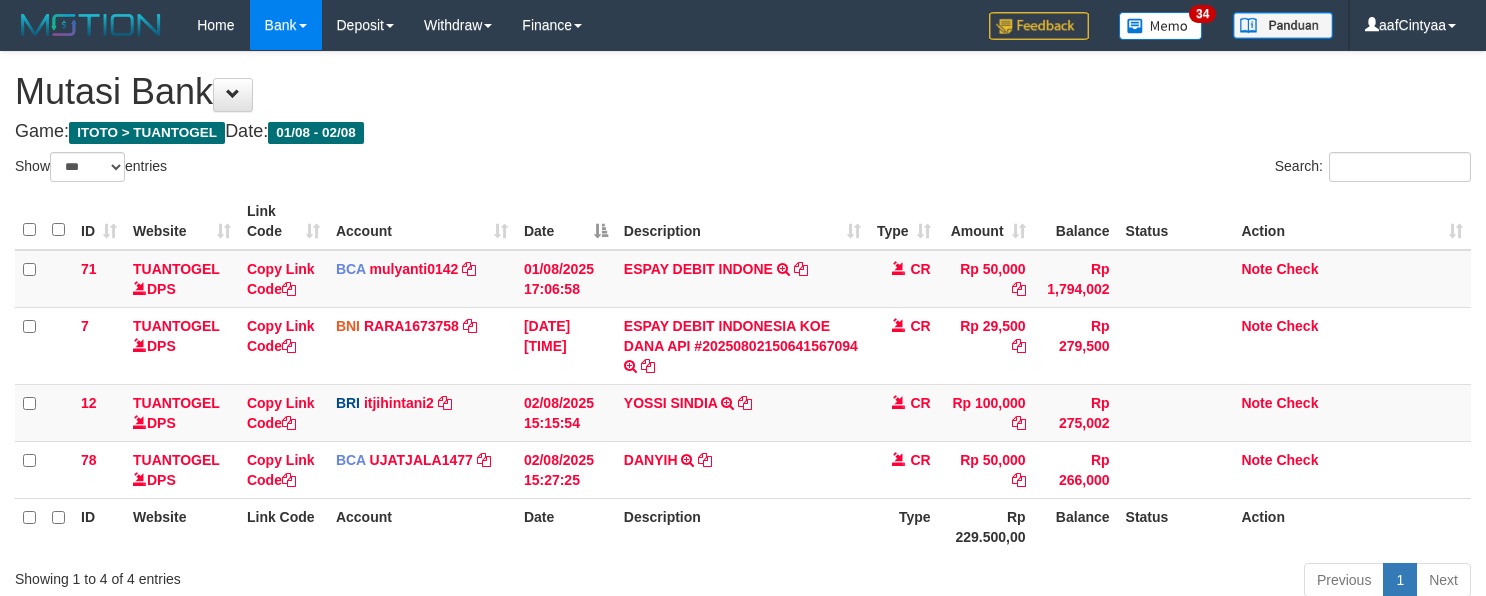 select on "***" 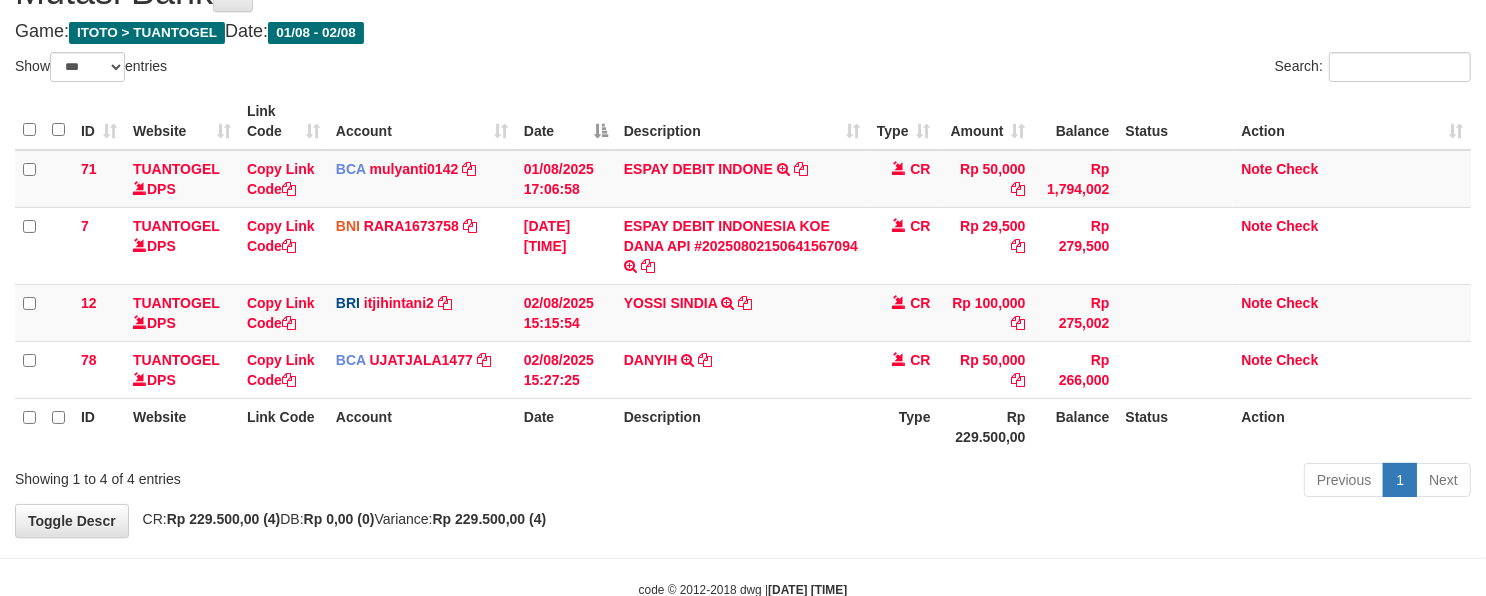 scroll, scrollTop: 96, scrollLeft: 0, axis: vertical 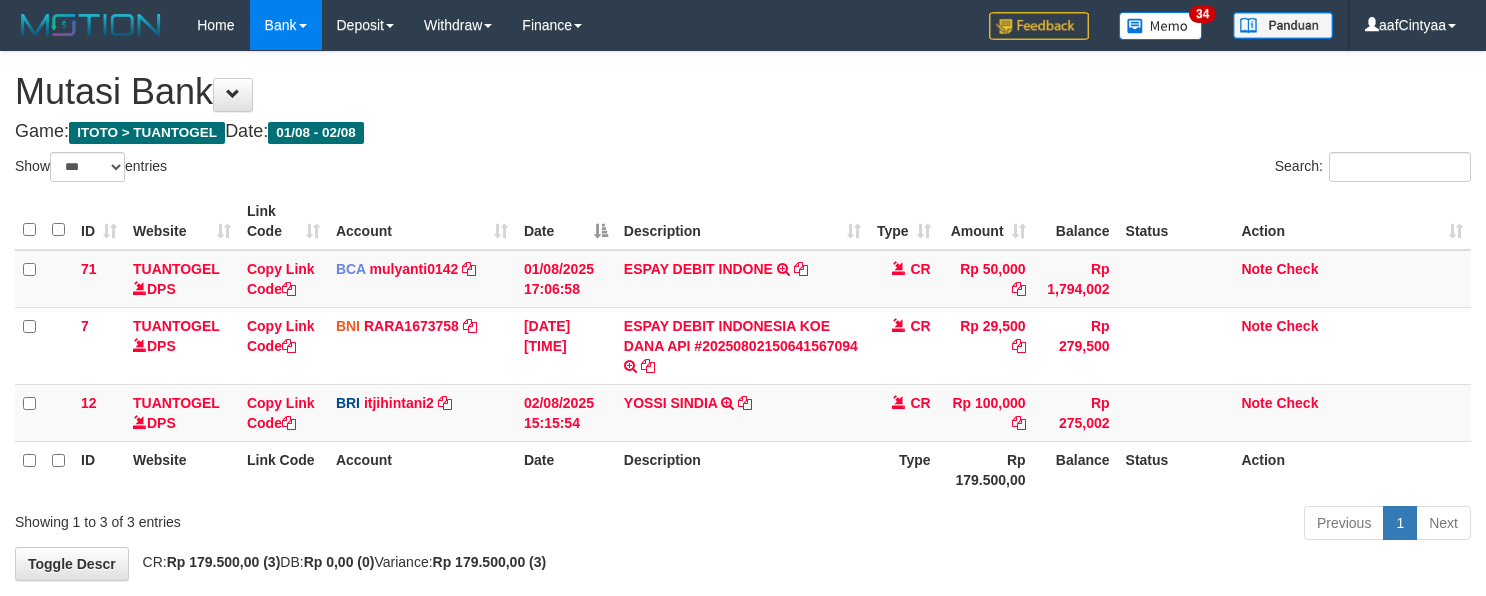 select on "***" 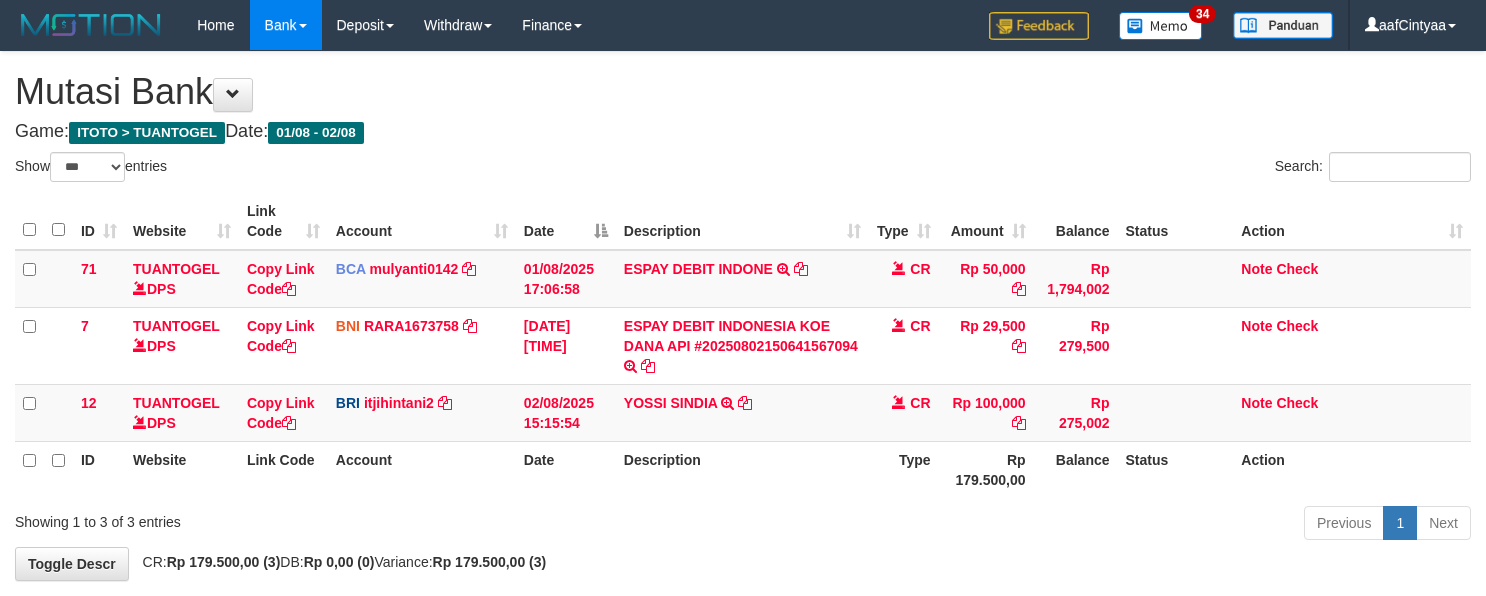 scroll, scrollTop: 96, scrollLeft: 0, axis: vertical 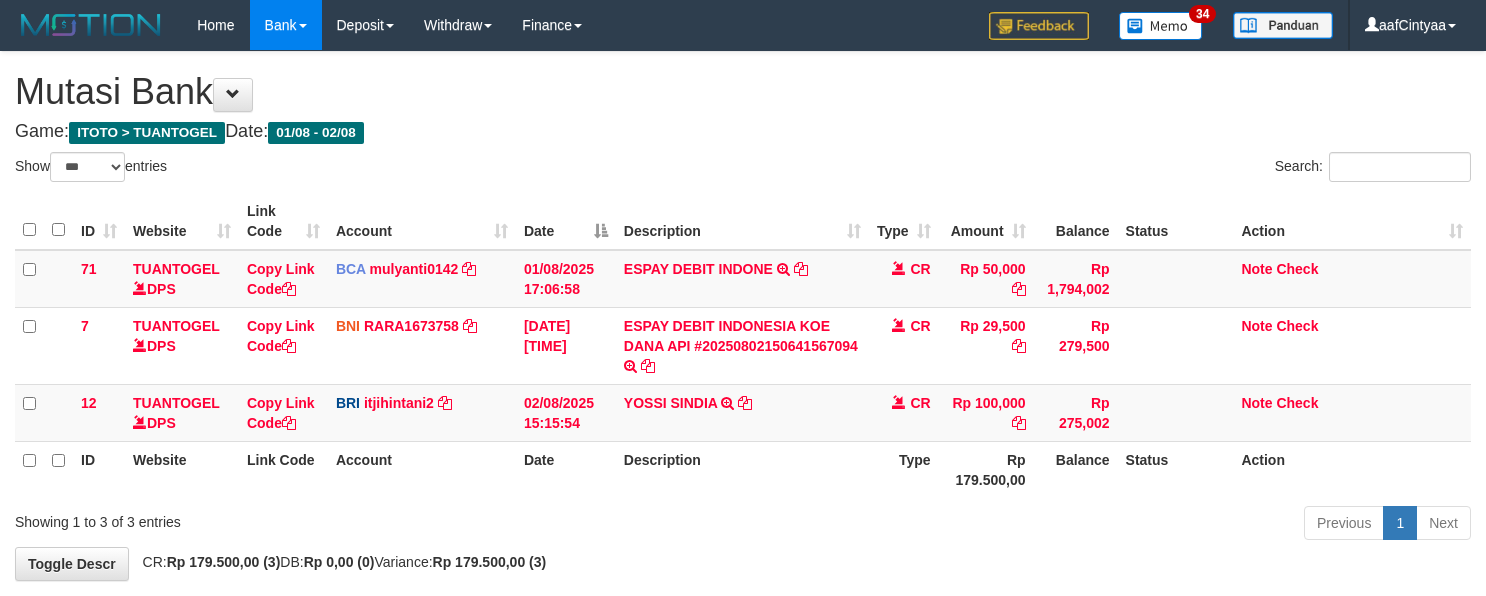 select on "***" 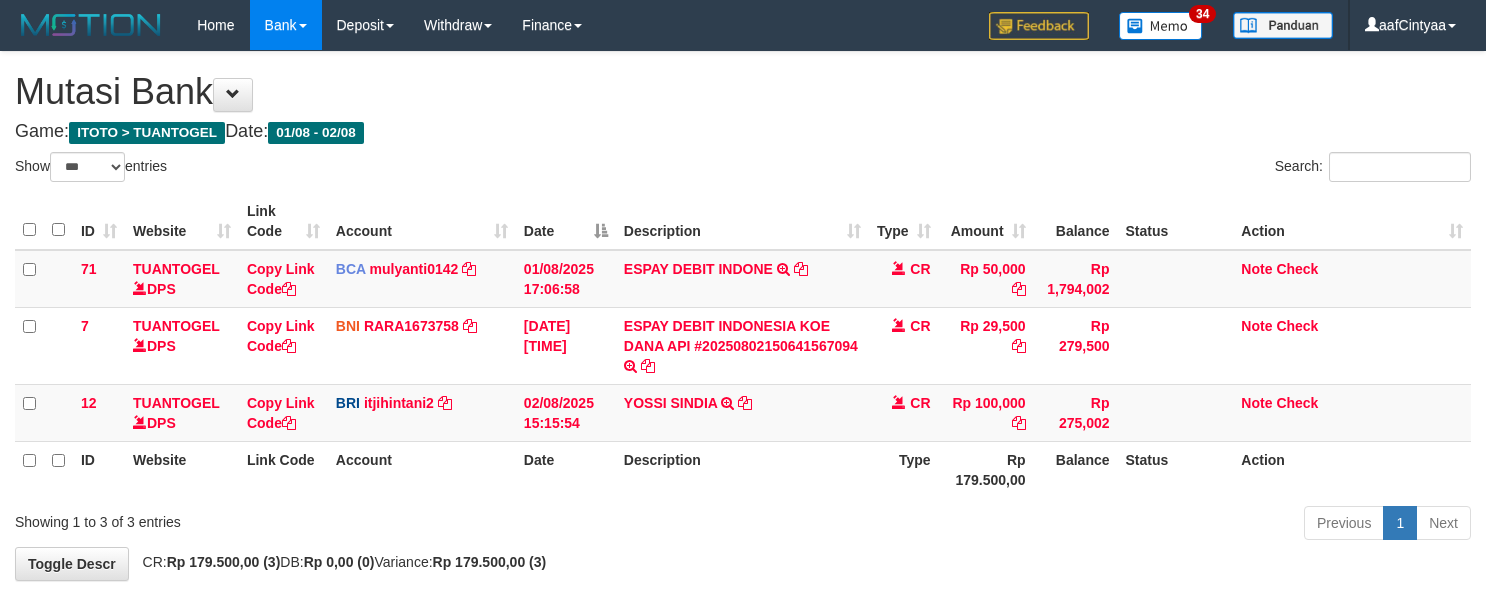 scroll, scrollTop: 96, scrollLeft: 0, axis: vertical 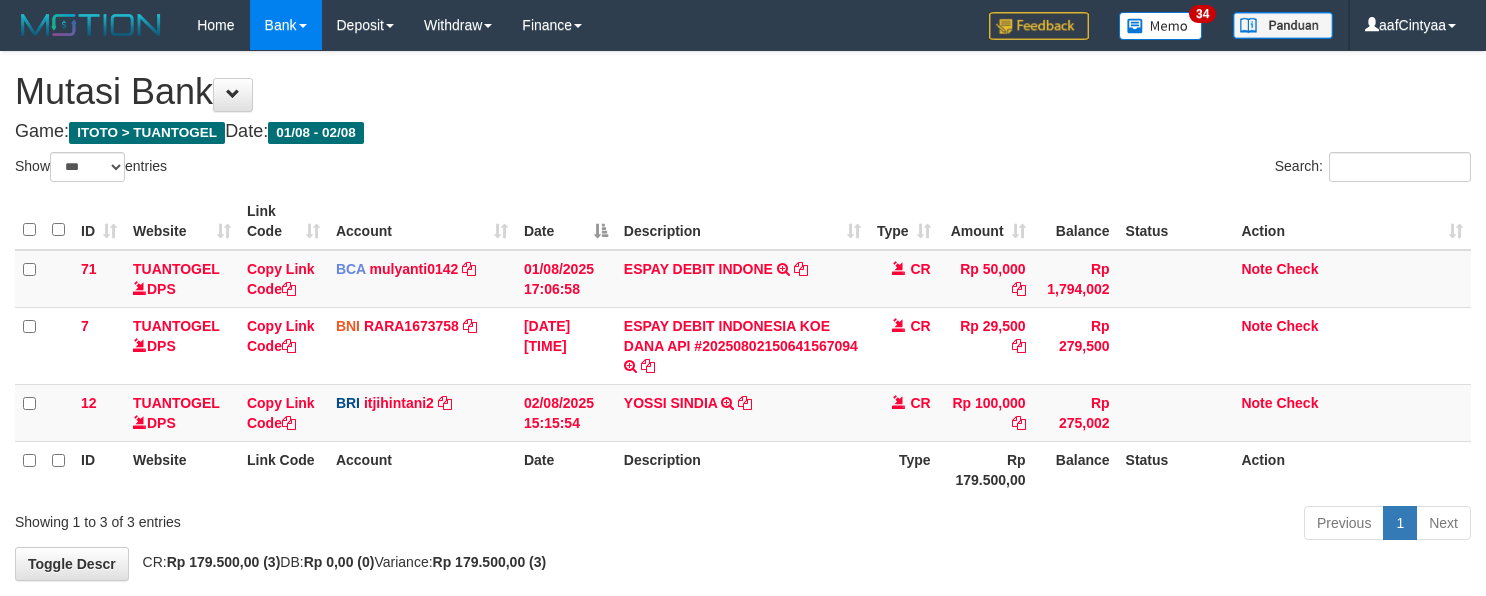 select on "***" 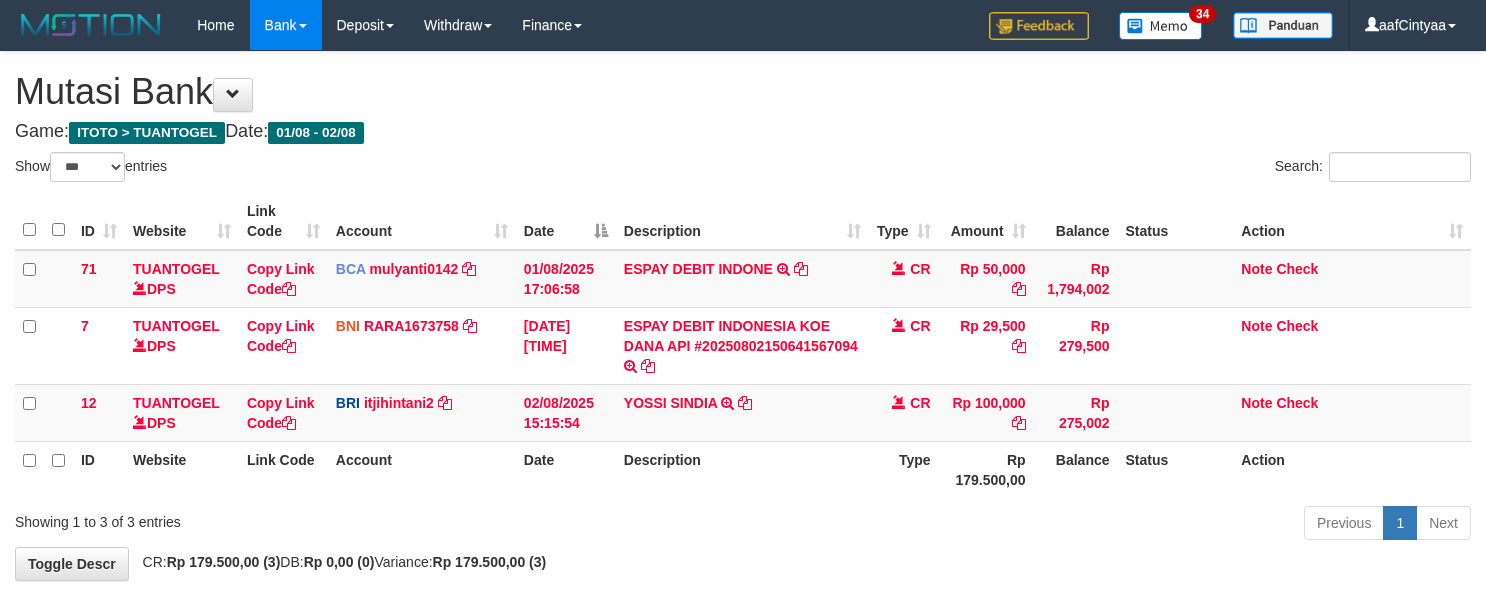 scroll, scrollTop: 96, scrollLeft: 0, axis: vertical 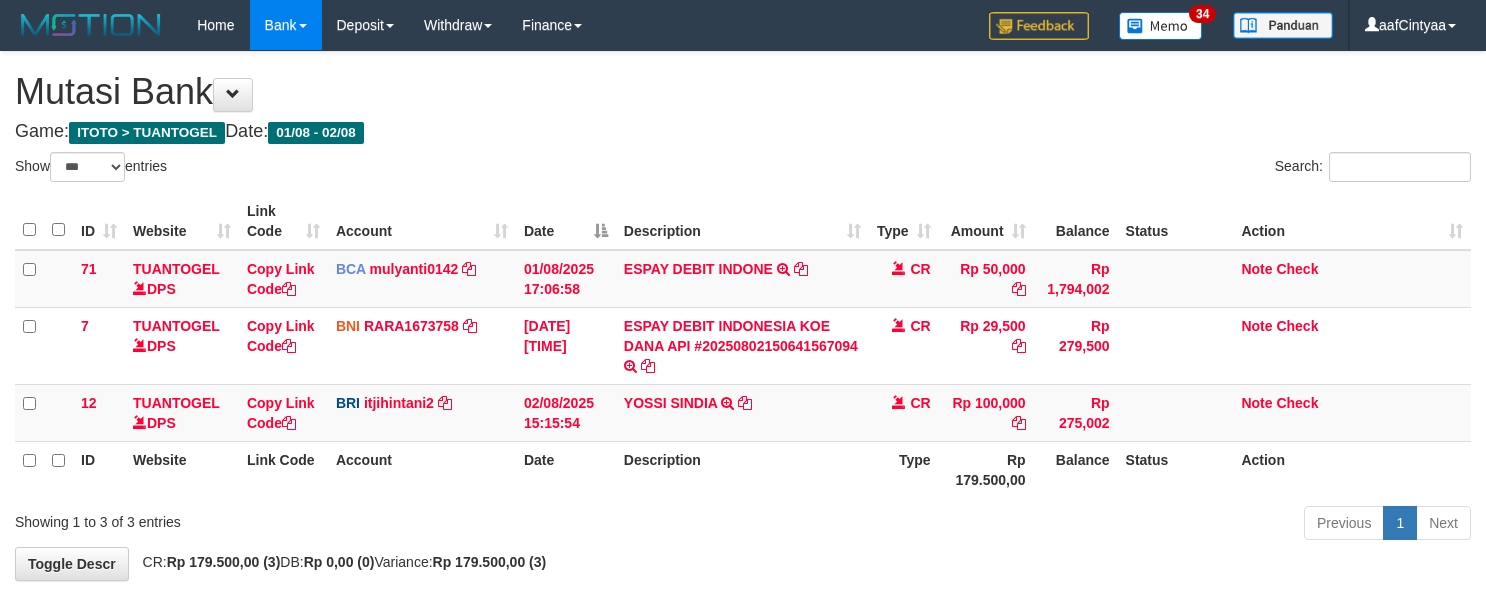 select on "***" 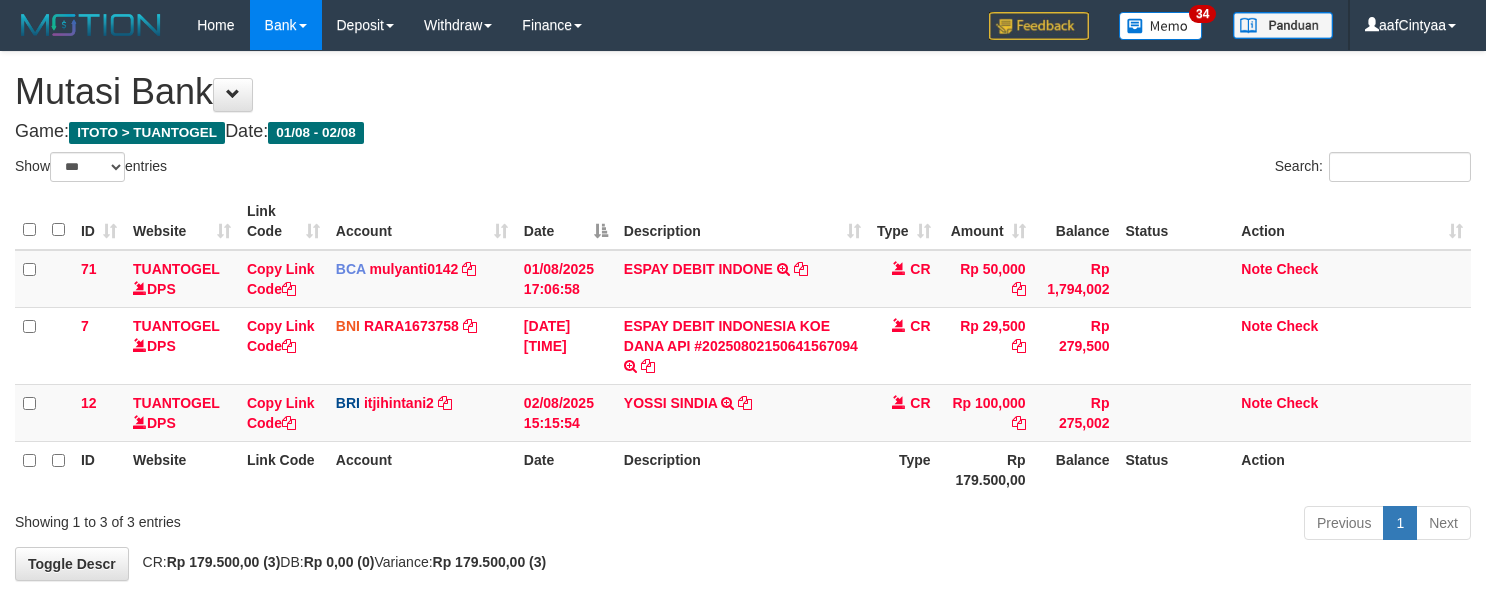scroll, scrollTop: 96, scrollLeft: 0, axis: vertical 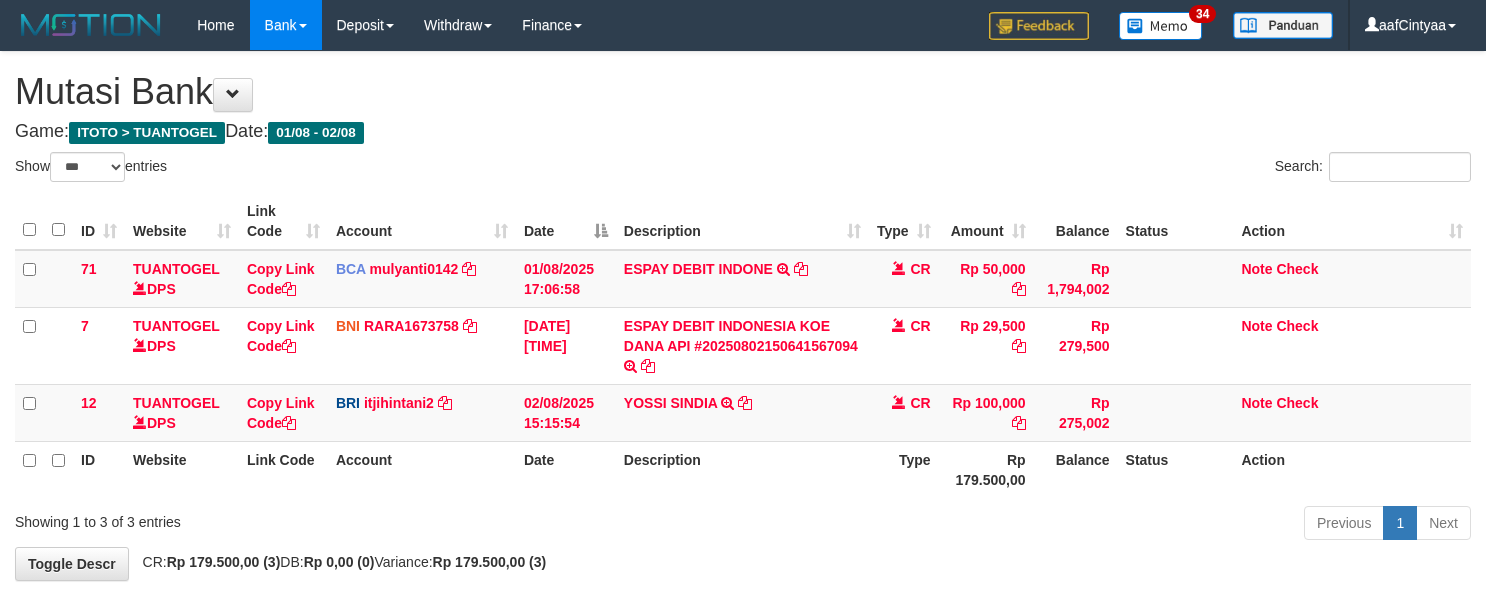 select on "***" 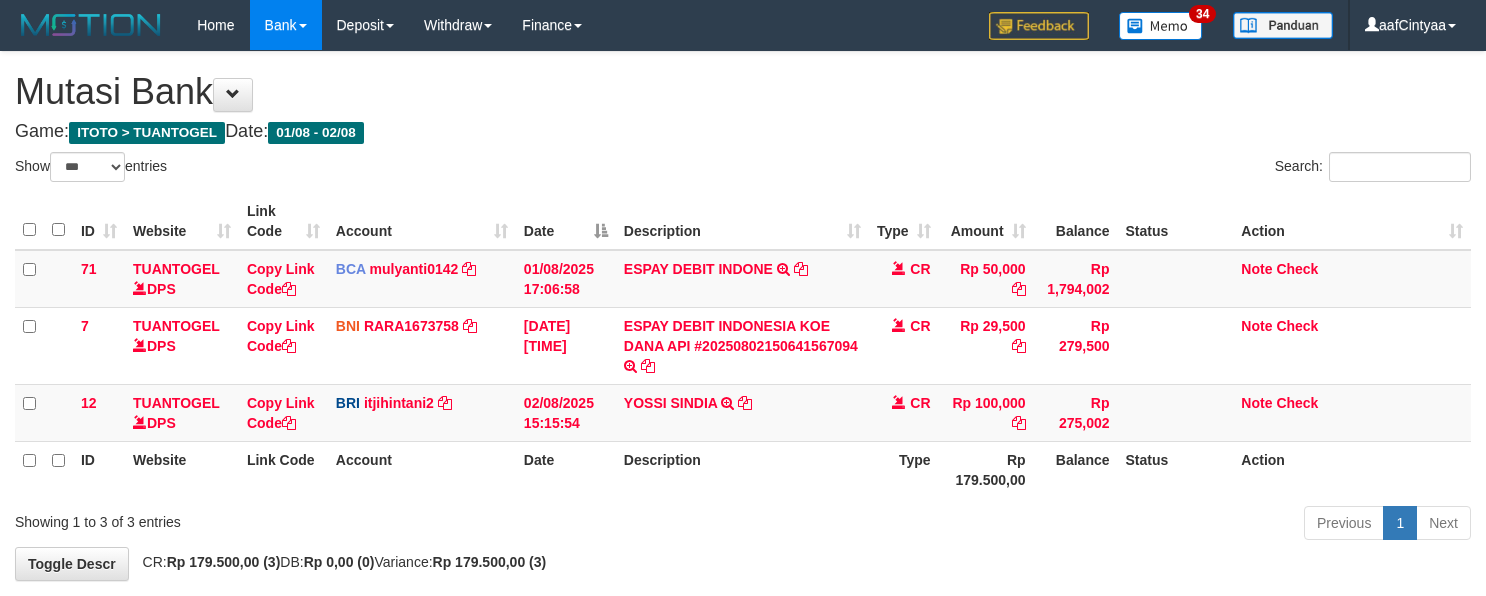 scroll, scrollTop: 96, scrollLeft: 0, axis: vertical 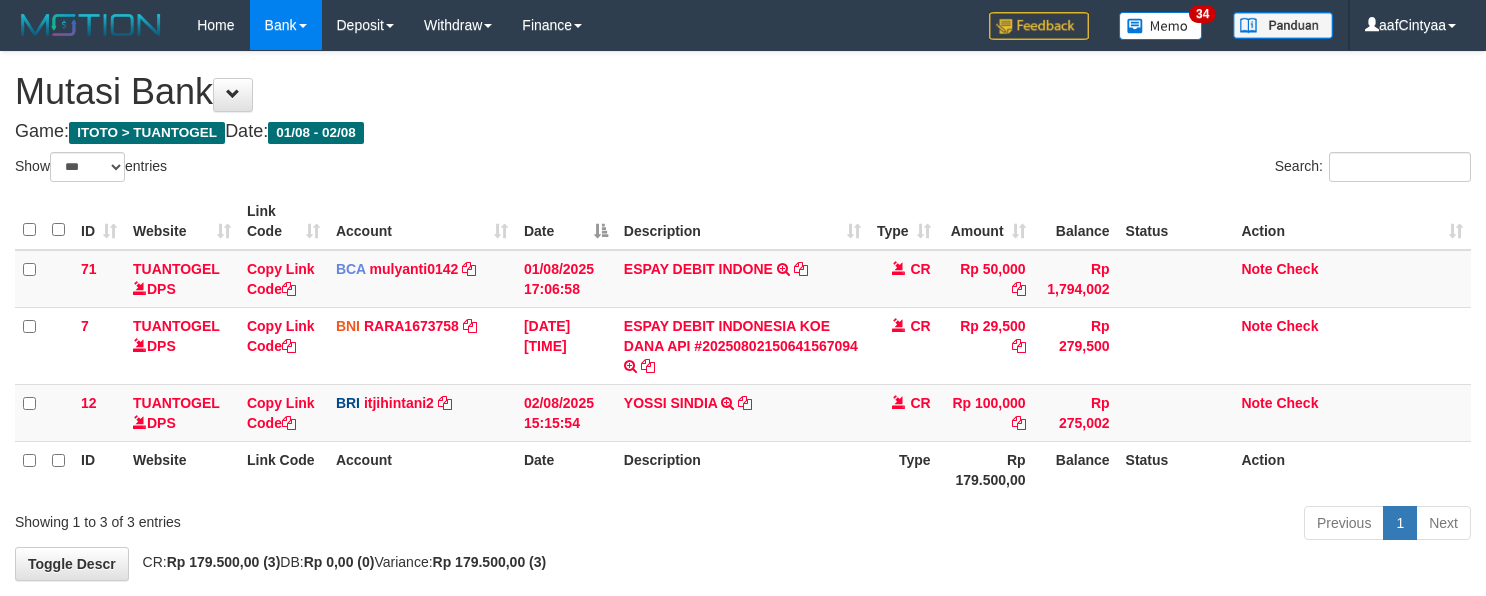 select on "***" 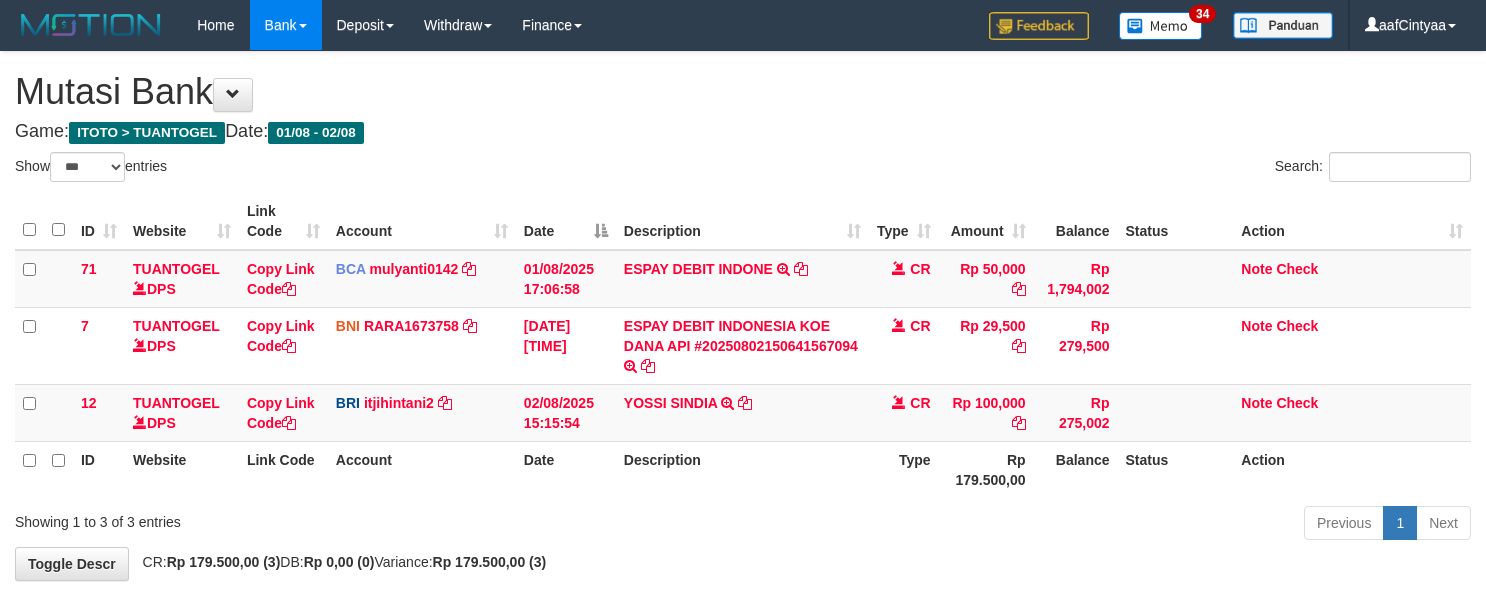 scroll, scrollTop: 96, scrollLeft: 0, axis: vertical 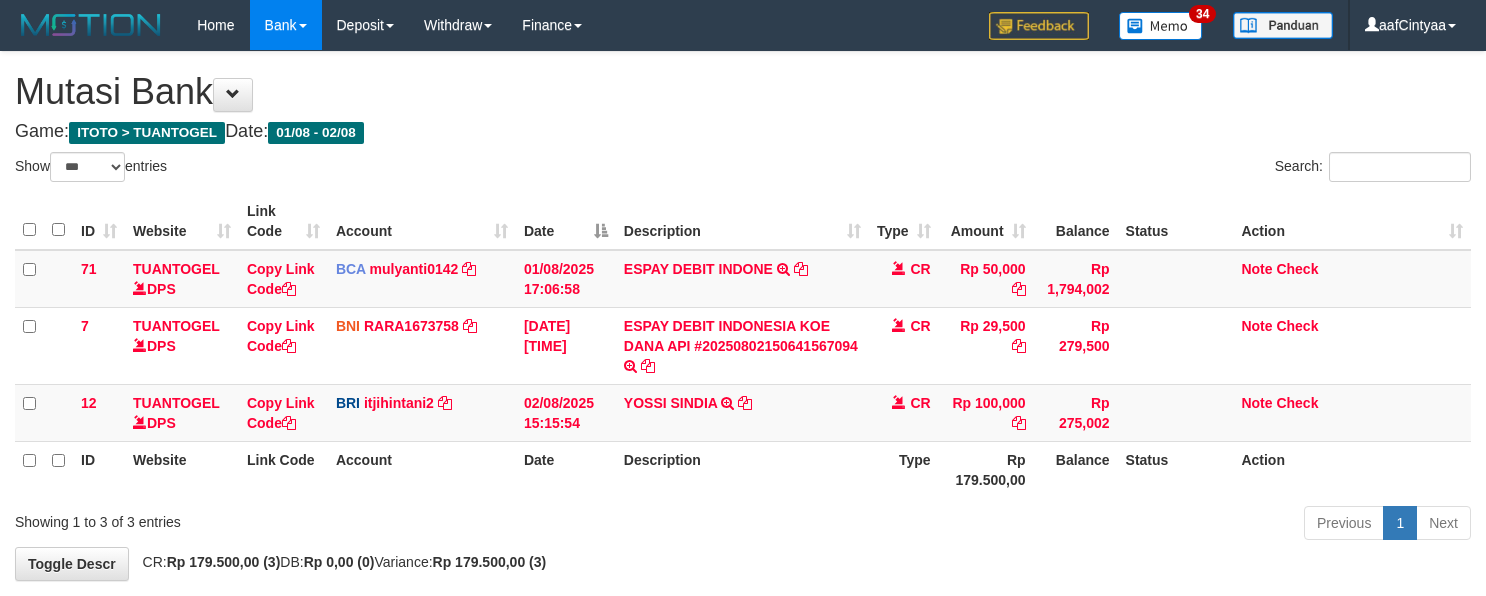 select on "***" 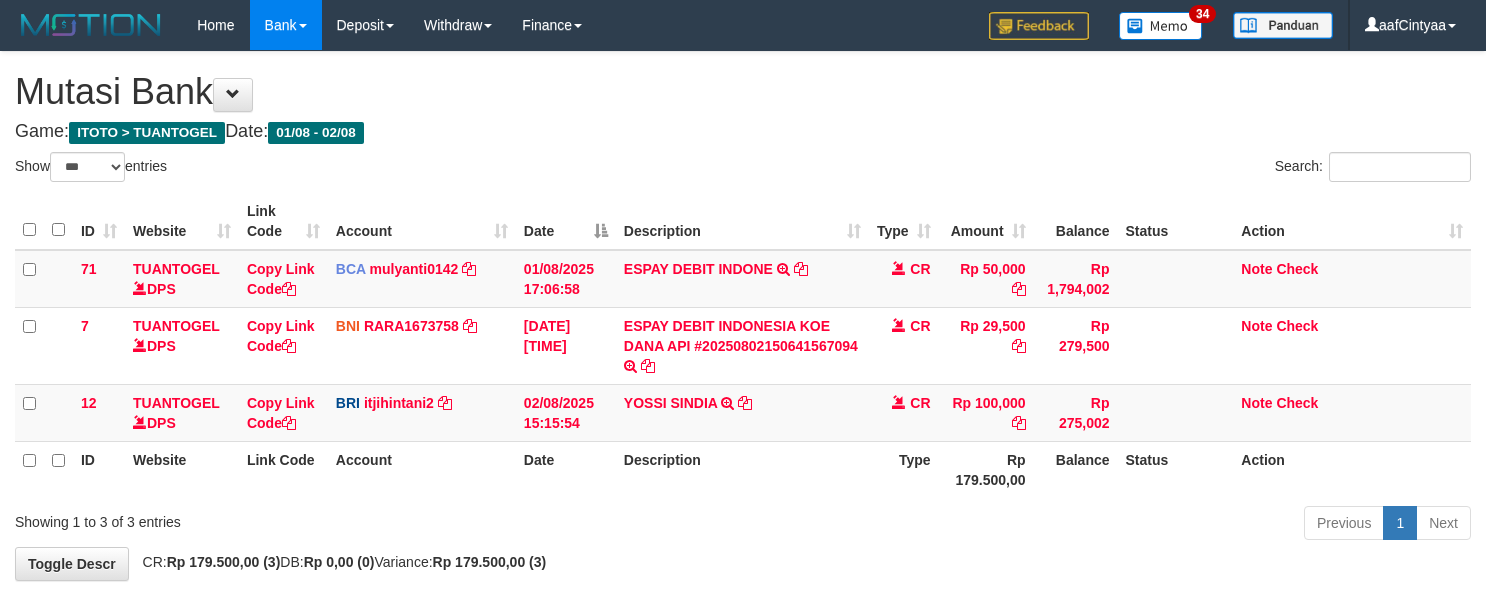scroll, scrollTop: 96, scrollLeft: 0, axis: vertical 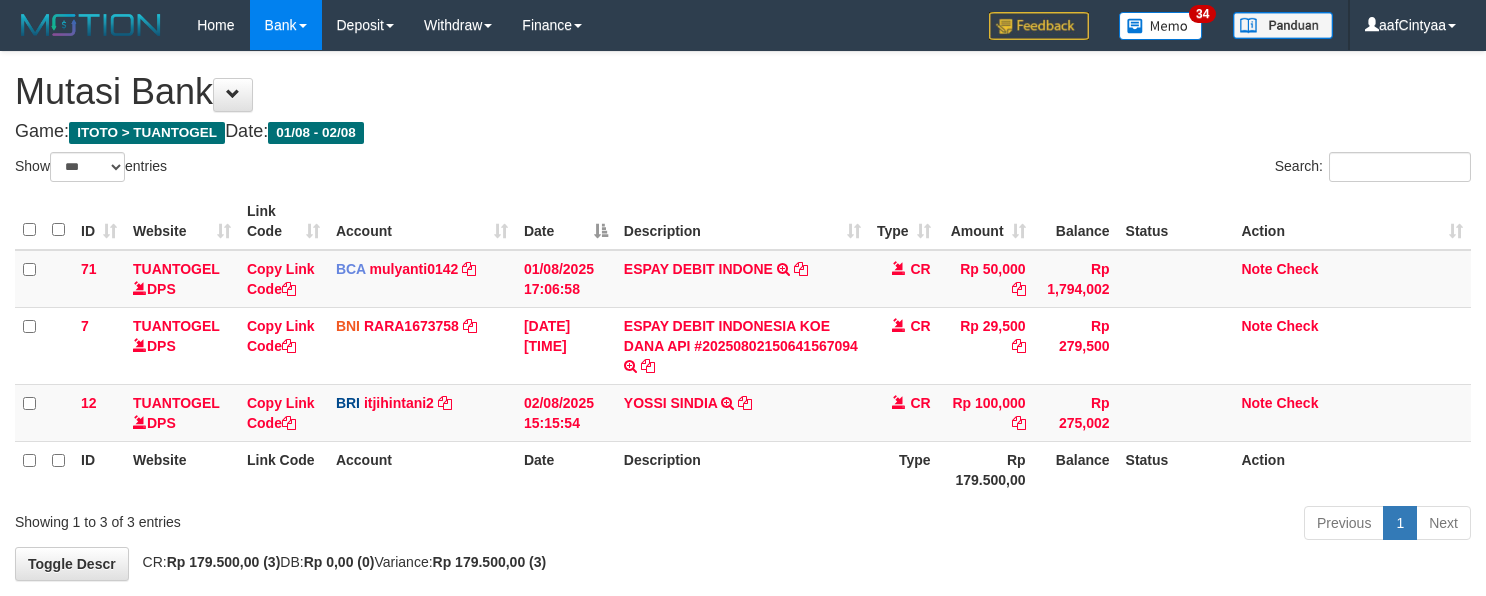 select on "***" 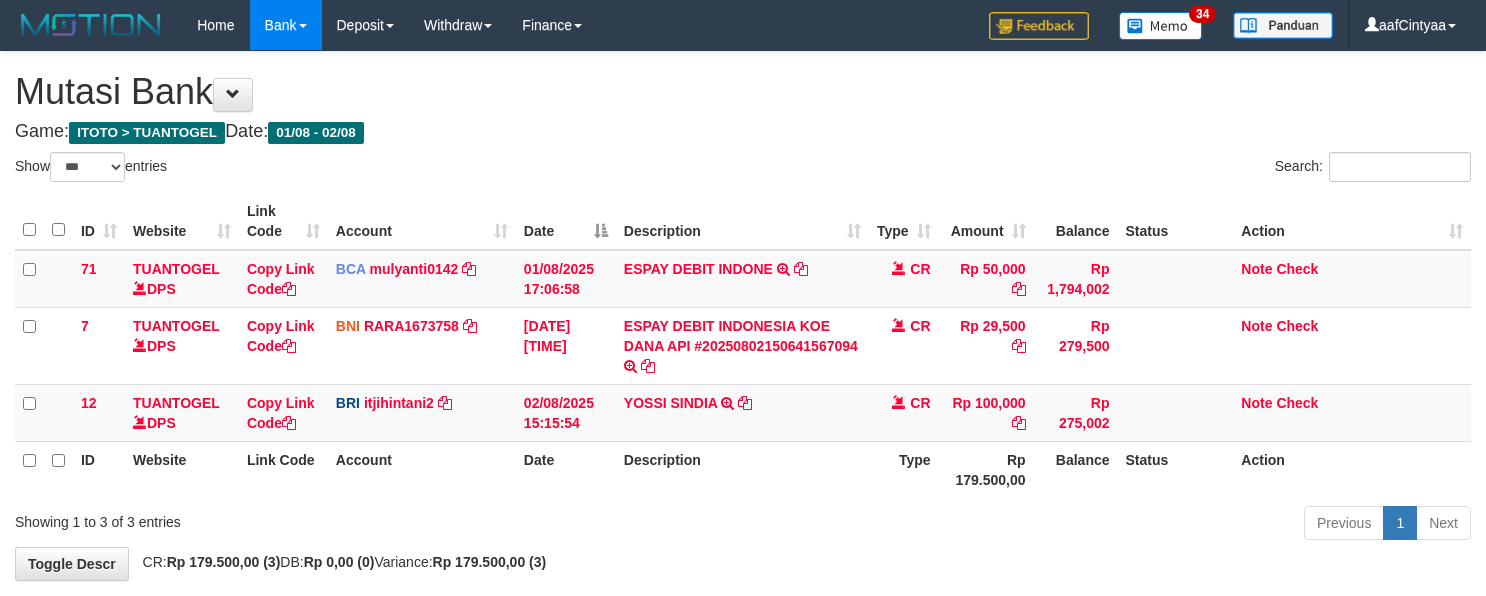 scroll, scrollTop: 96, scrollLeft: 0, axis: vertical 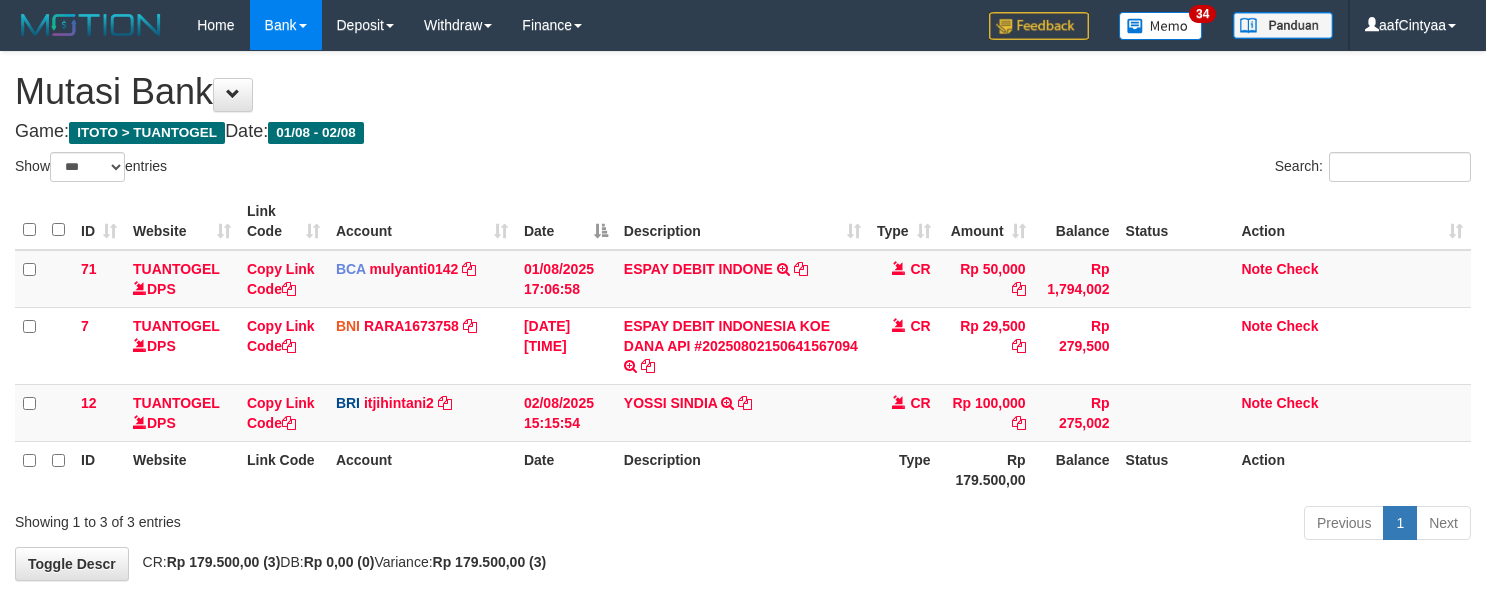 select on "***" 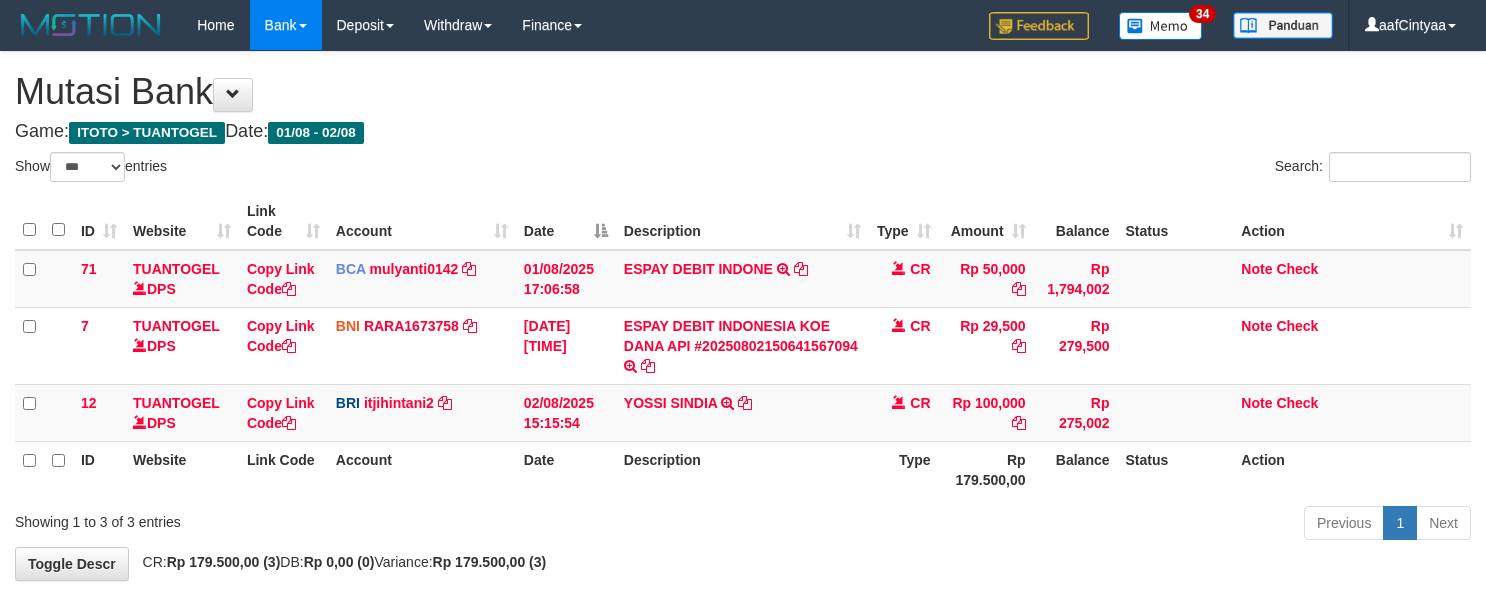 scroll, scrollTop: 96, scrollLeft: 0, axis: vertical 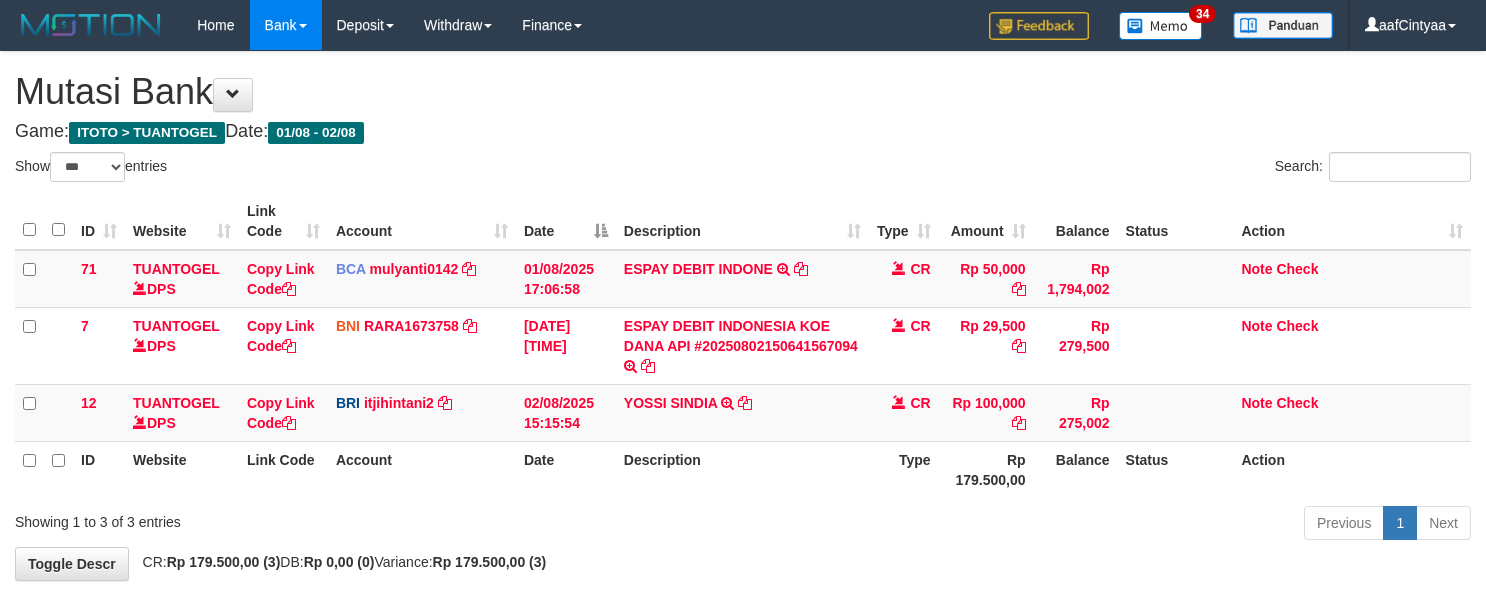 select on "***" 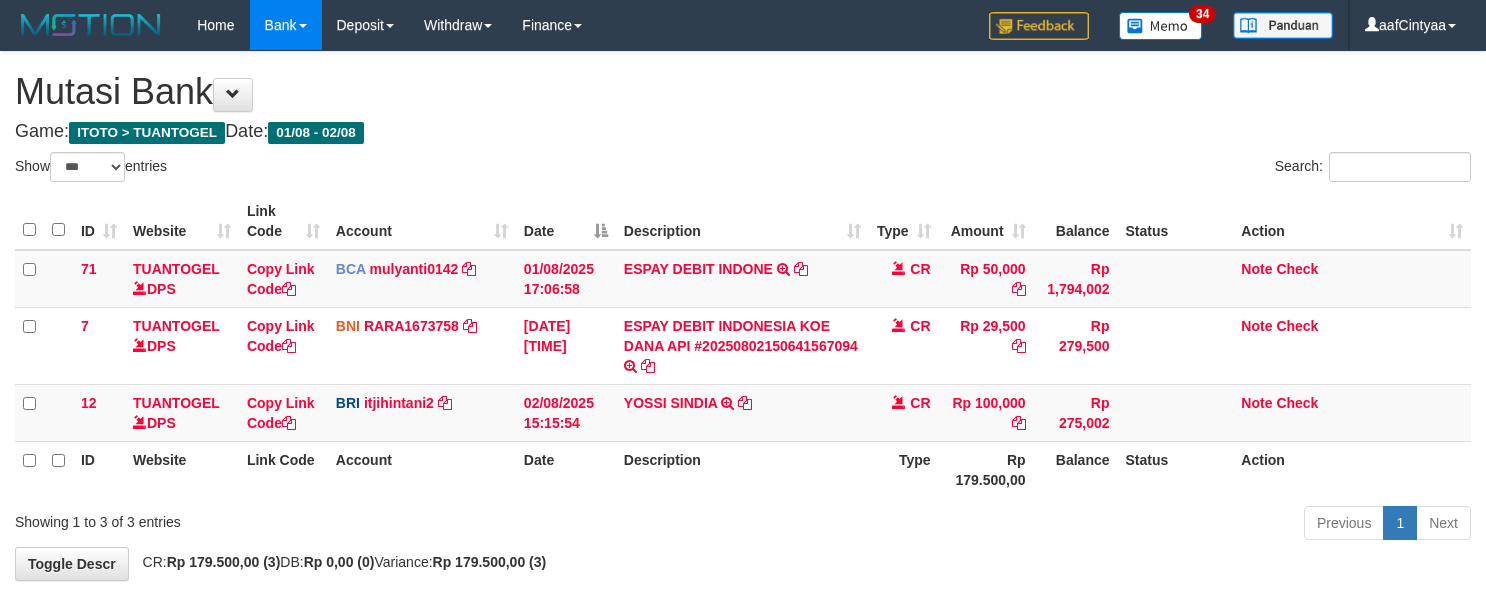 scroll, scrollTop: 96, scrollLeft: 0, axis: vertical 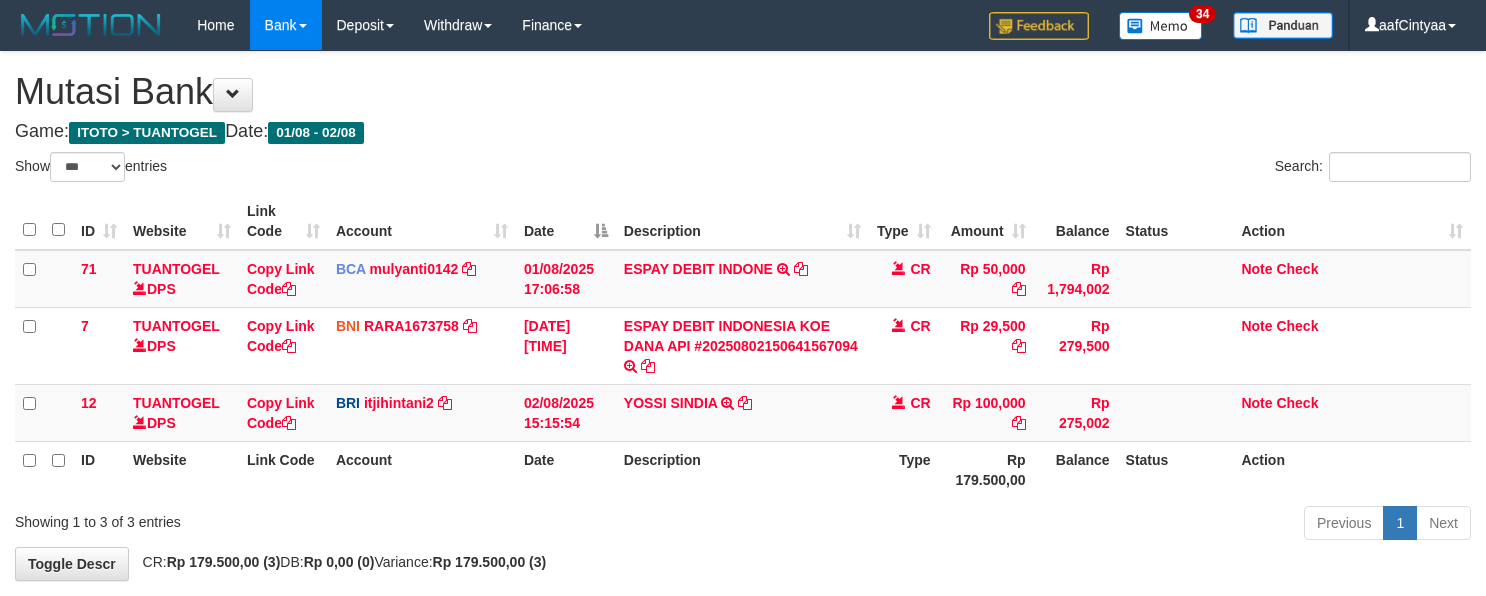 select on "***" 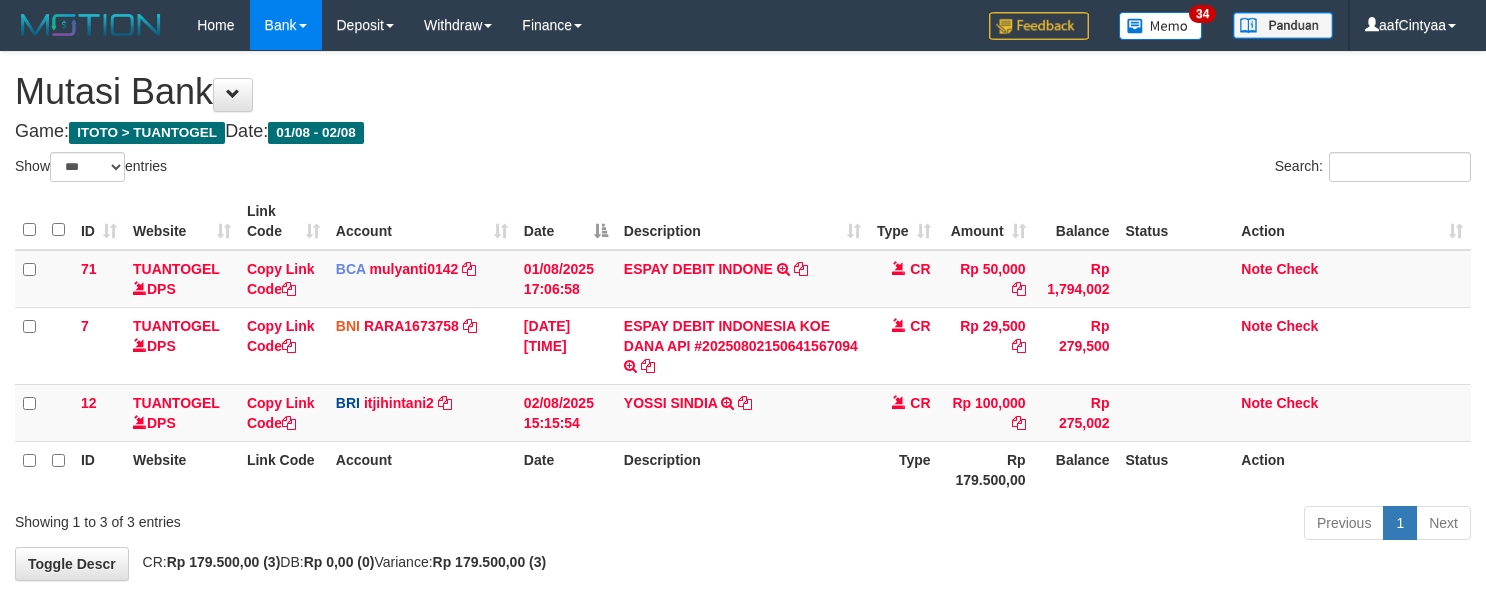 scroll, scrollTop: 96, scrollLeft: 0, axis: vertical 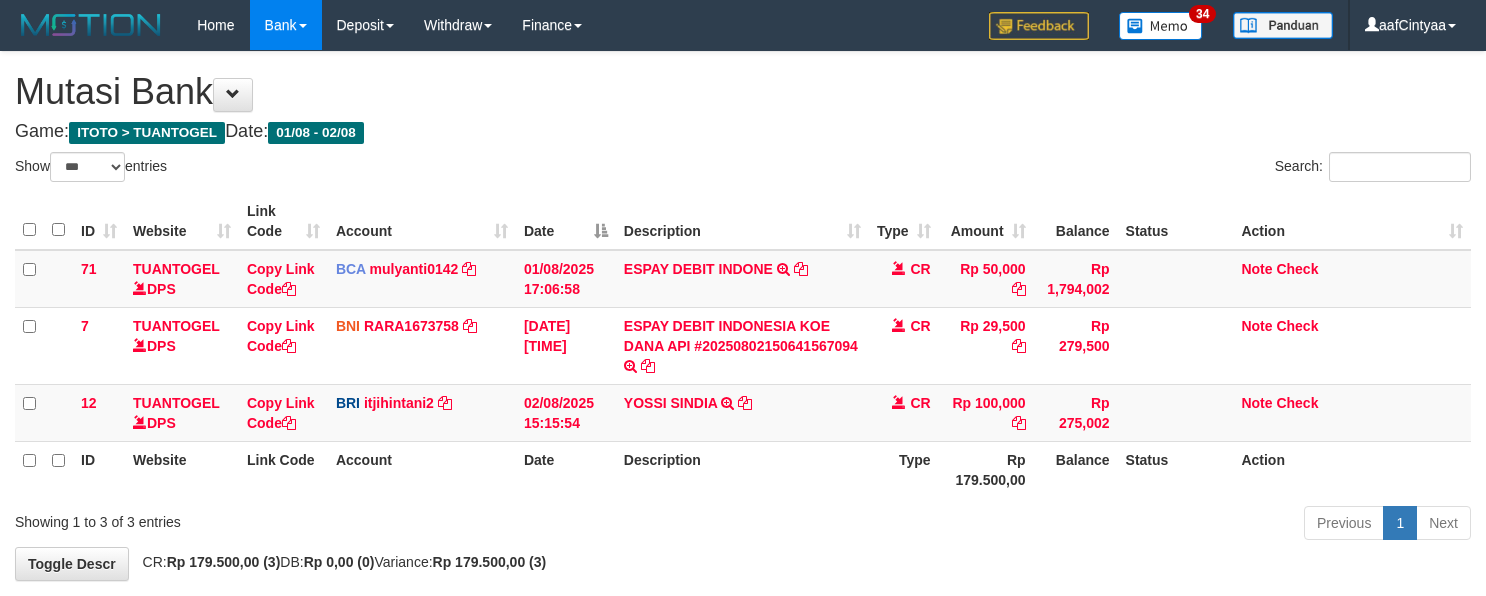 select on "***" 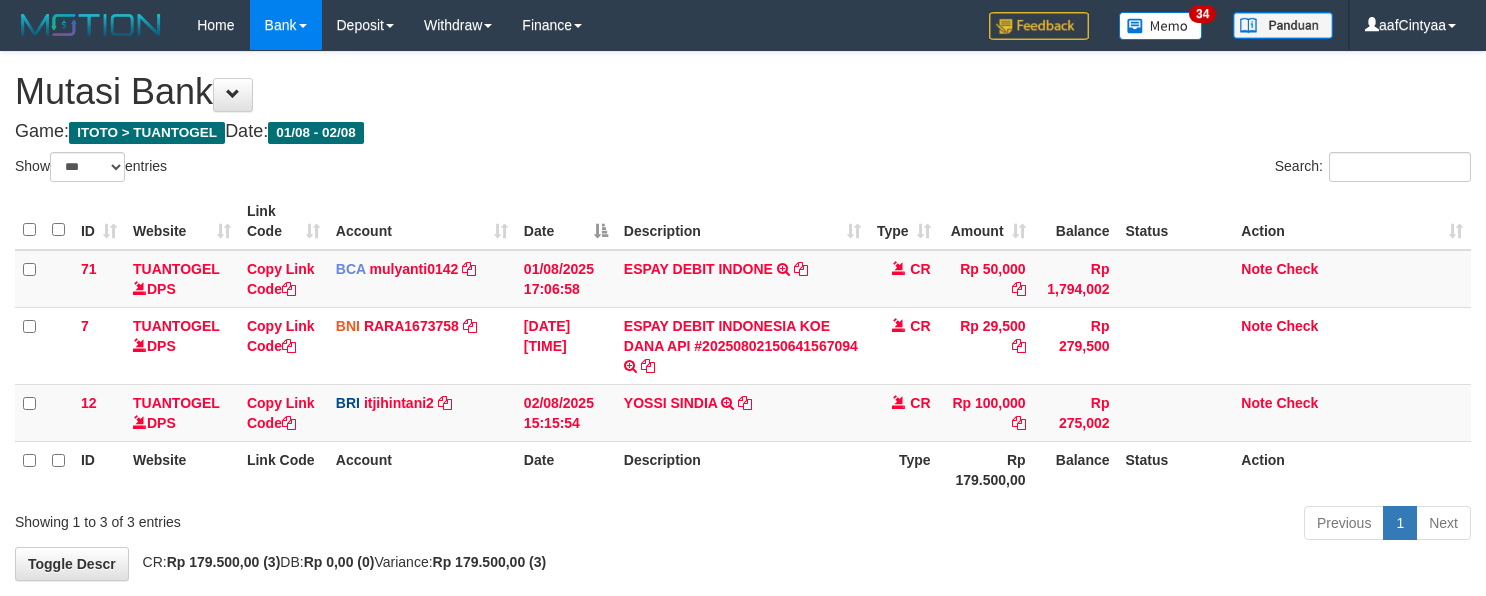 scroll, scrollTop: 96, scrollLeft: 0, axis: vertical 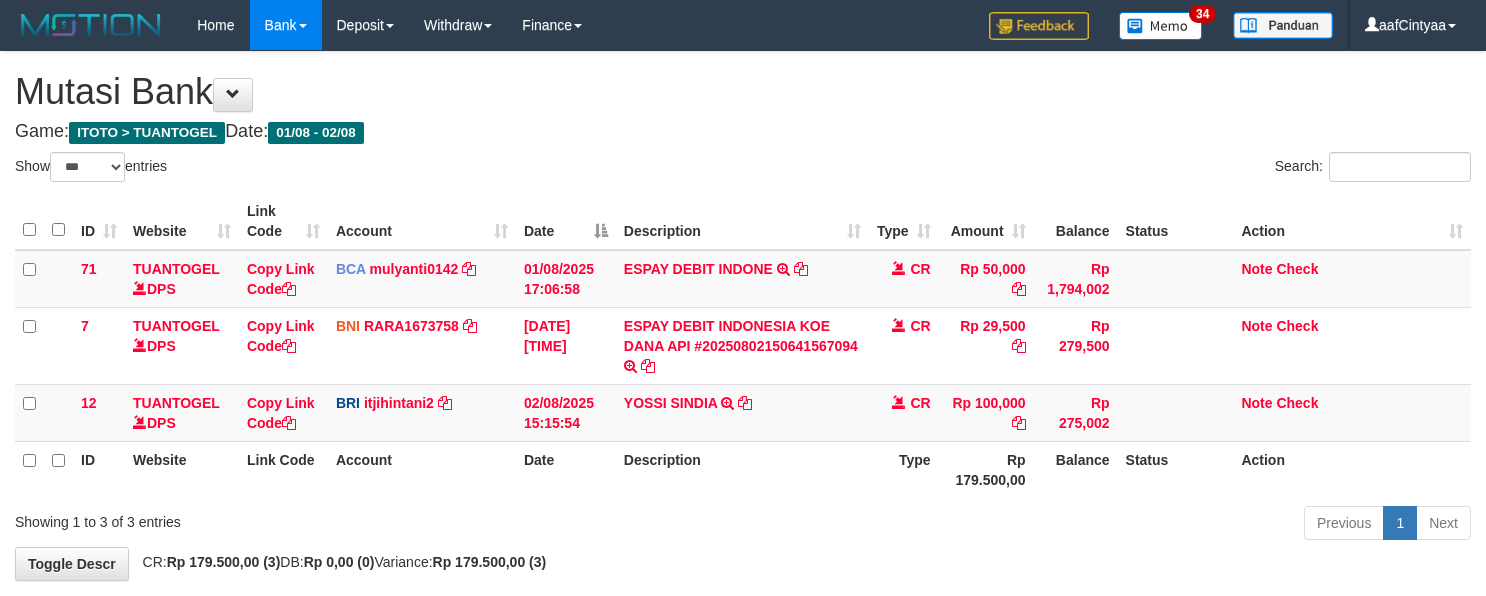 select on "***" 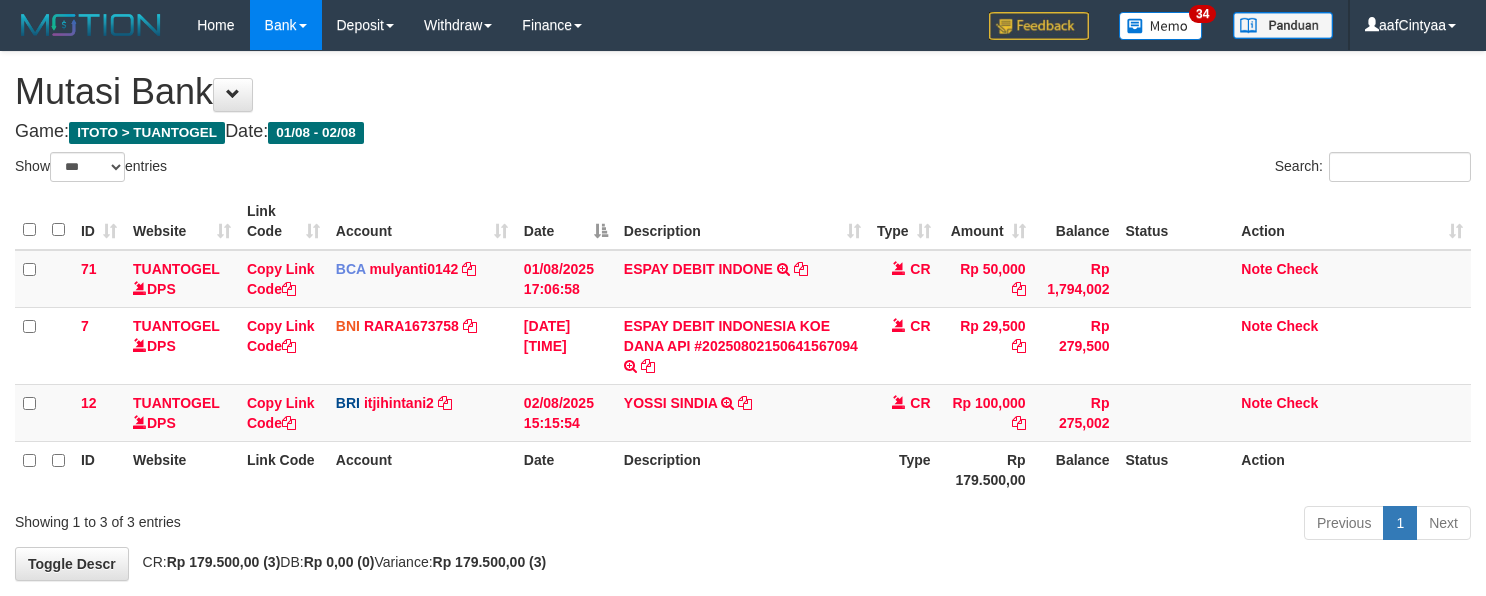 scroll, scrollTop: 96, scrollLeft: 0, axis: vertical 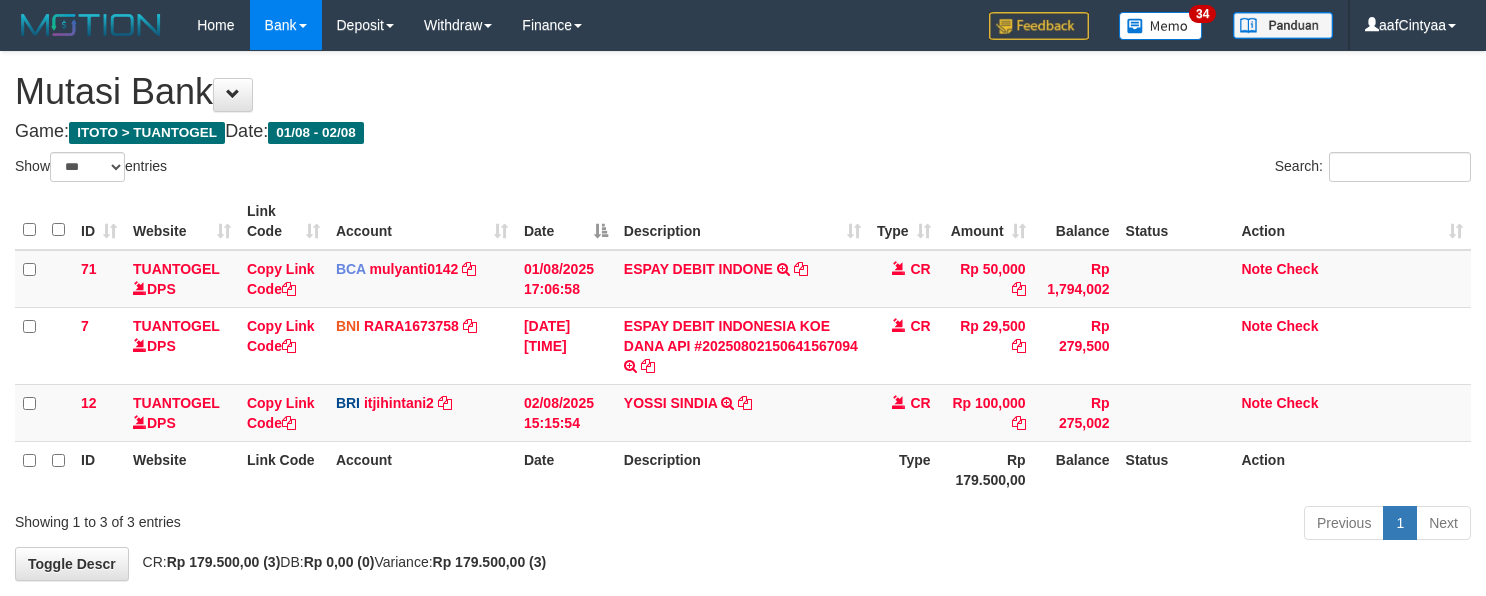 select on "***" 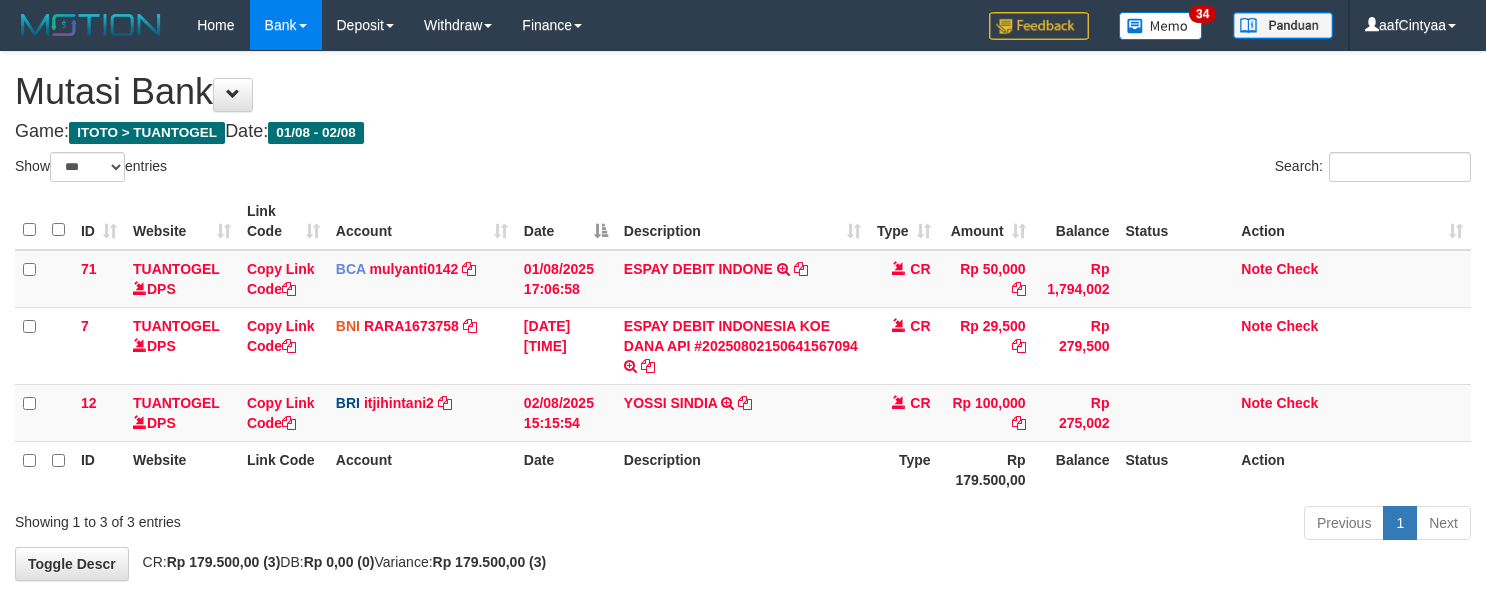 scroll, scrollTop: 96, scrollLeft: 0, axis: vertical 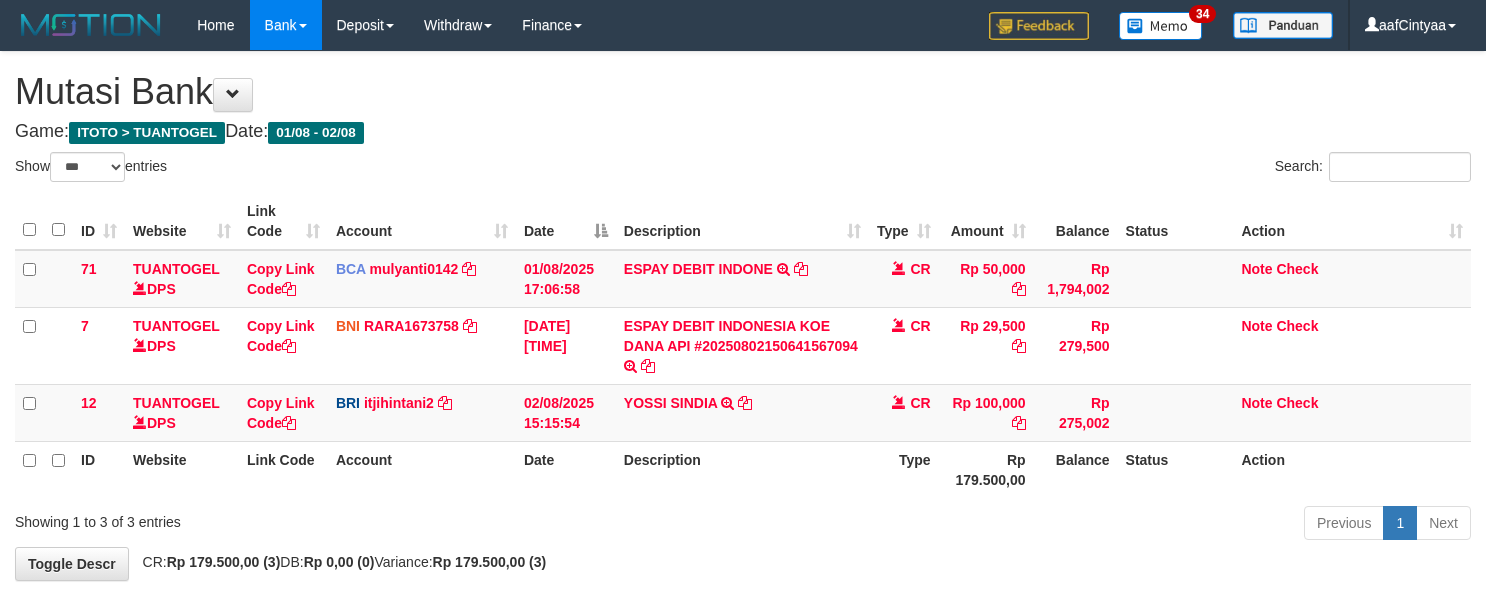 select on "***" 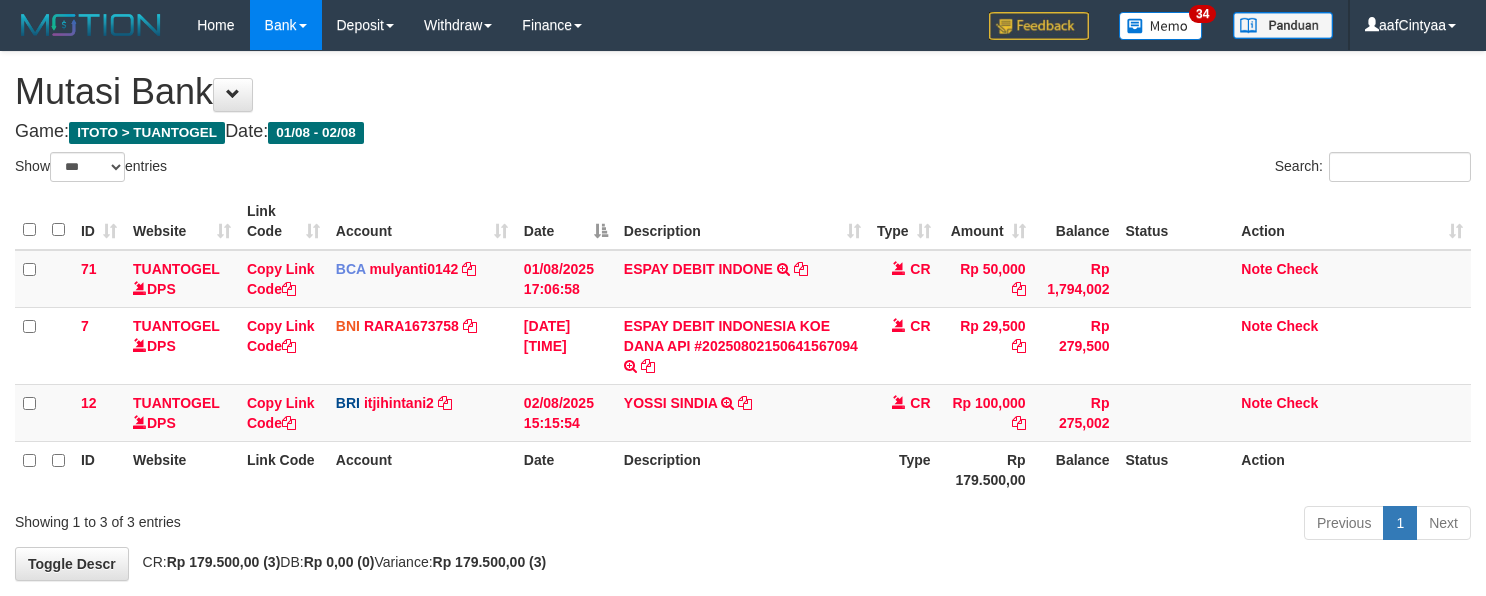 scroll, scrollTop: 96, scrollLeft: 0, axis: vertical 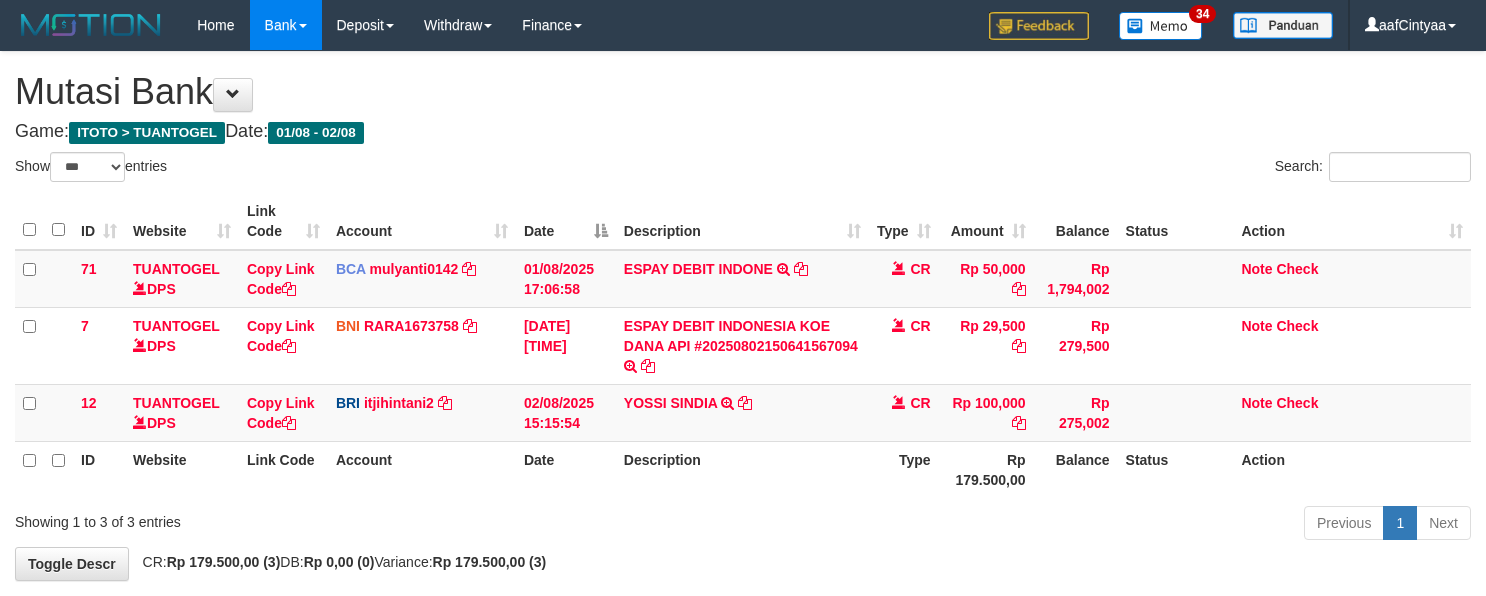 select on "***" 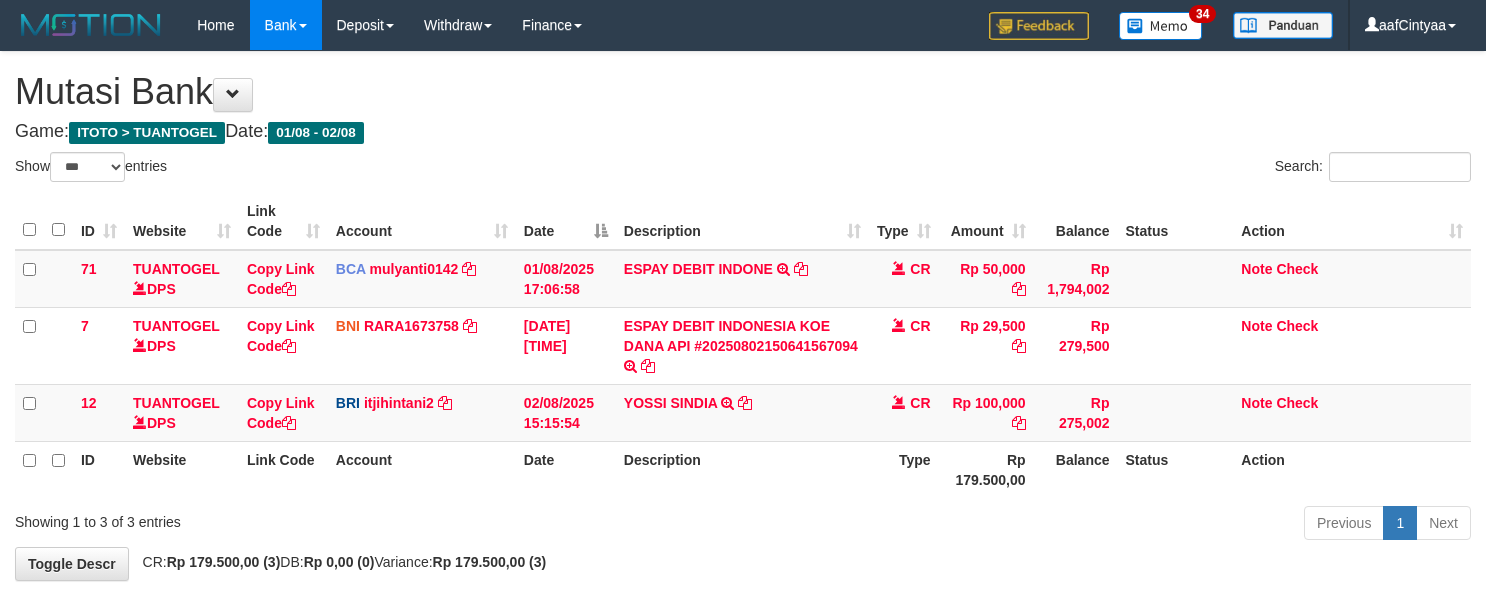 scroll, scrollTop: 96, scrollLeft: 0, axis: vertical 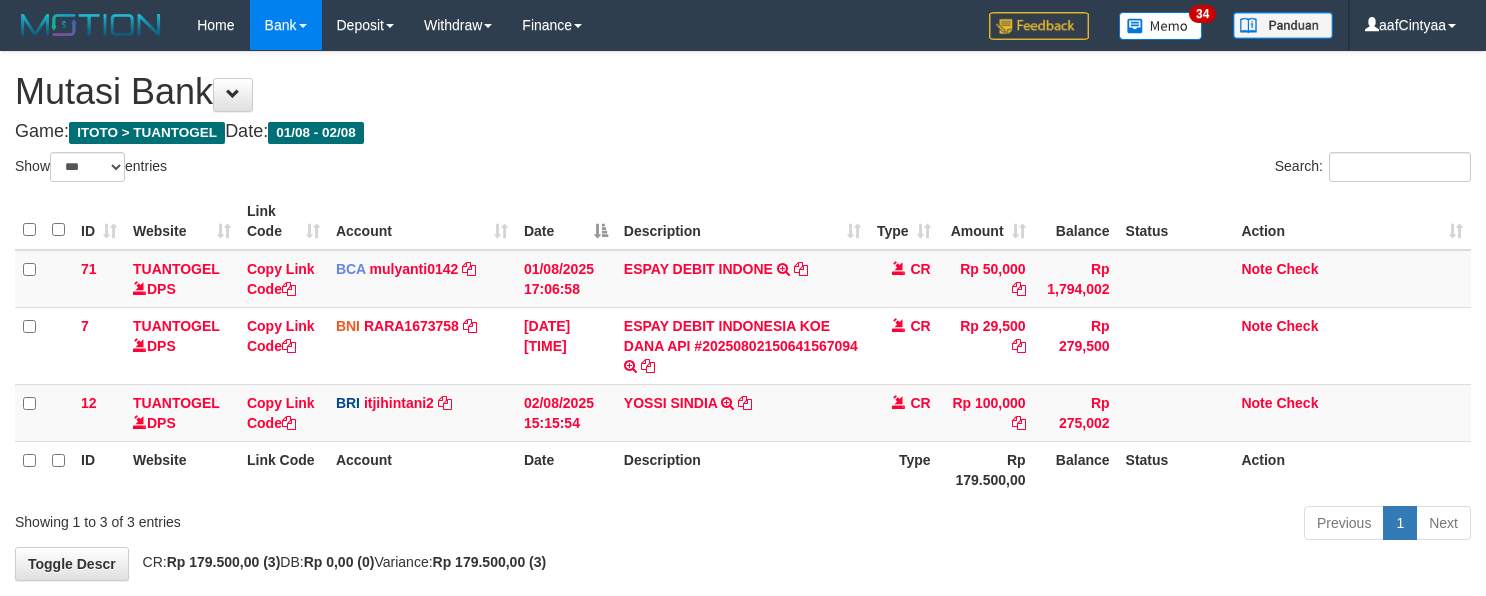 select on "***" 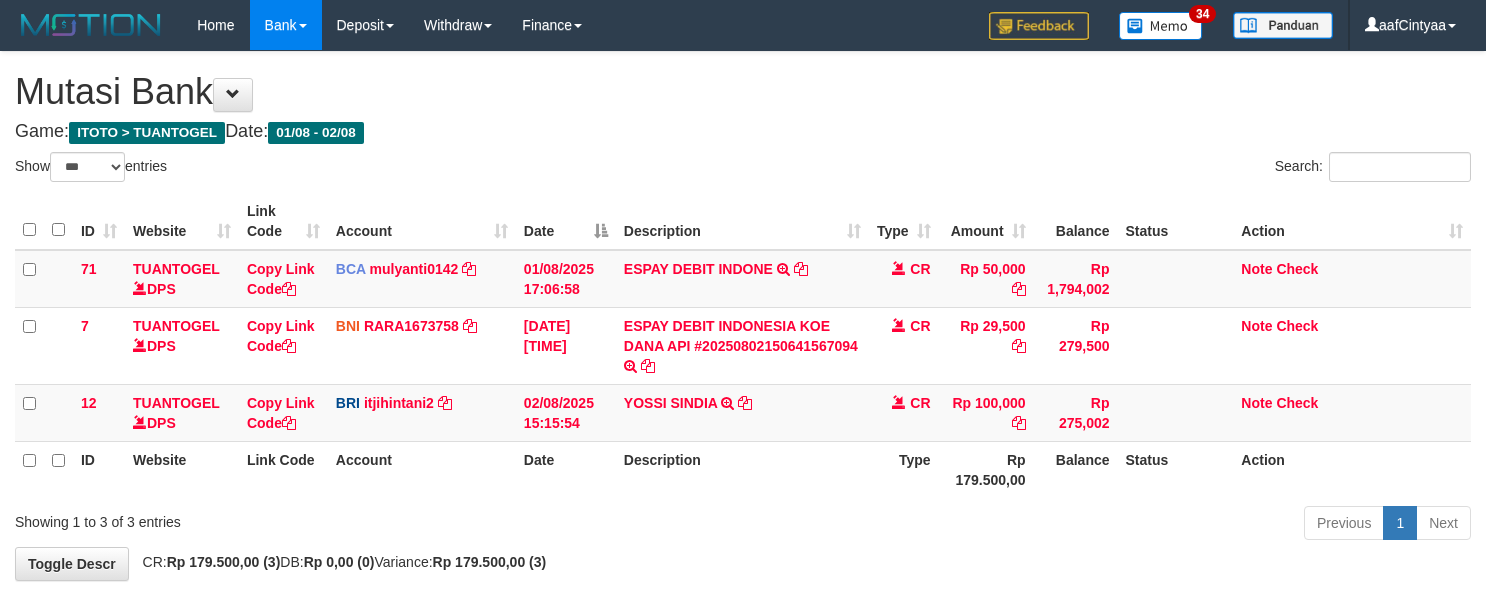 scroll, scrollTop: 96, scrollLeft: 0, axis: vertical 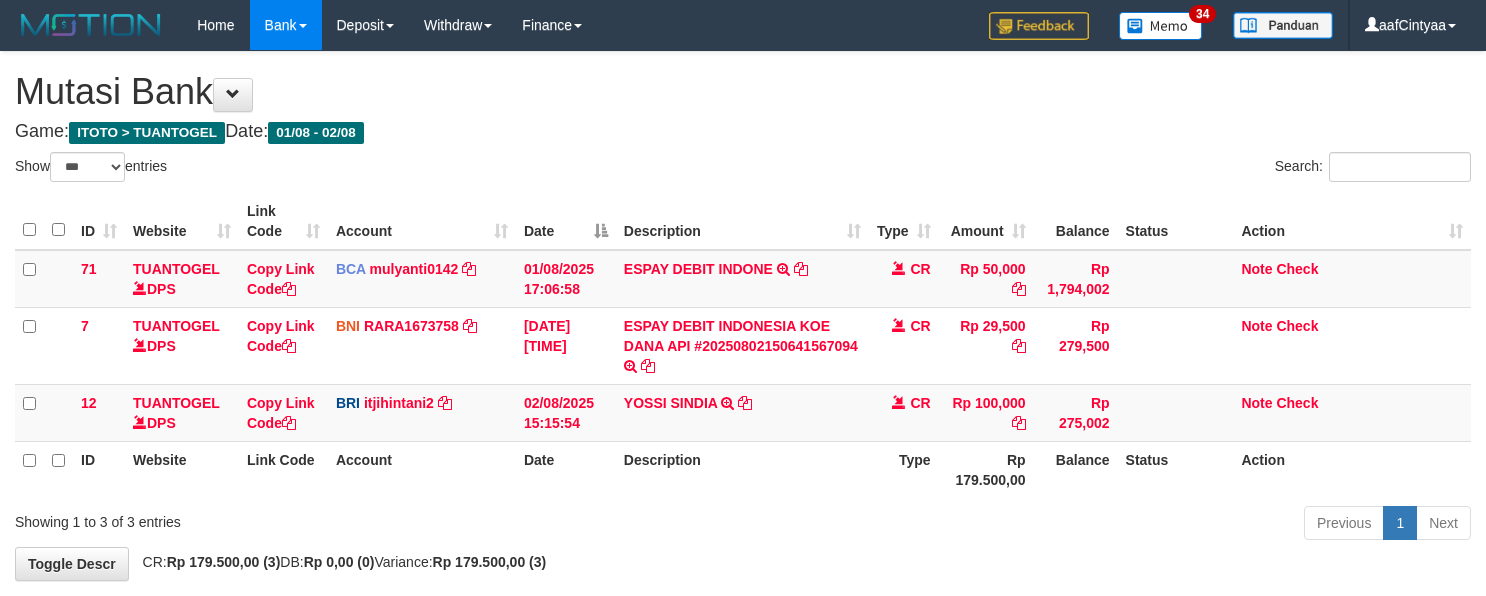 select on "***" 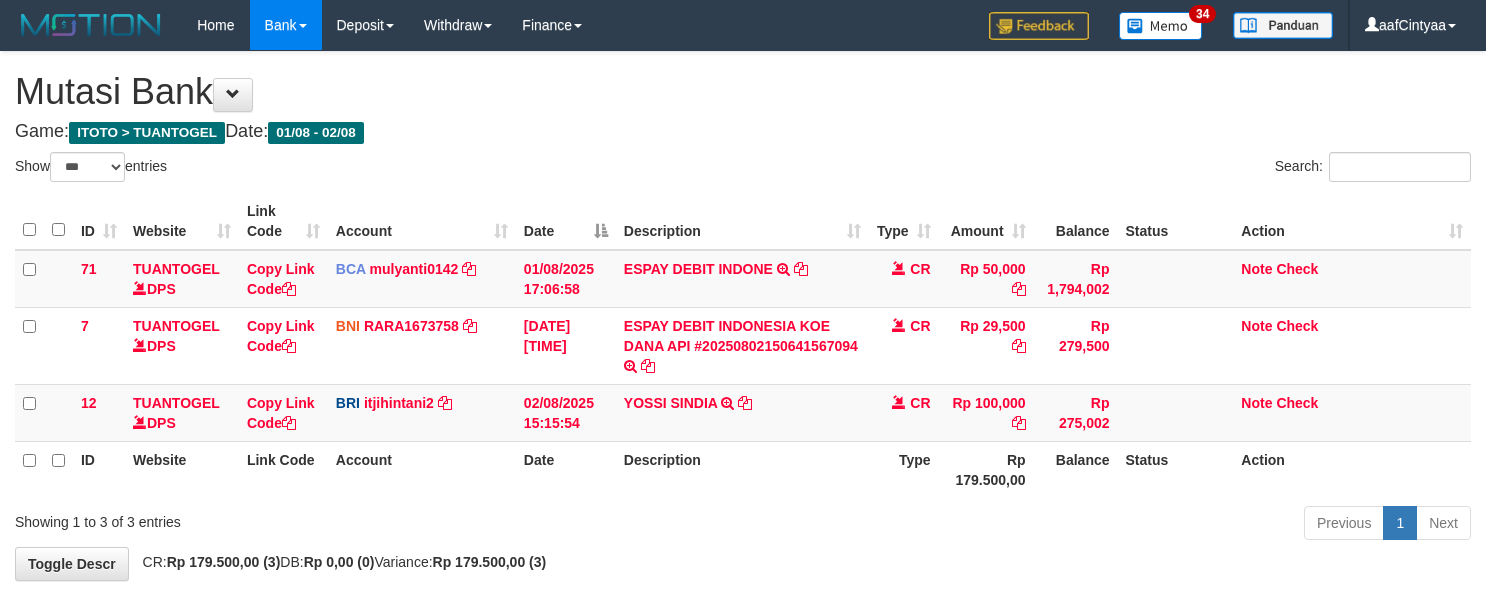 scroll, scrollTop: 96, scrollLeft: 0, axis: vertical 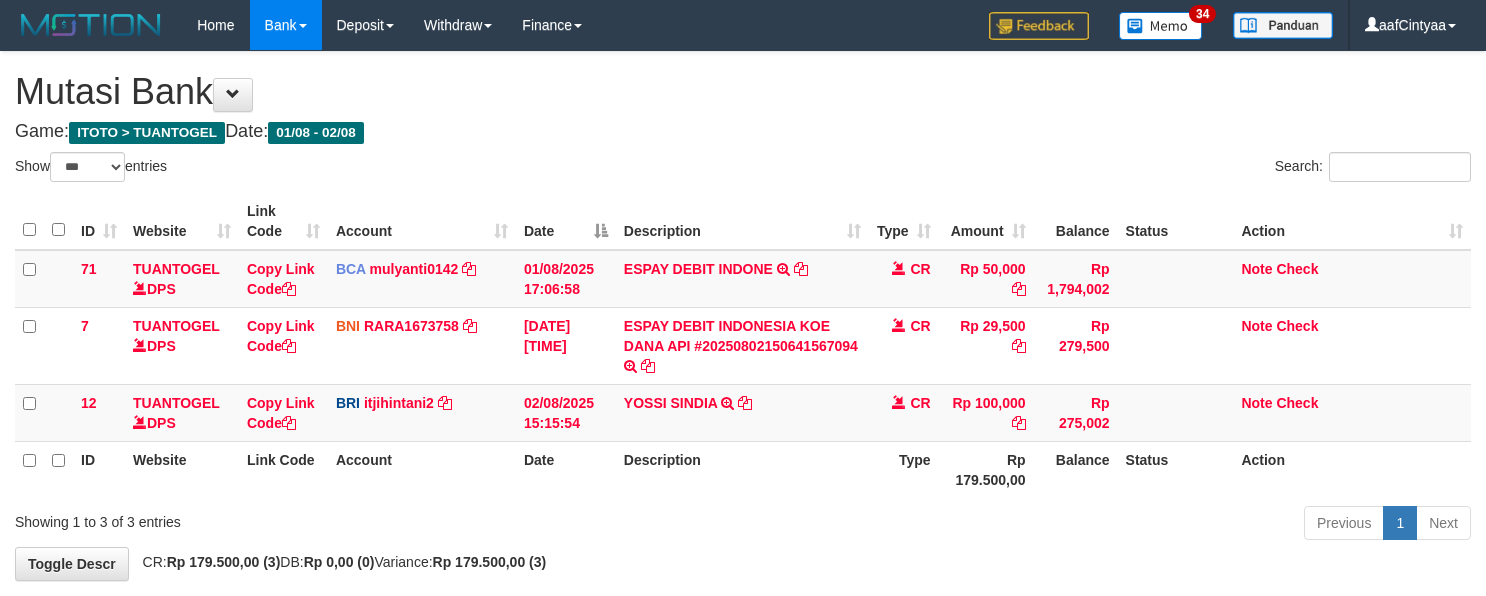 select on "***" 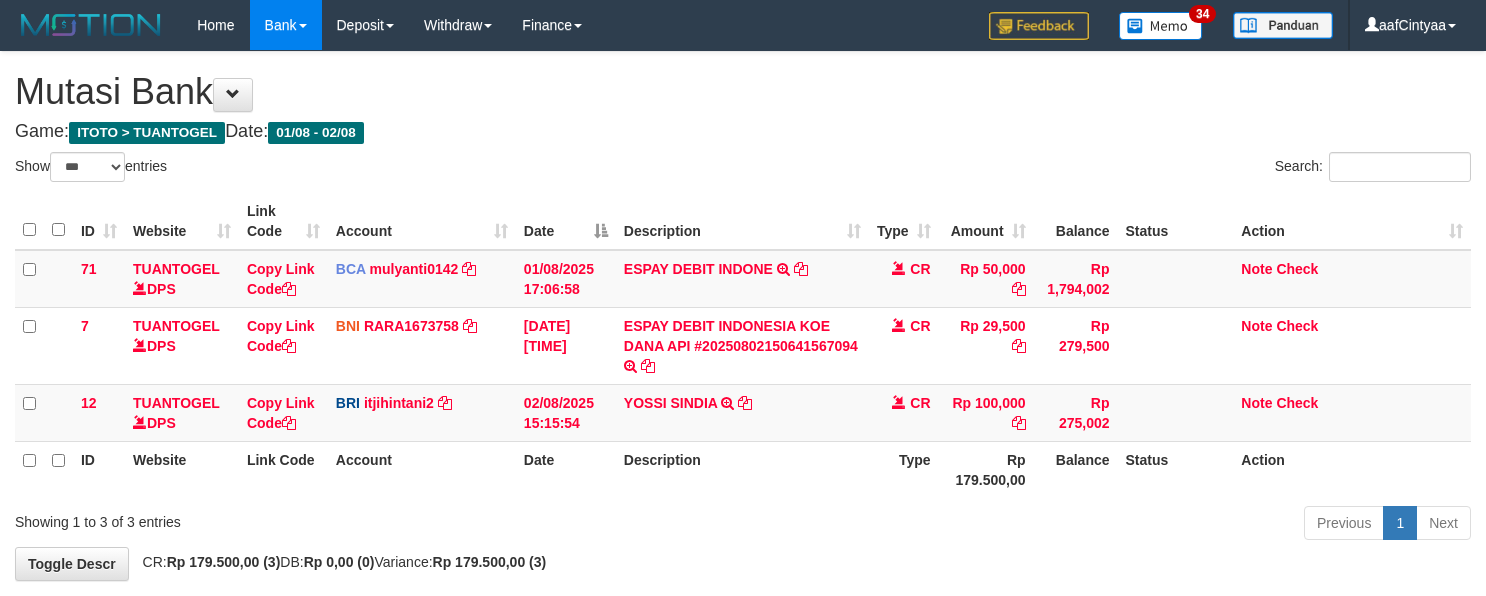 scroll, scrollTop: 96, scrollLeft: 0, axis: vertical 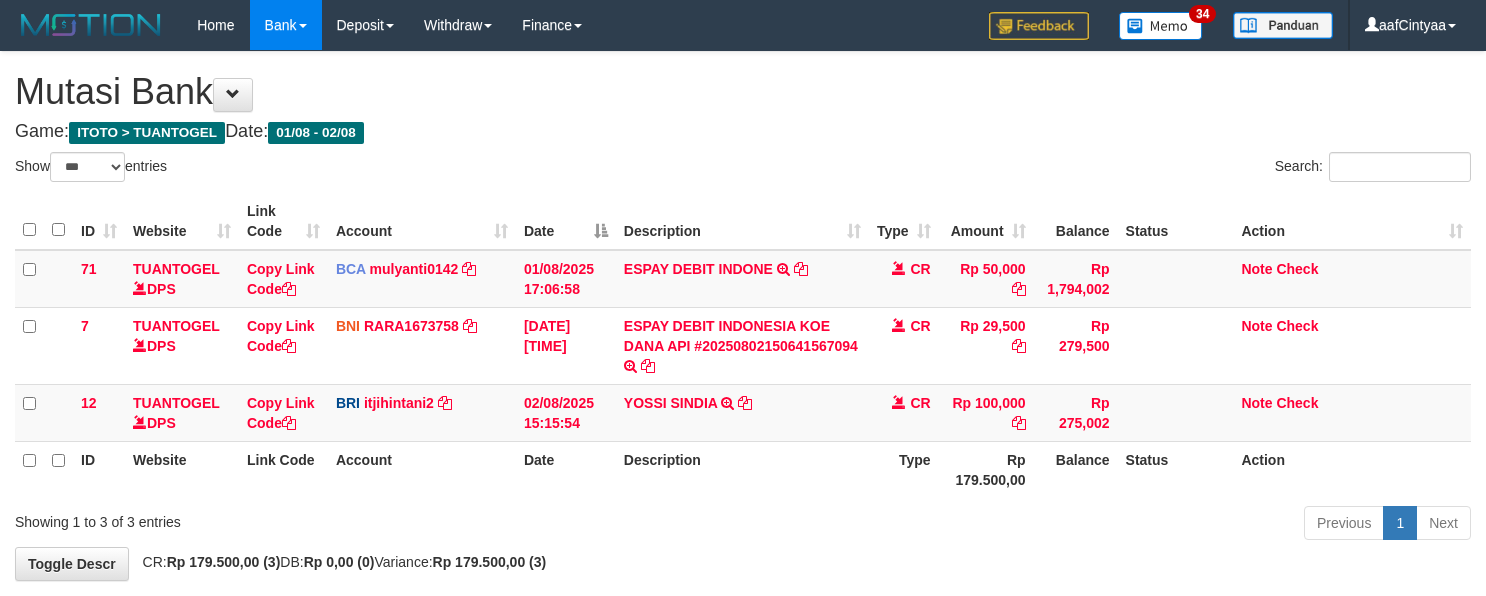 select on "***" 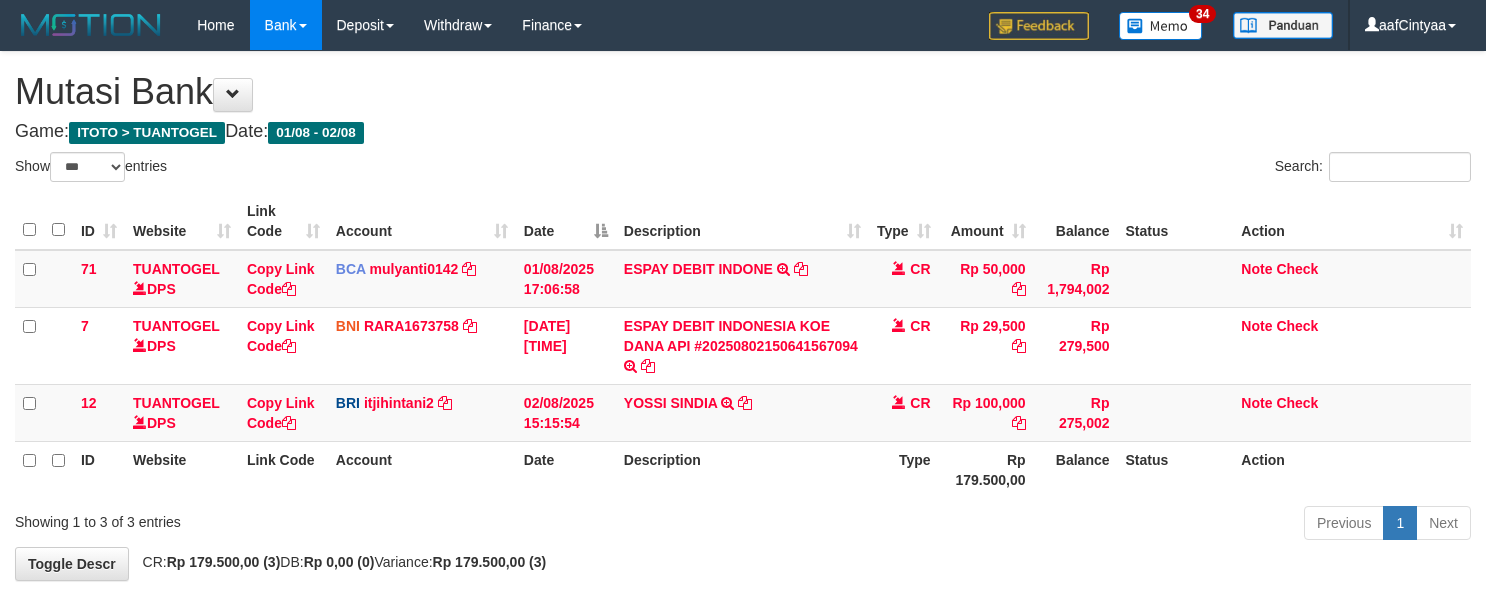 scroll, scrollTop: 96, scrollLeft: 0, axis: vertical 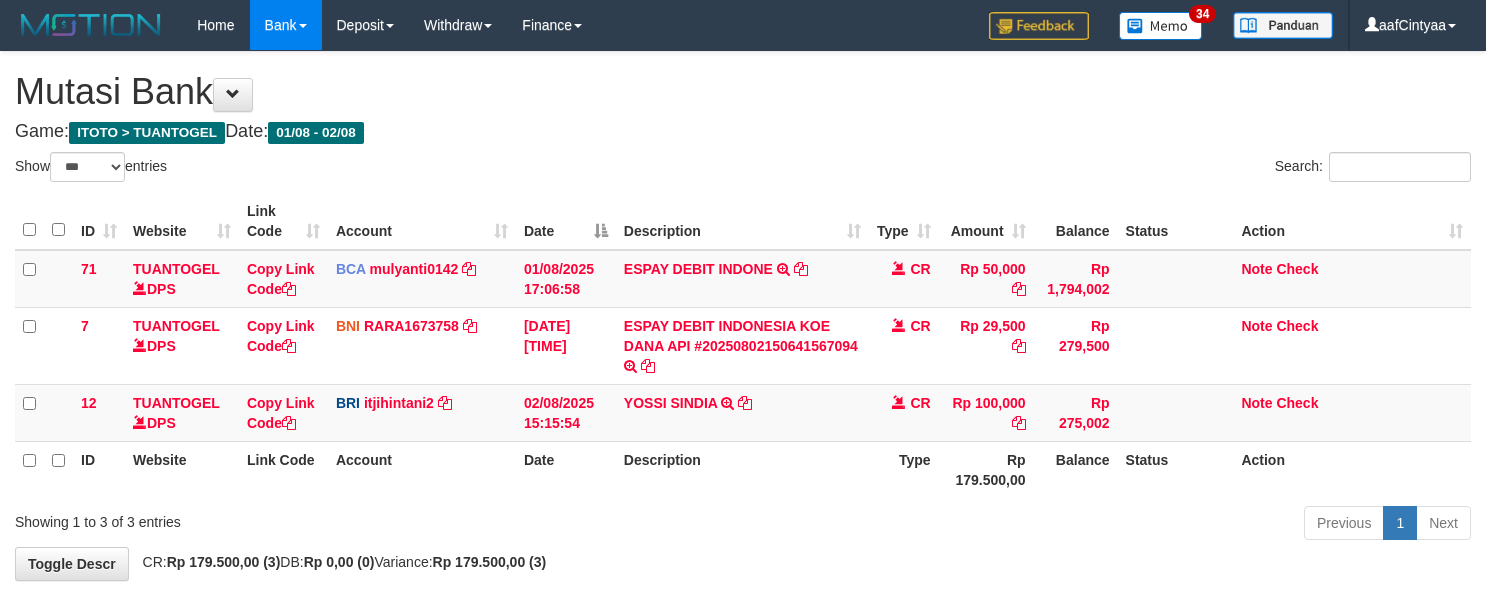 select on "***" 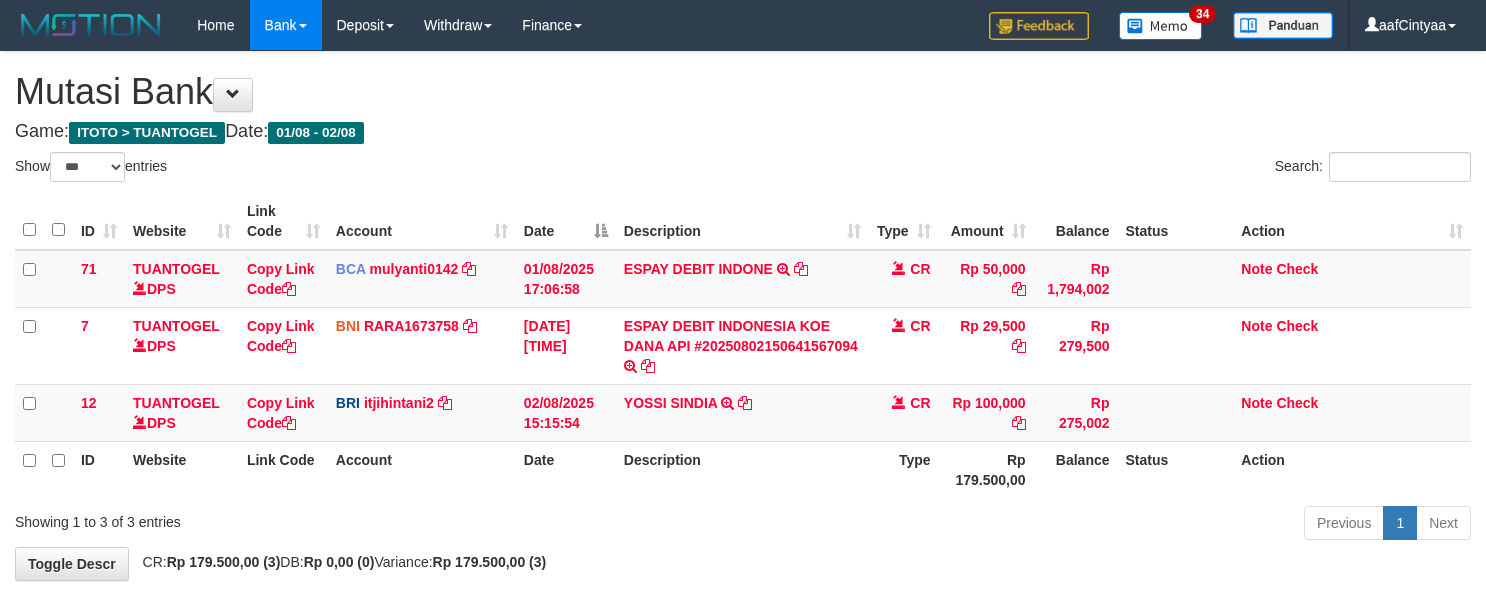 scroll, scrollTop: 96, scrollLeft: 0, axis: vertical 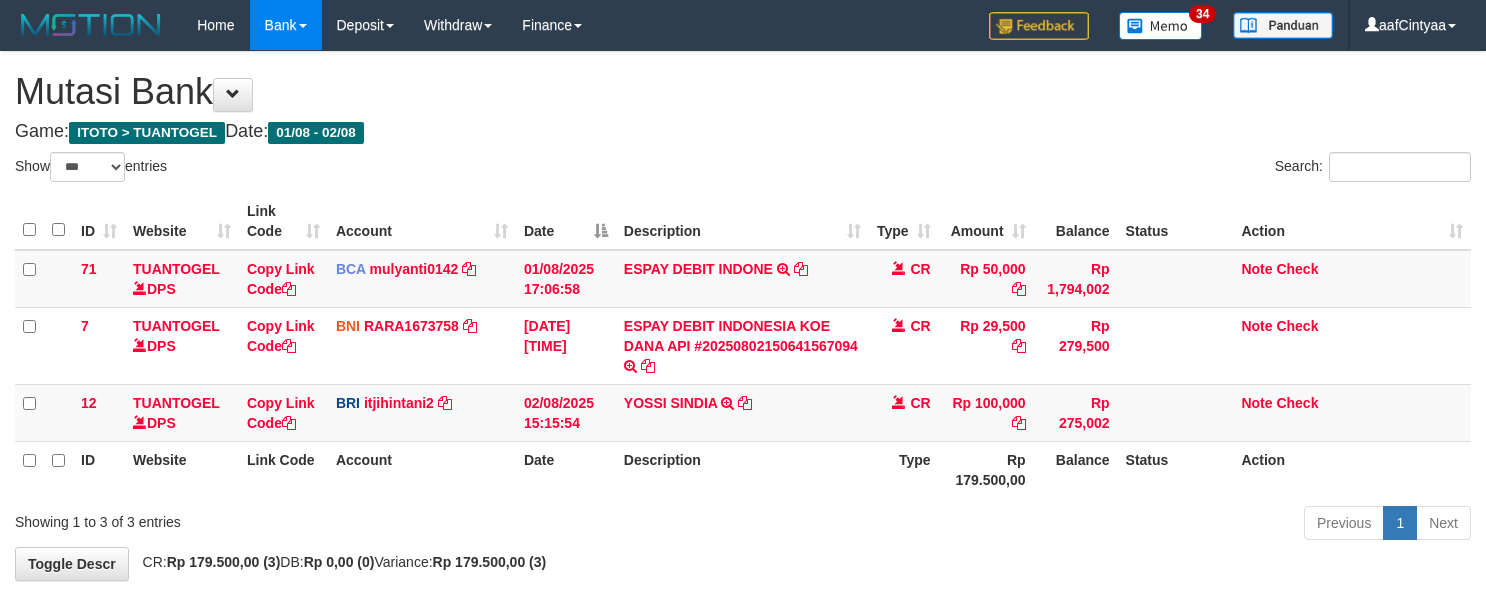 select on "***" 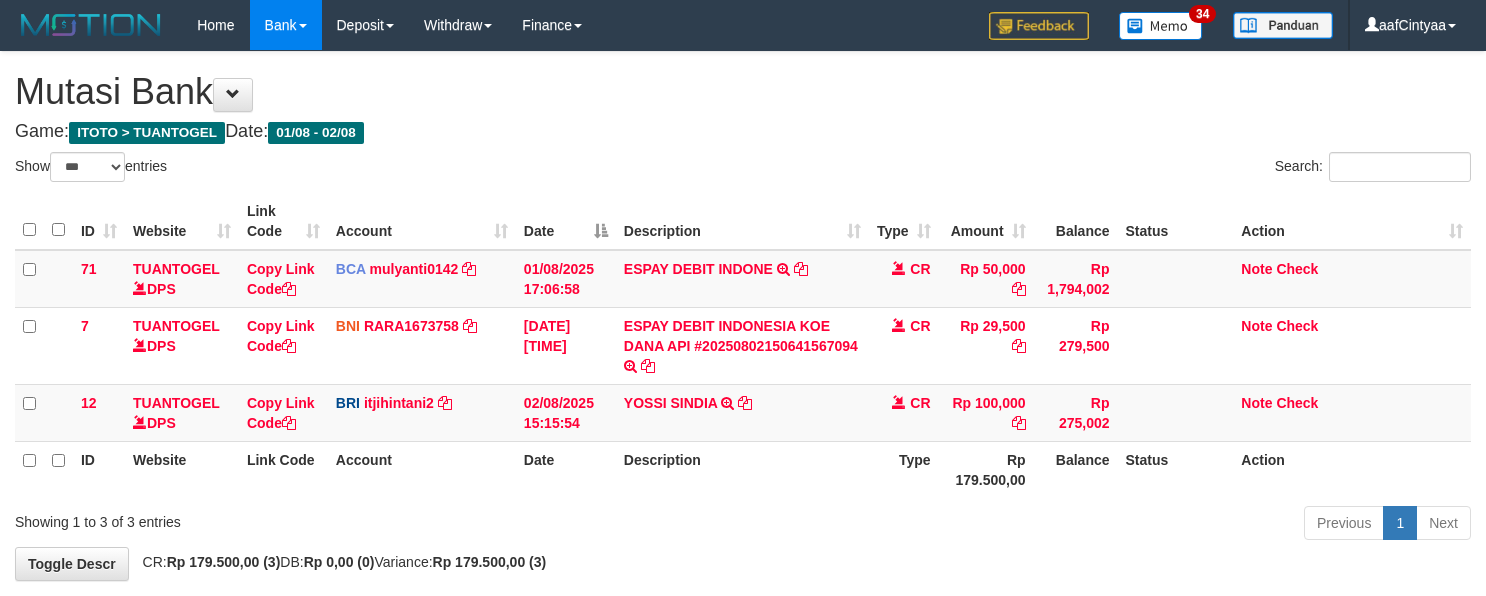 scroll, scrollTop: 96, scrollLeft: 0, axis: vertical 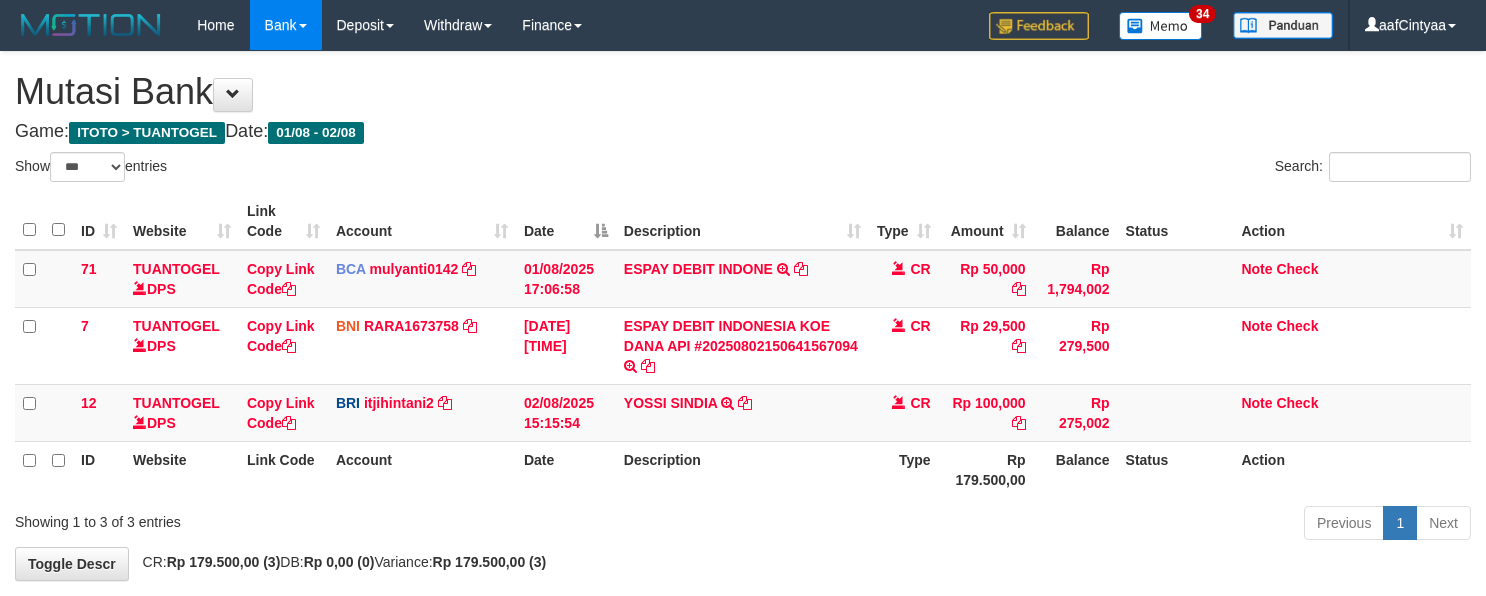 select on "***" 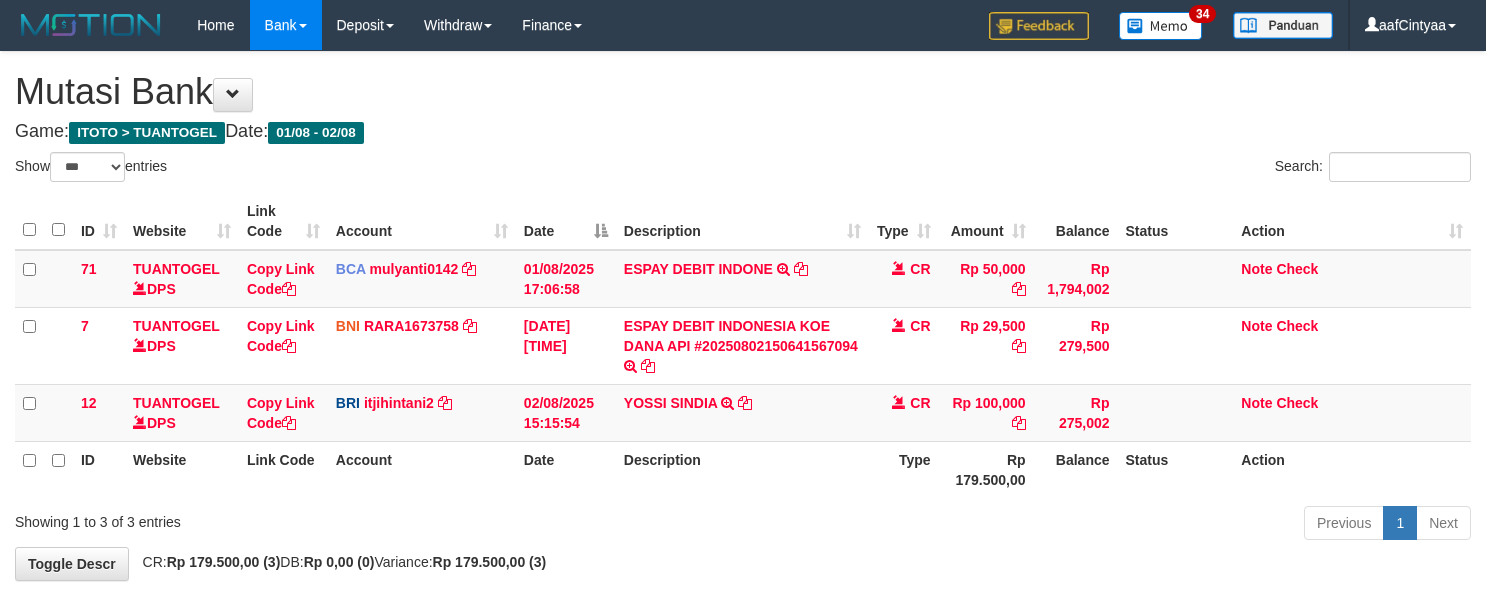scroll, scrollTop: 96, scrollLeft: 0, axis: vertical 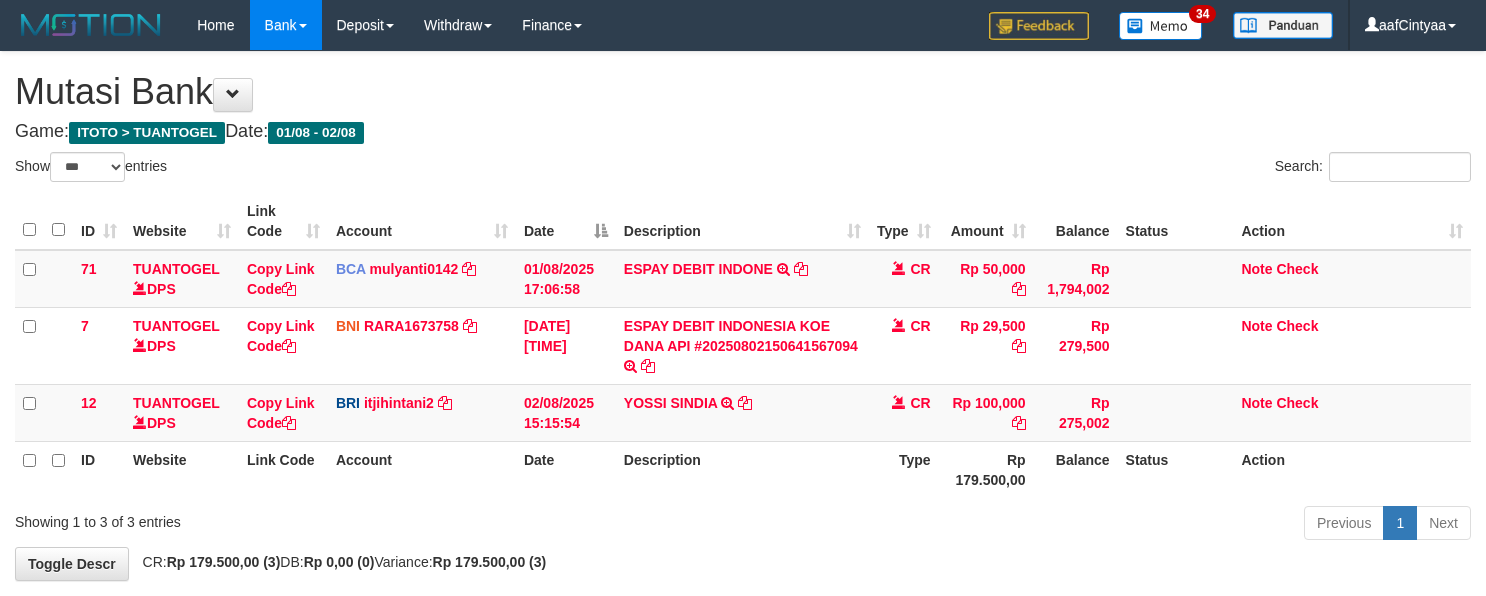 select on "***" 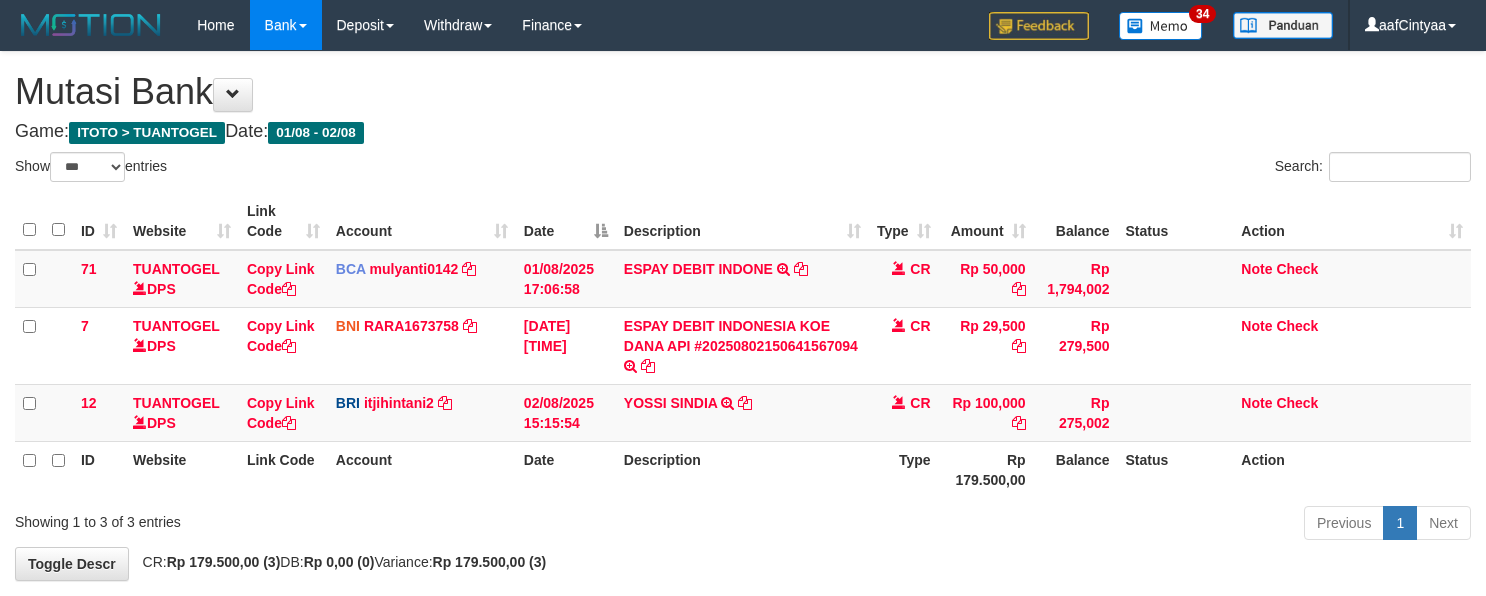 scroll, scrollTop: 96, scrollLeft: 0, axis: vertical 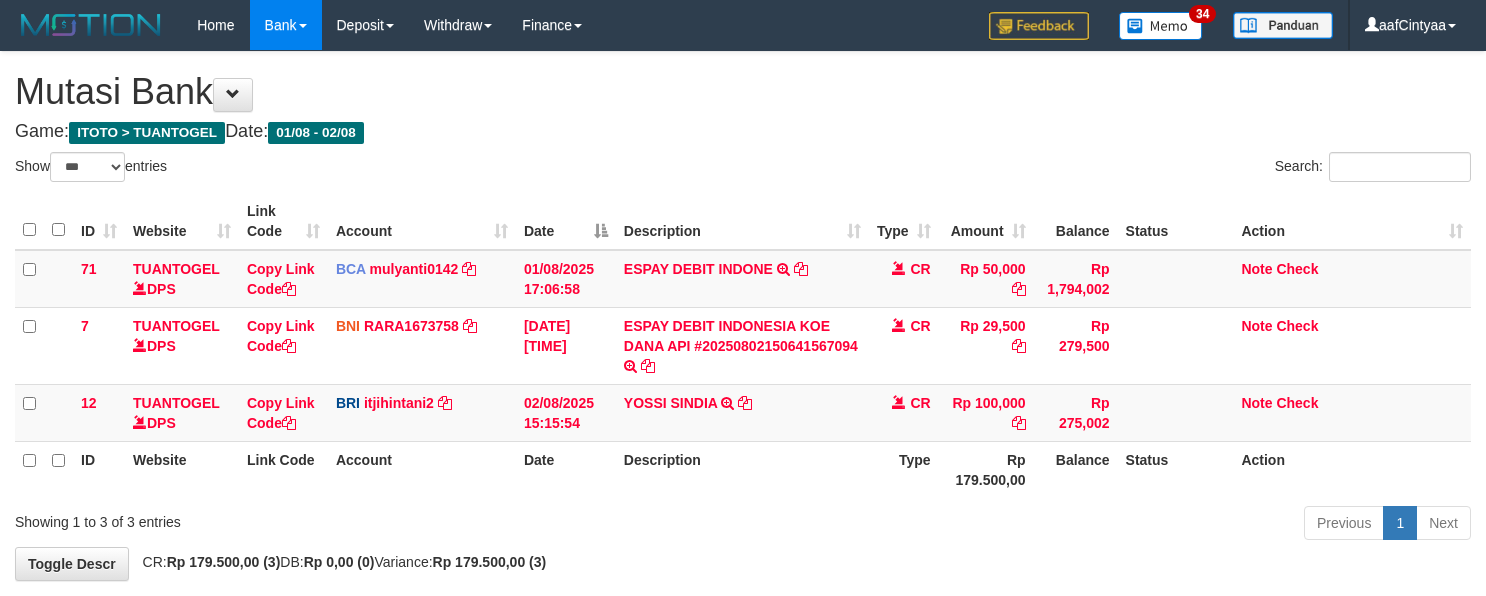 select on "***" 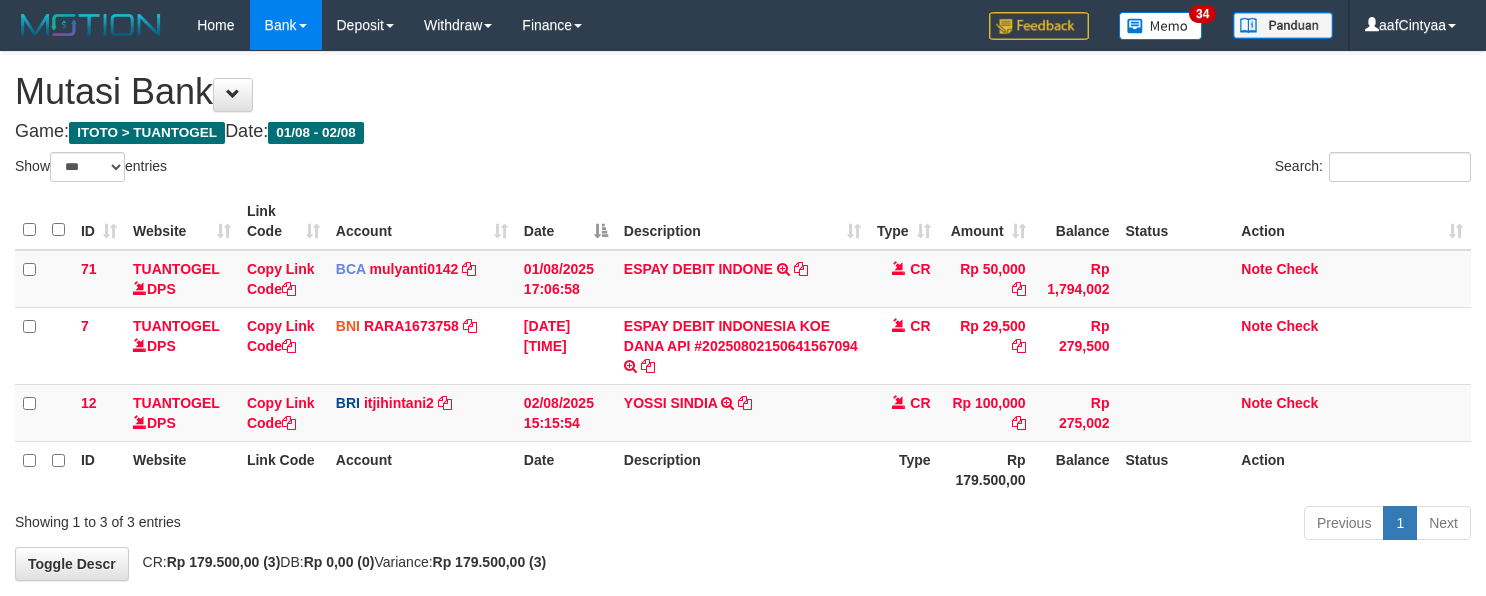scroll, scrollTop: 96, scrollLeft: 0, axis: vertical 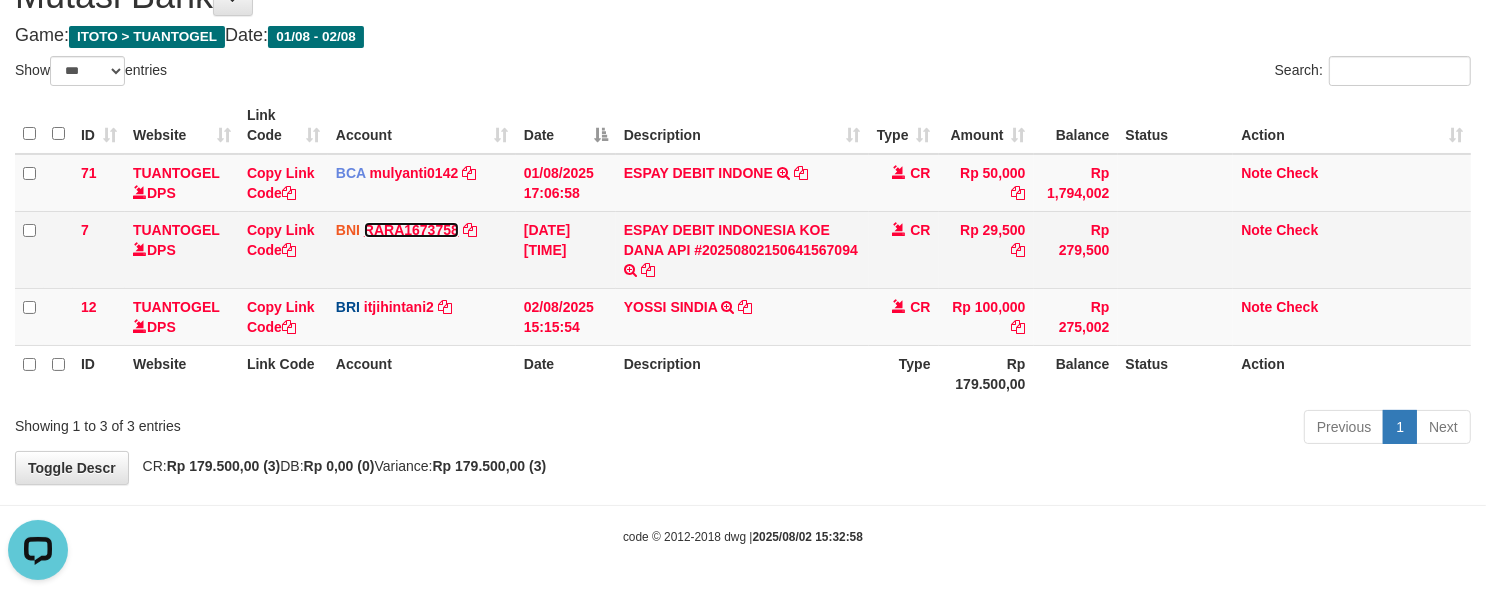 click on "RARA1673758" at bounding box center [411, 230] 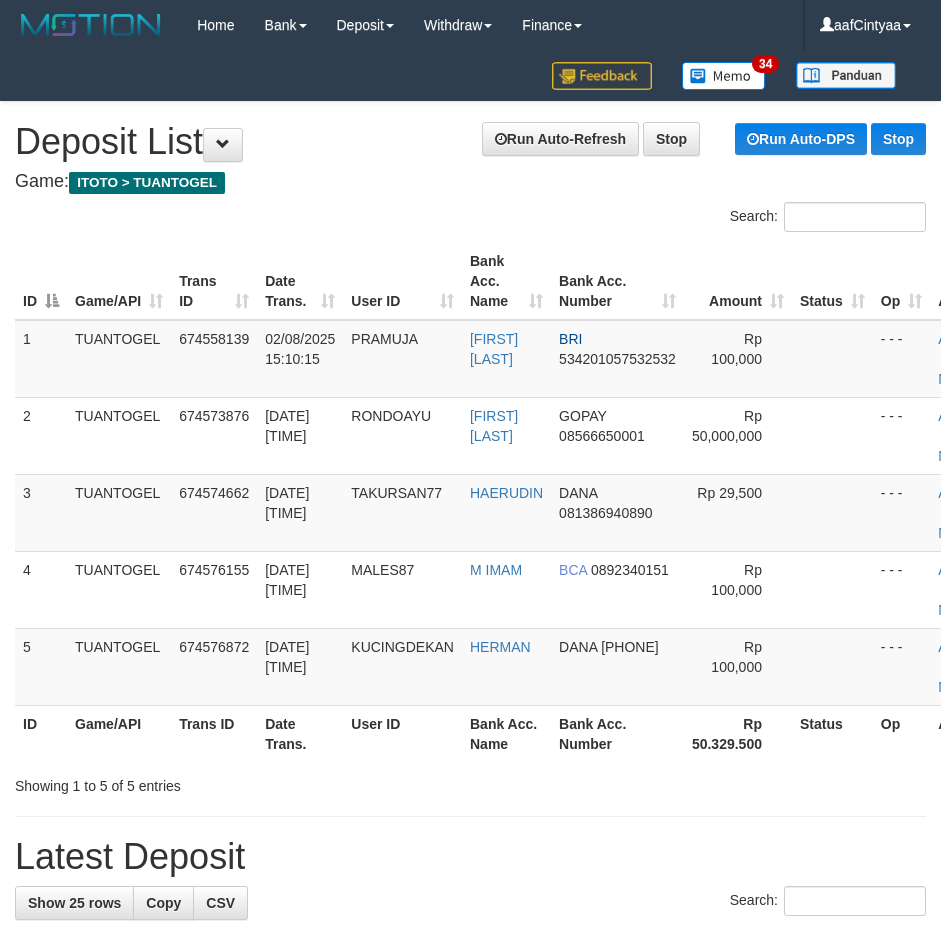 scroll, scrollTop: 0, scrollLeft: 0, axis: both 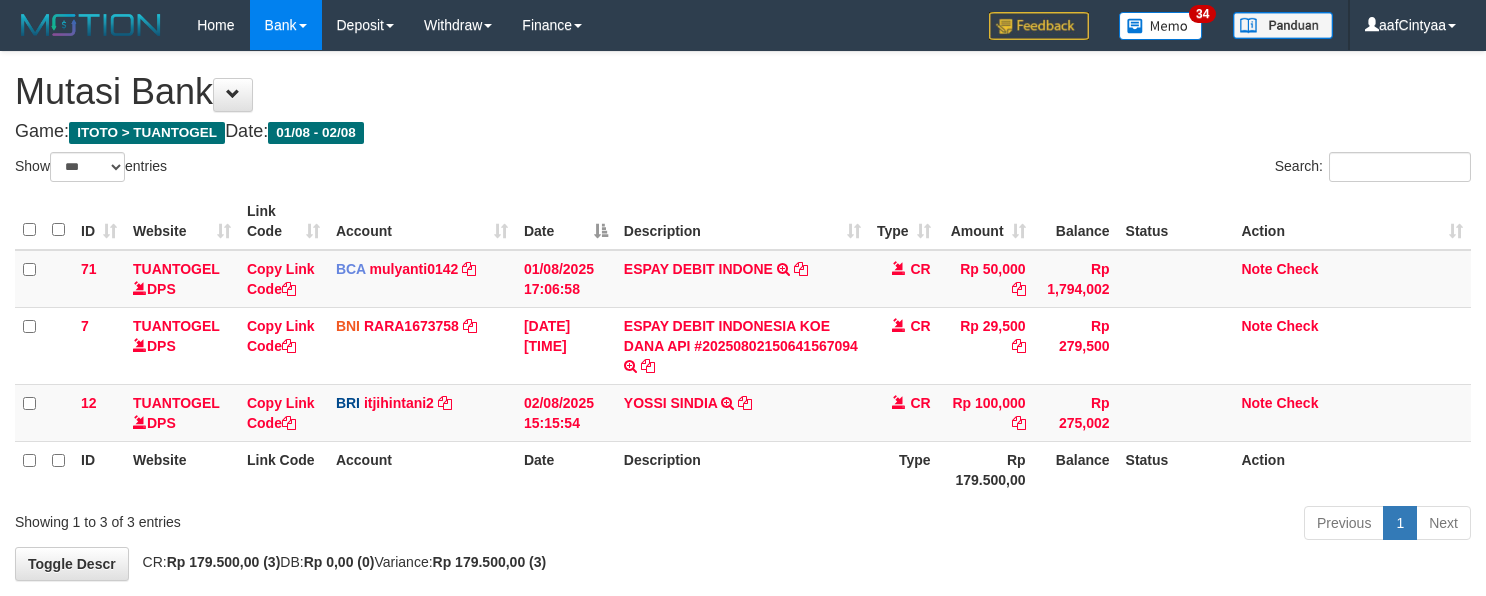 select on "***" 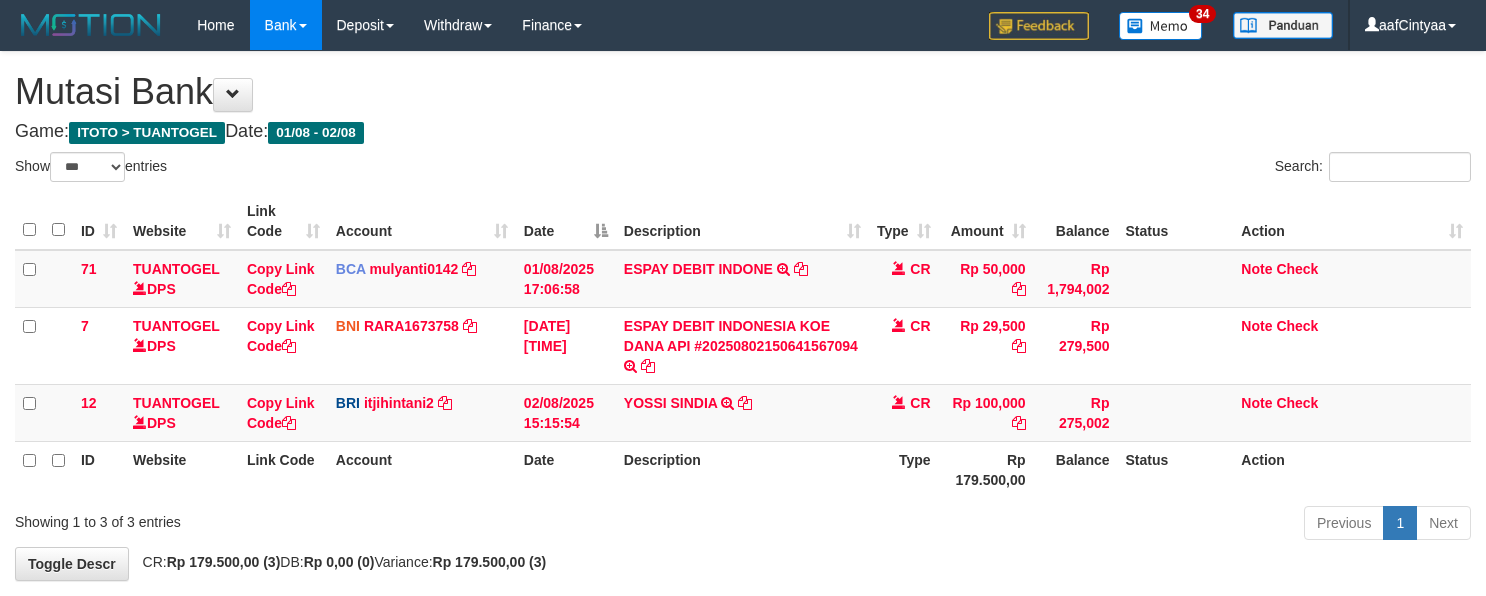 scroll, scrollTop: 96, scrollLeft: 0, axis: vertical 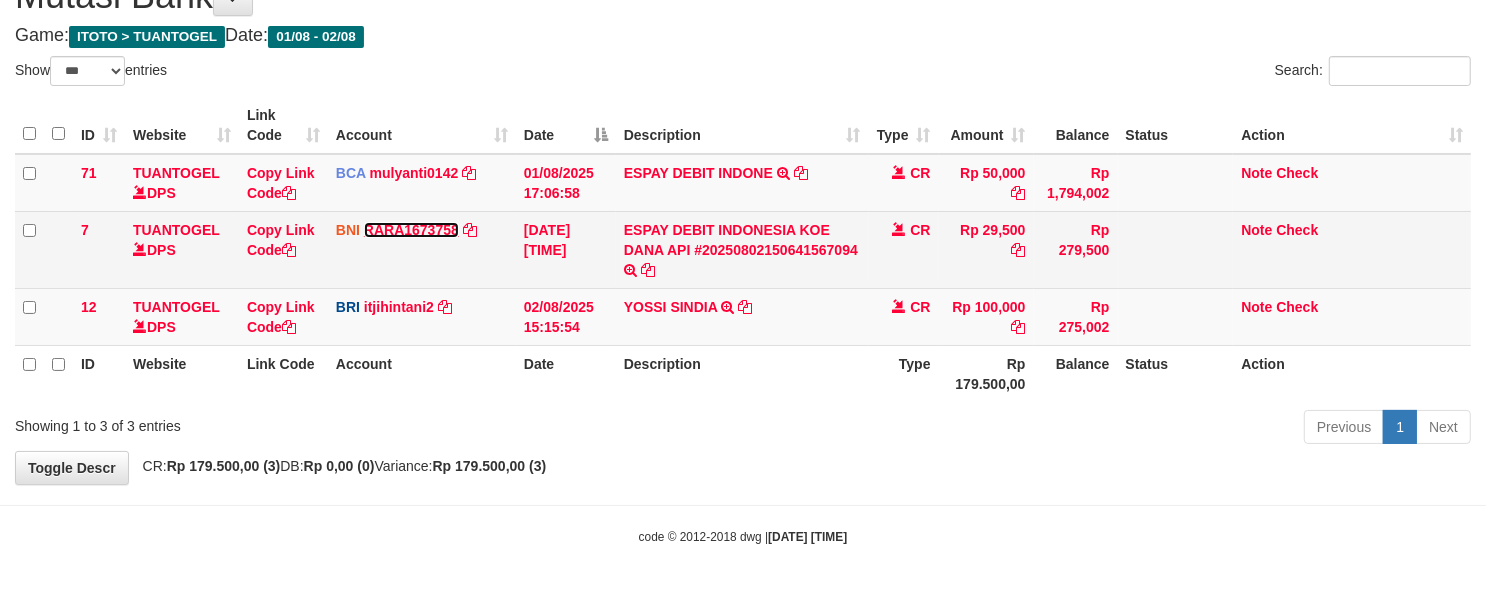 click on "RARA1673758" at bounding box center [411, 230] 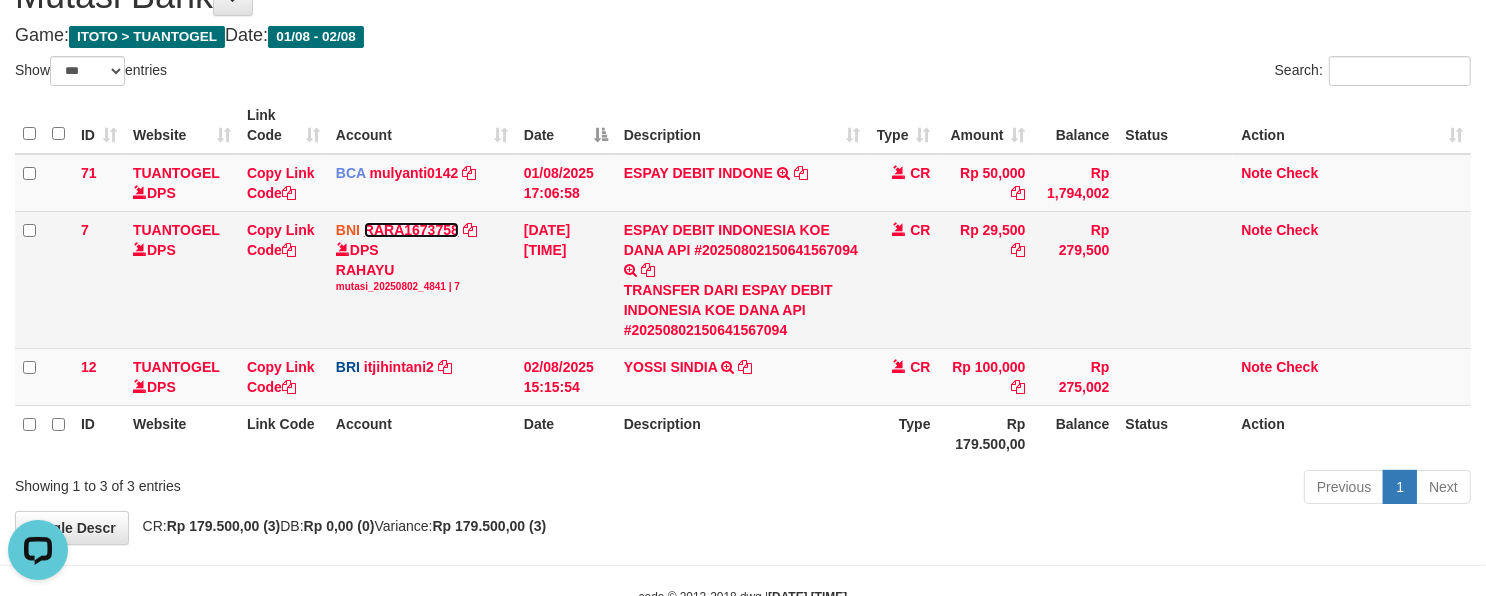 scroll, scrollTop: 0, scrollLeft: 0, axis: both 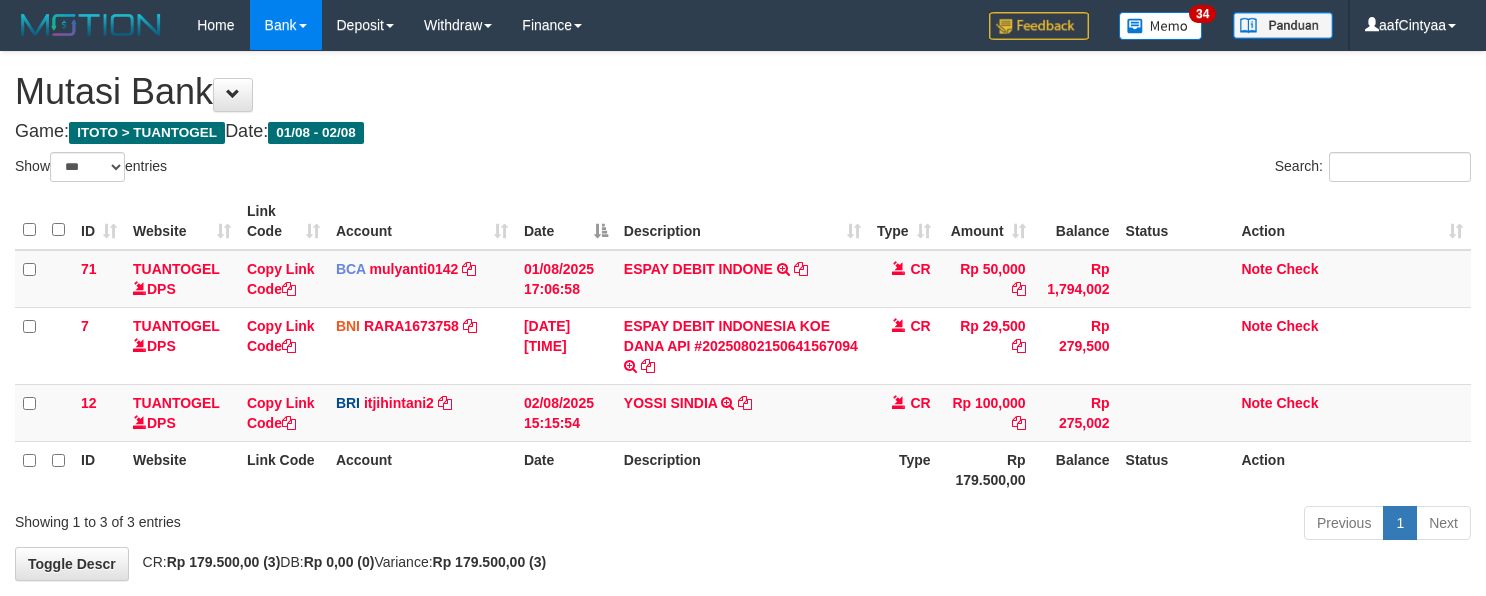 select on "***" 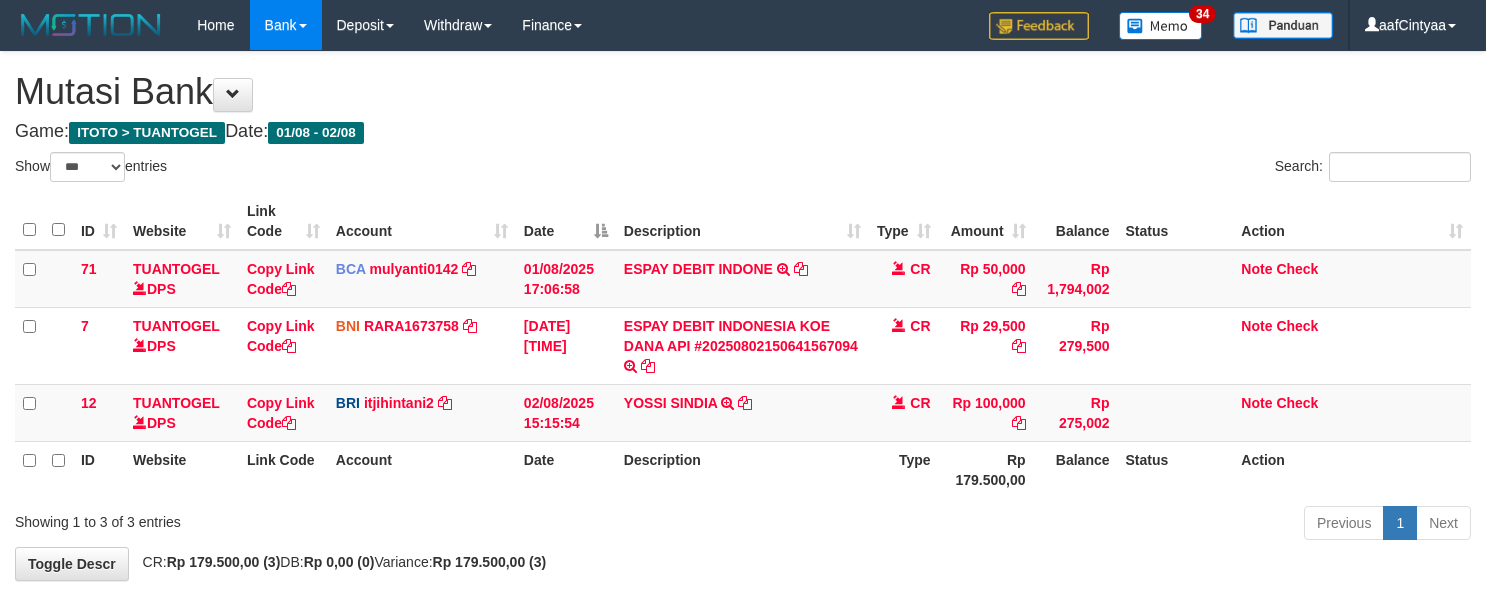 scroll, scrollTop: 96, scrollLeft: 0, axis: vertical 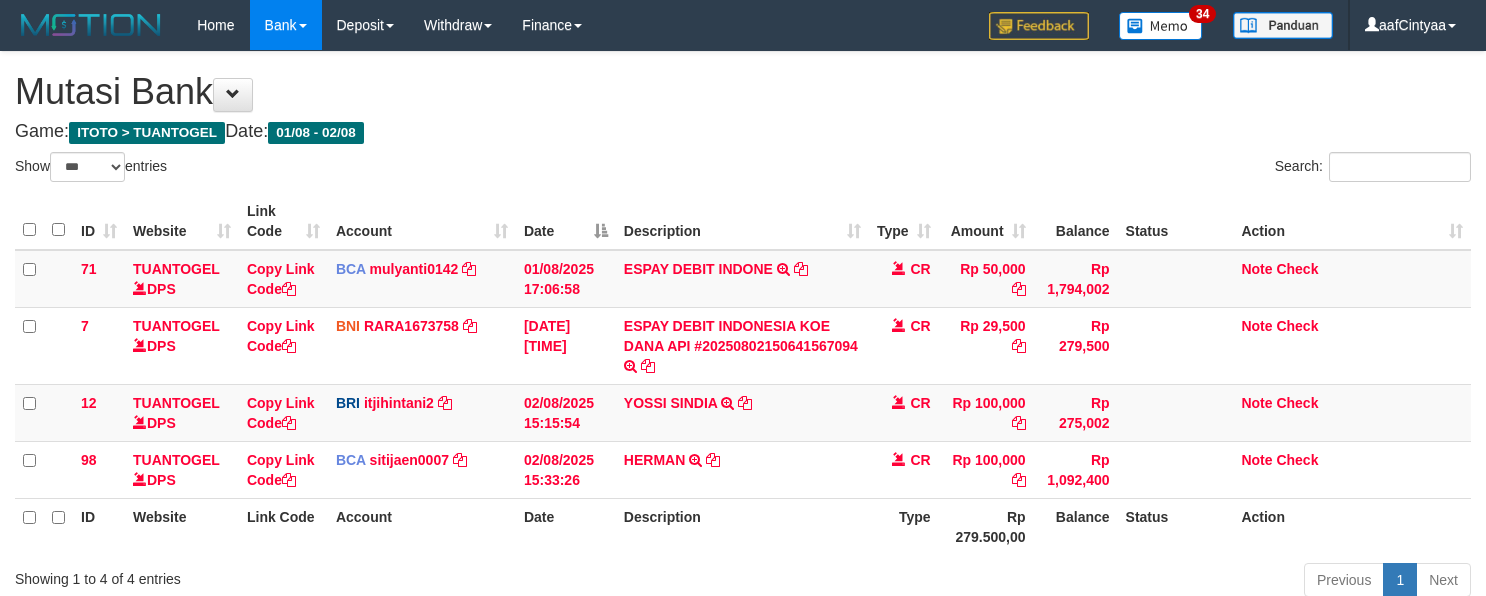 select on "***" 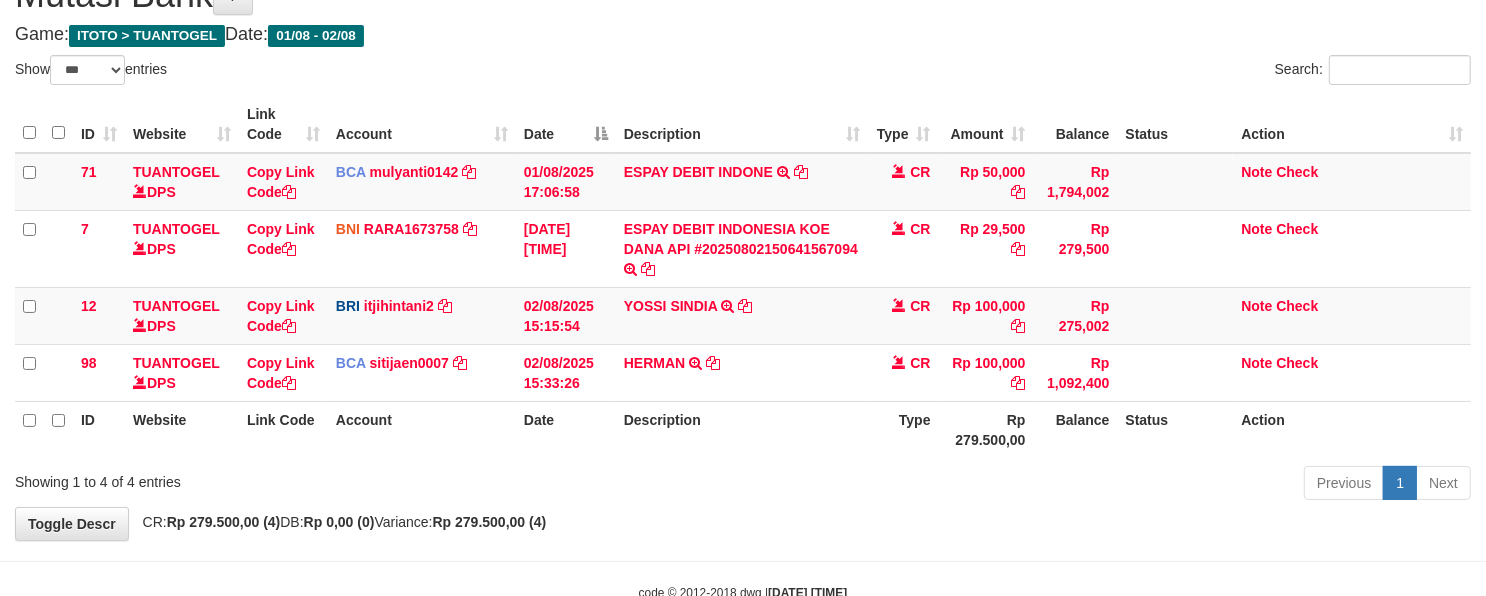 scroll, scrollTop: 96, scrollLeft: 0, axis: vertical 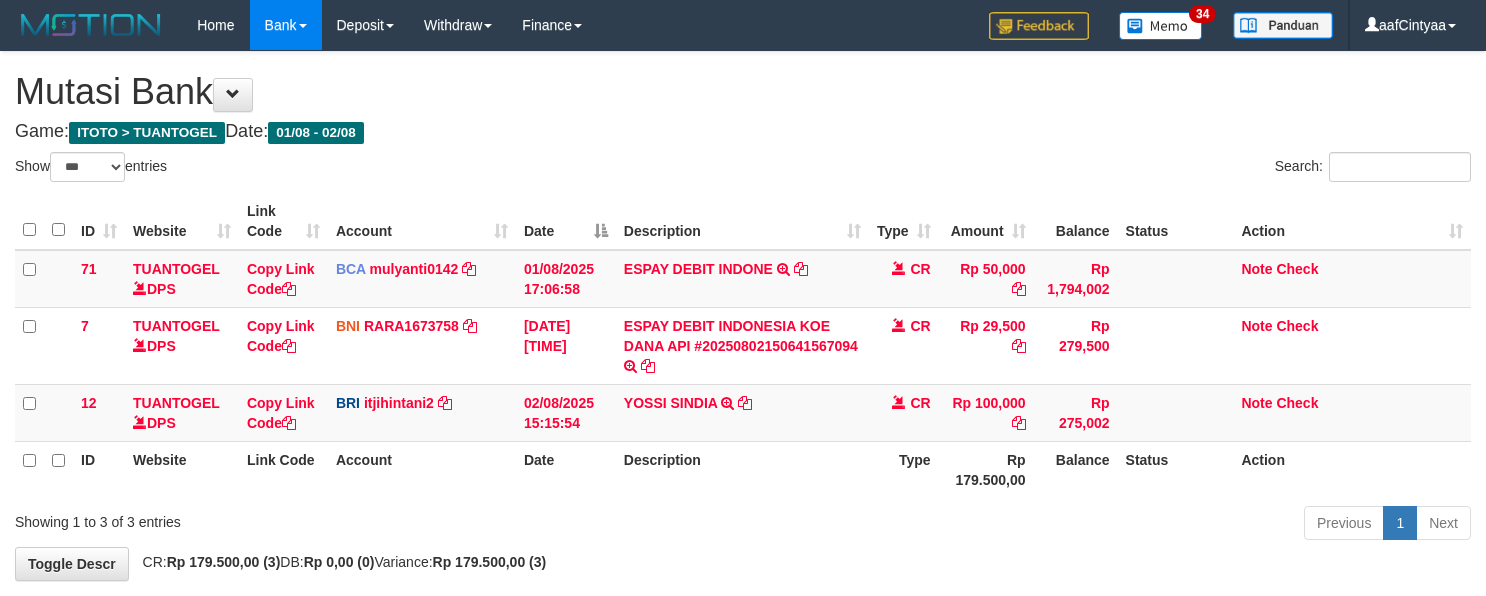 select on "***" 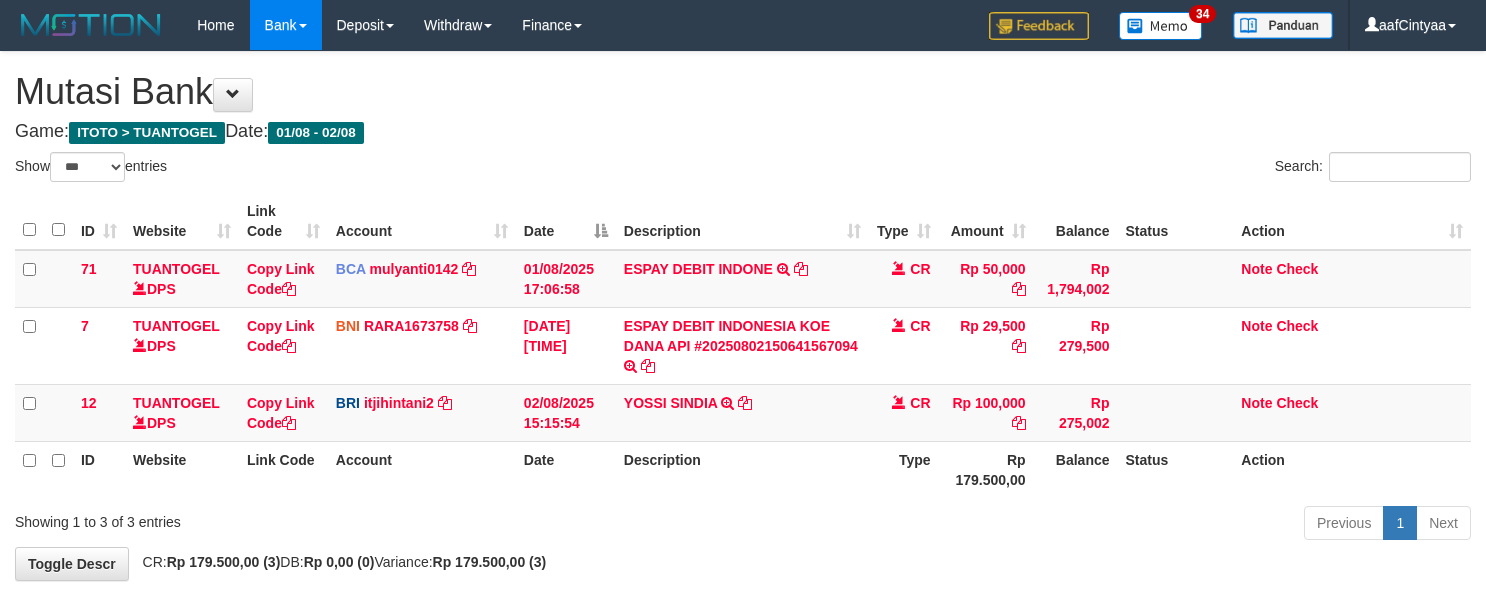scroll, scrollTop: 96, scrollLeft: 0, axis: vertical 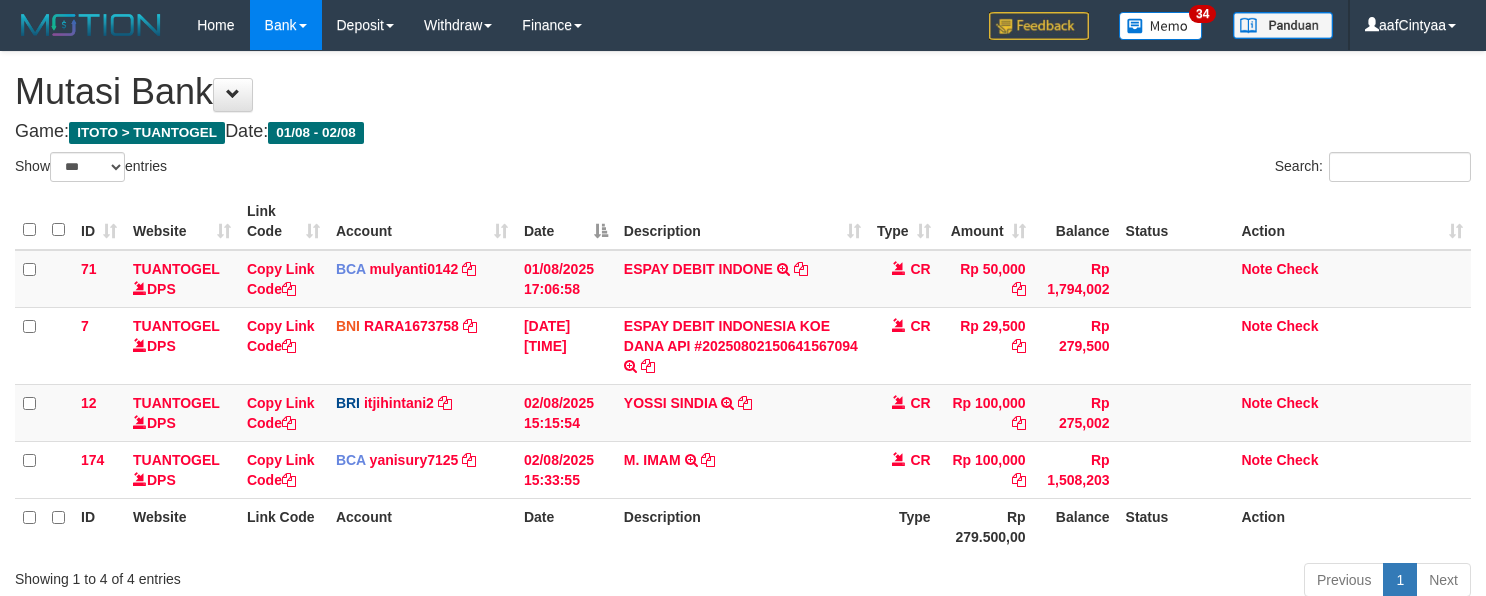 select on "***" 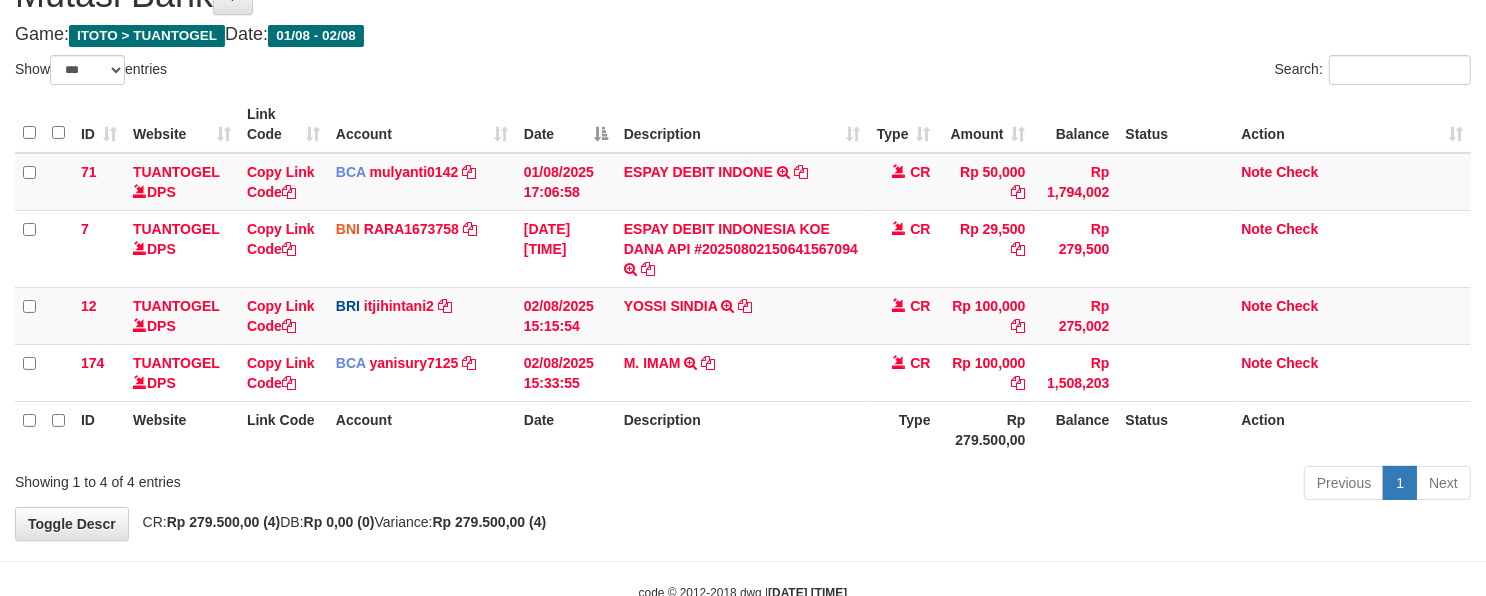 scroll, scrollTop: 96, scrollLeft: 0, axis: vertical 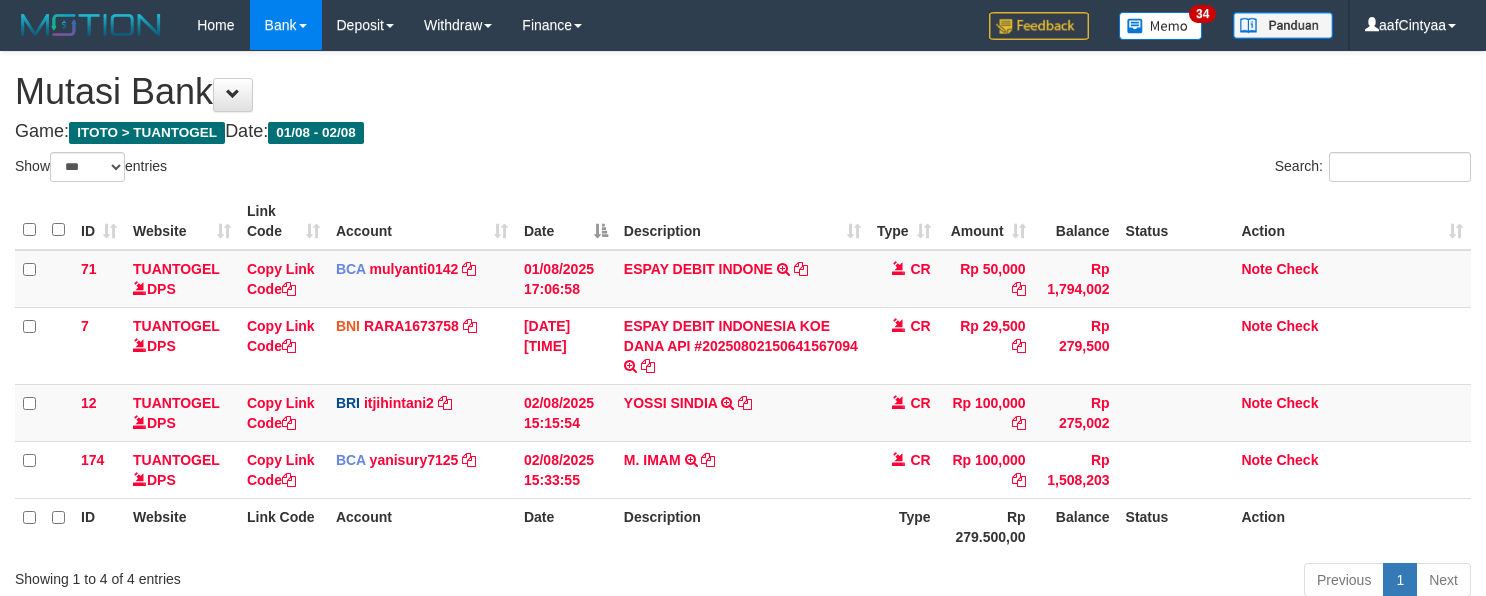 select on "***" 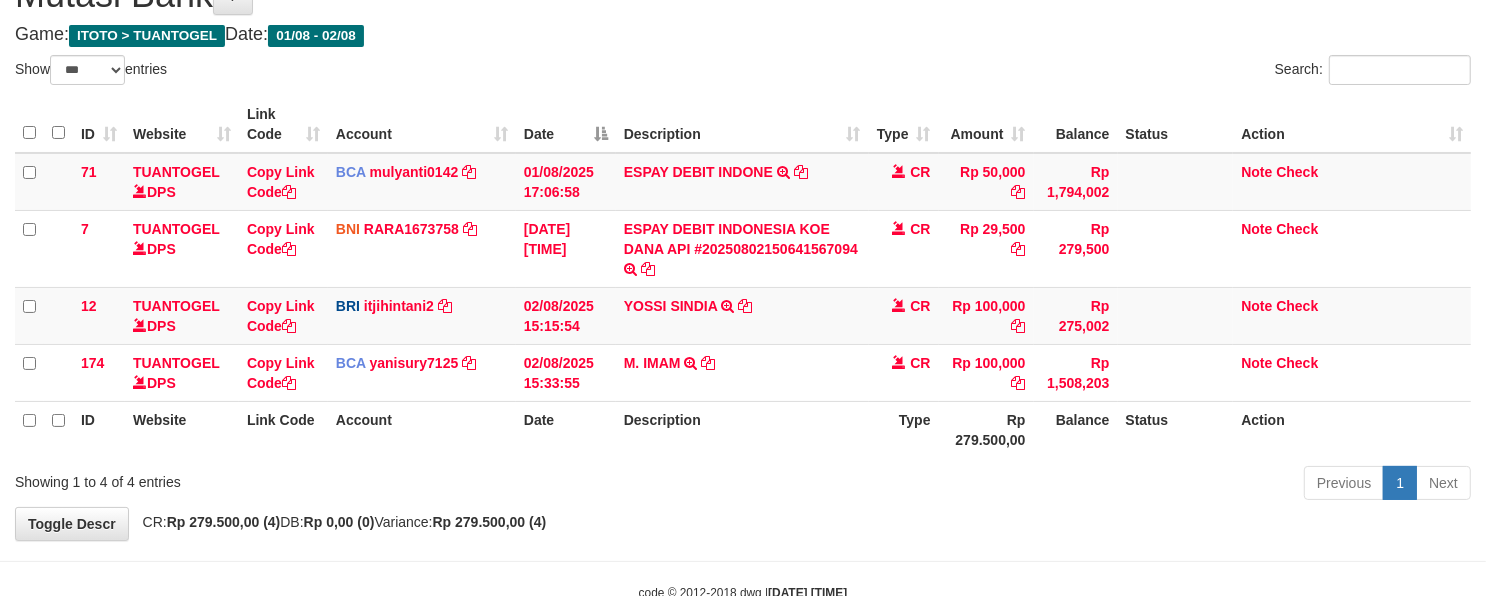 scroll, scrollTop: 96, scrollLeft: 0, axis: vertical 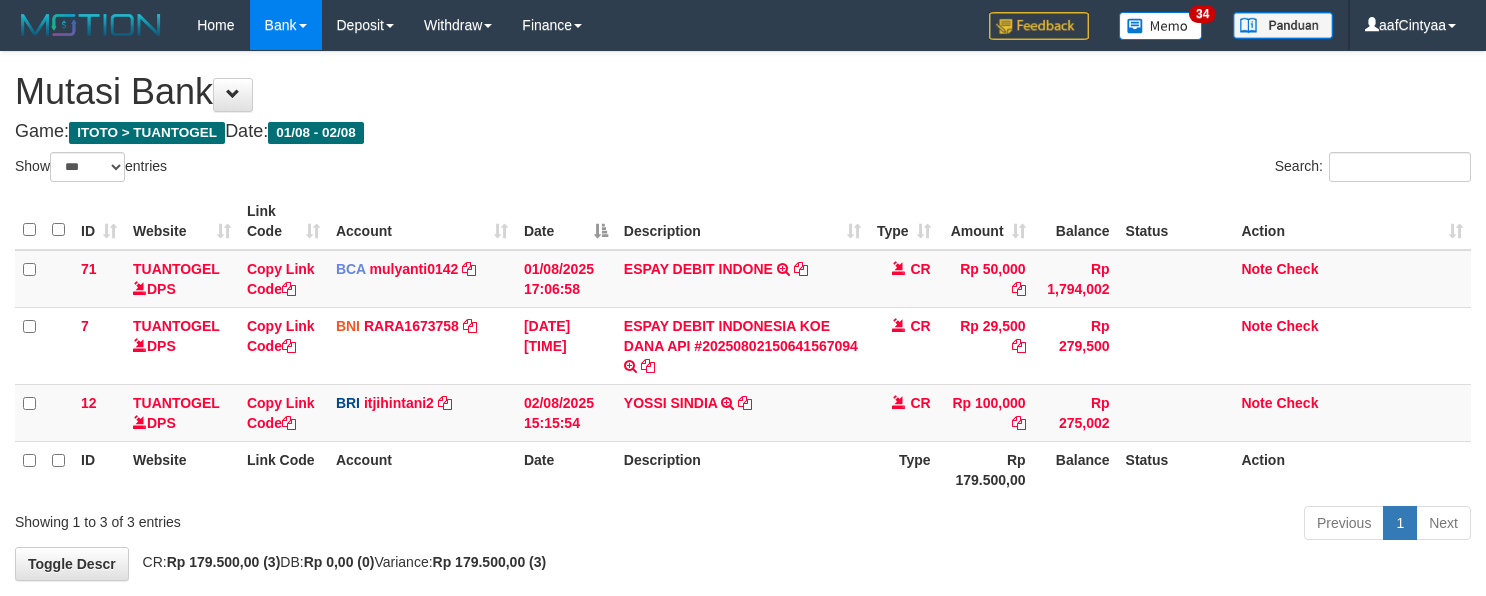 select on "***" 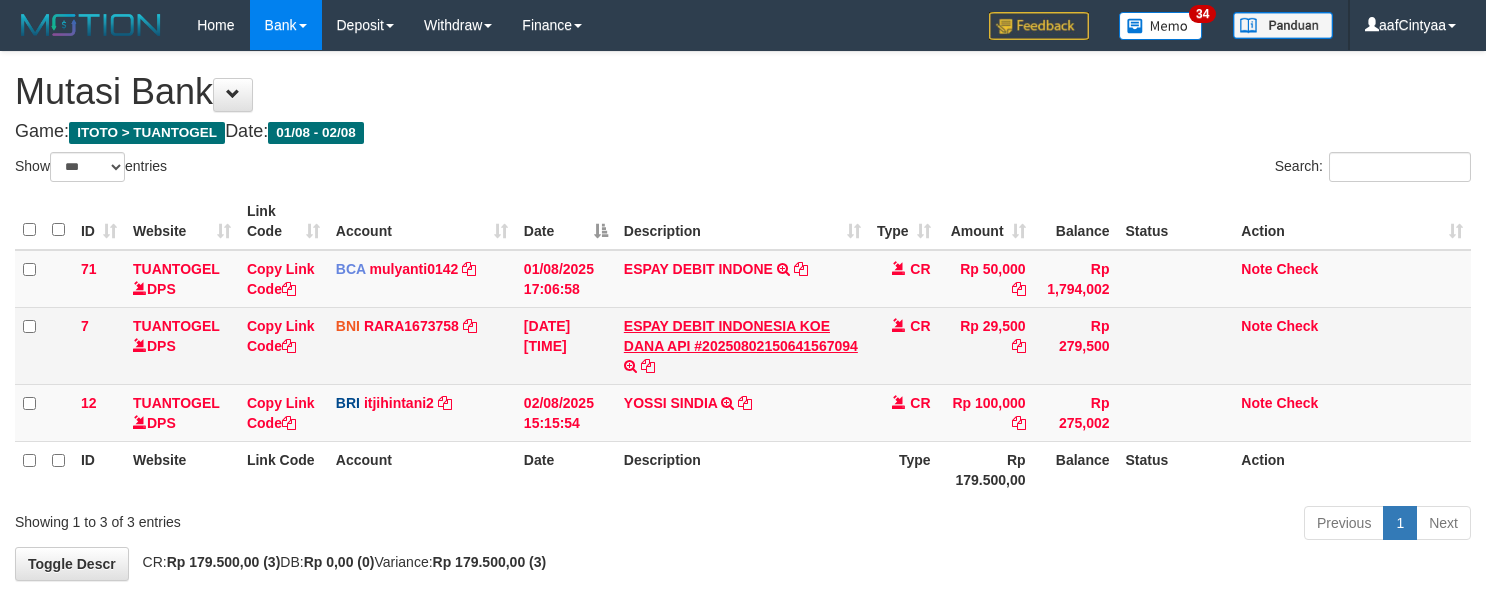 scroll, scrollTop: 96, scrollLeft: 0, axis: vertical 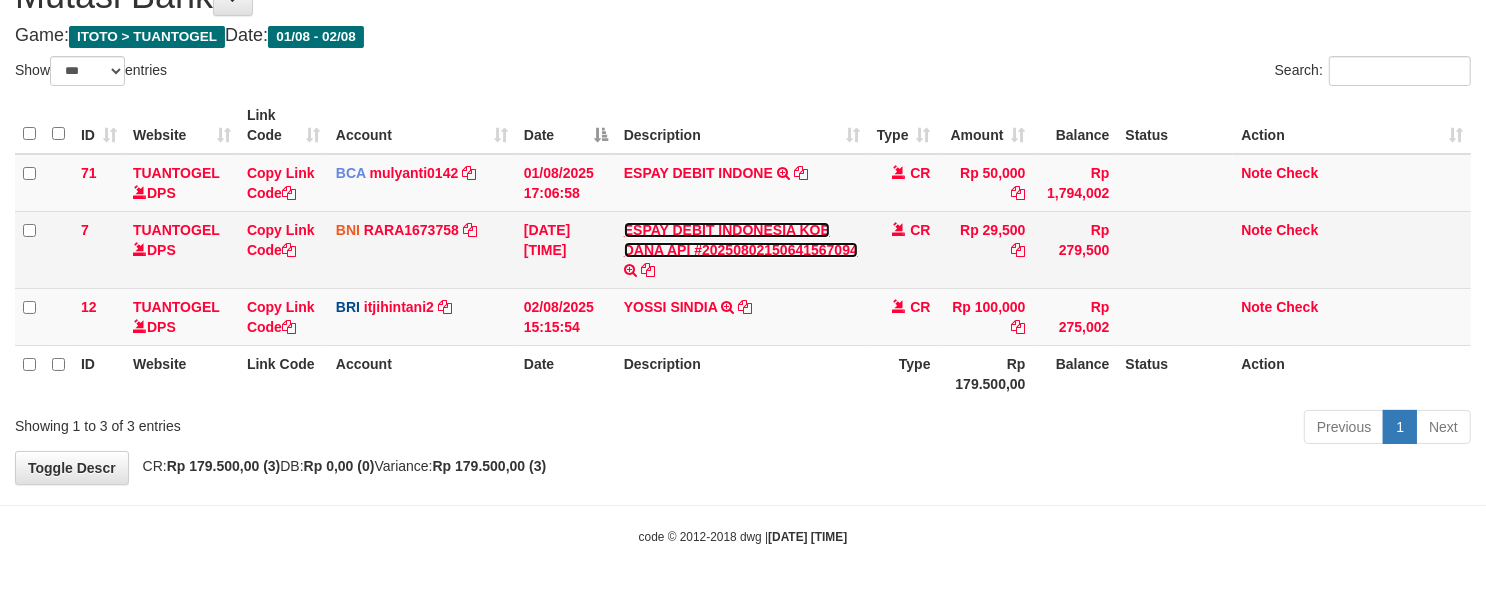click on "ESPAY DEBIT INDONESIA KOE DANA API #20250802150641567094" at bounding box center (741, 240) 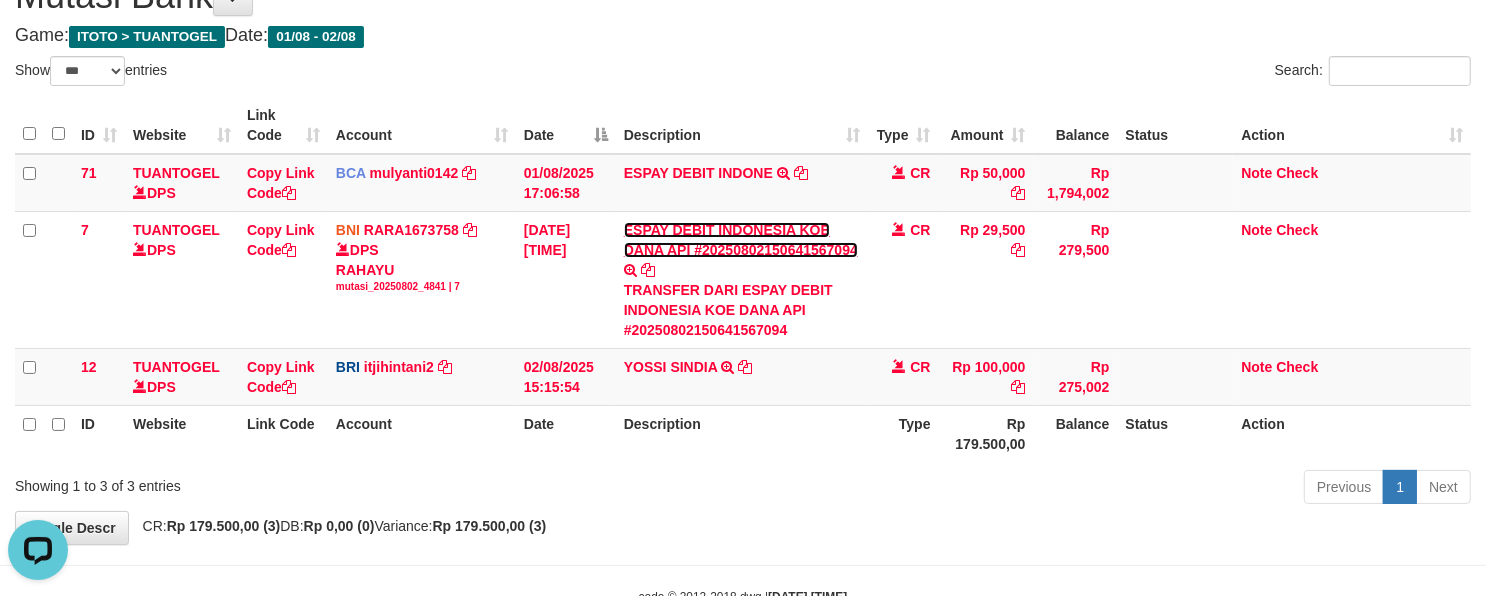 scroll, scrollTop: 0, scrollLeft: 0, axis: both 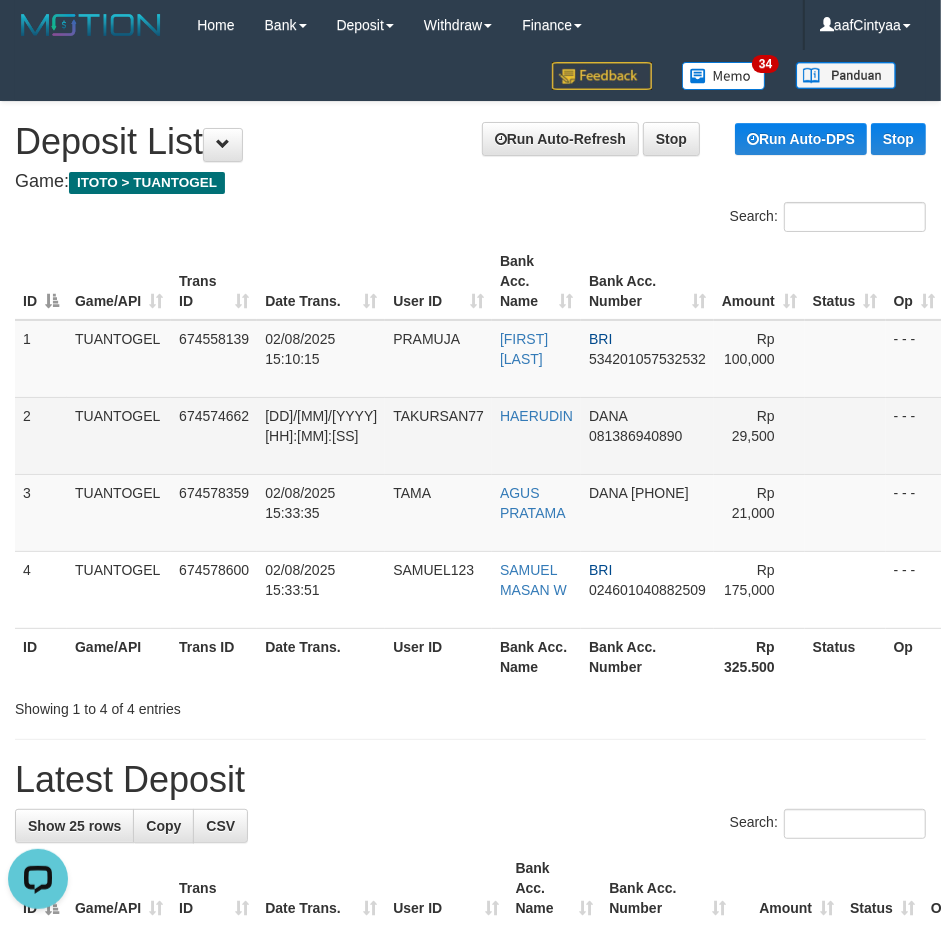 click on "TAKURSAN77" at bounding box center (438, 416) 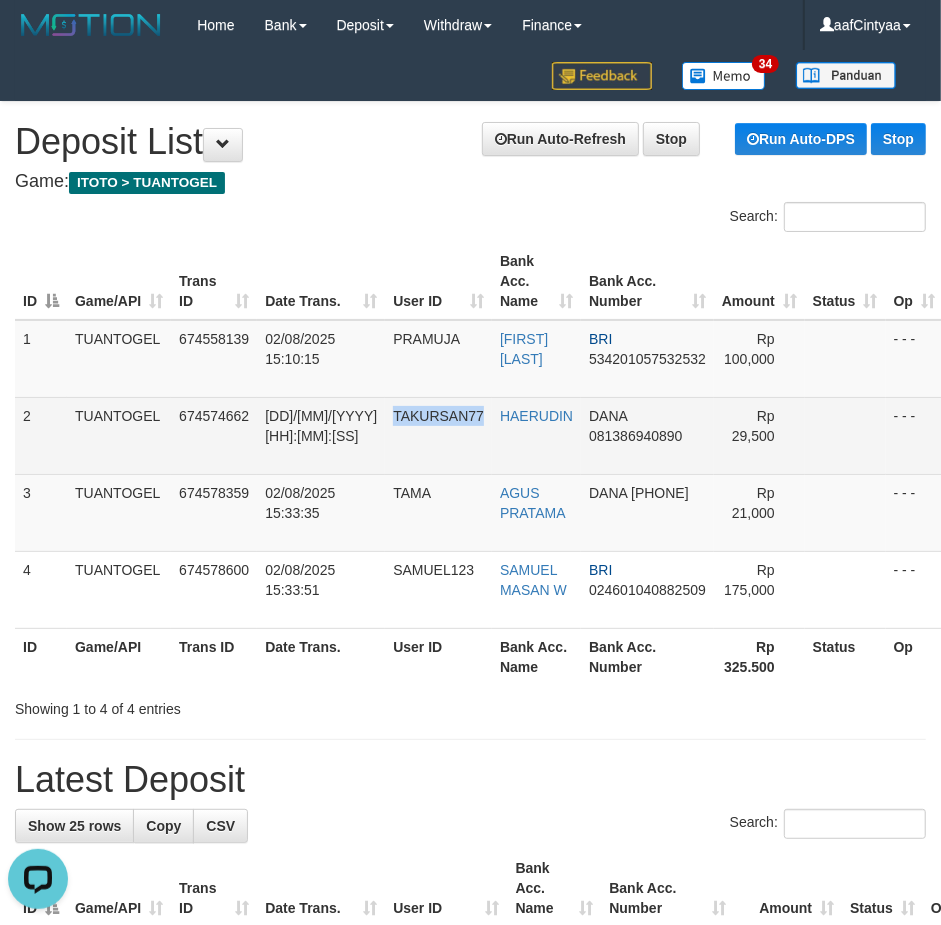 click on "TAKURSAN77" at bounding box center (438, 416) 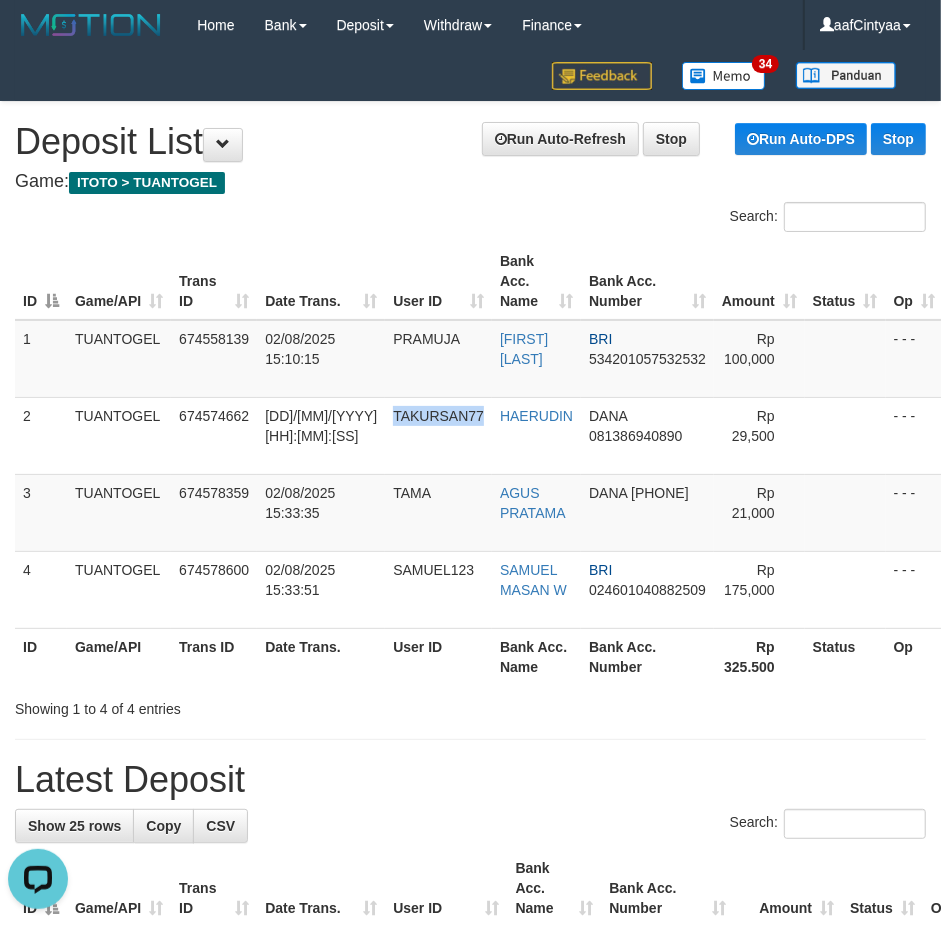 copy on "TAKURSAN77" 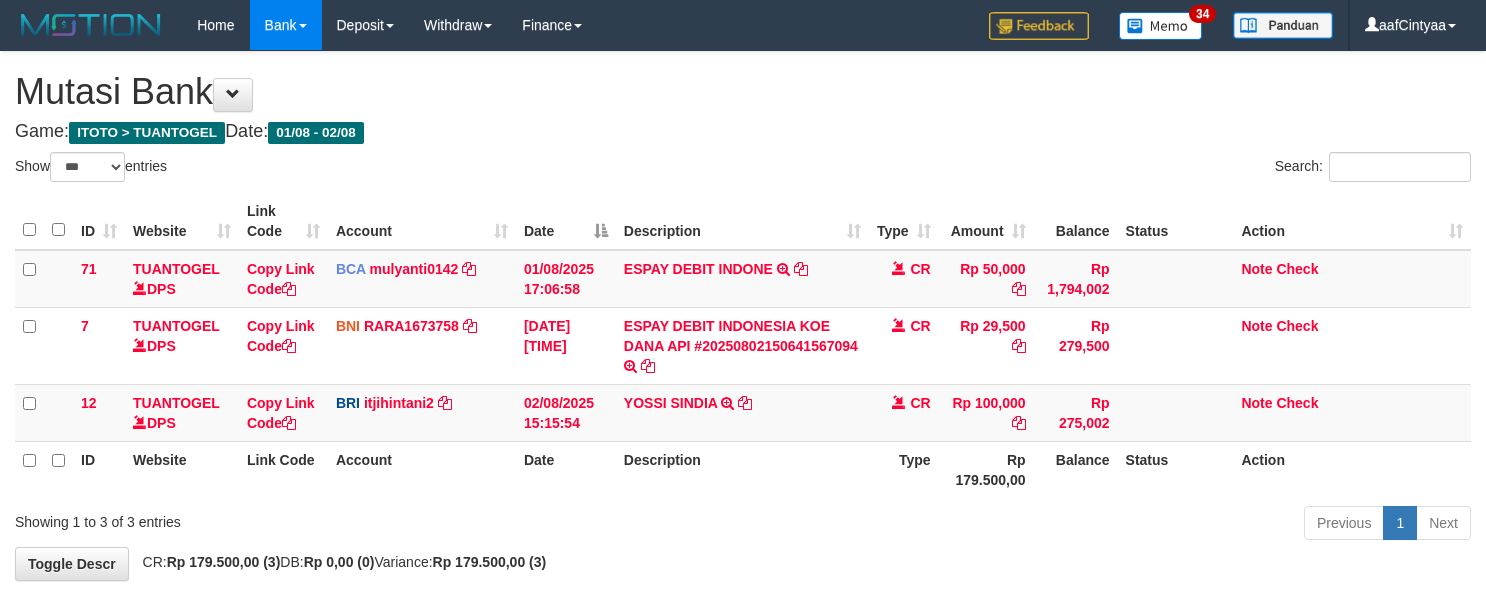 select on "***" 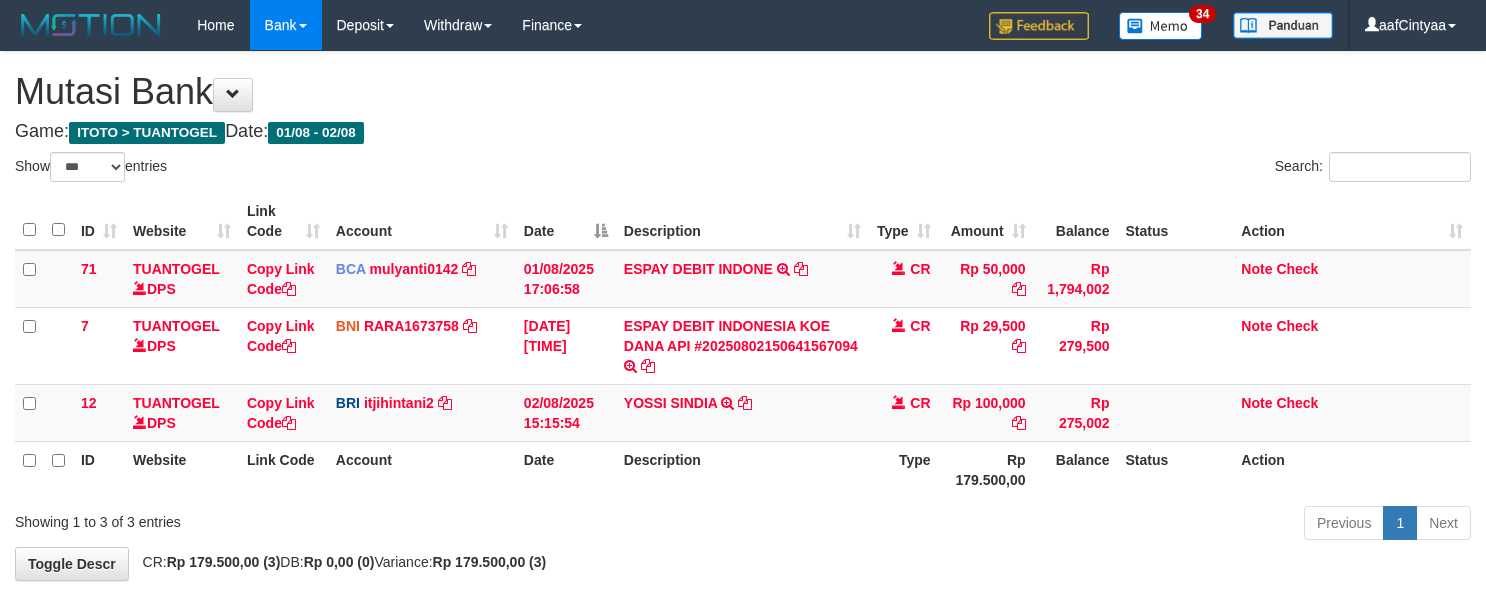 scroll, scrollTop: 96, scrollLeft: 0, axis: vertical 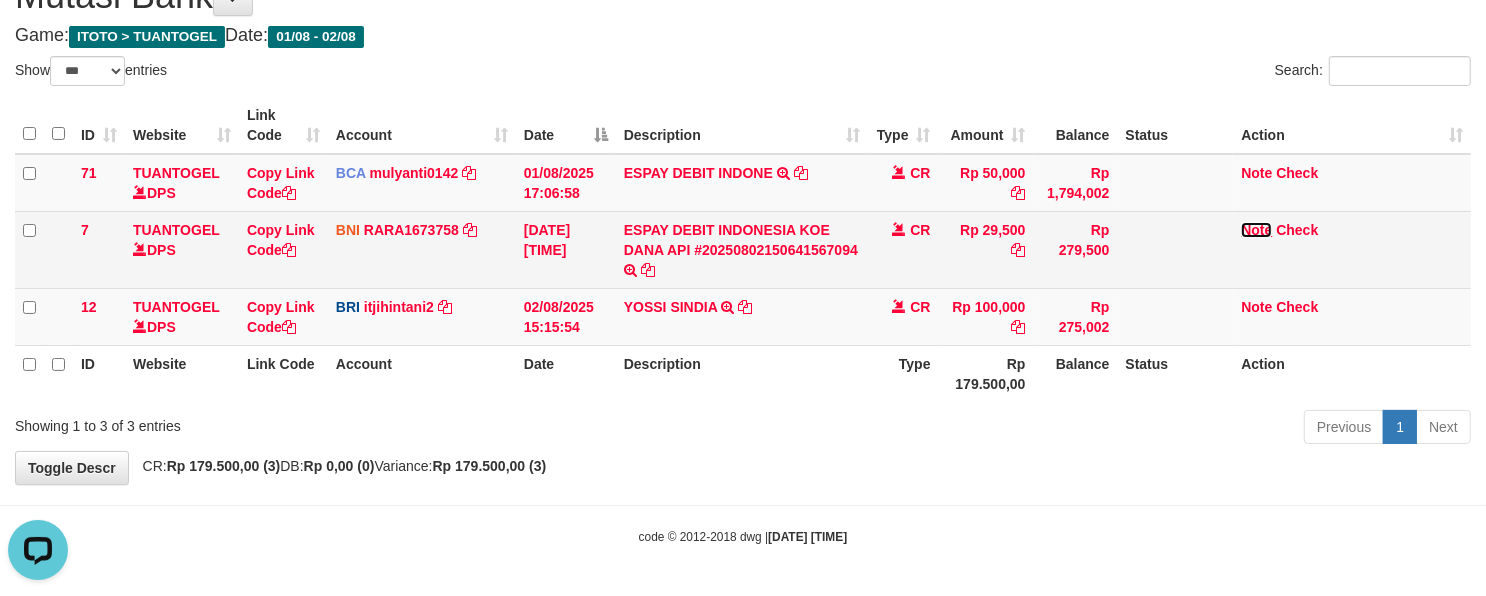 click on "Note" at bounding box center (1256, 230) 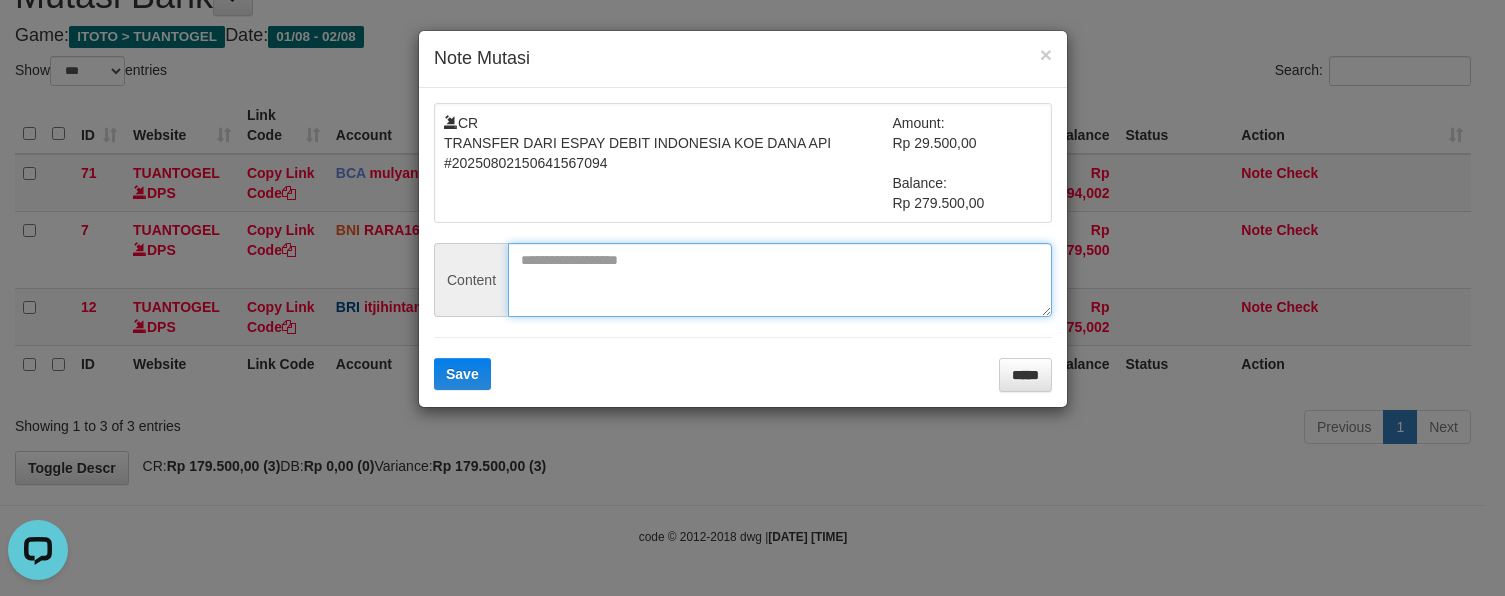 click at bounding box center [780, 280] 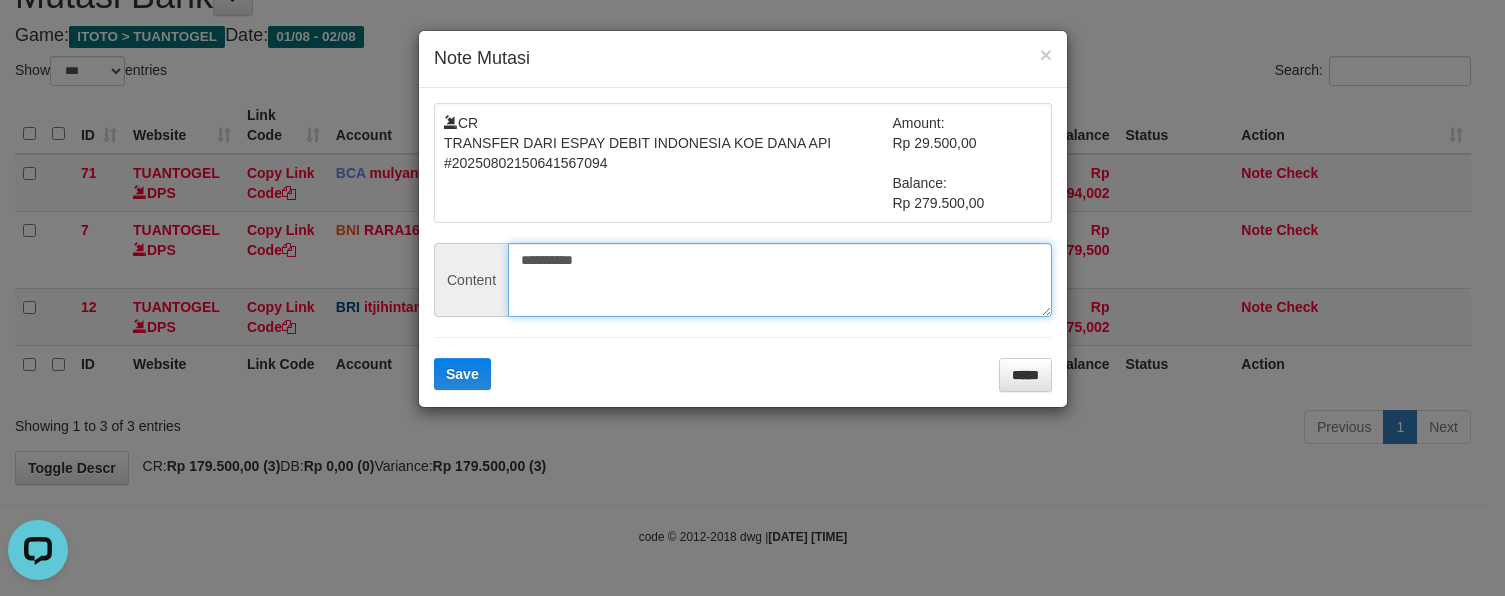 type on "**********" 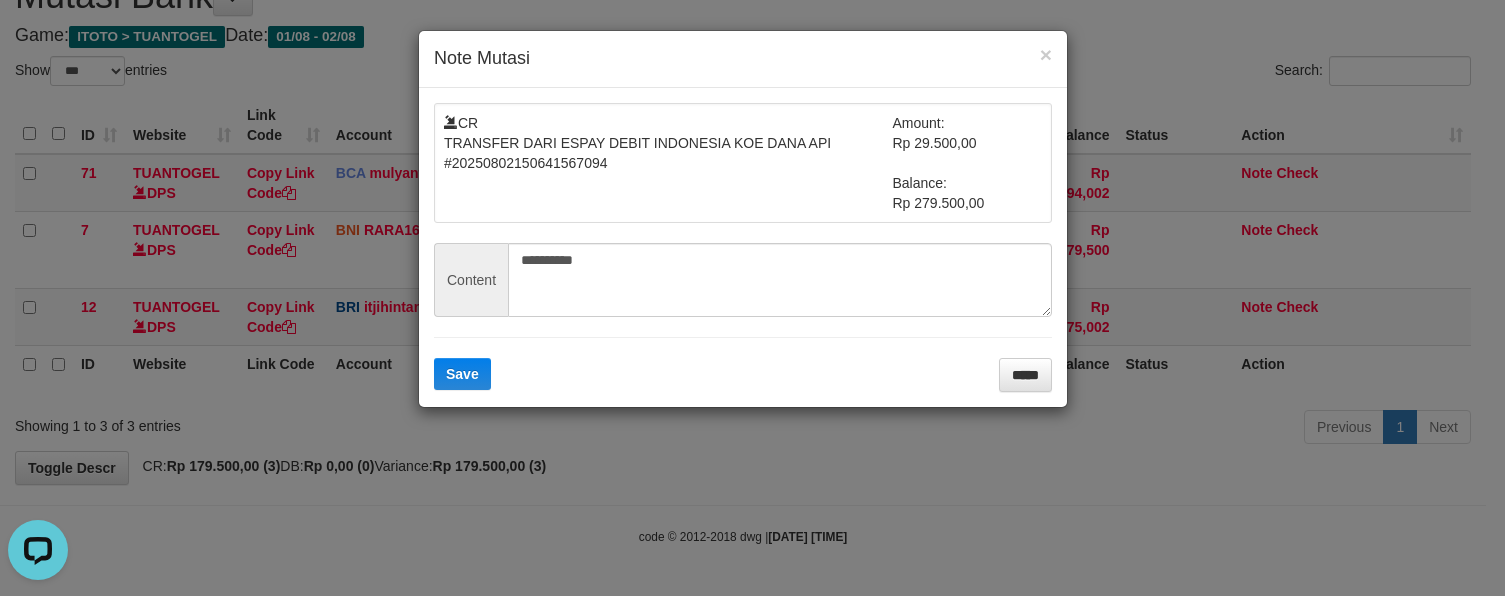 click at bounding box center (743, 391) 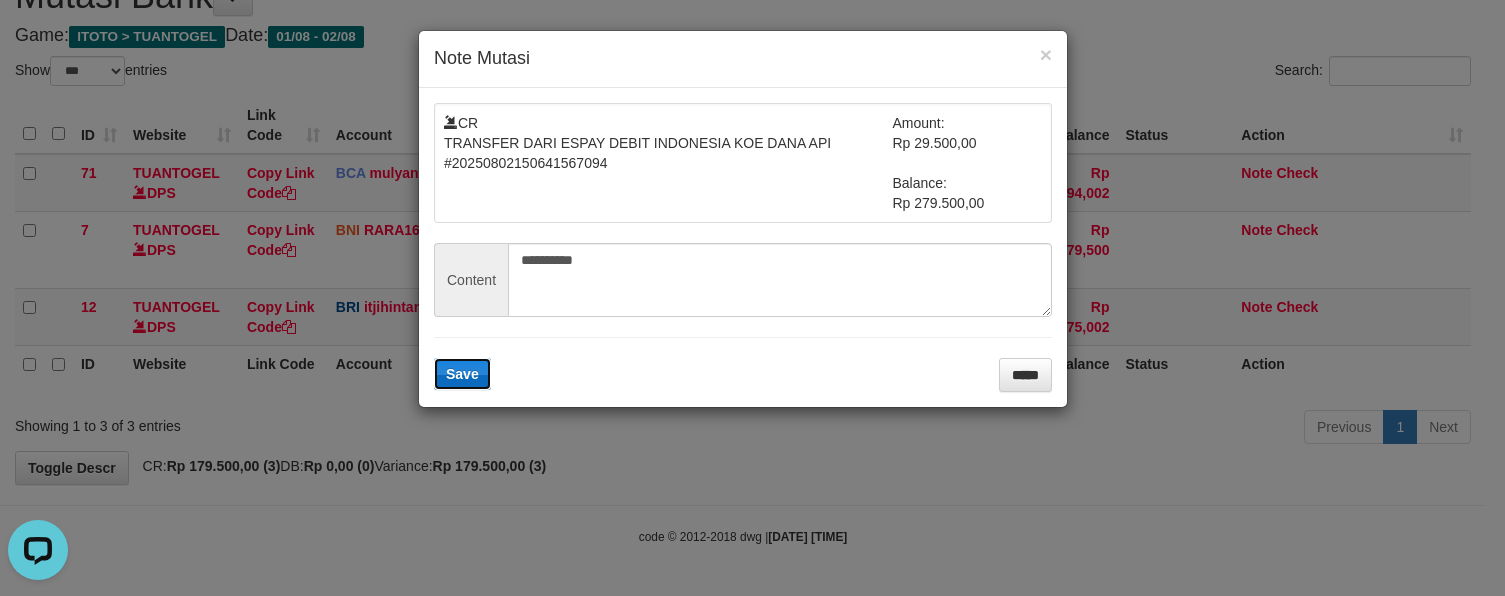 click on "Save" at bounding box center (462, 374) 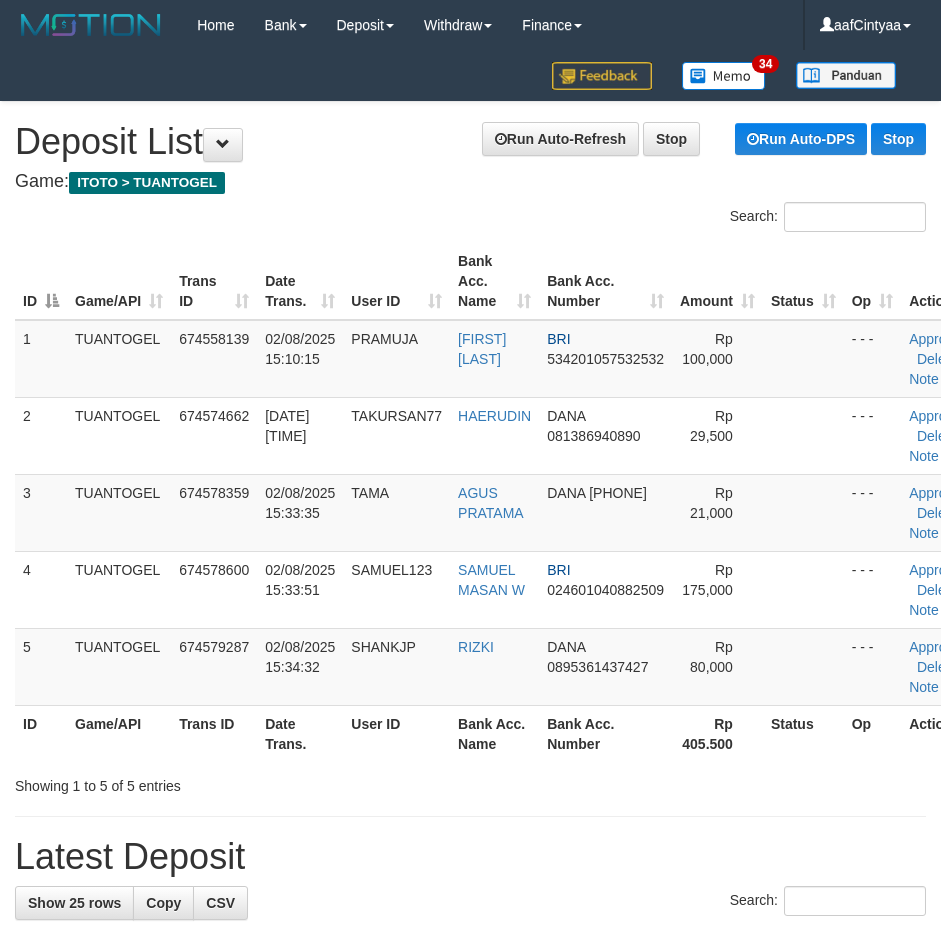 scroll, scrollTop: 0, scrollLeft: 0, axis: both 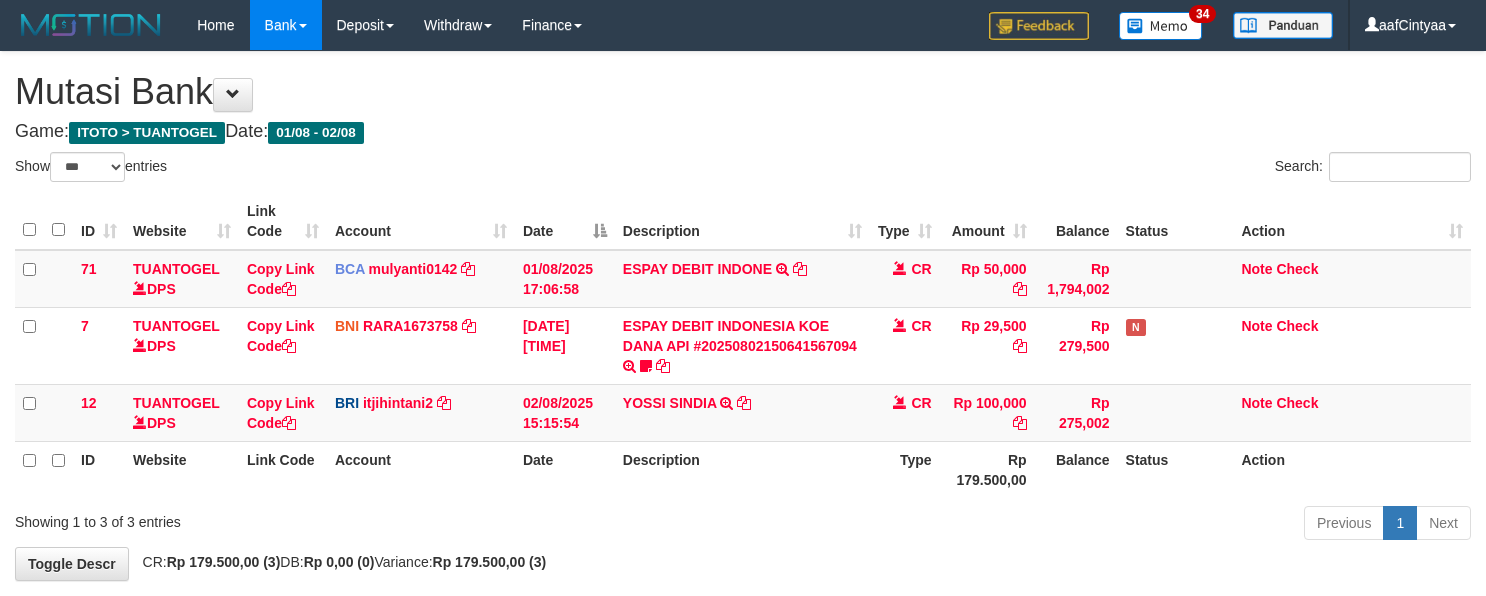 select on "***" 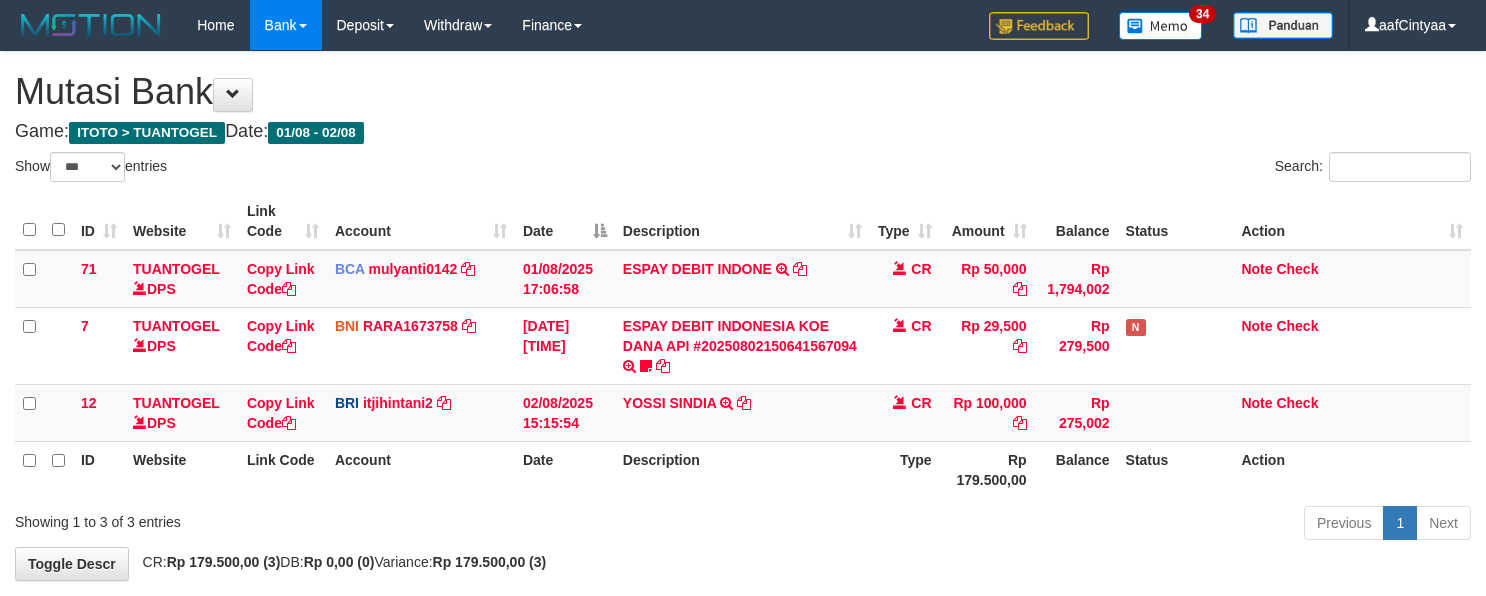 scroll, scrollTop: 96, scrollLeft: 0, axis: vertical 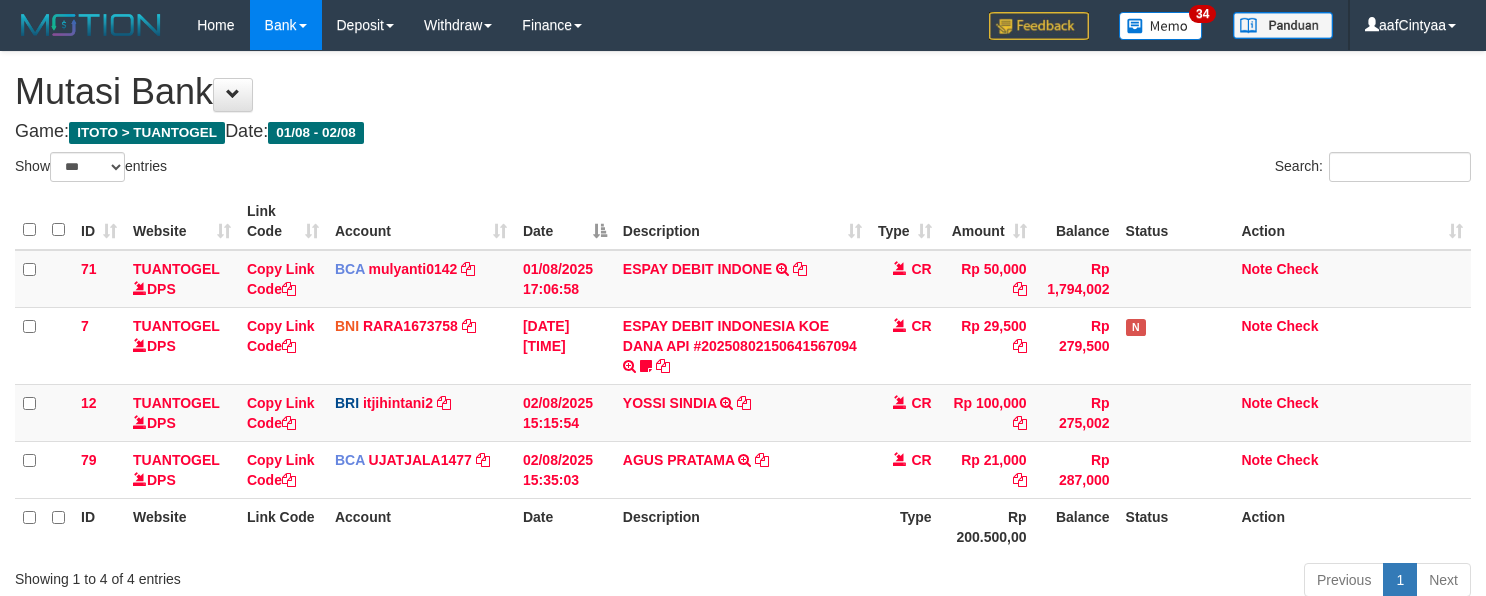 select on "***" 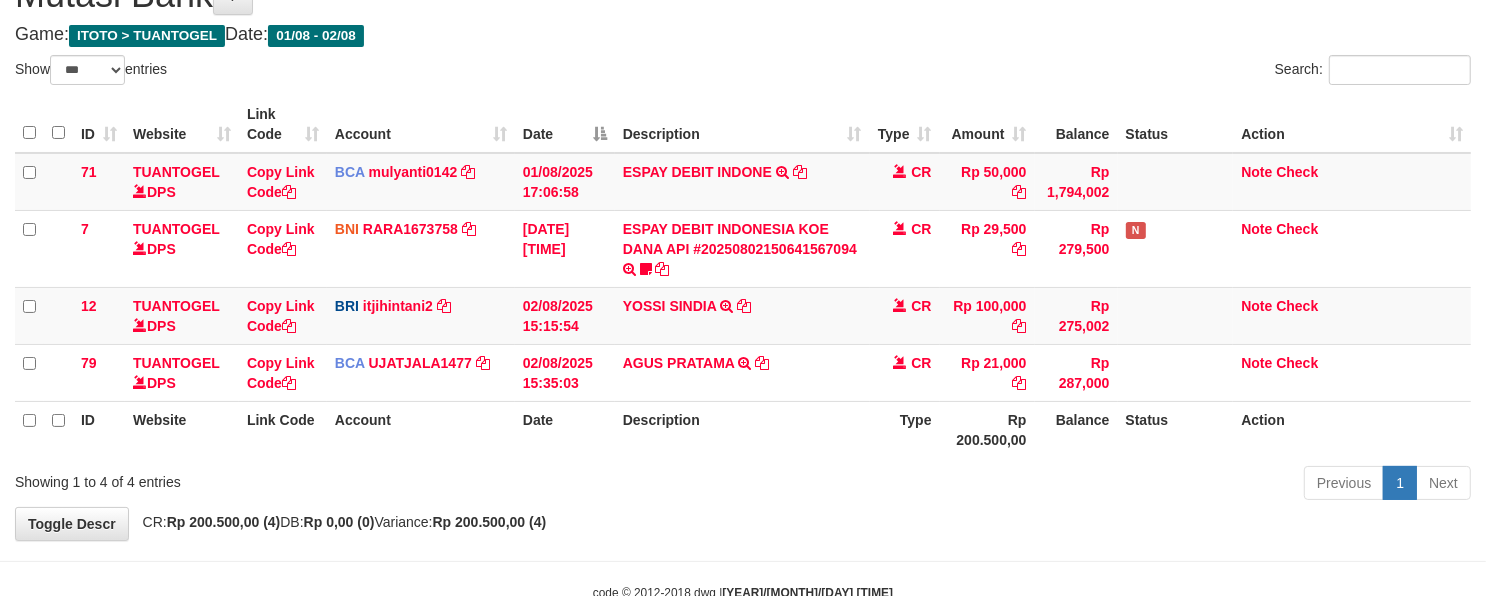 scroll, scrollTop: 96, scrollLeft: 0, axis: vertical 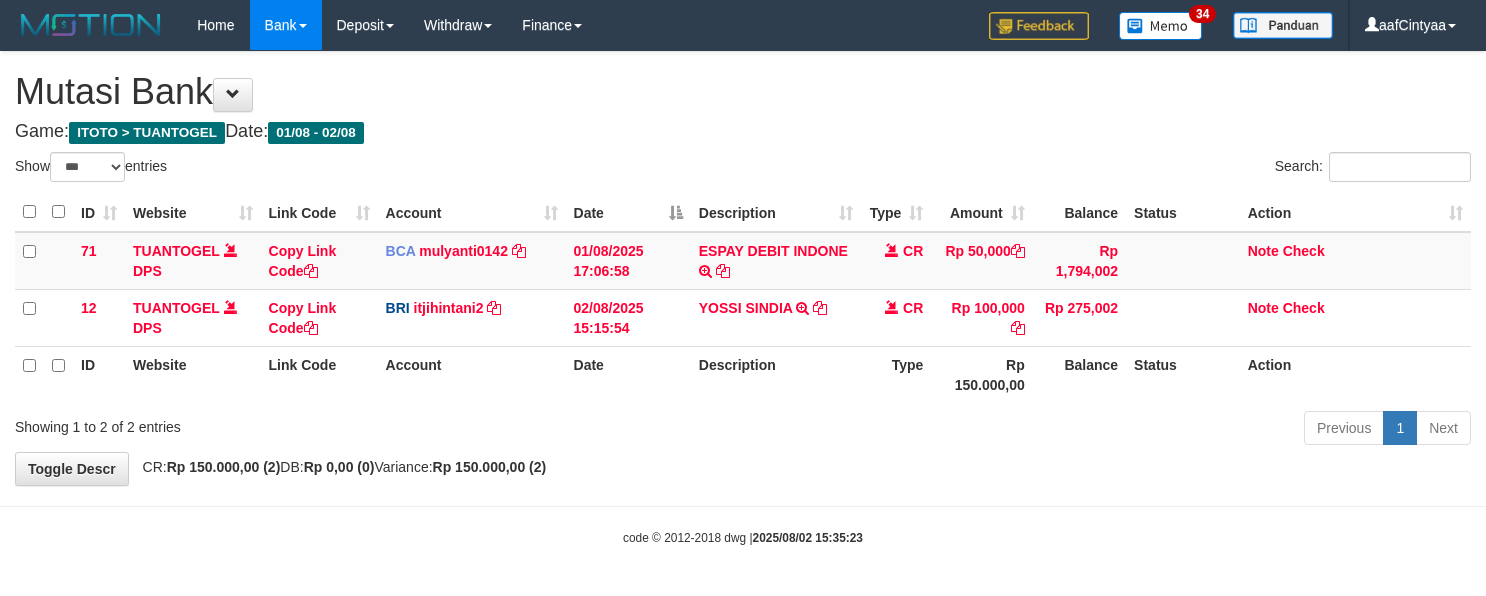 select on "***" 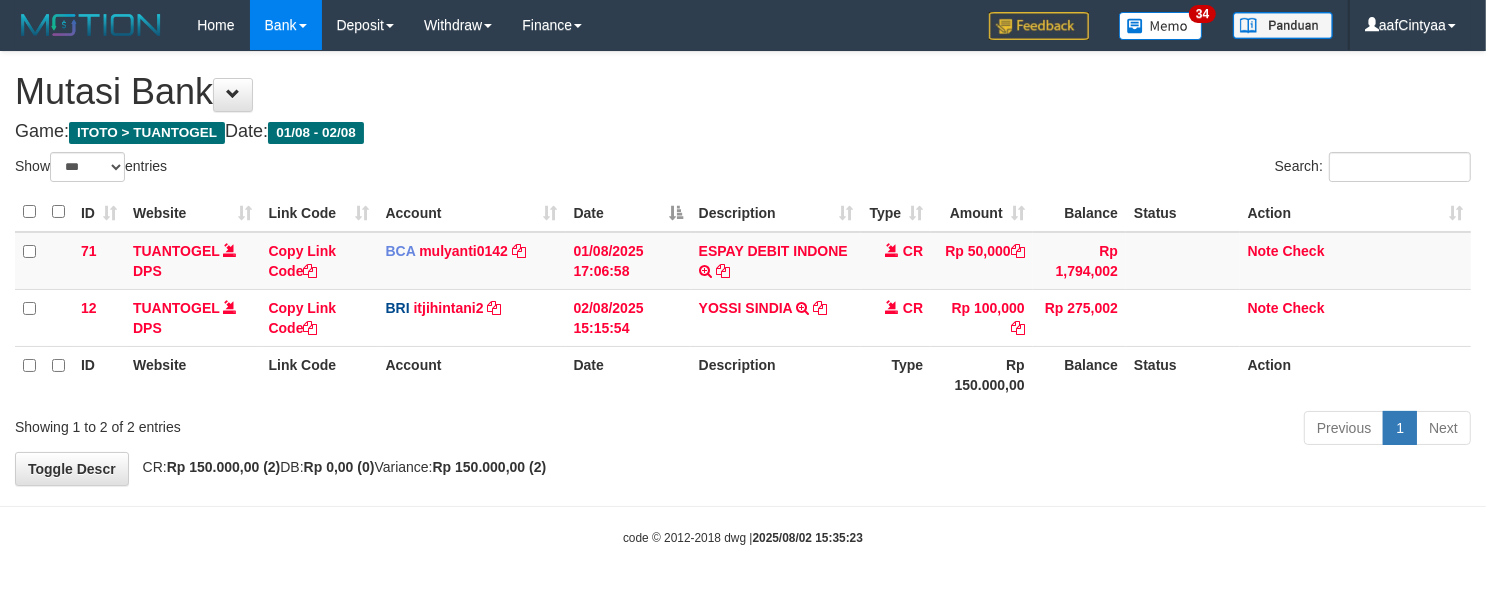 scroll, scrollTop: 1, scrollLeft: 0, axis: vertical 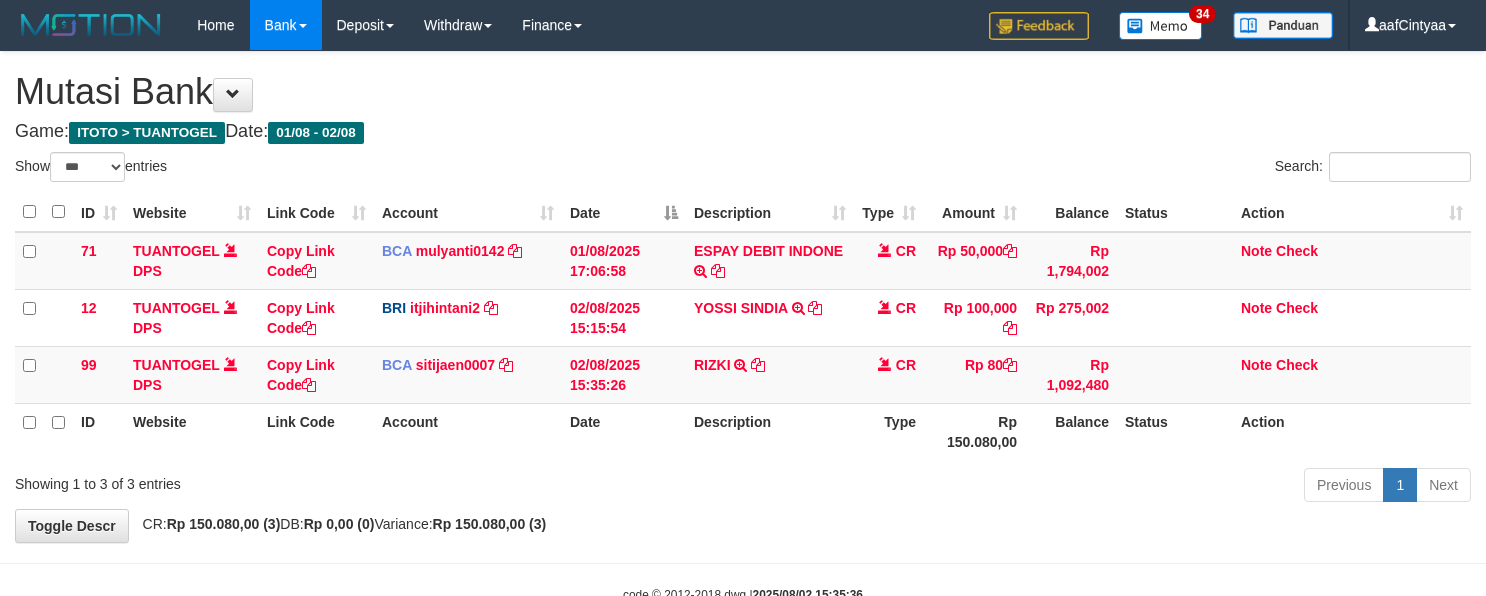 select on "***" 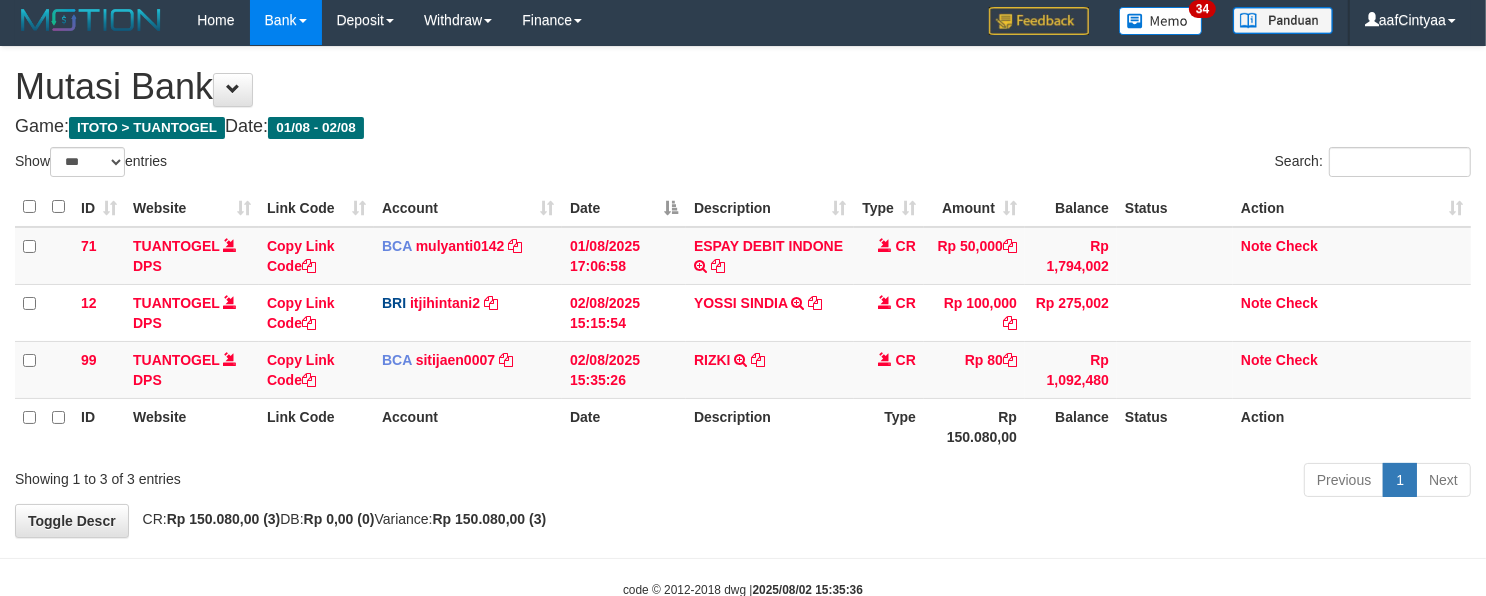 scroll, scrollTop: 1, scrollLeft: 0, axis: vertical 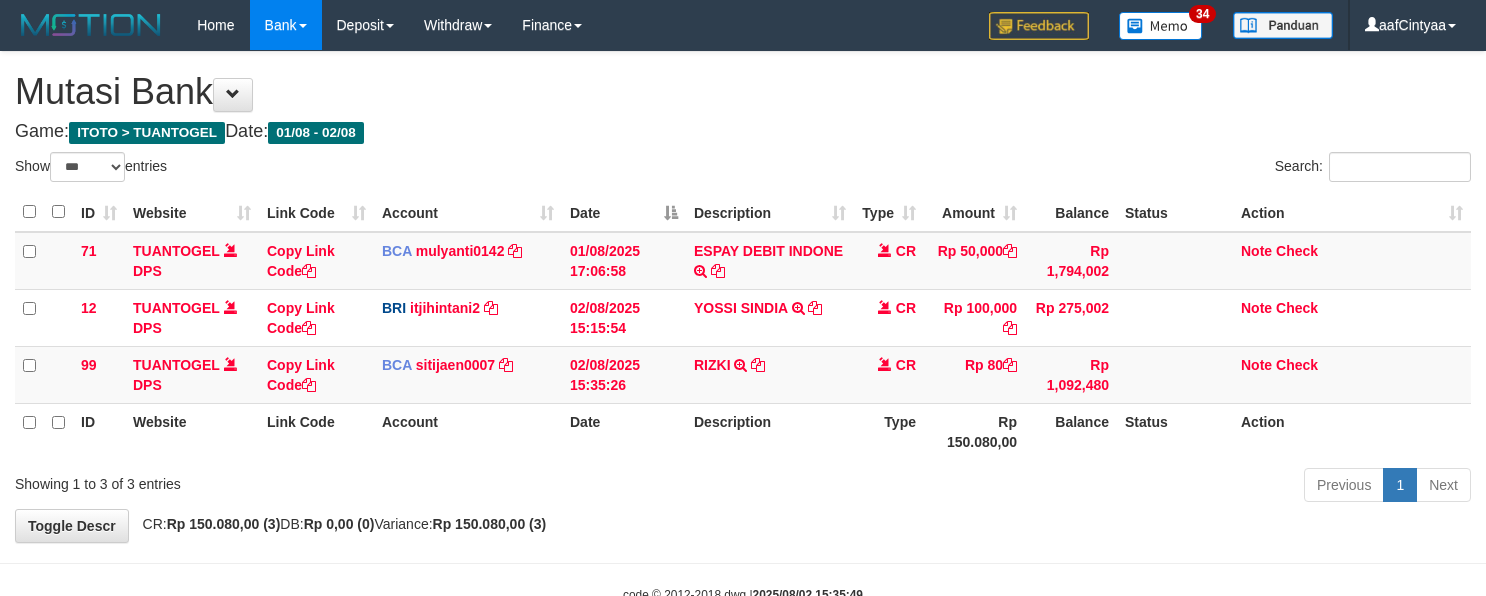 select on "***" 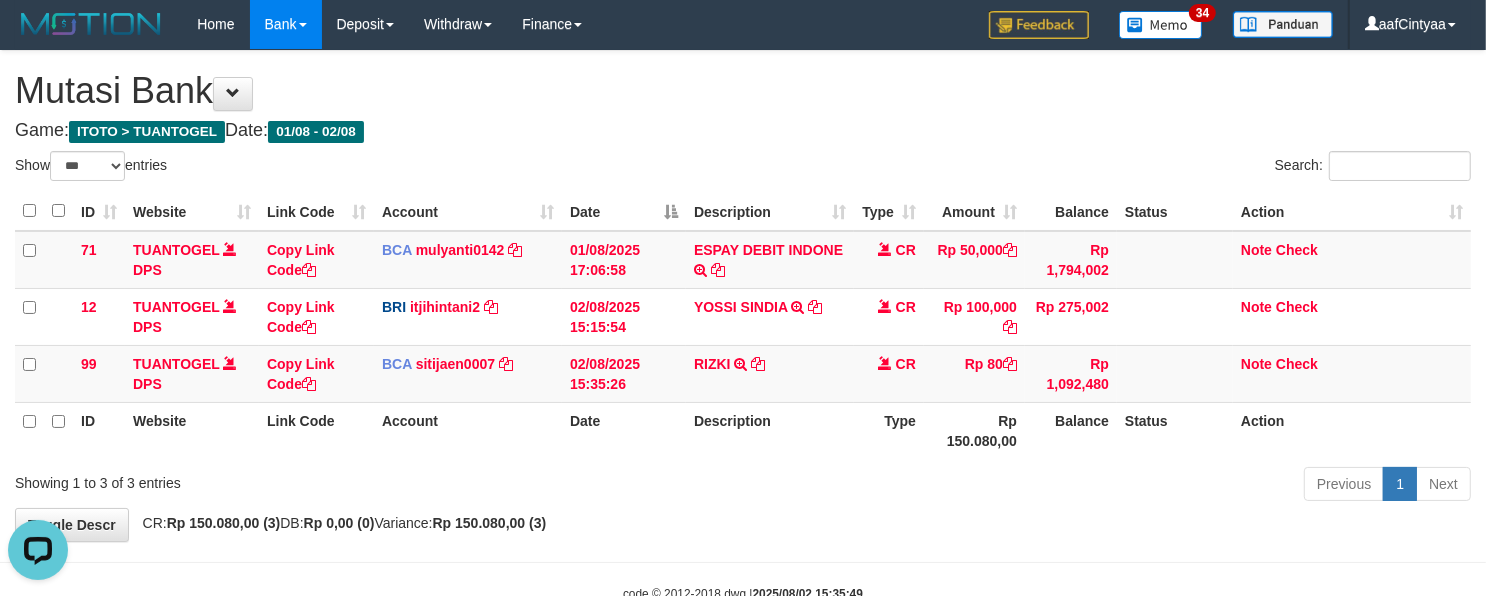 scroll, scrollTop: 0, scrollLeft: 0, axis: both 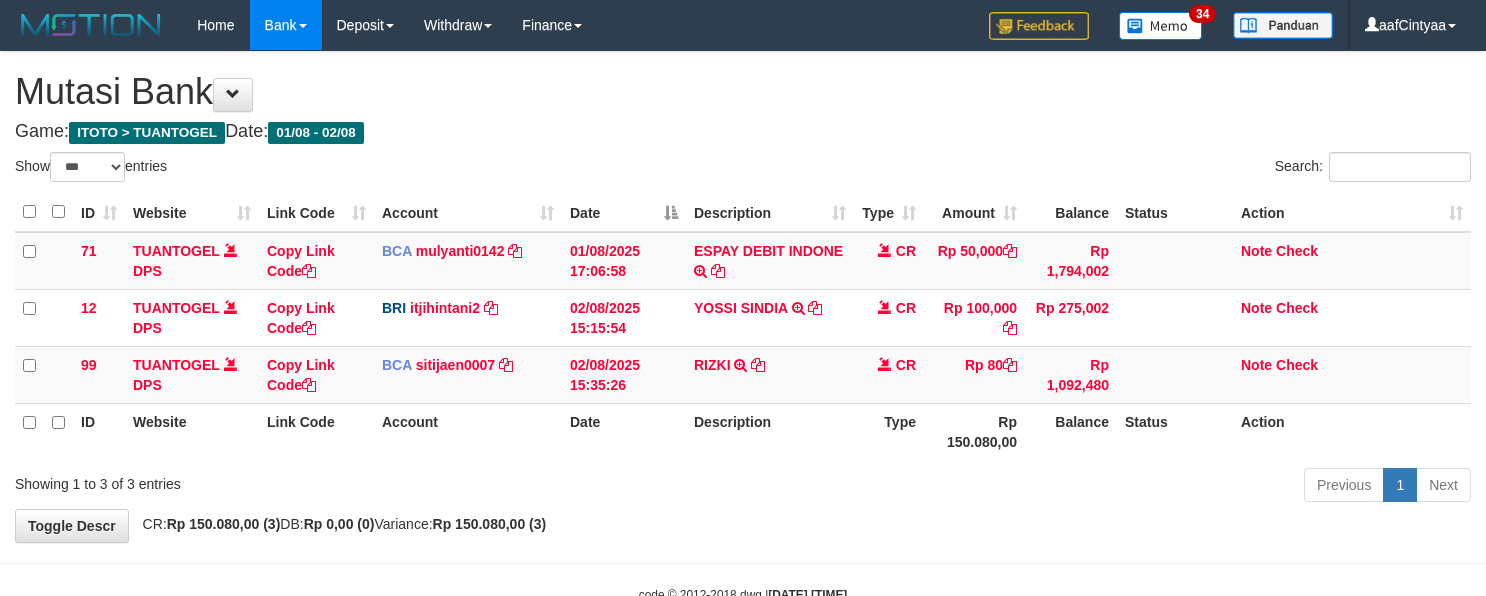 select on "***" 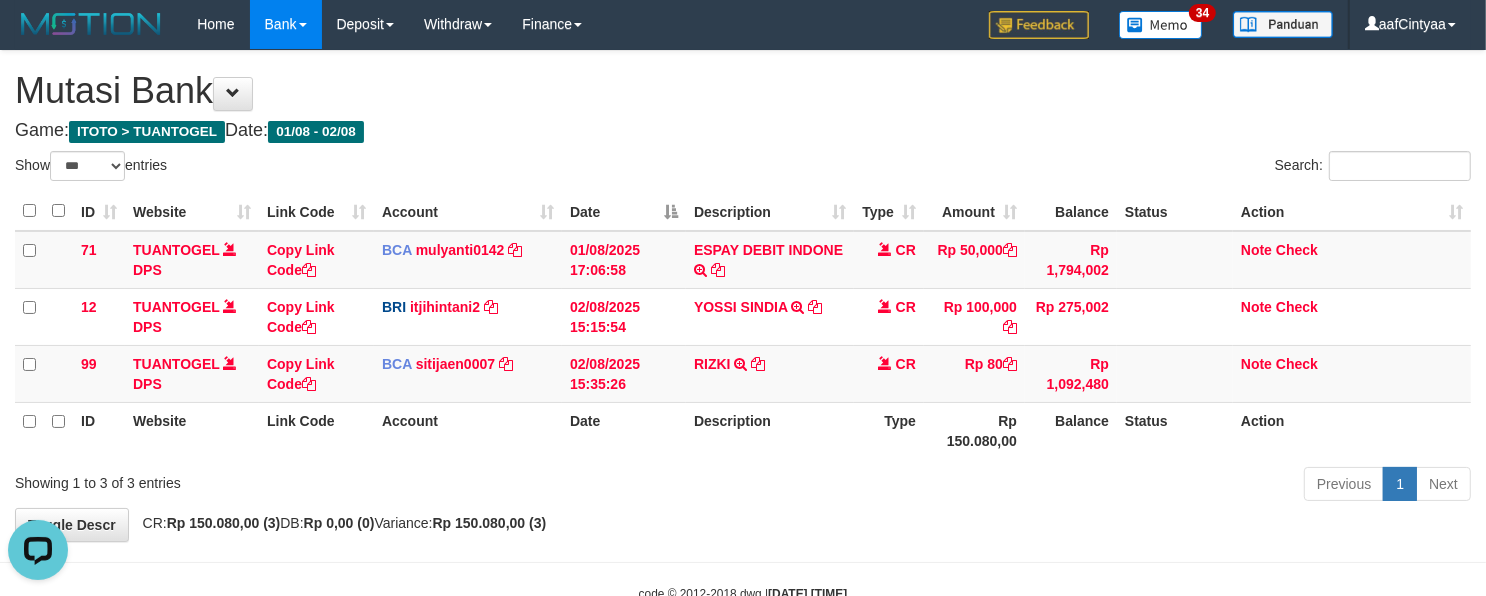 scroll, scrollTop: 0, scrollLeft: 0, axis: both 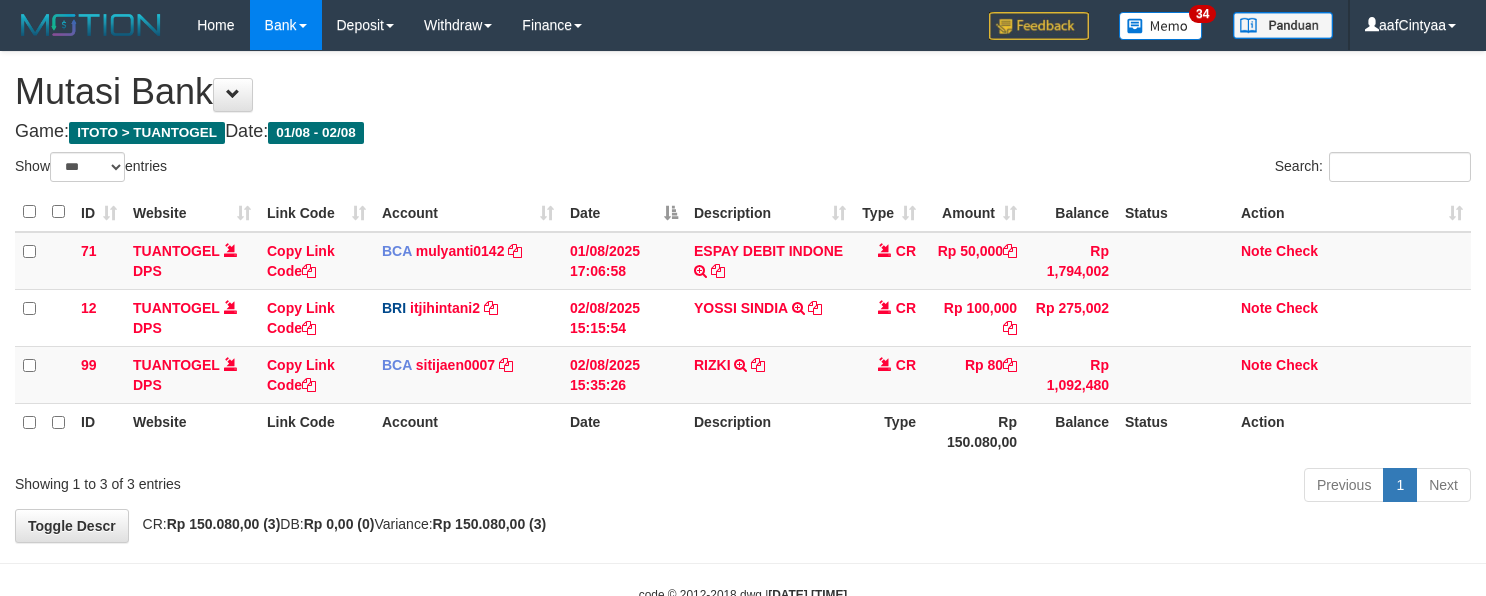 select on "***" 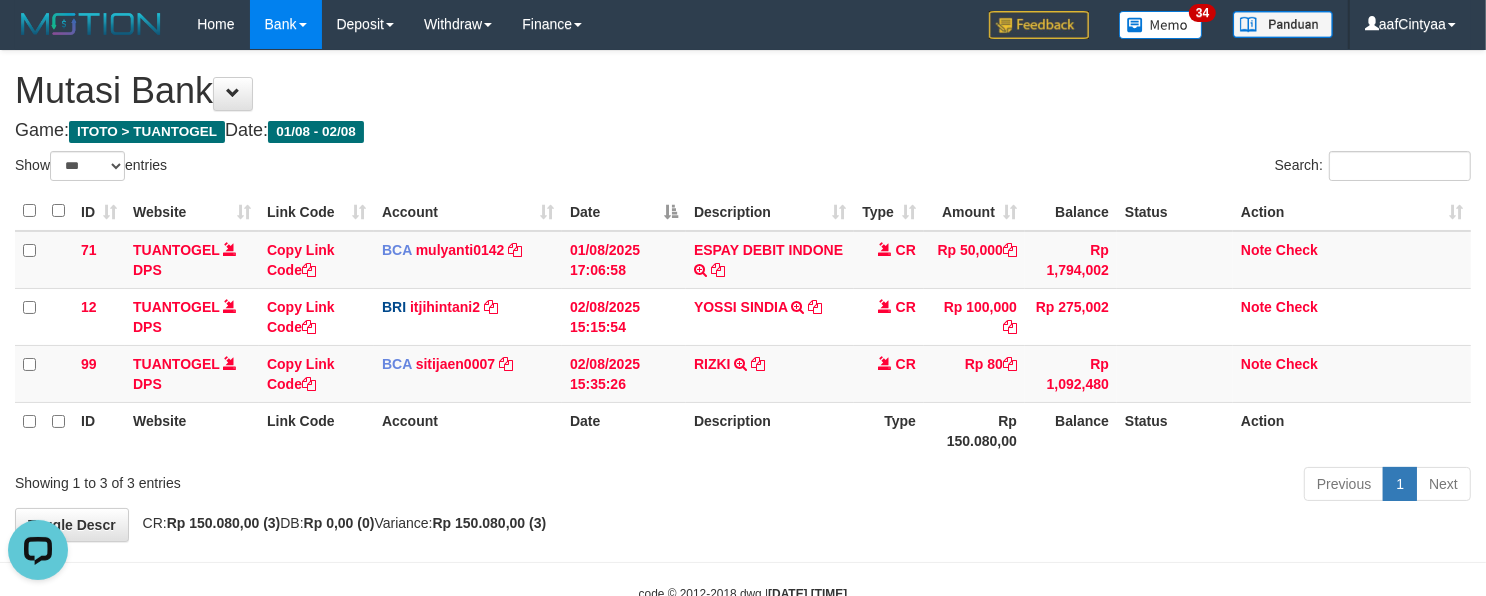 scroll, scrollTop: 0, scrollLeft: 0, axis: both 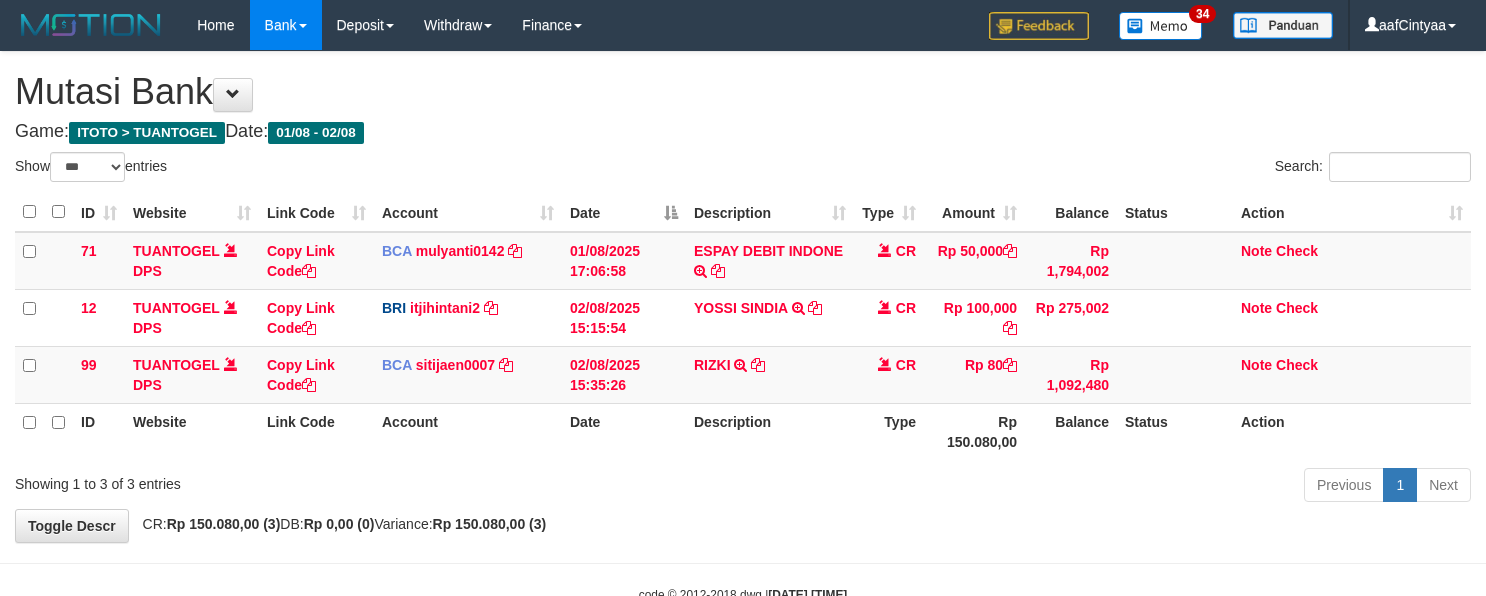 select on "***" 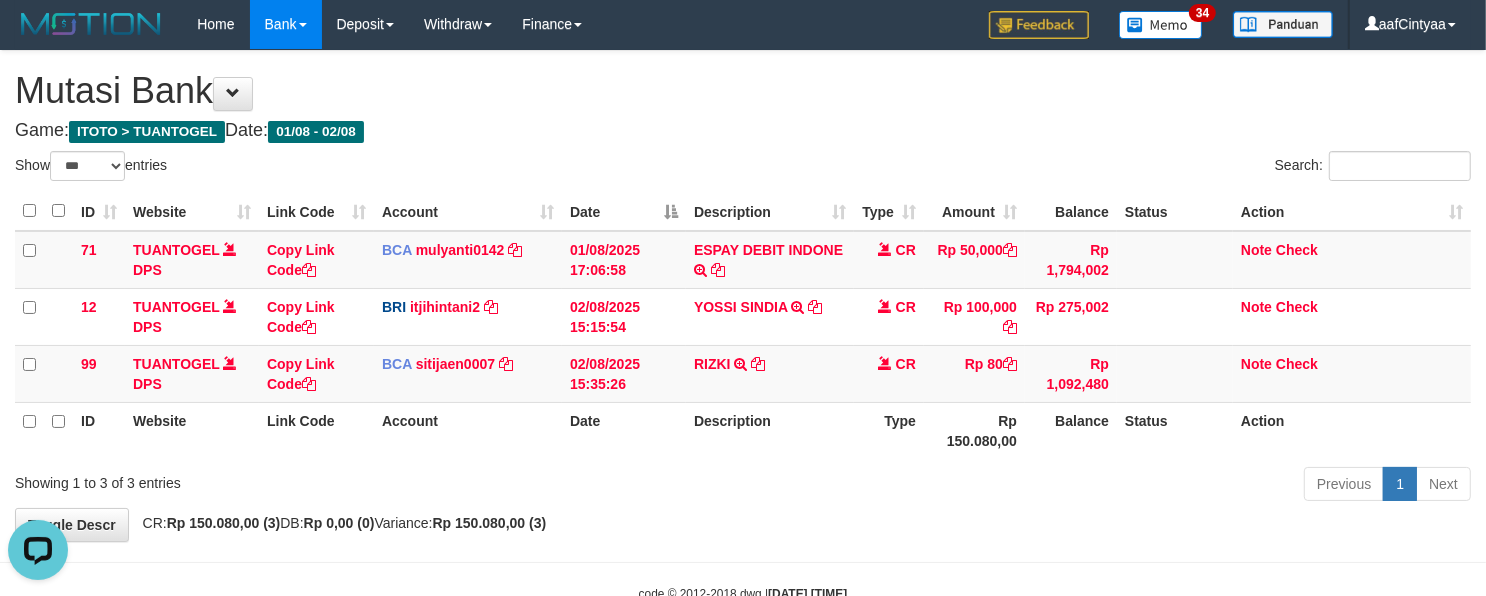scroll, scrollTop: 0, scrollLeft: 0, axis: both 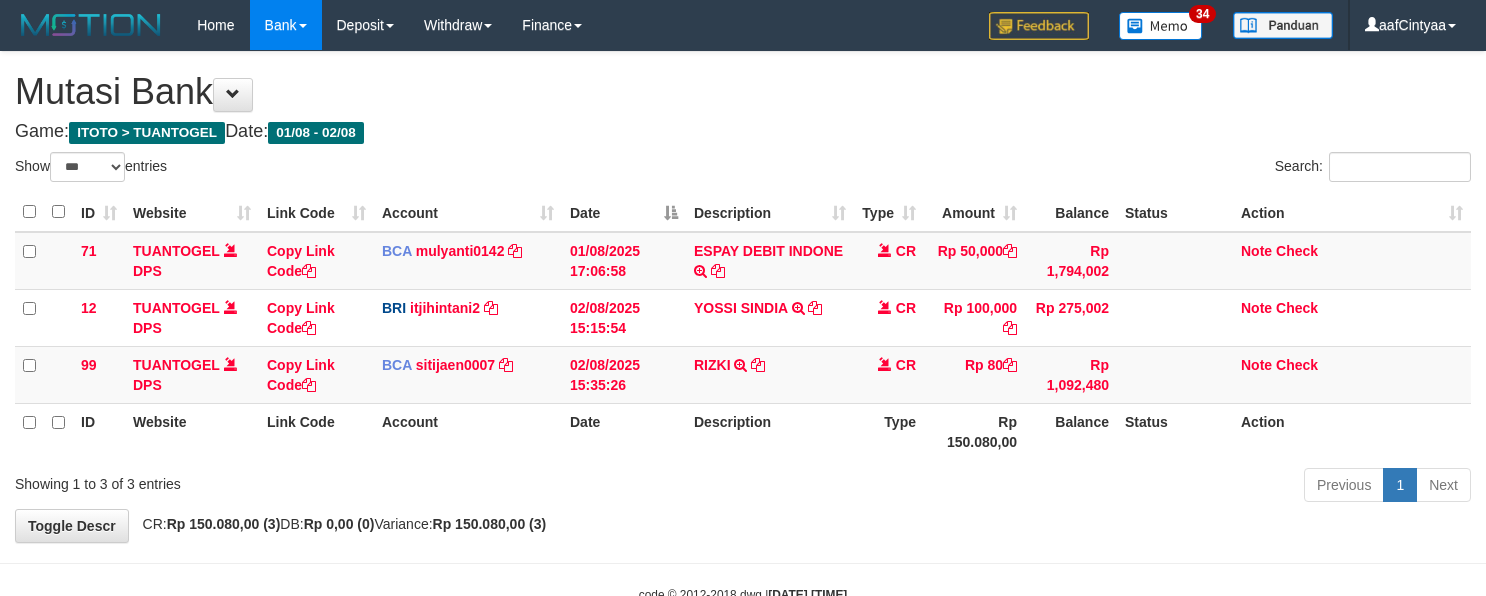select on "***" 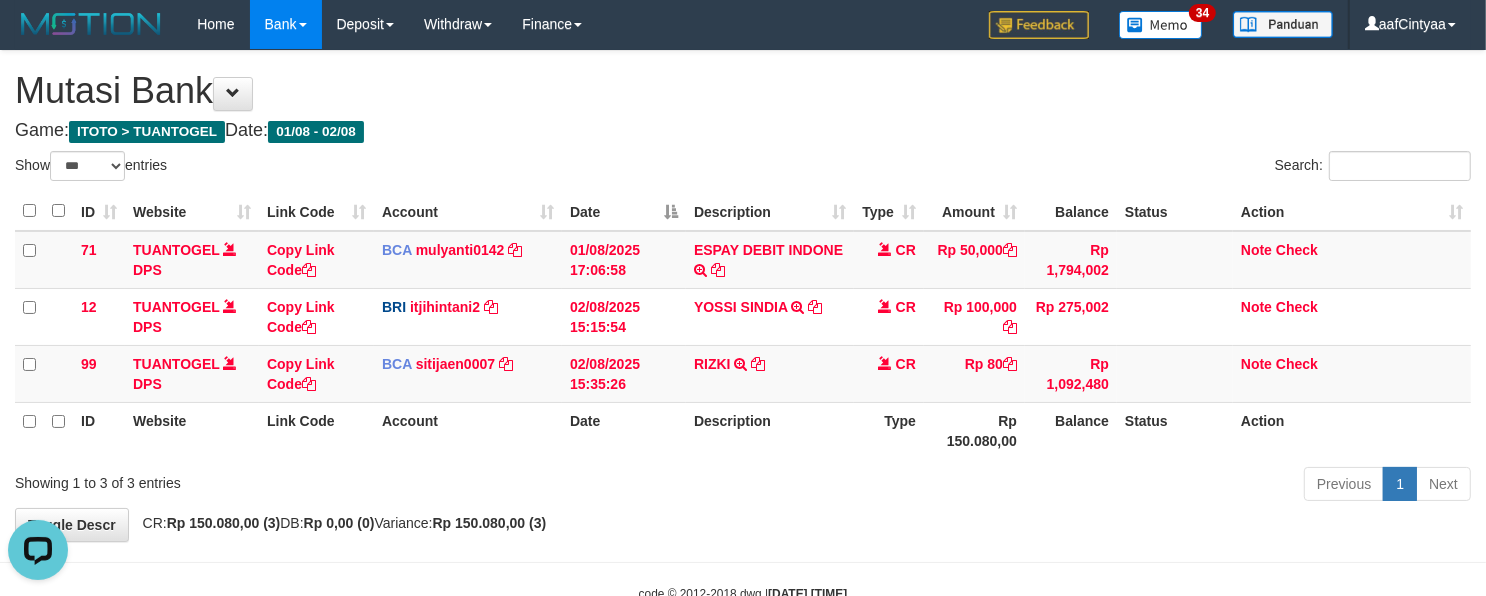 scroll, scrollTop: 0, scrollLeft: 0, axis: both 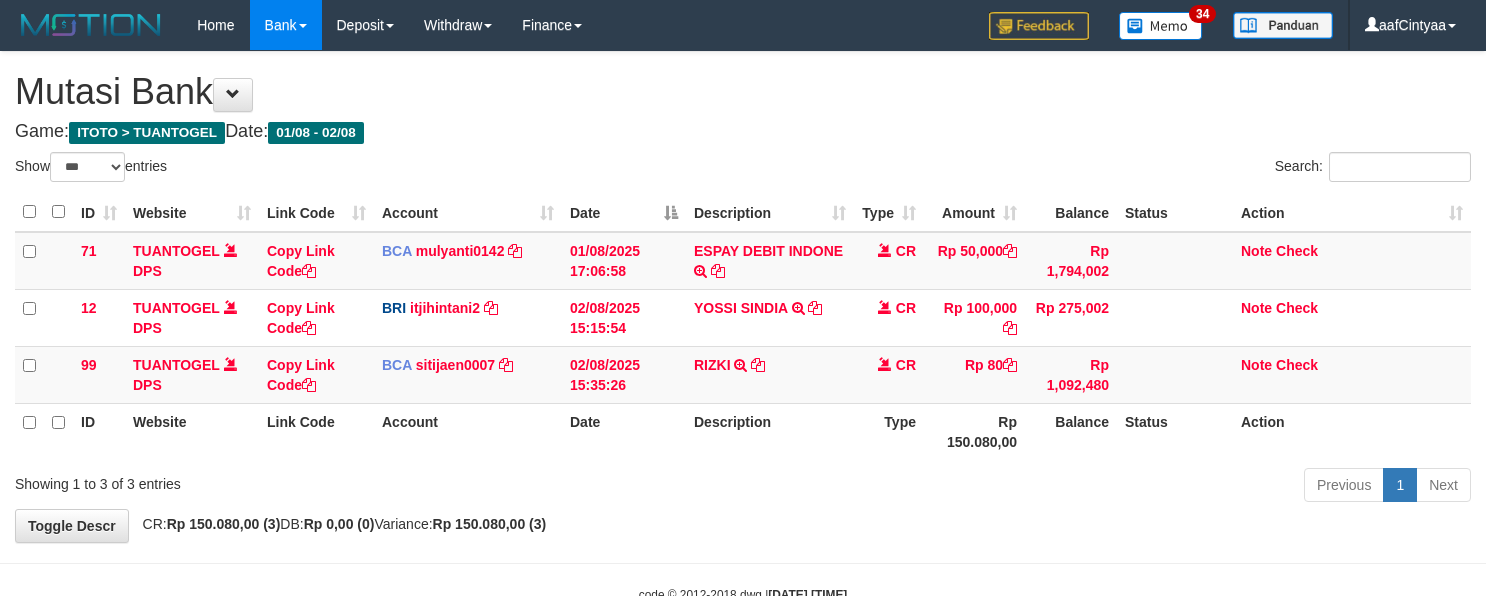 select on "***" 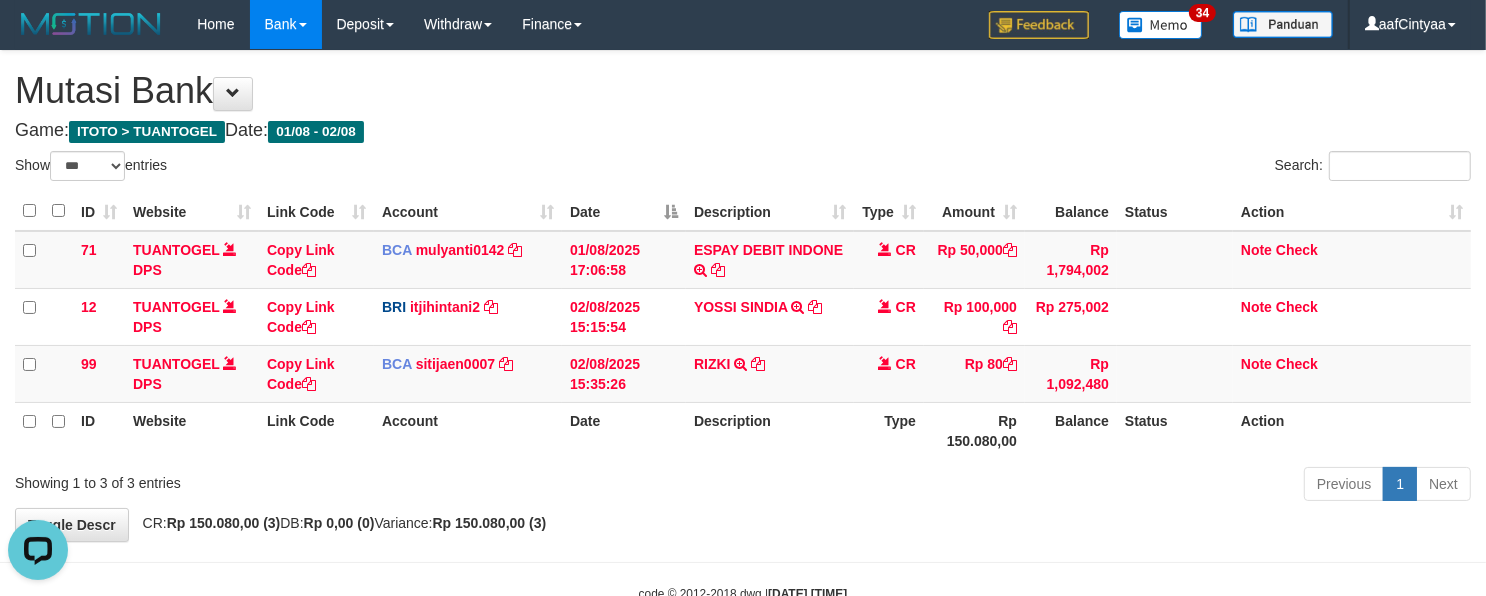 scroll, scrollTop: 0, scrollLeft: 0, axis: both 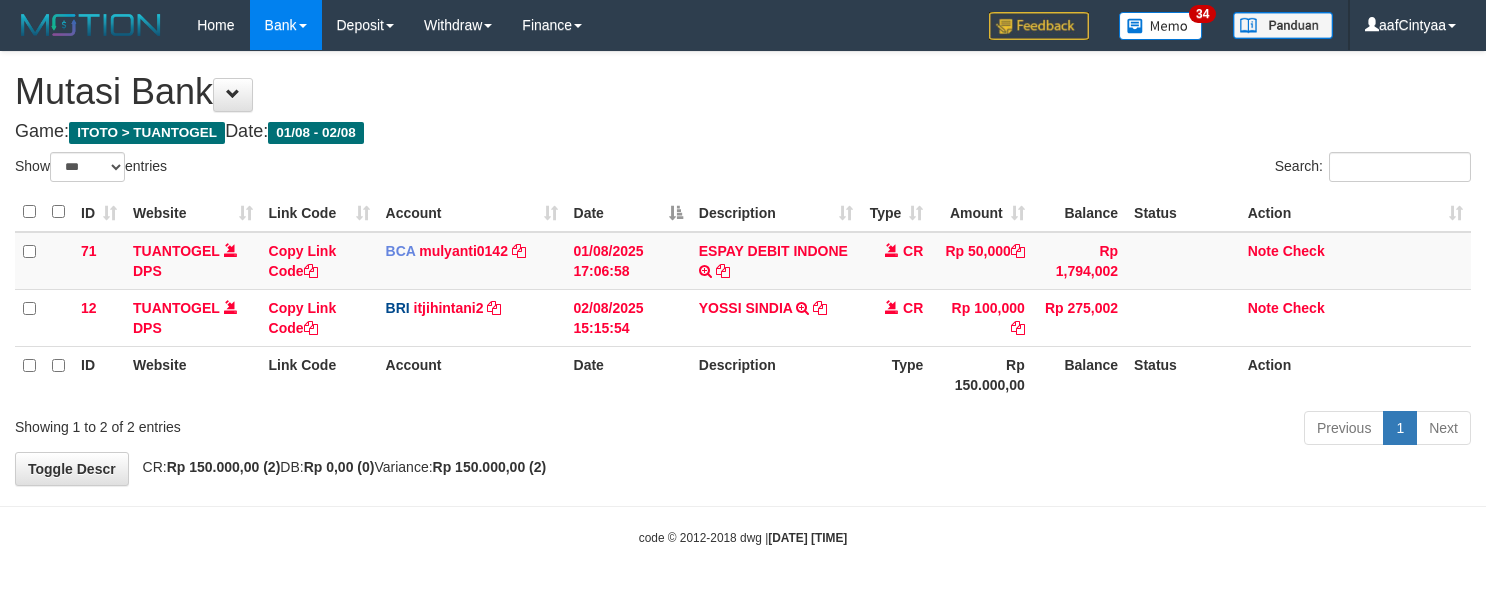 select on "***" 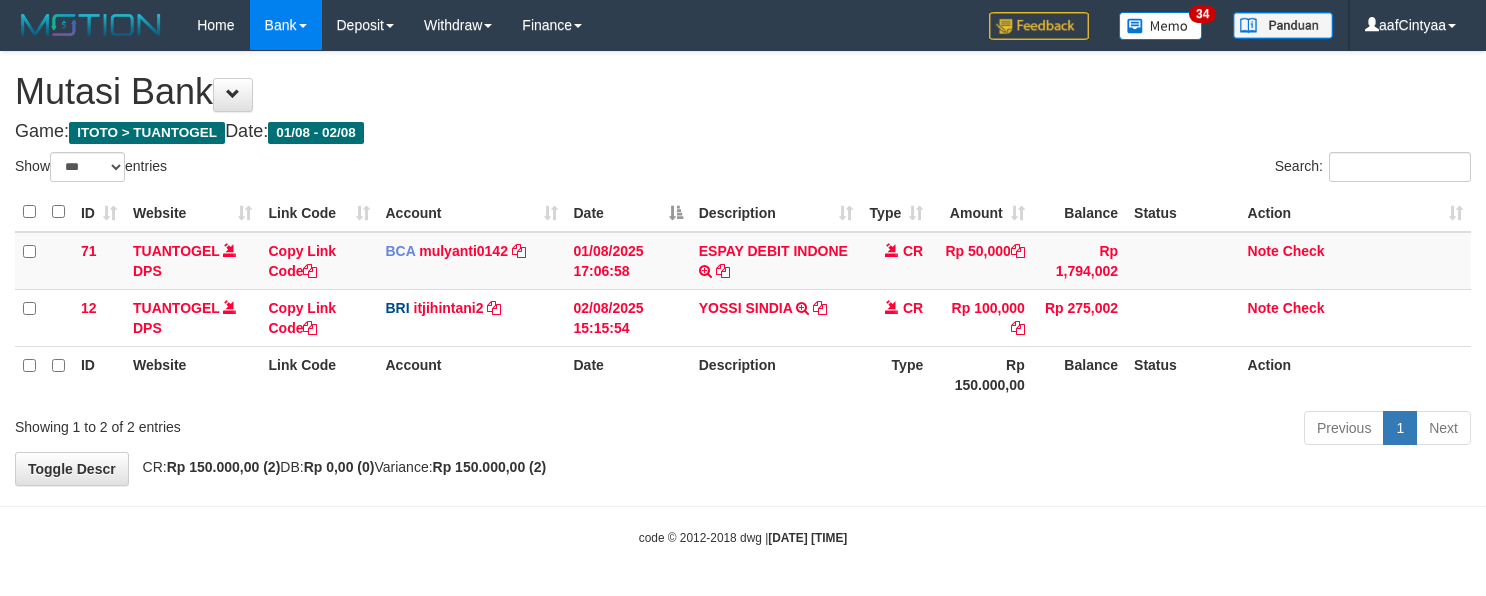 scroll, scrollTop: 1, scrollLeft: 0, axis: vertical 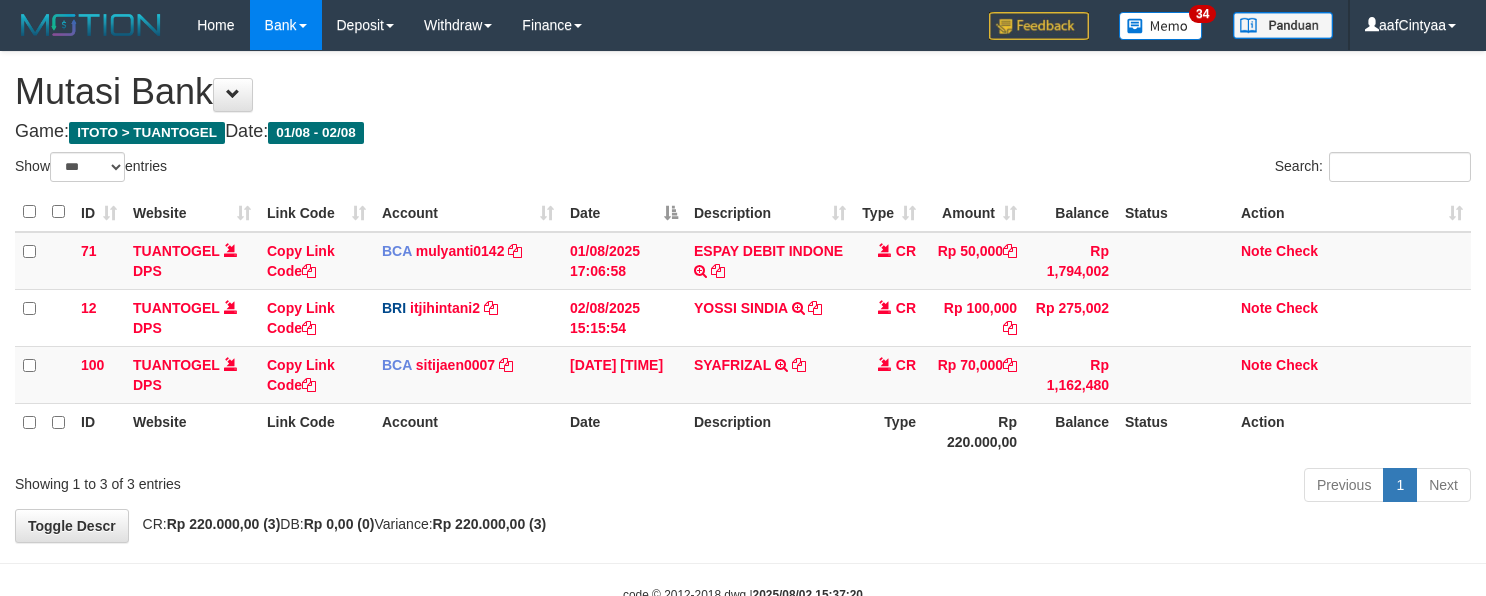 select on "***" 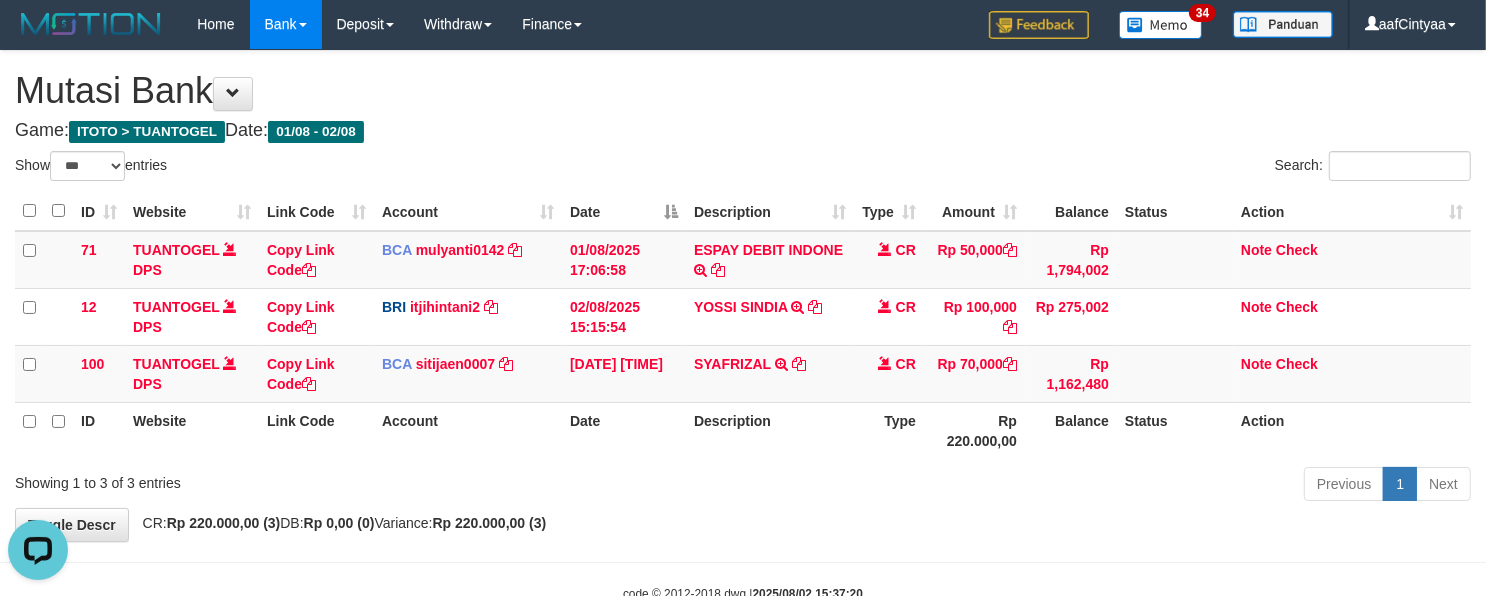 scroll, scrollTop: 0, scrollLeft: 0, axis: both 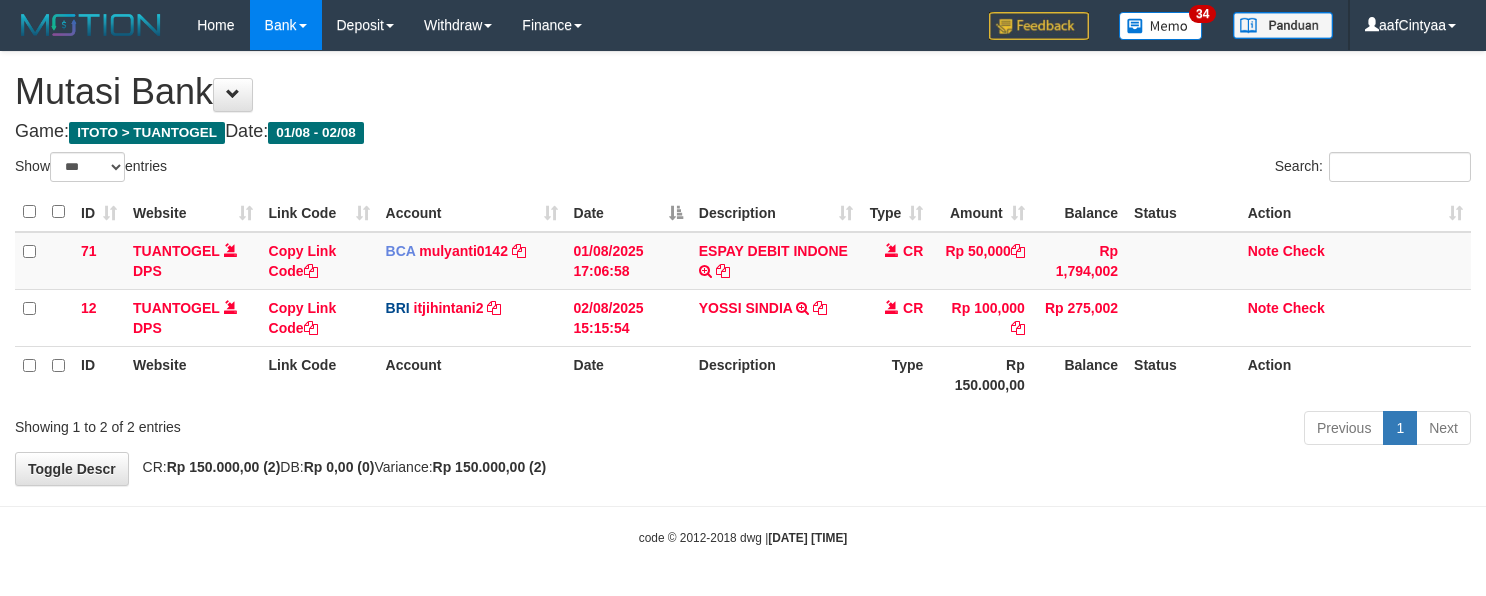 select on "***" 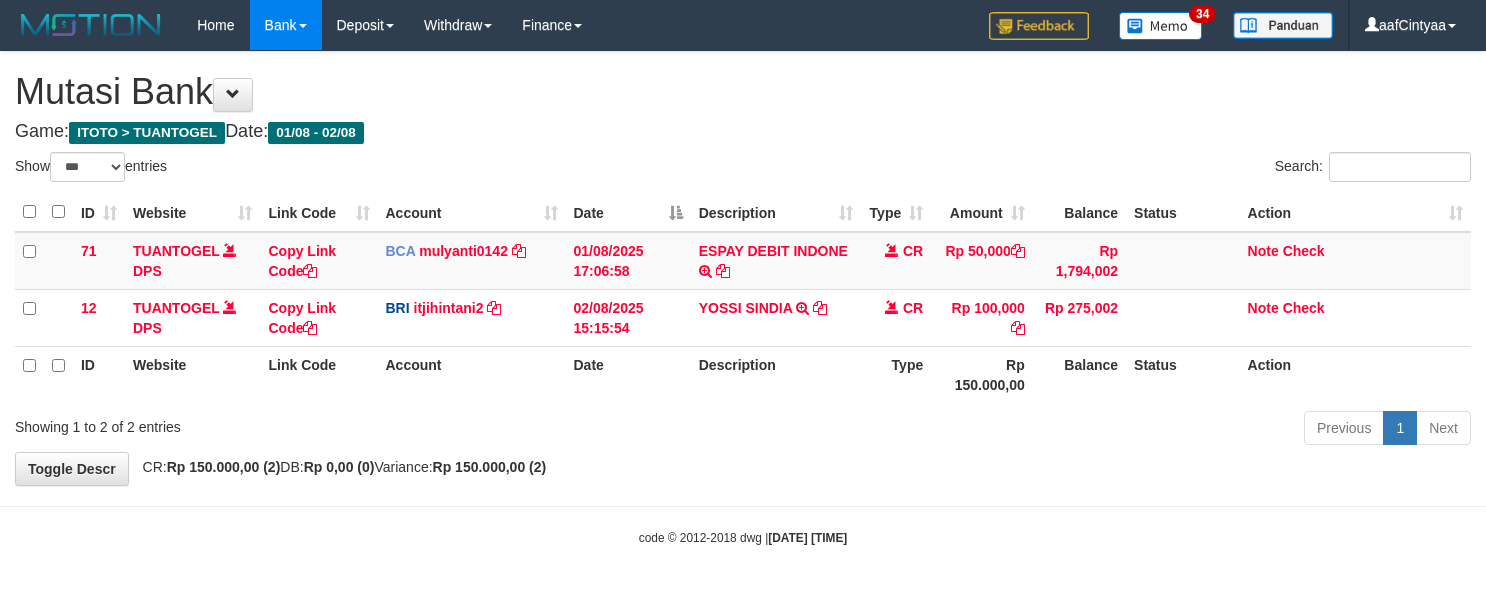 scroll, scrollTop: 1, scrollLeft: 0, axis: vertical 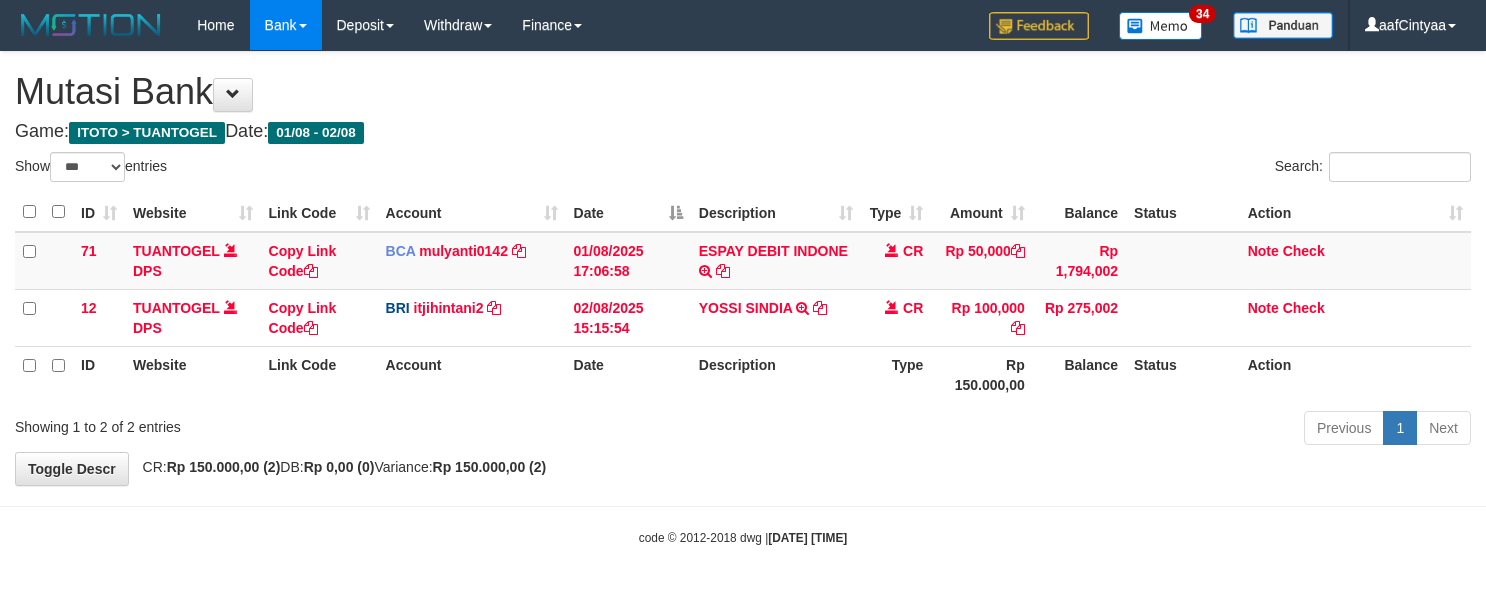 select on "***" 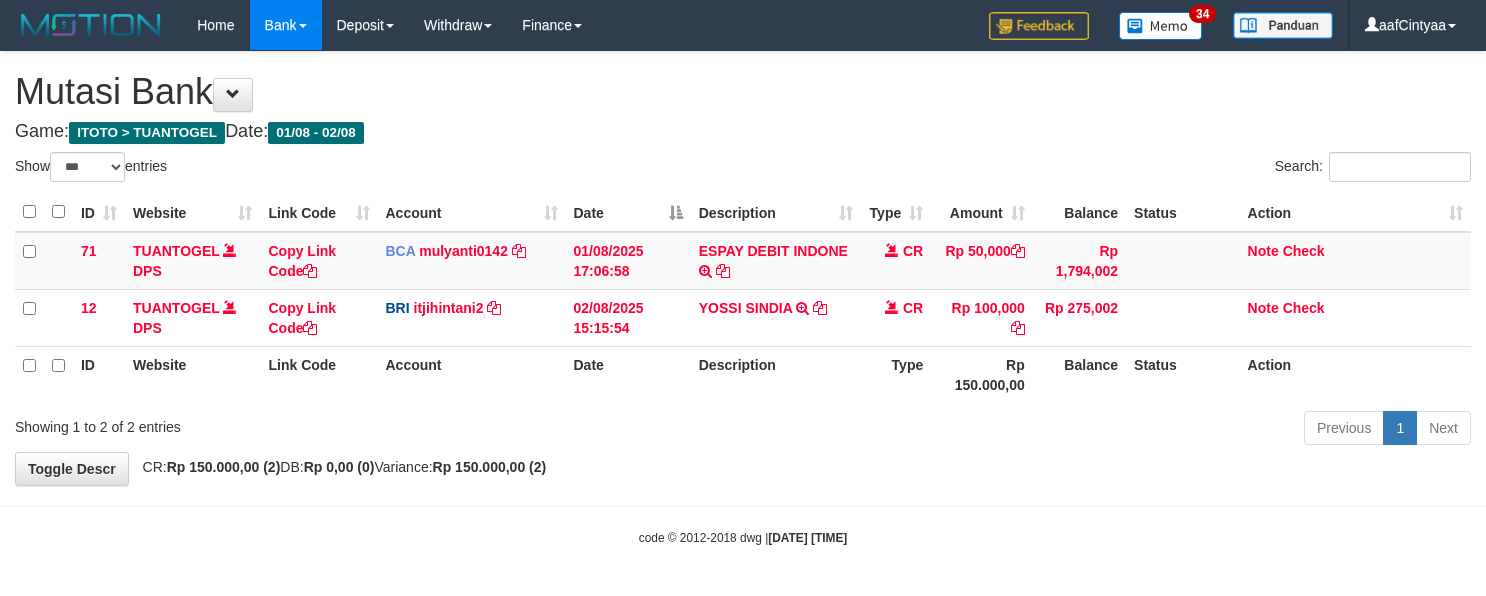 scroll, scrollTop: 1, scrollLeft: 0, axis: vertical 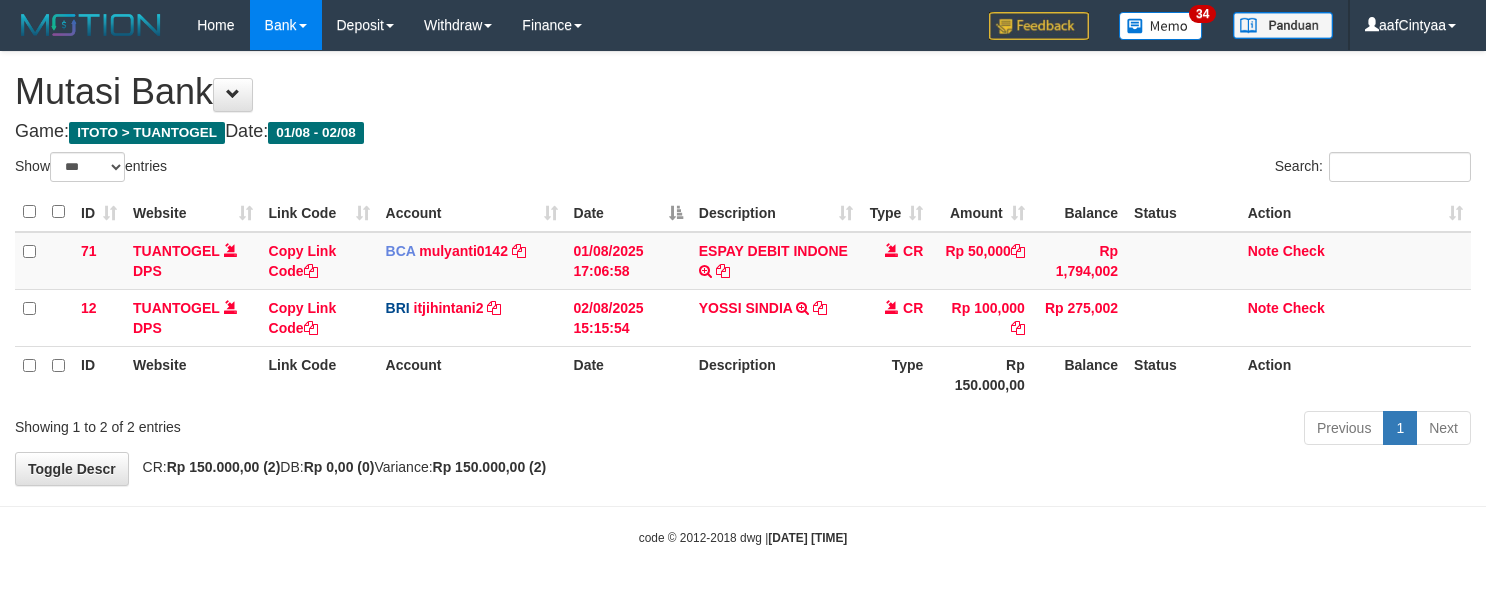 select on "***" 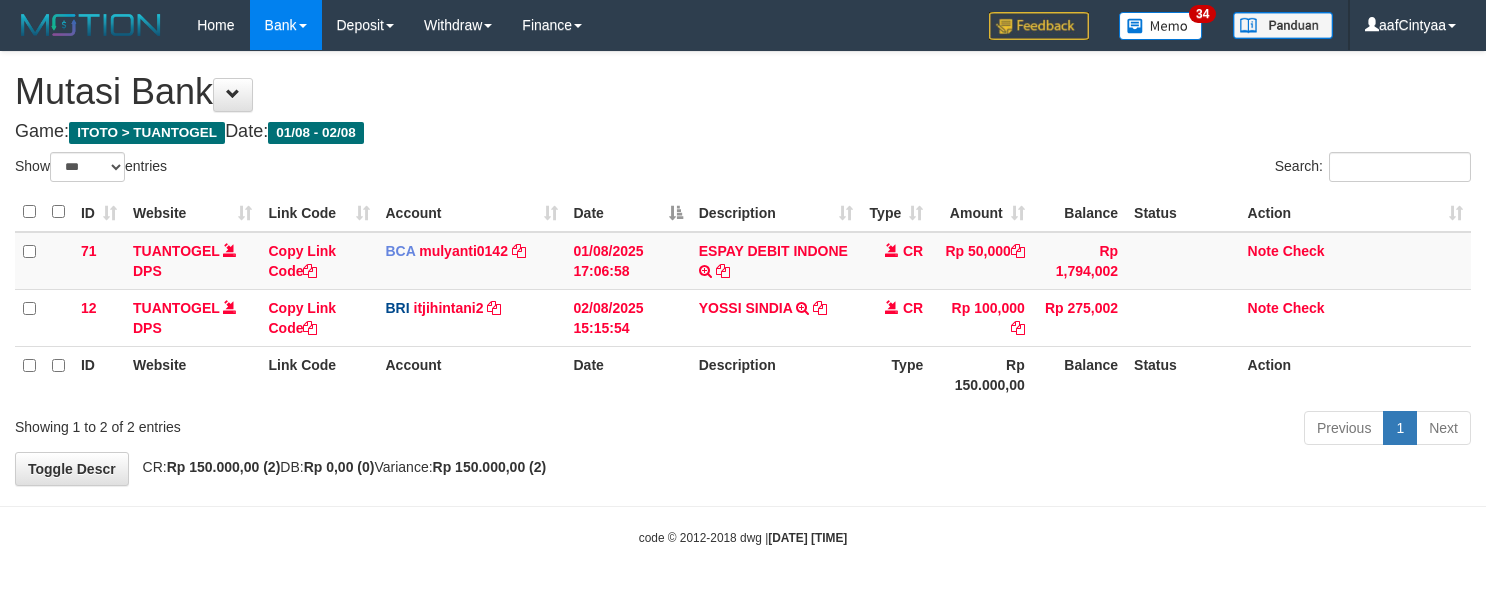 scroll, scrollTop: 1, scrollLeft: 0, axis: vertical 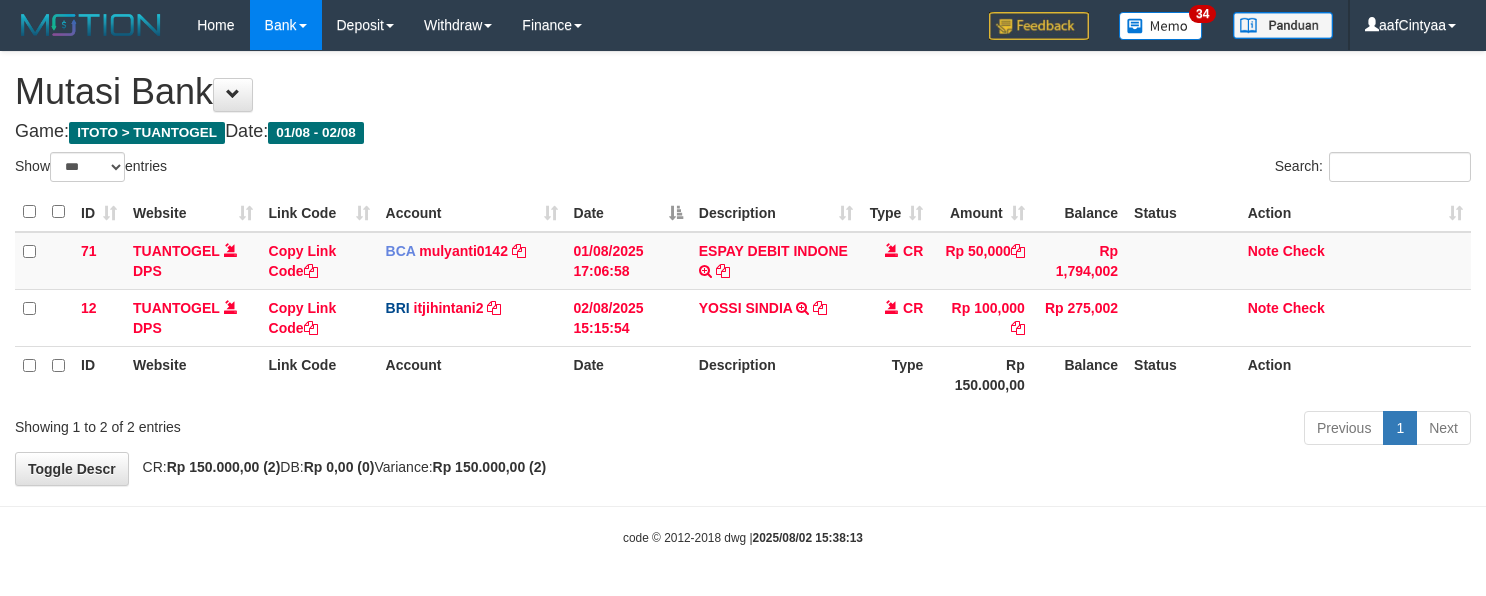 select on "***" 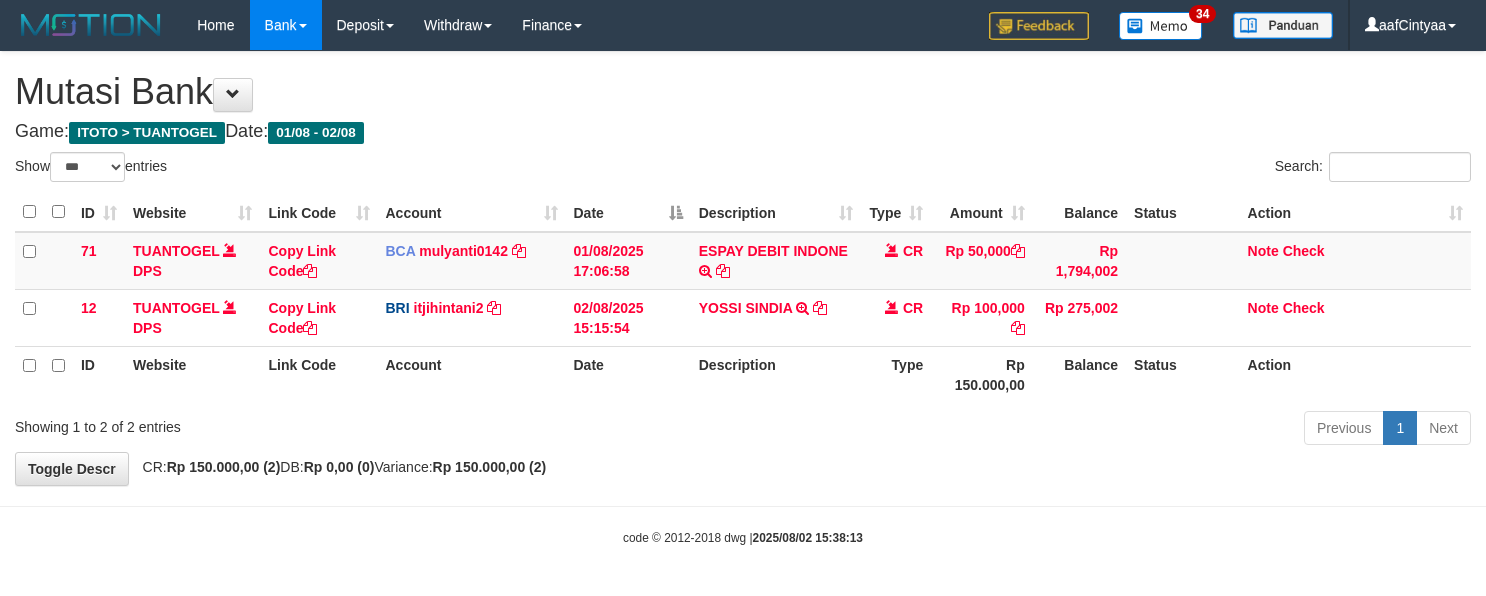 scroll, scrollTop: 1, scrollLeft: 0, axis: vertical 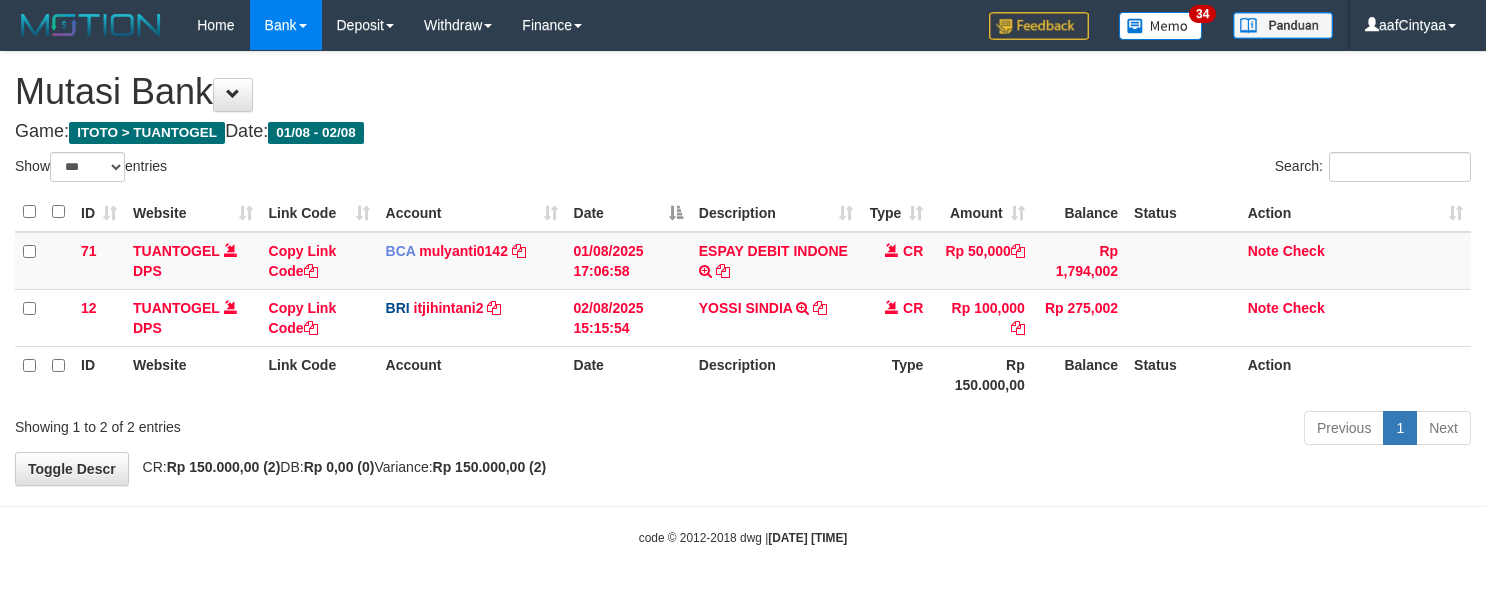 select on "***" 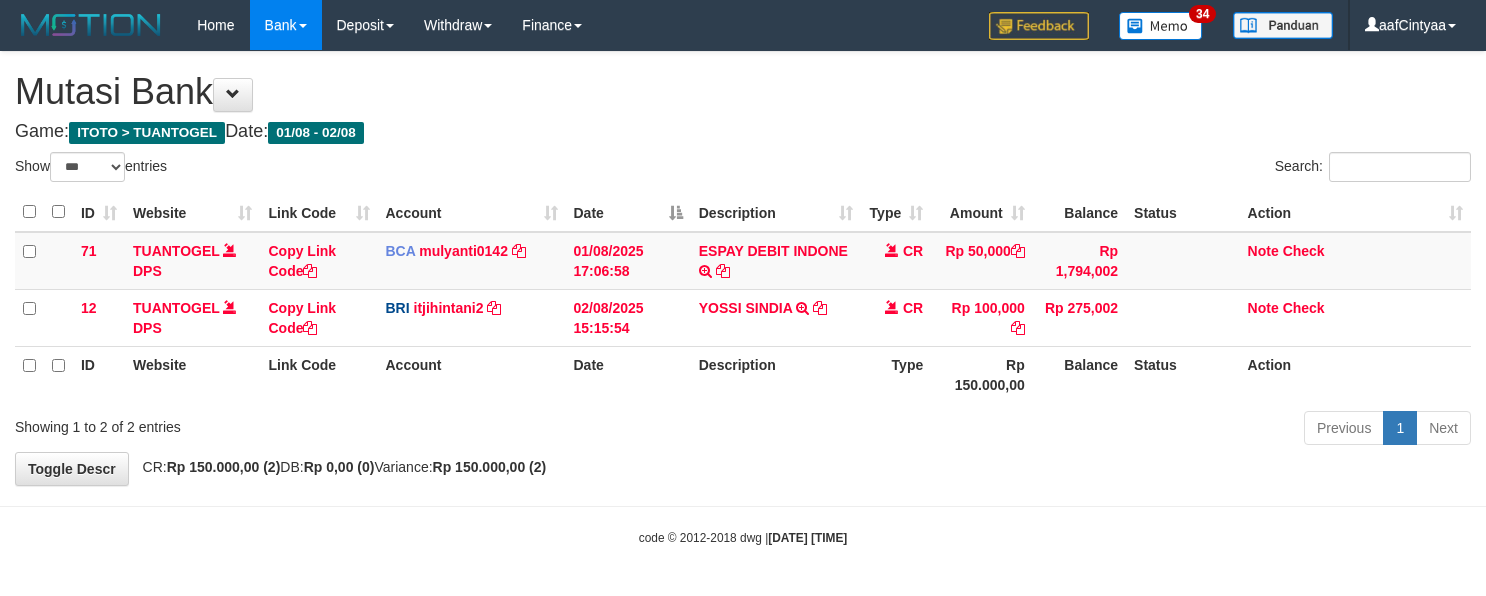 scroll, scrollTop: 1, scrollLeft: 0, axis: vertical 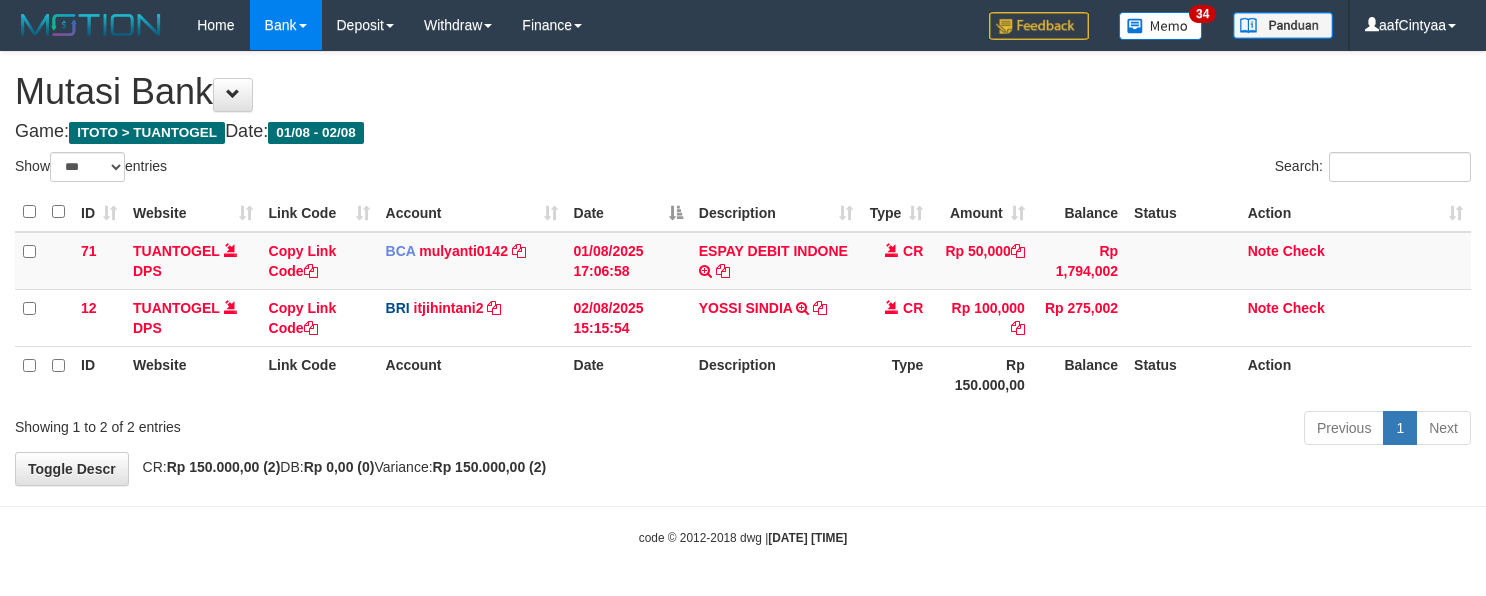 select on "***" 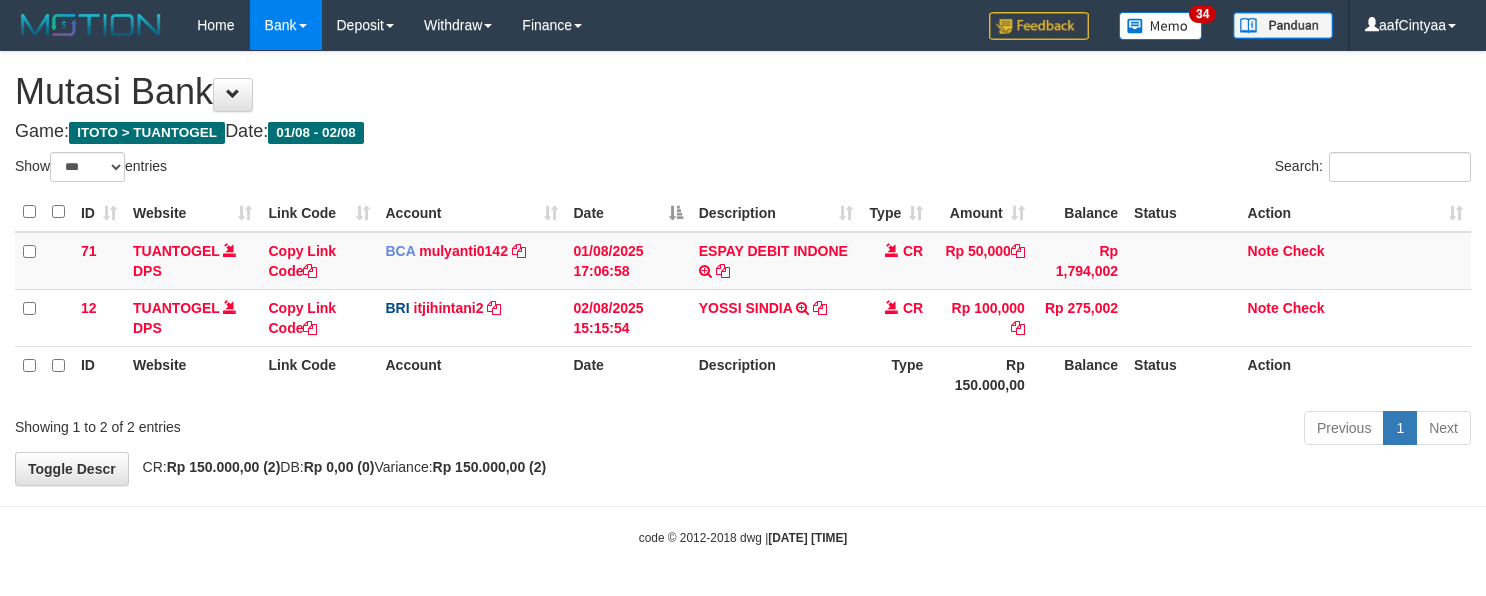 scroll, scrollTop: 1, scrollLeft: 0, axis: vertical 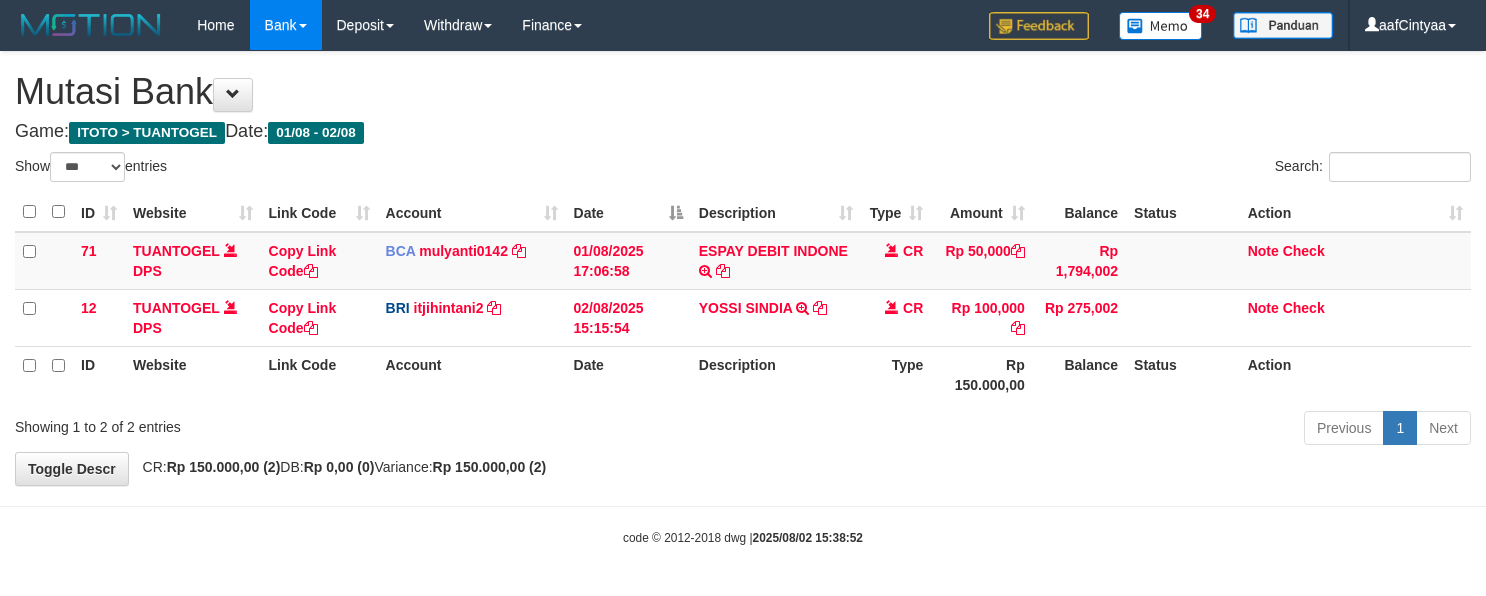 select on "***" 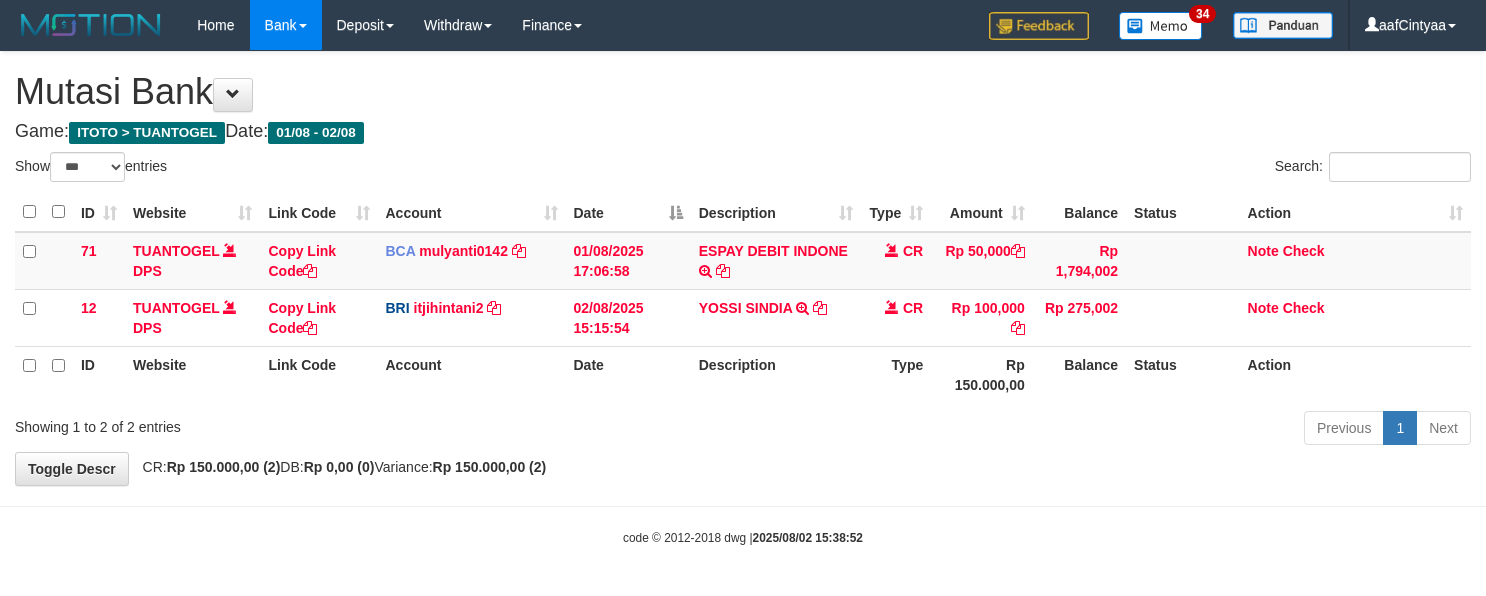 scroll, scrollTop: 1, scrollLeft: 0, axis: vertical 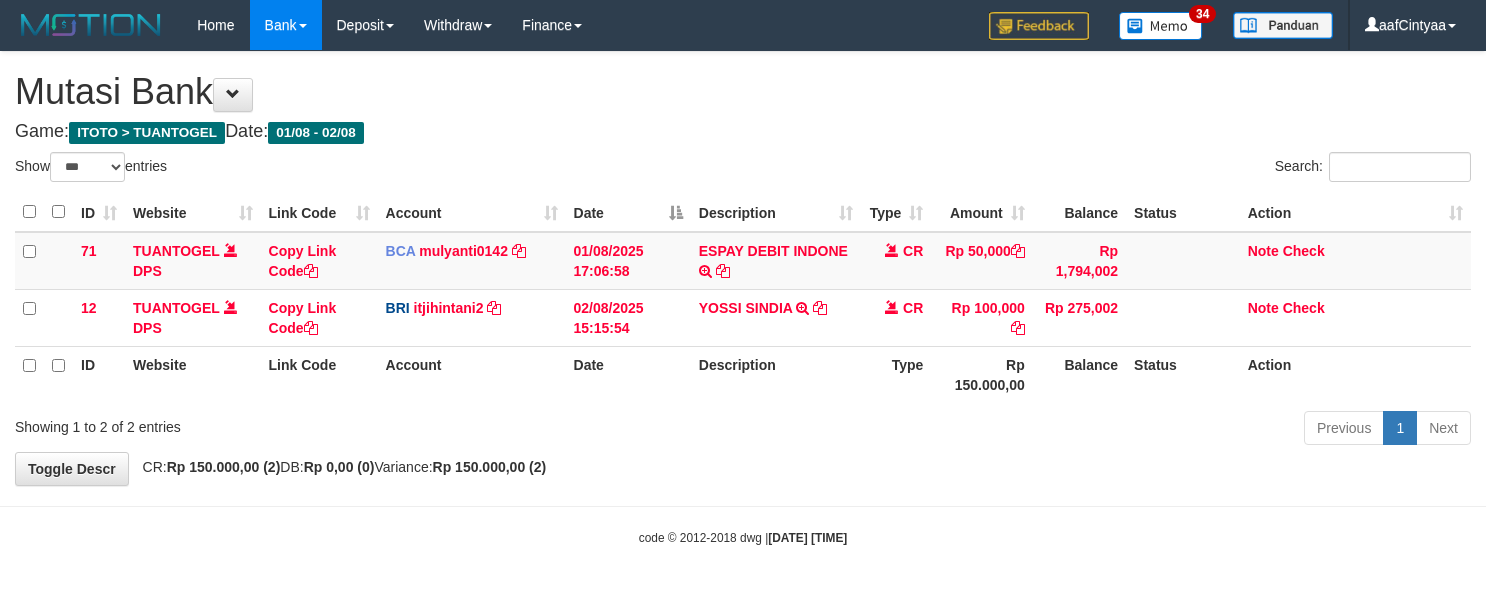 select on "***" 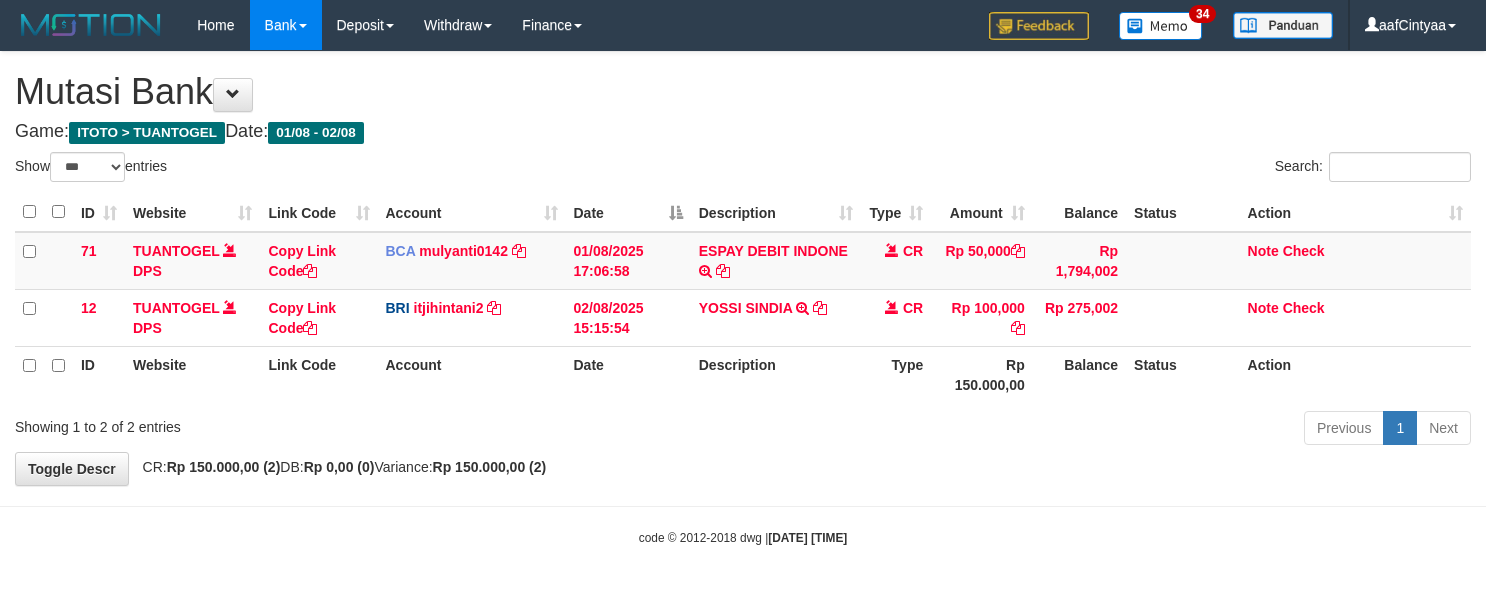 scroll, scrollTop: 1, scrollLeft: 0, axis: vertical 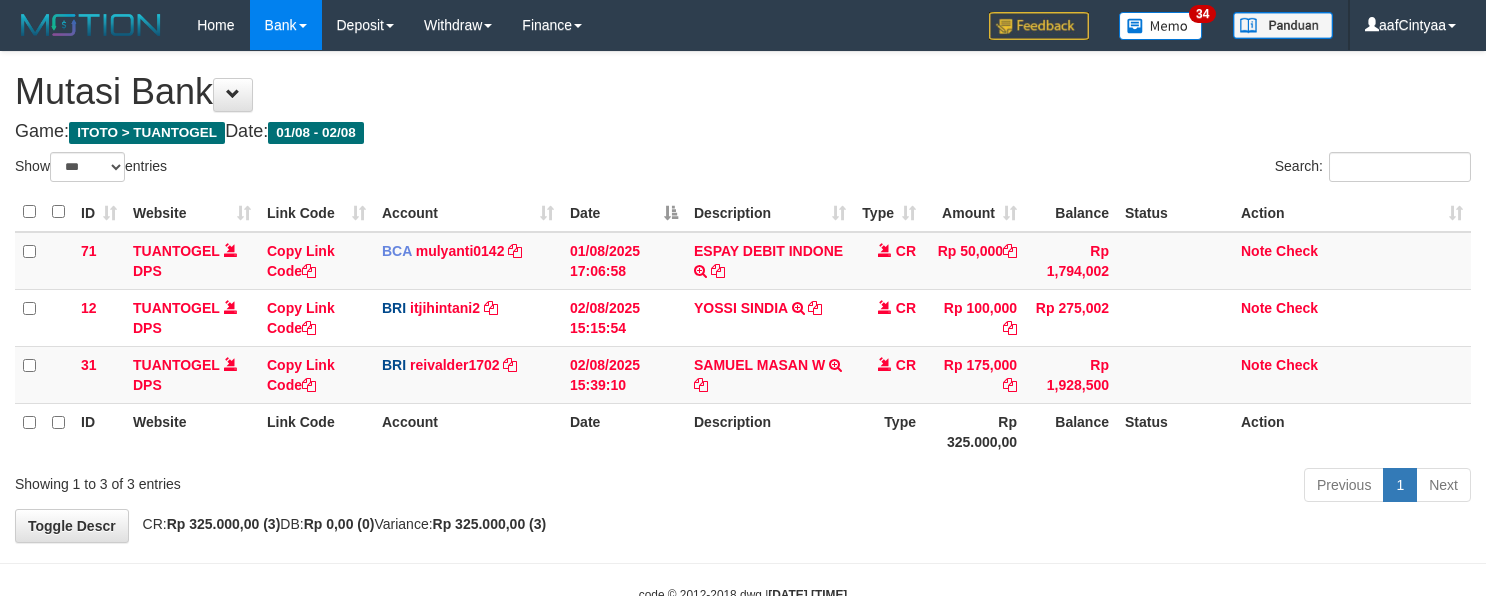 select on "***" 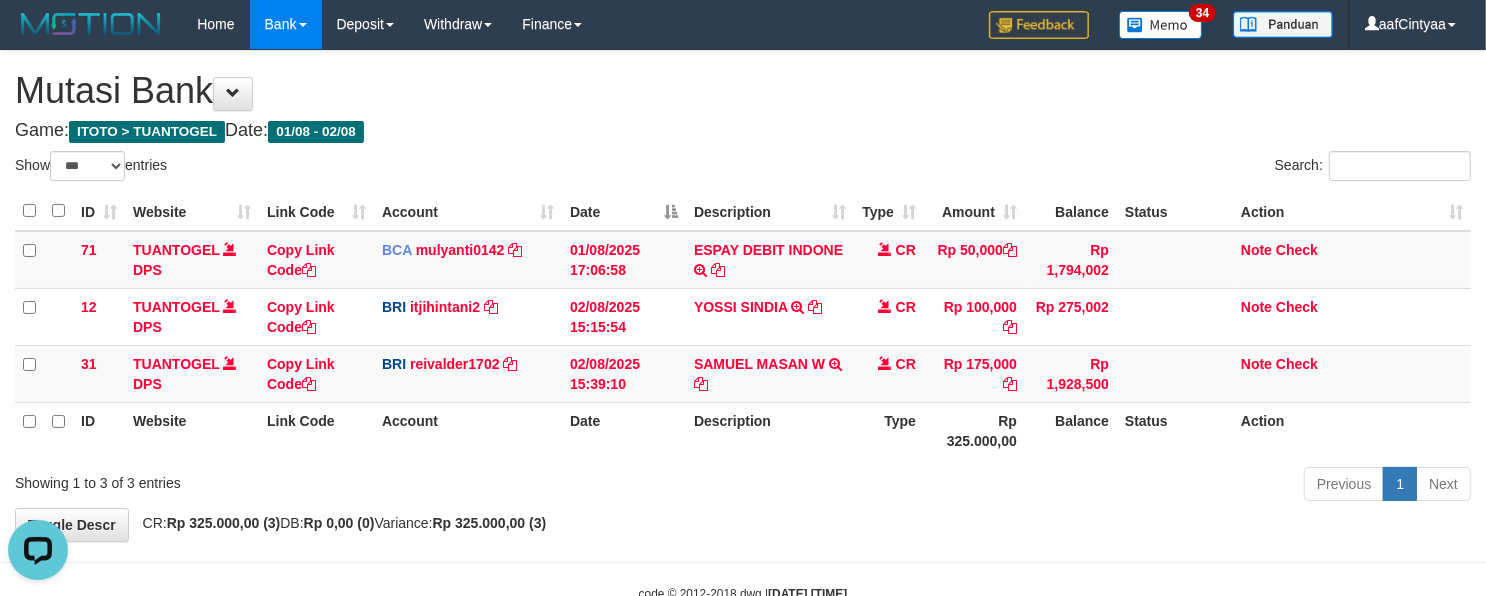 scroll, scrollTop: 0, scrollLeft: 0, axis: both 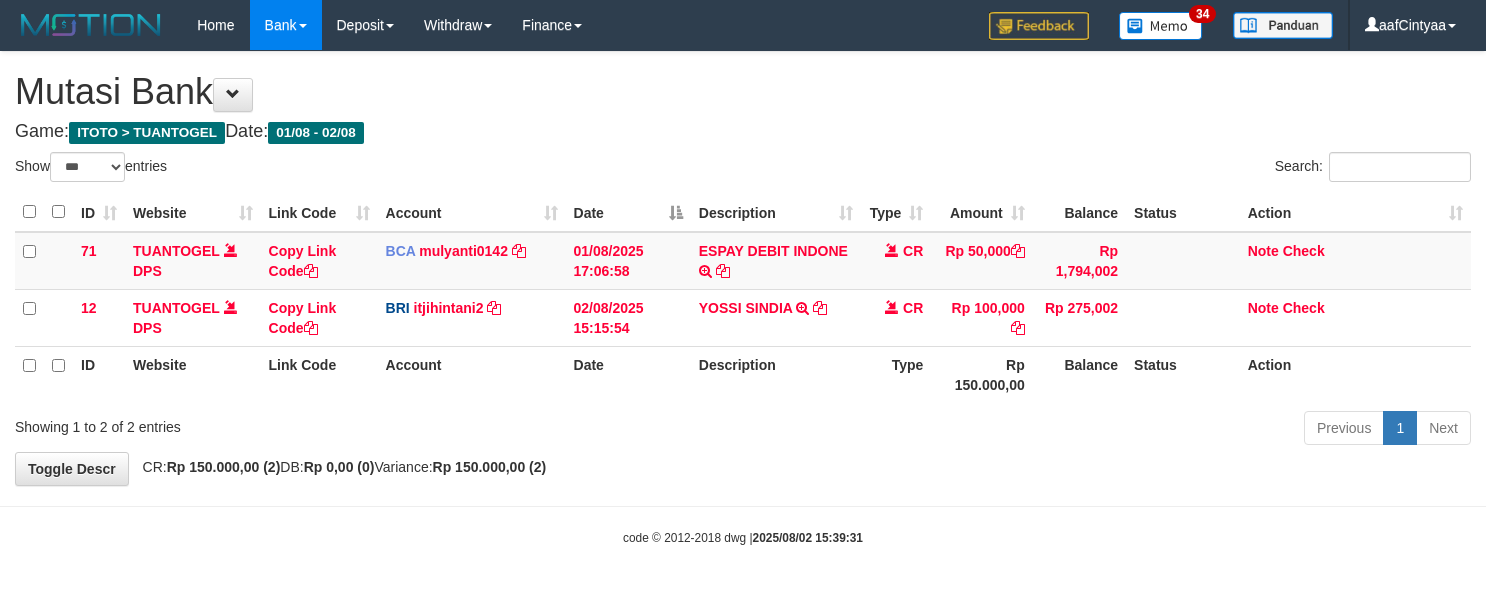 select on "***" 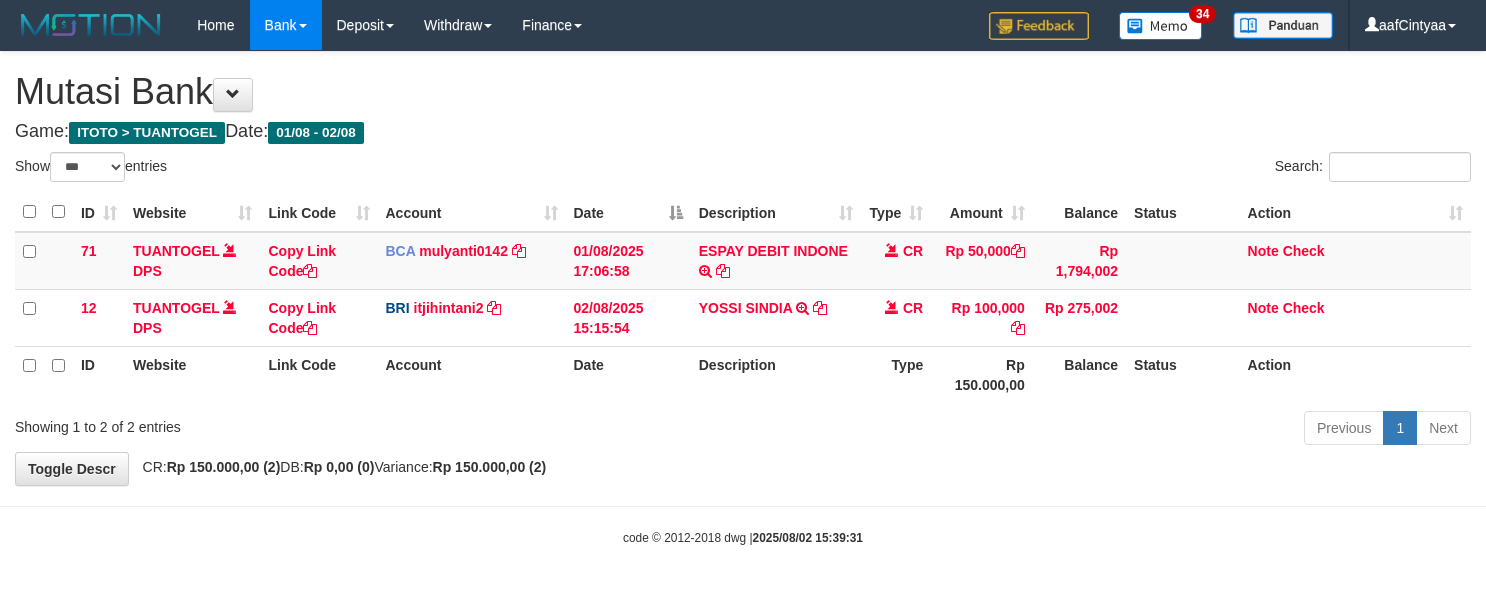 scroll, scrollTop: 1, scrollLeft: 0, axis: vertical 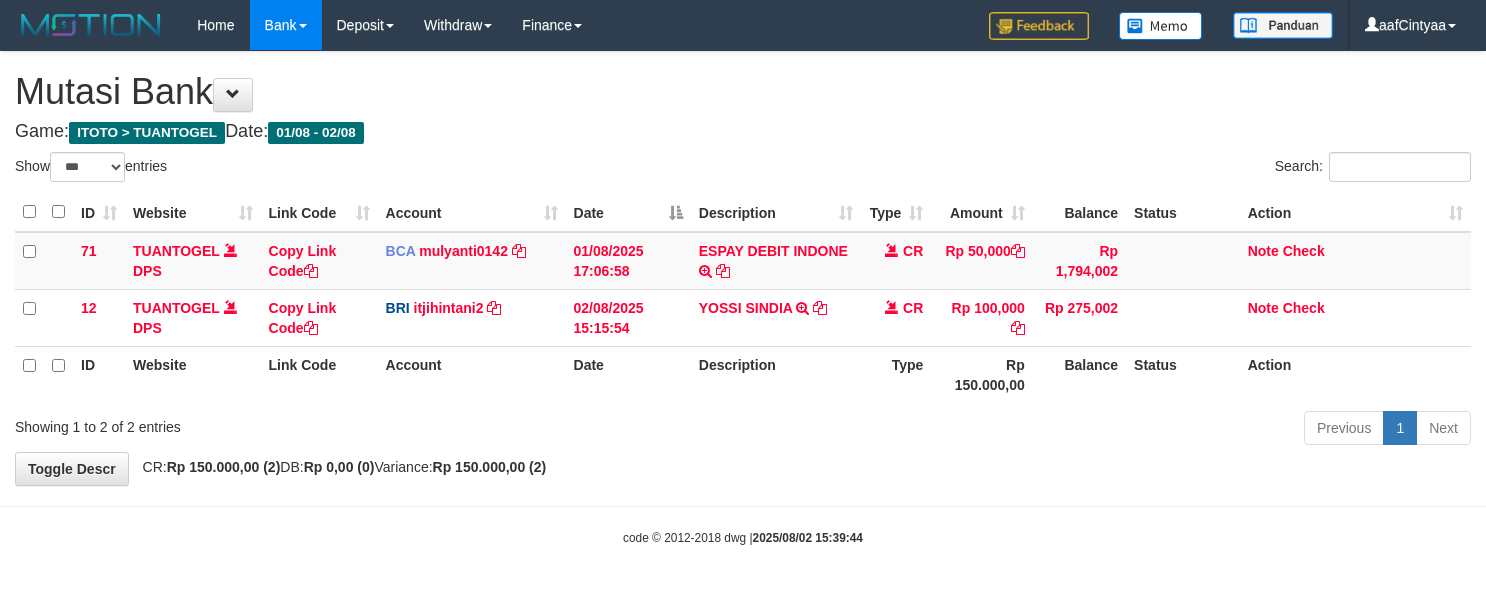 select on "***" 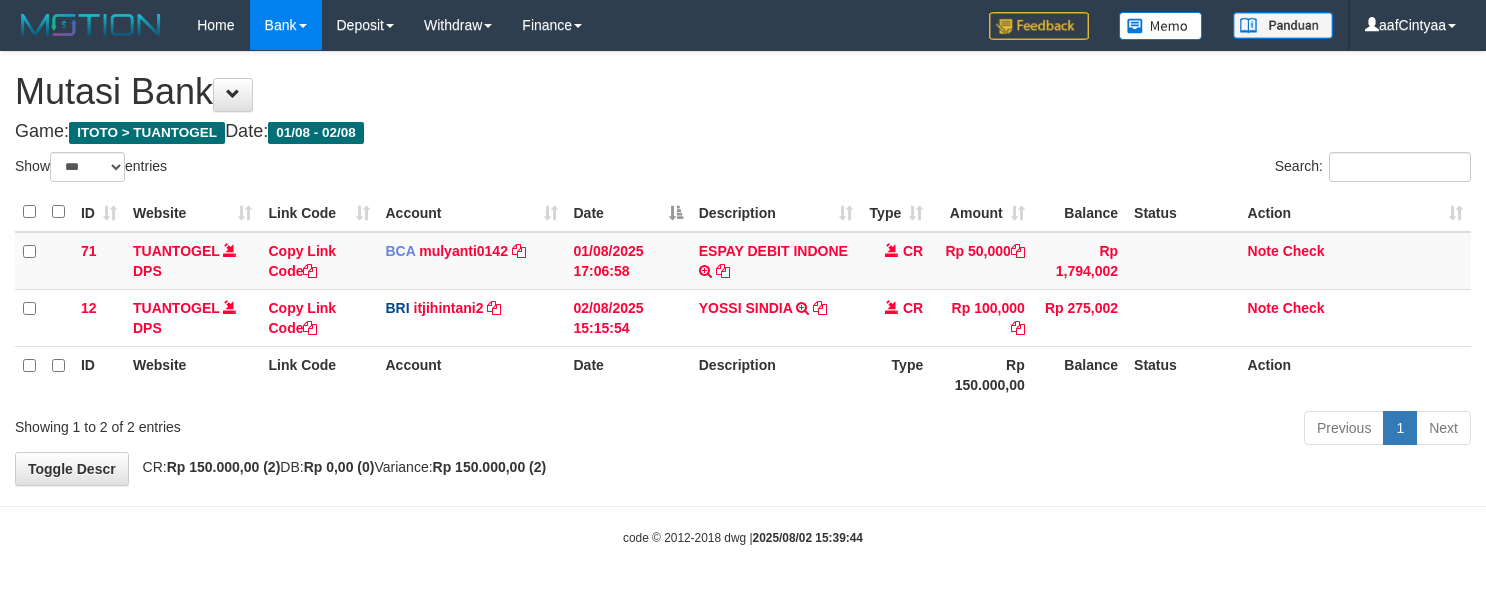 scroll, scrollTop: 1, scrollLeft: 0, axis: vertical 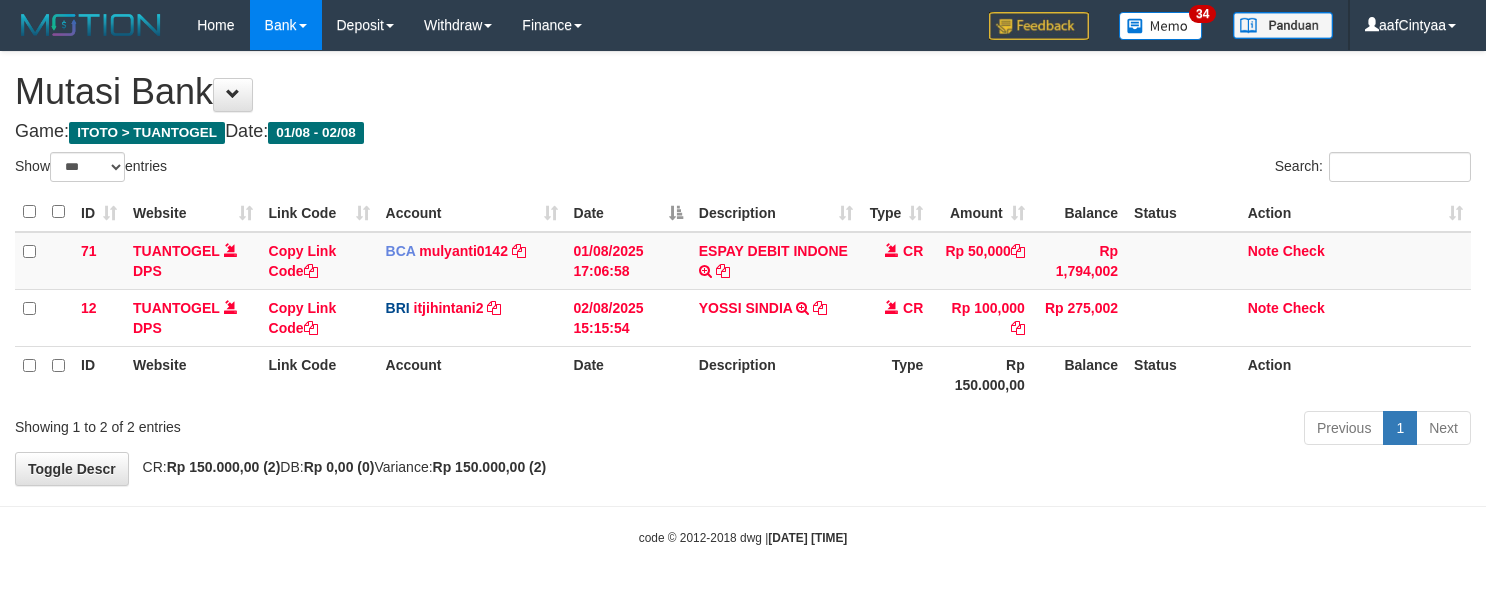 select on "***" 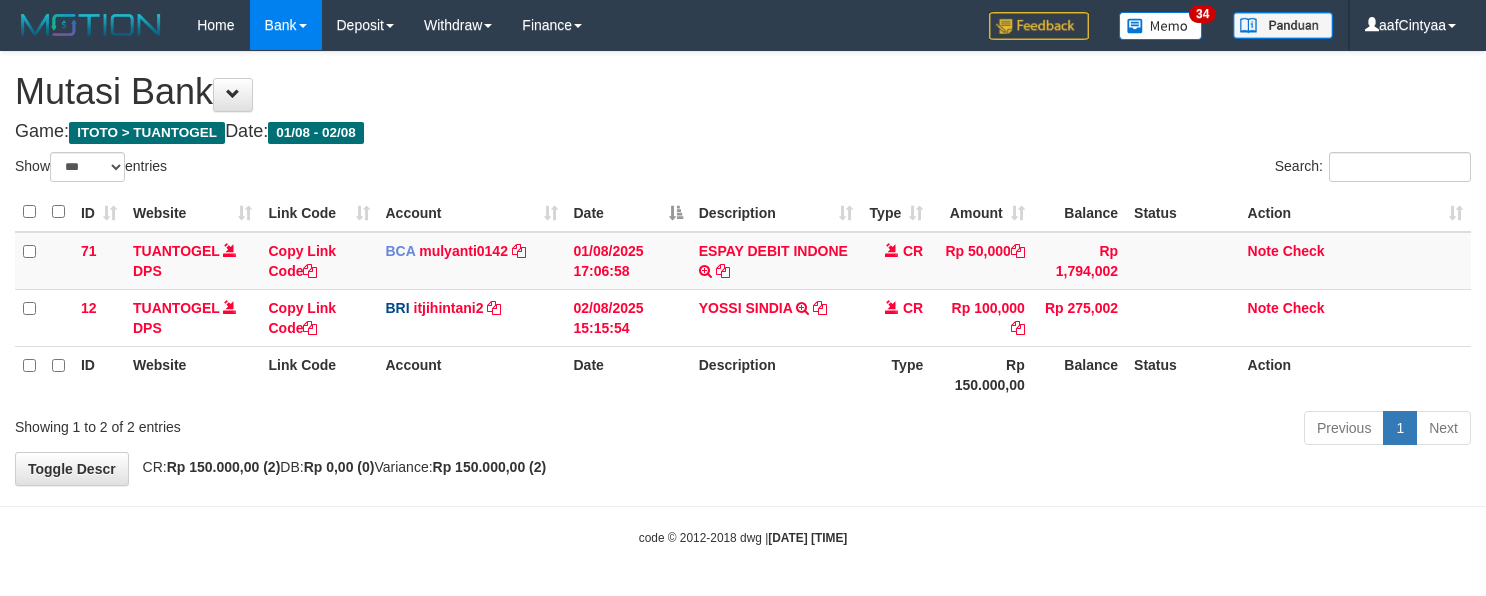scroll, scrollTop: 1, scrollLeft: 0, axis: vertical 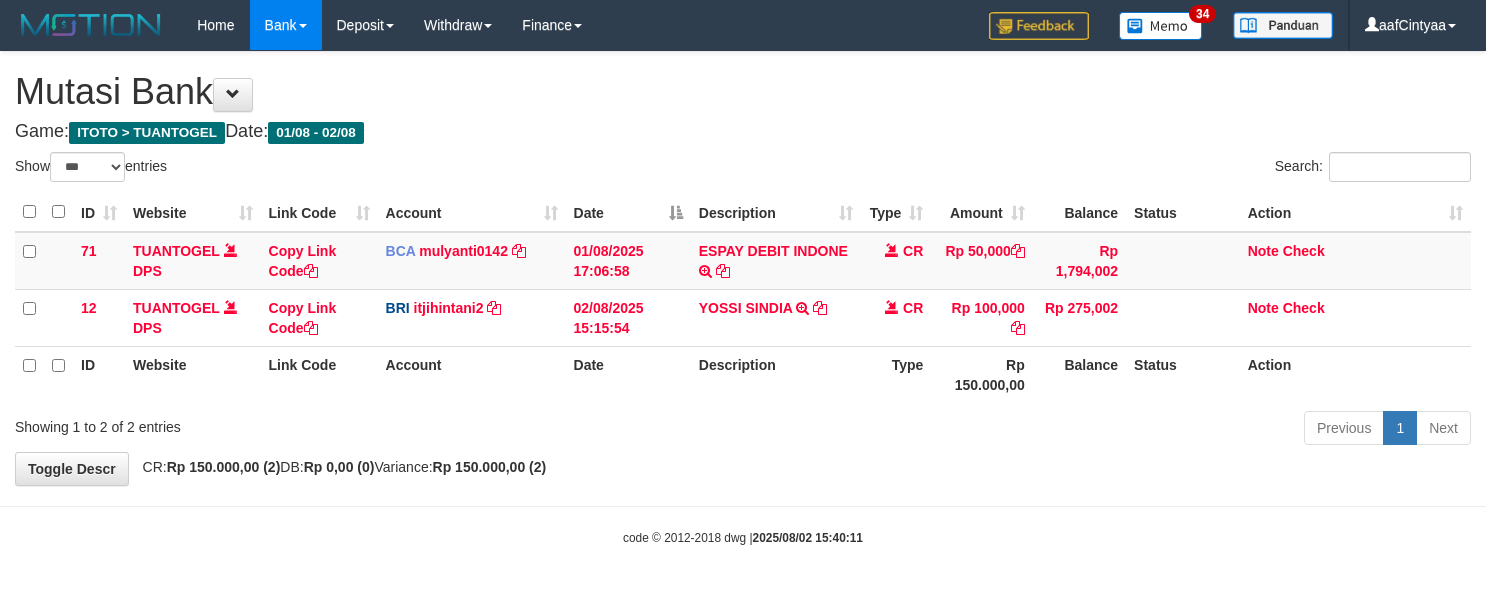 select on "***" 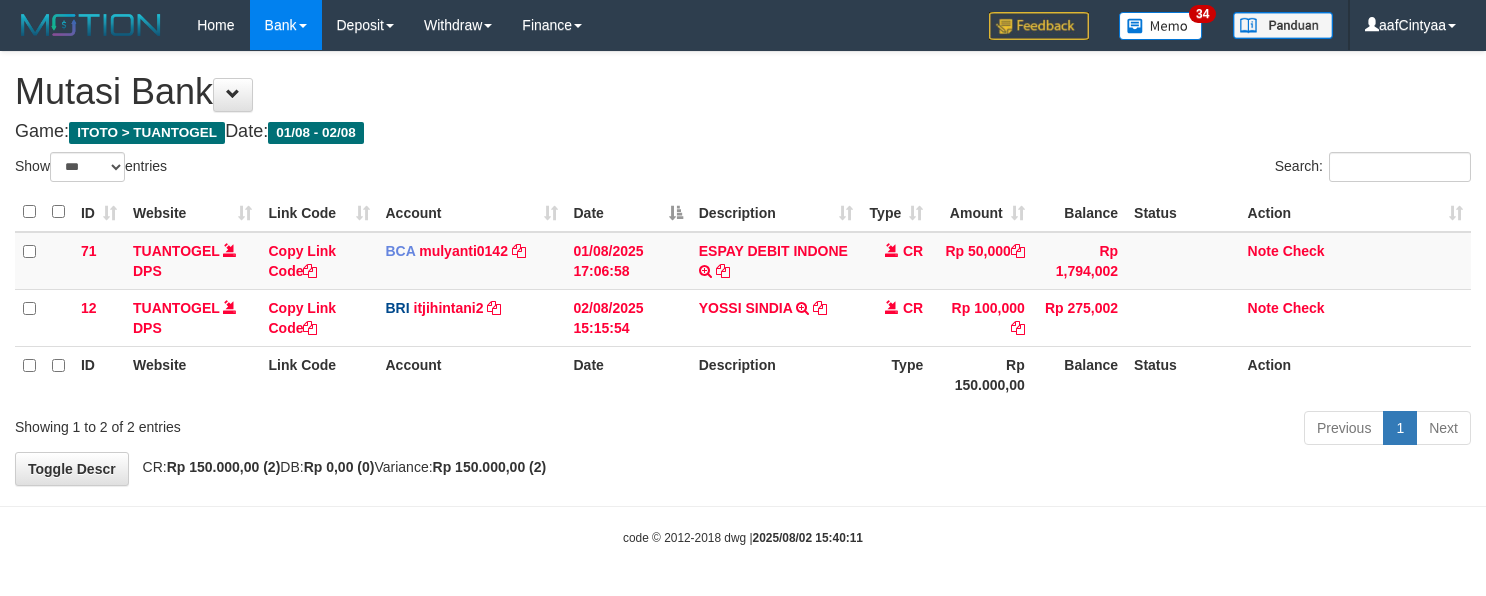scroll, scrollTop: 1, scrollLeft: 0, axis: vertical 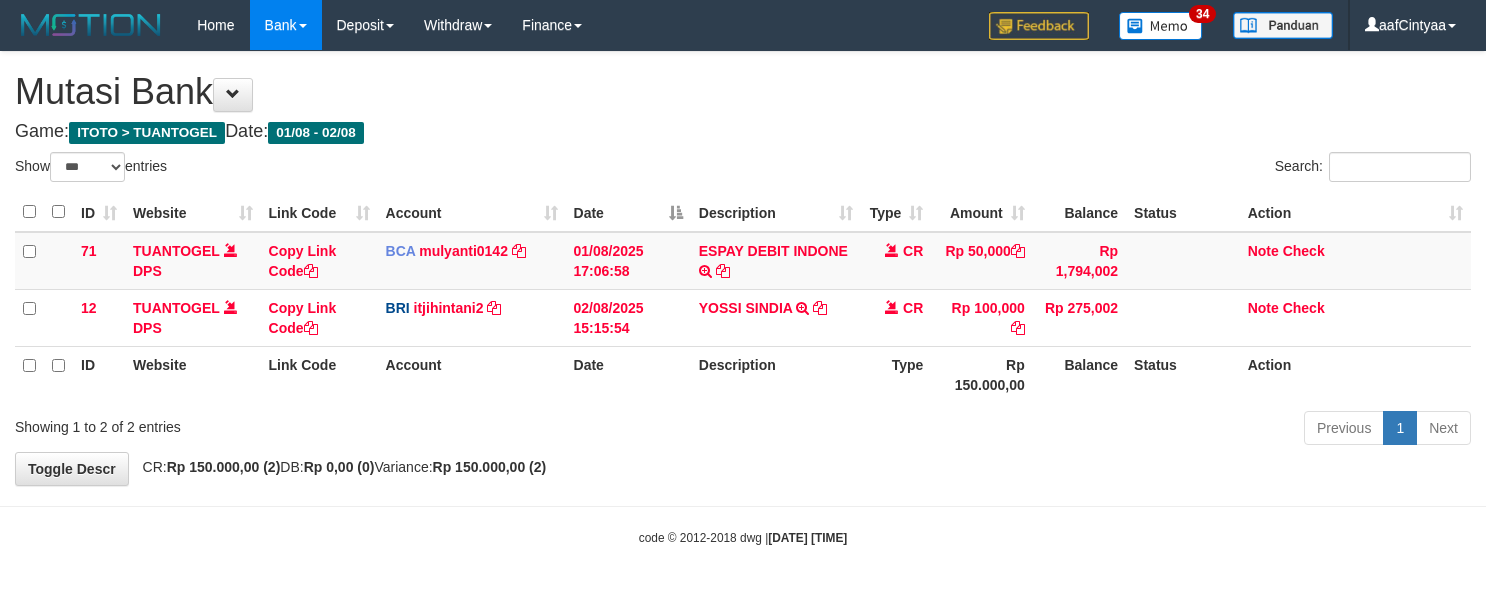 select on "***" 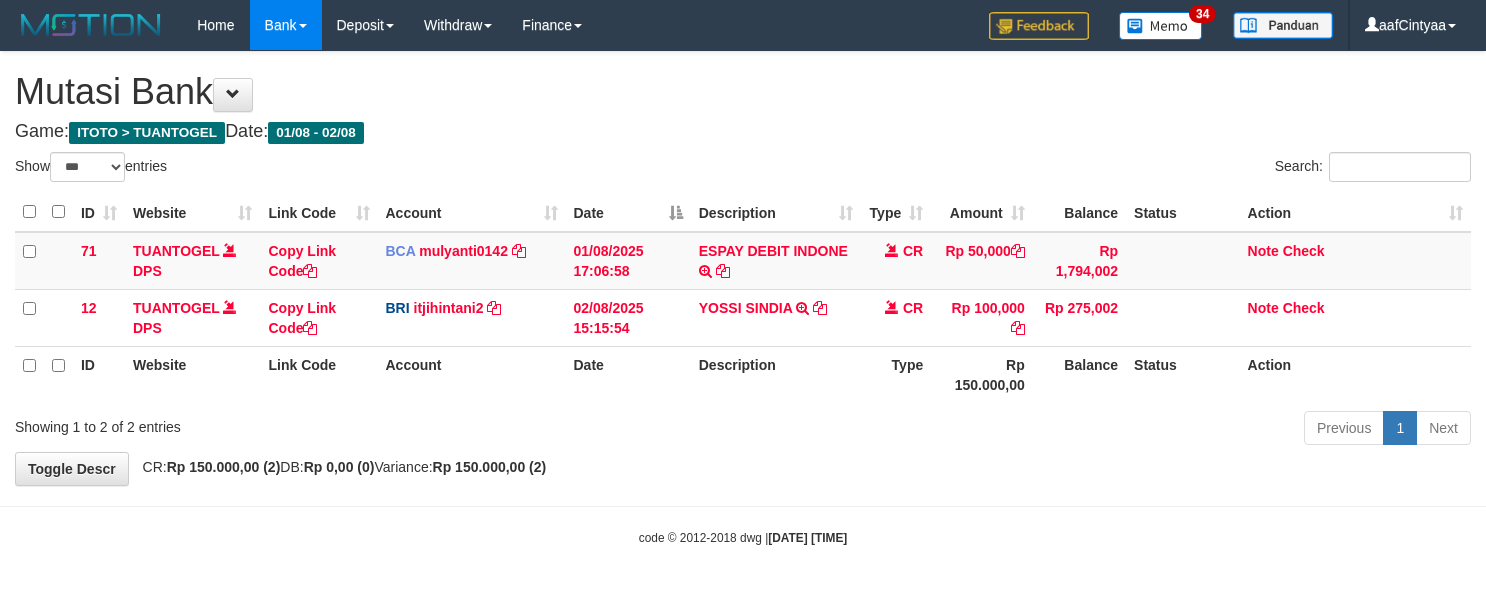 scroll, scrollTop: 1, scrollLeft: 0, axis: vertical 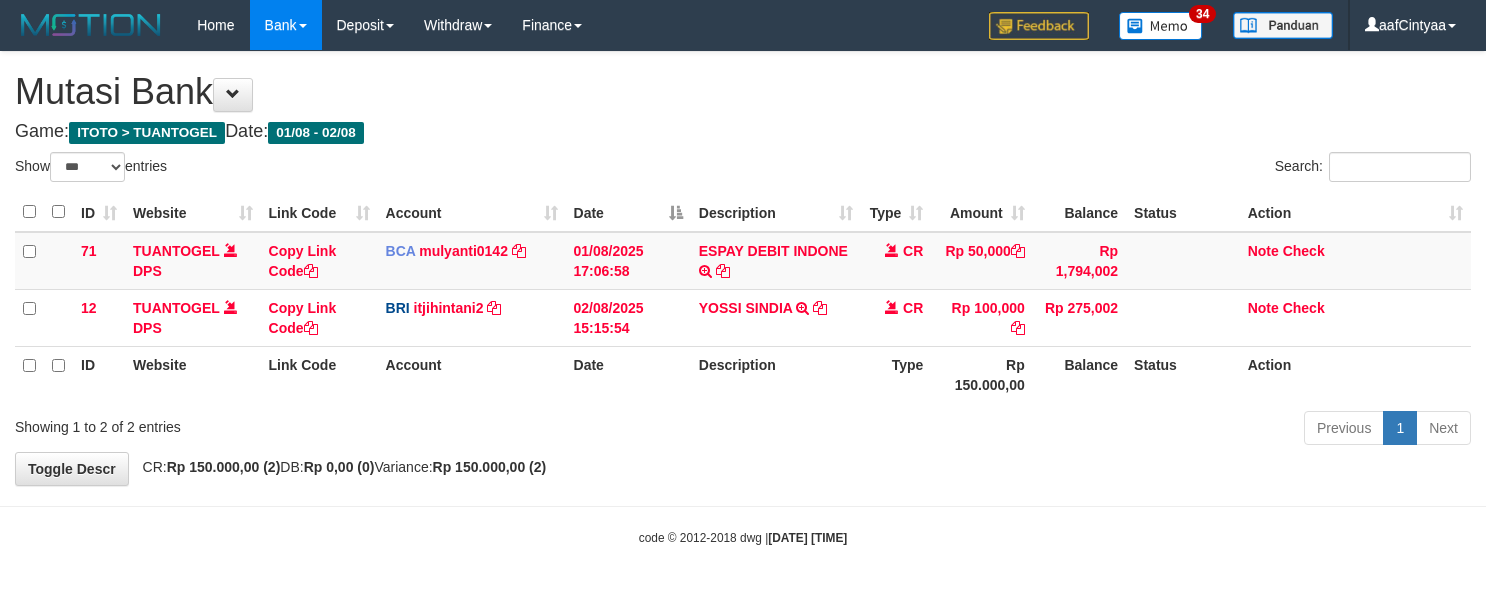 select on "***" 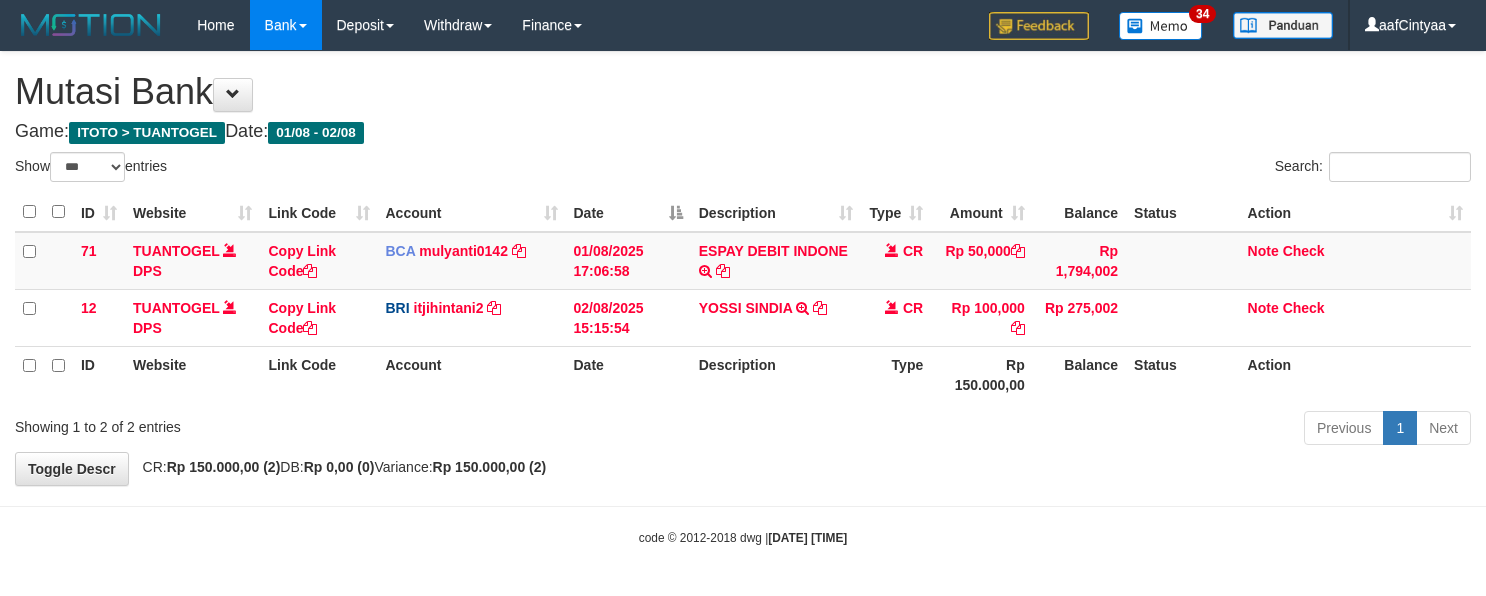 scroll, scrollTop: 1, scrollLeft: 0, axis: vertical 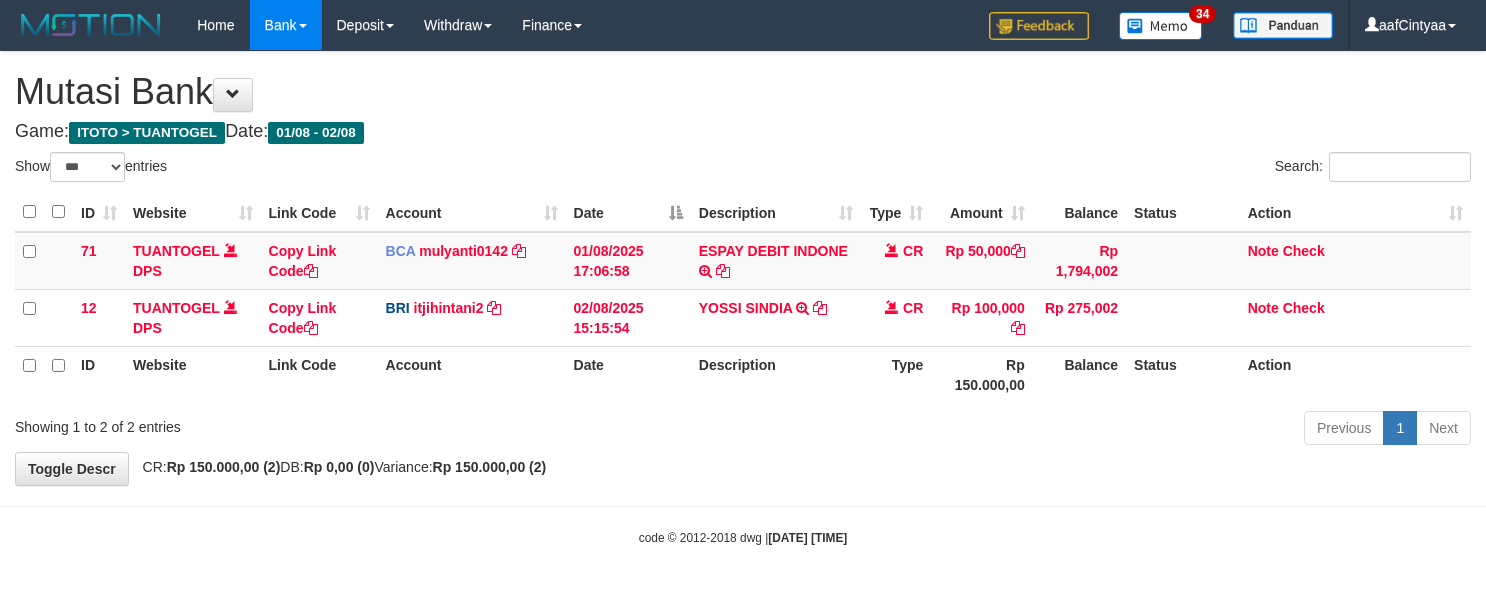 select on "***" 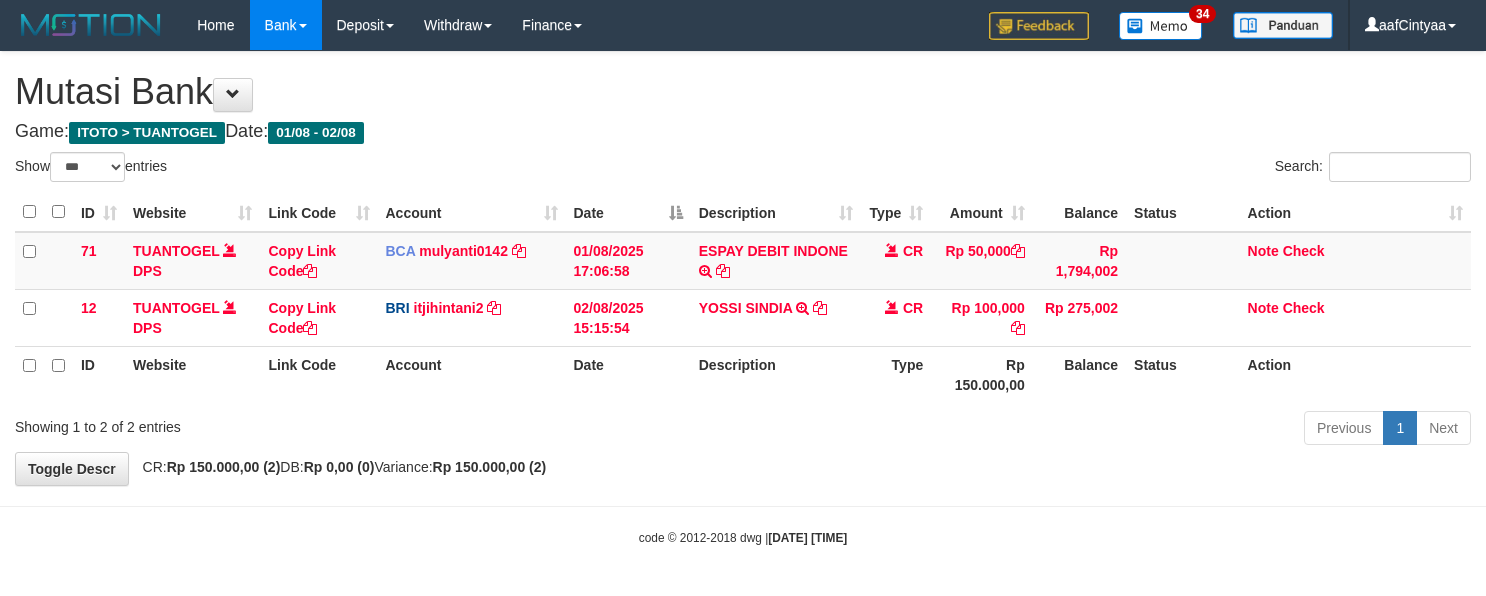 scroll, scrollTop: 1, scrollLeft: 0, axis: vertical 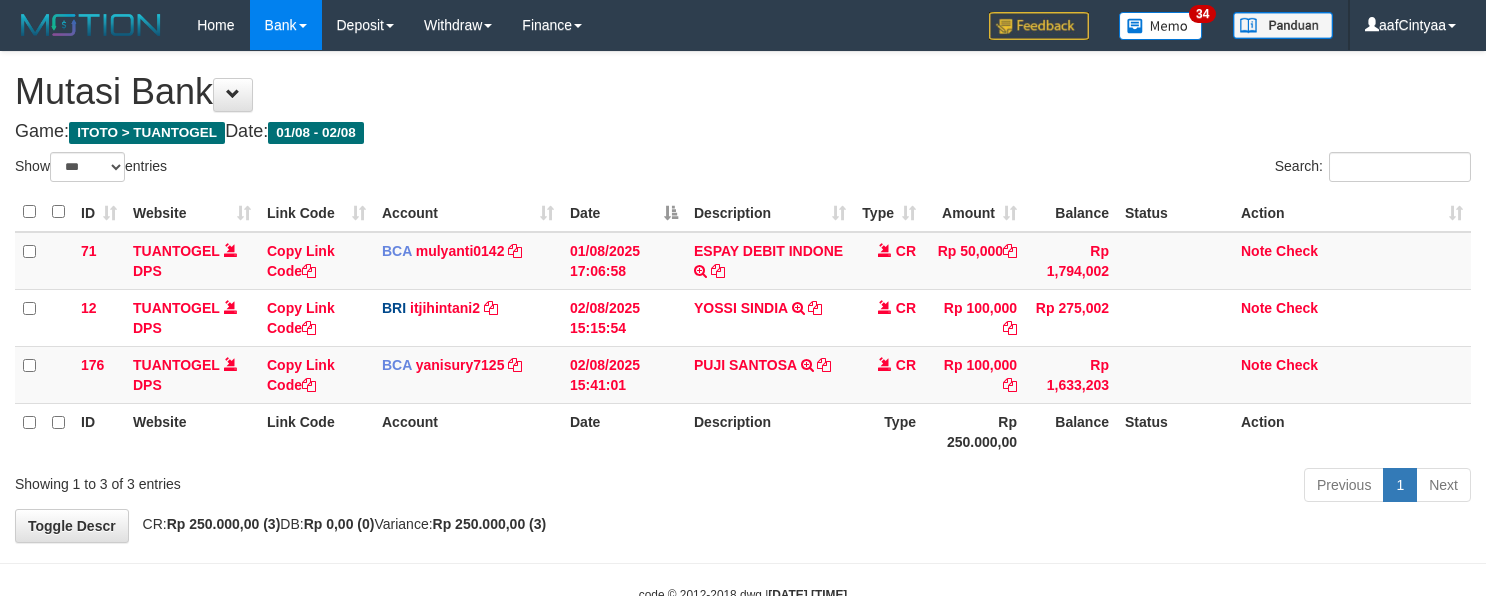 select on "***" 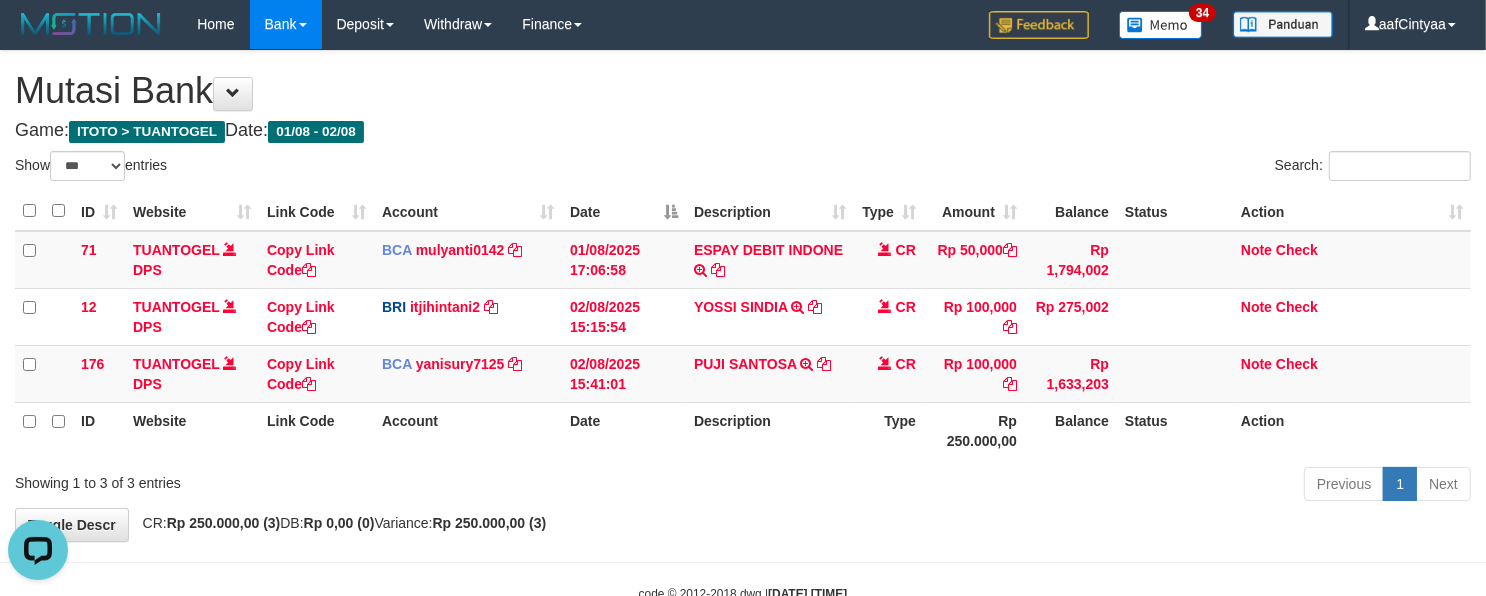 scroll, scrollTop: 0, scrollLeft: 0, axis: both 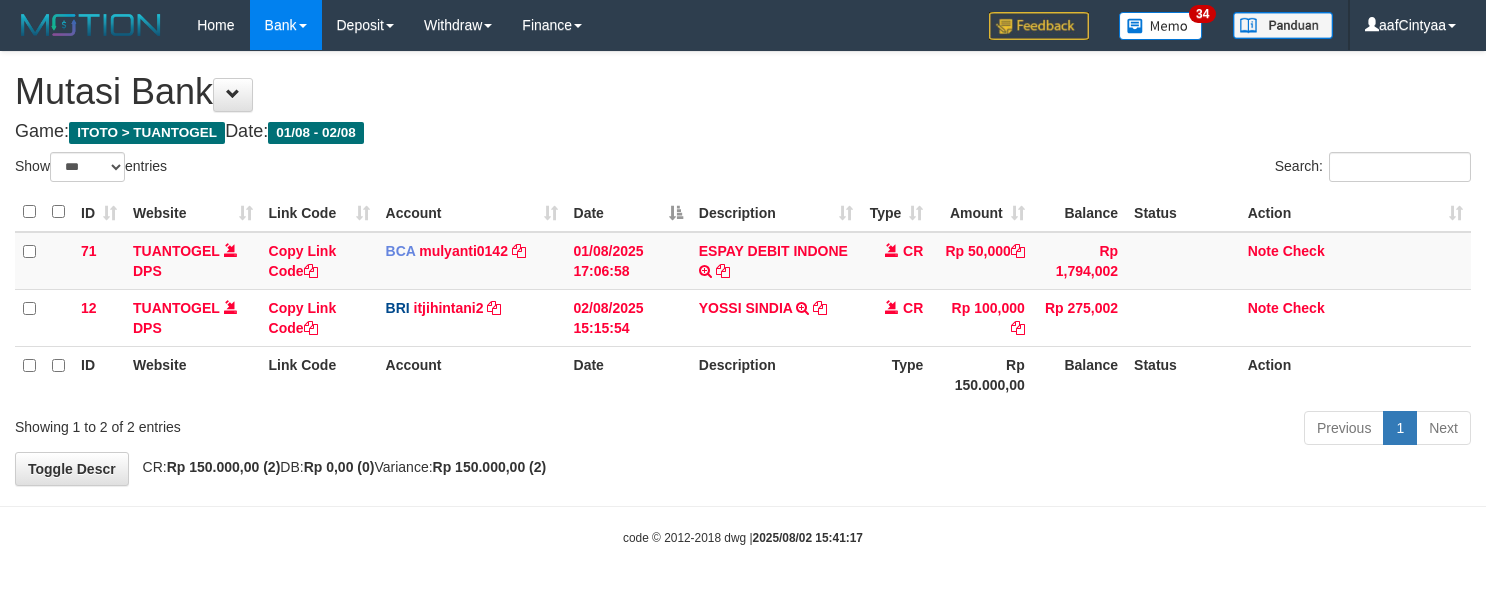 select on "***" 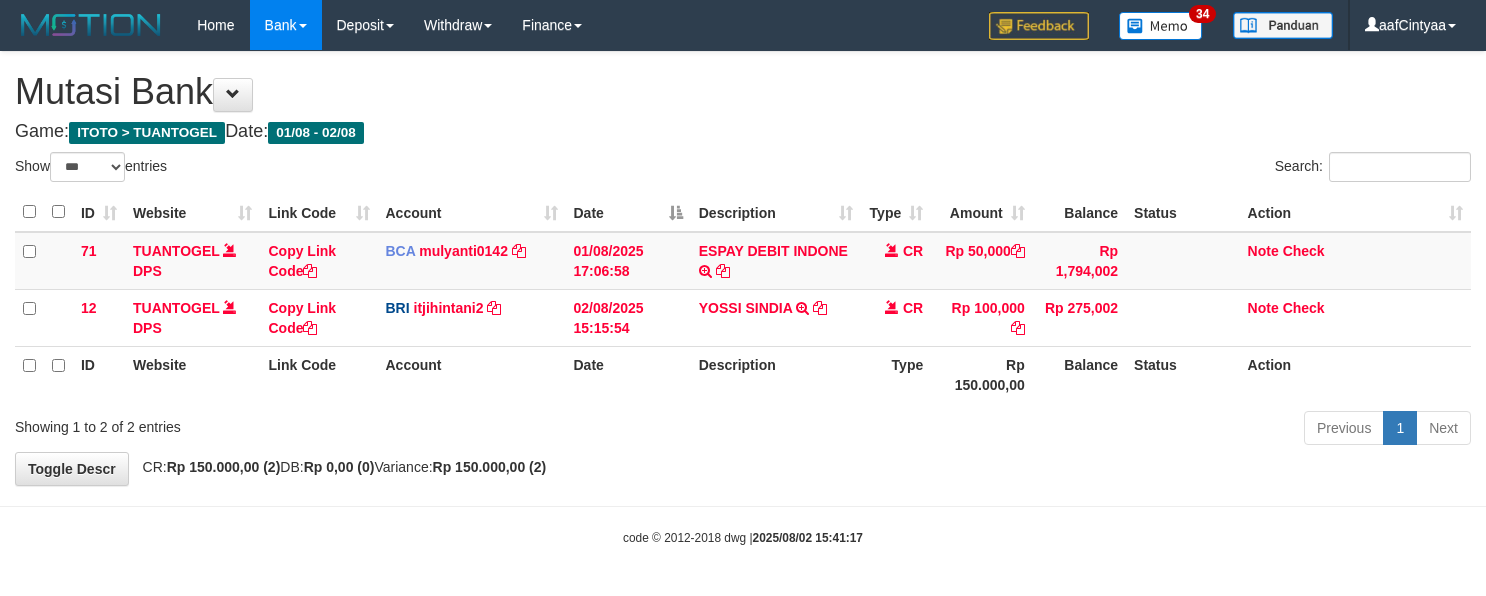 scroll, scrollTop: 1, scrollLeft: 0, axis: vertical 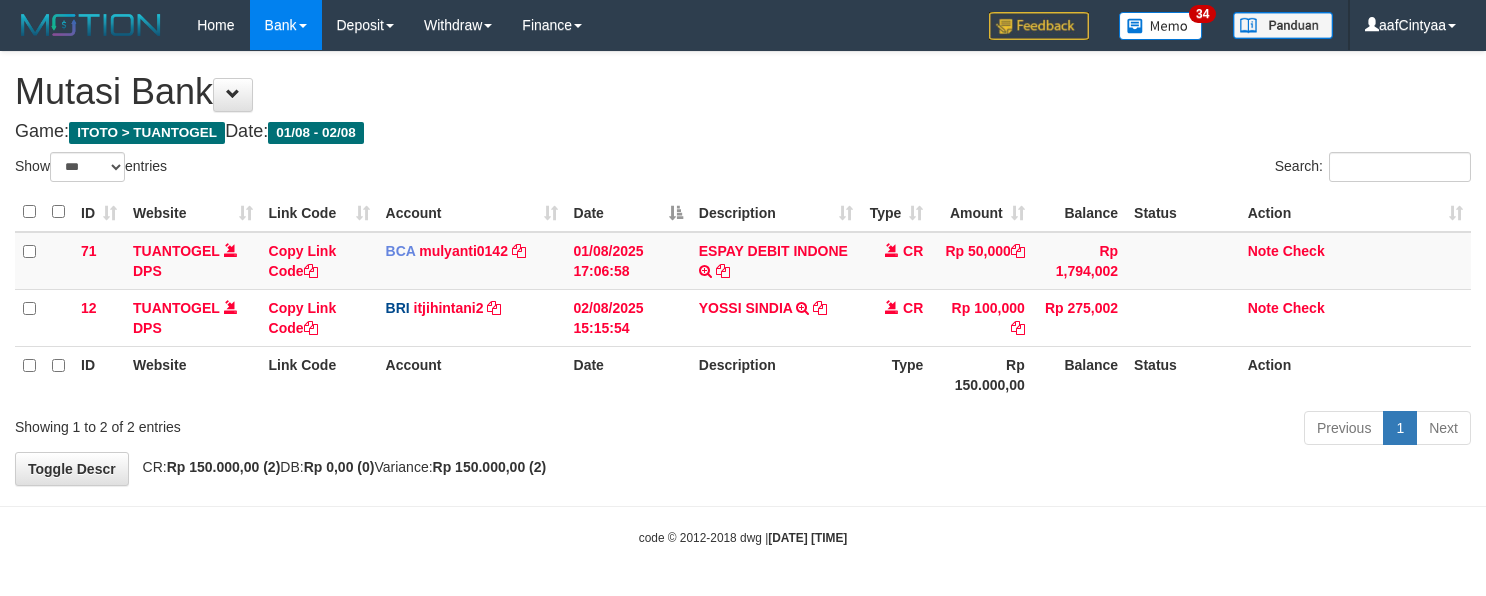 select on "***" 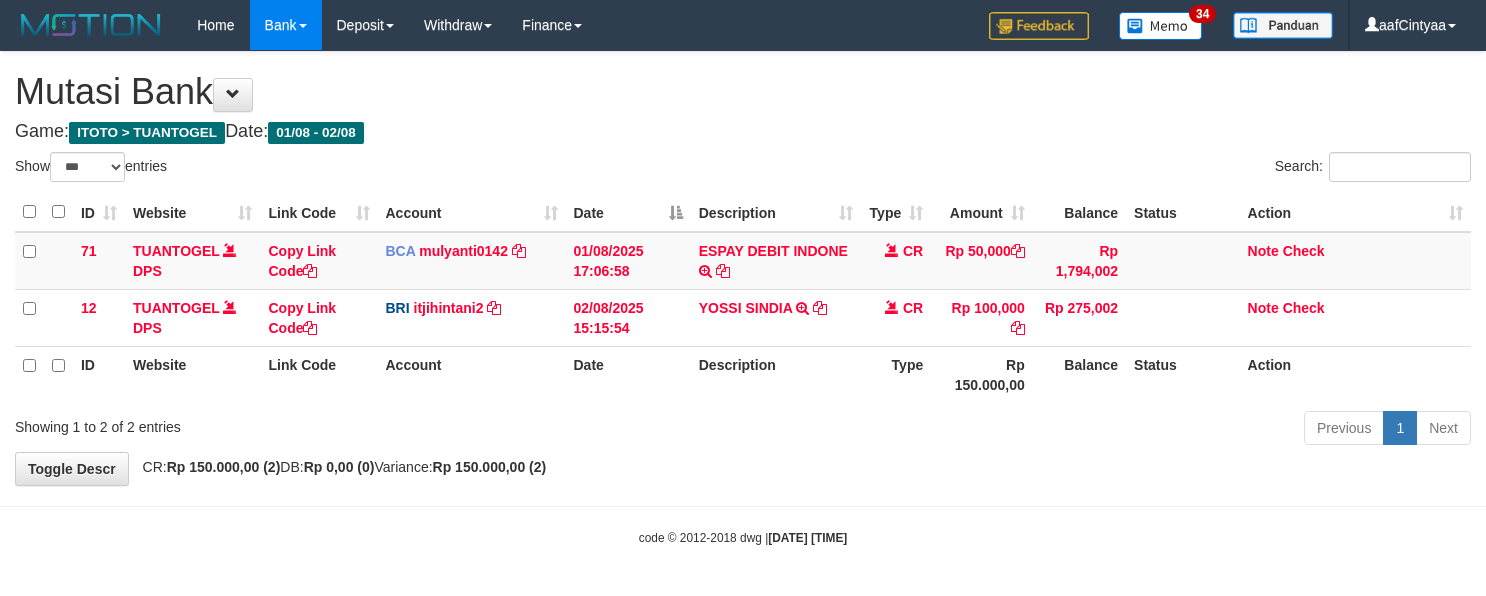 scroll, scrollTop: 1, scrollLeft: 0, axis: vertical 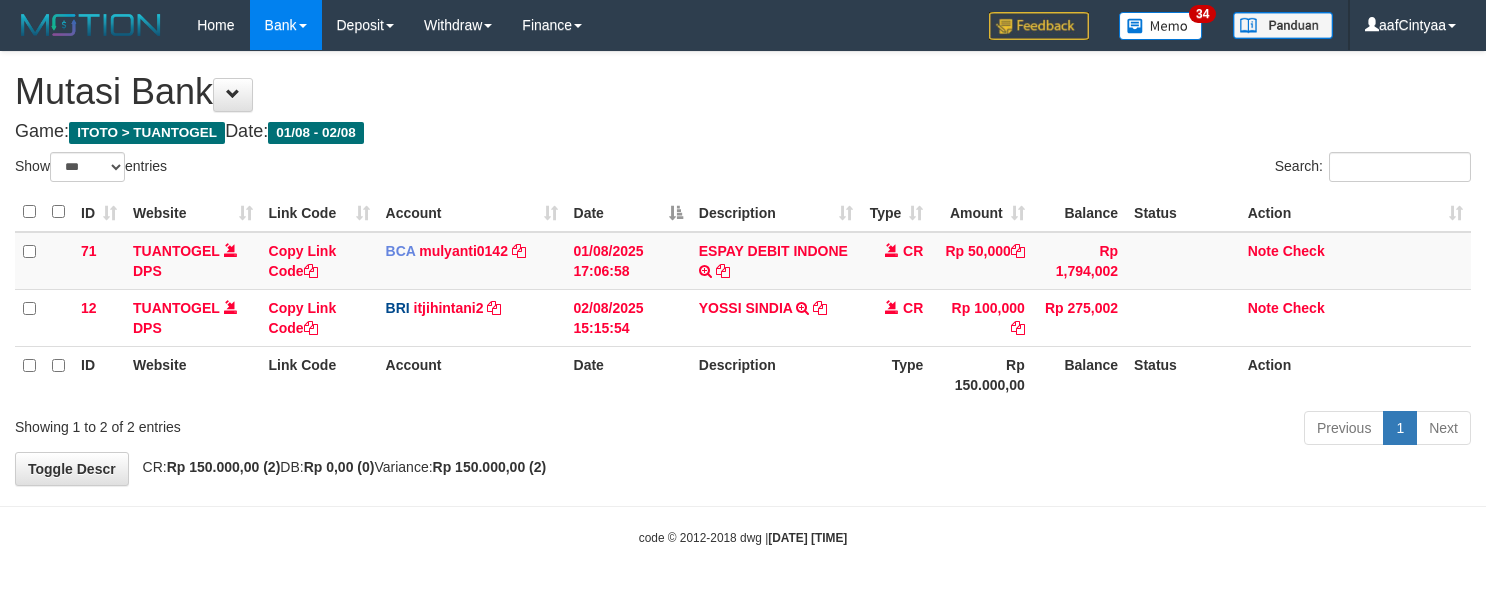 select on "***" 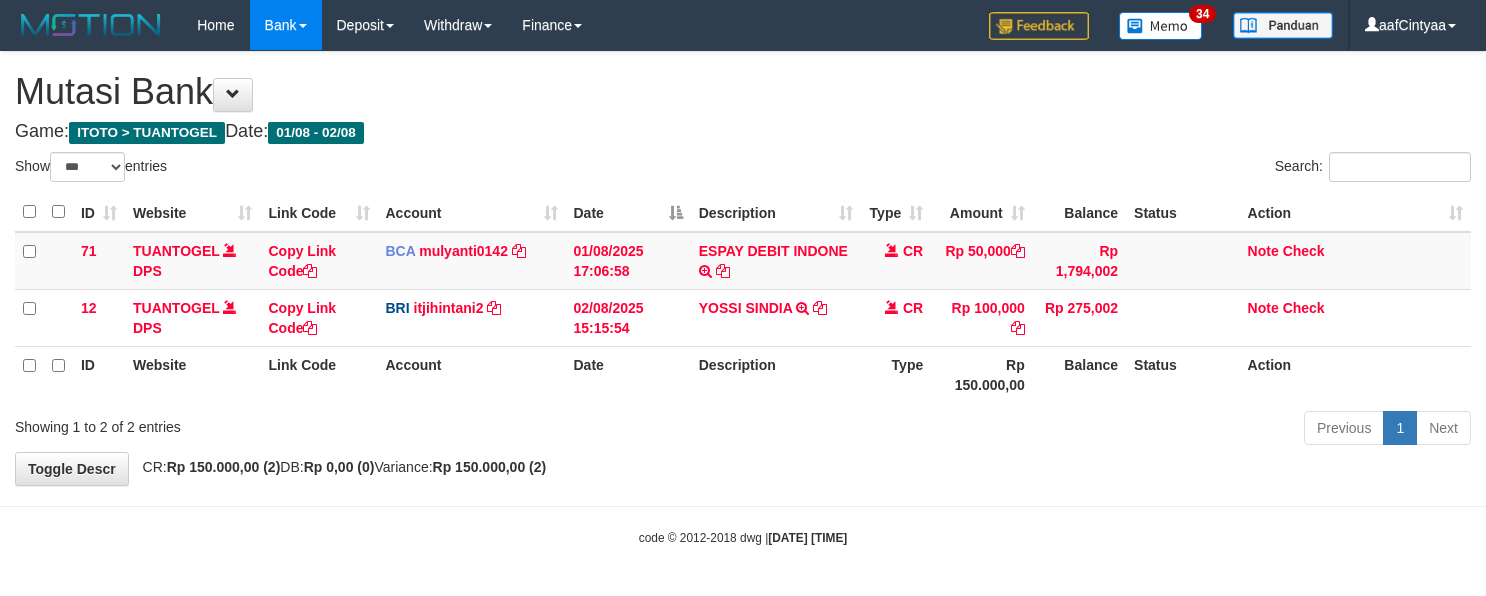 scroll, scrollTop: 1, scrollLeft: 0, axis: vertical 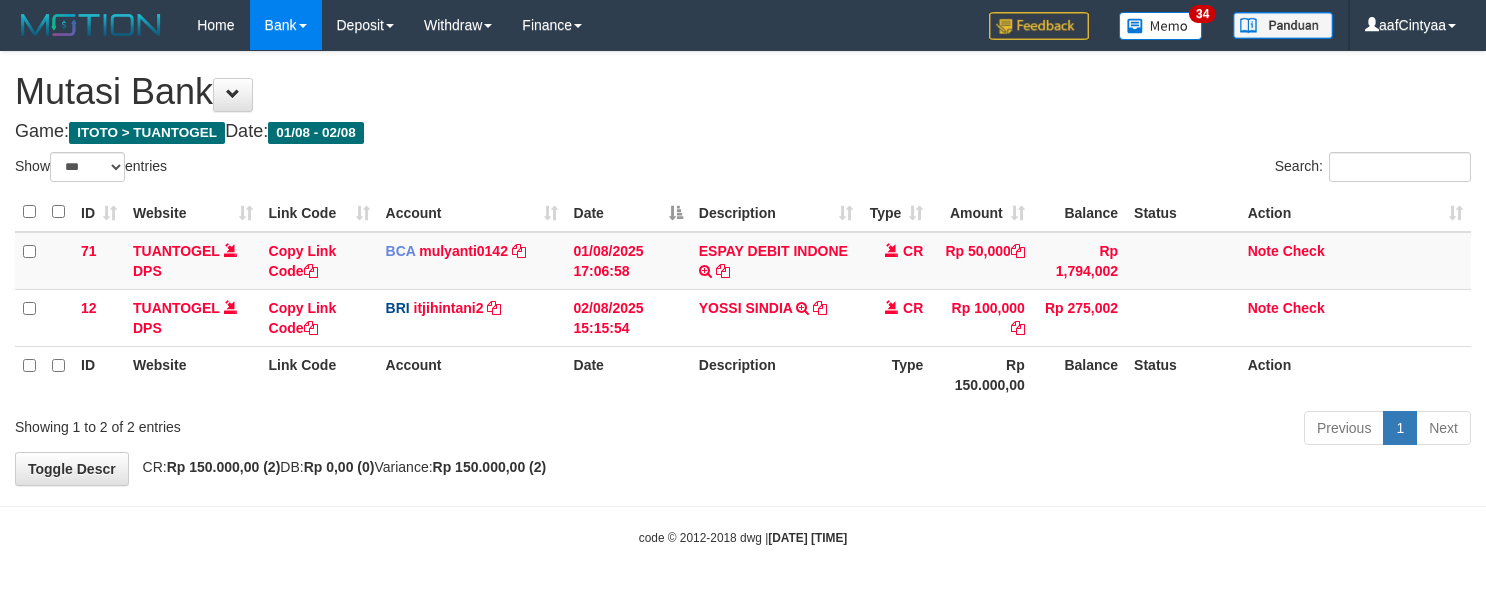 select on "***" 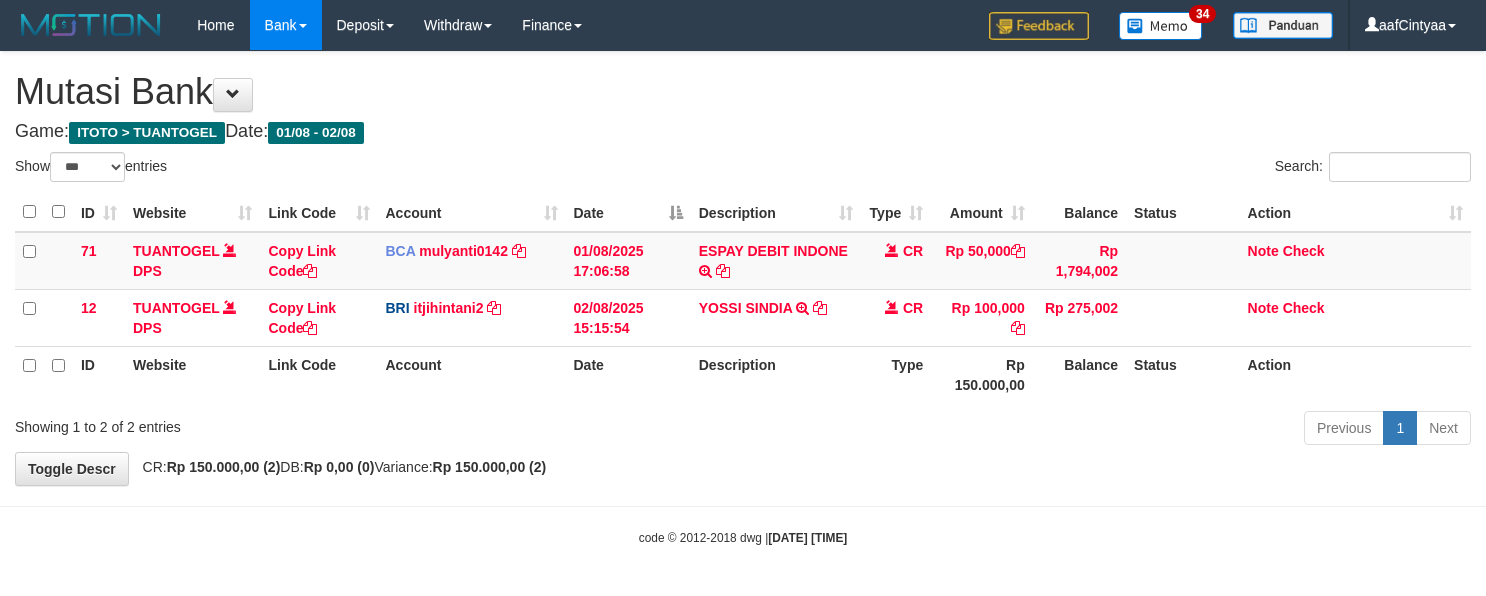 scroll, scrollTop: 1, scrollLeft: 0, axis: vertical 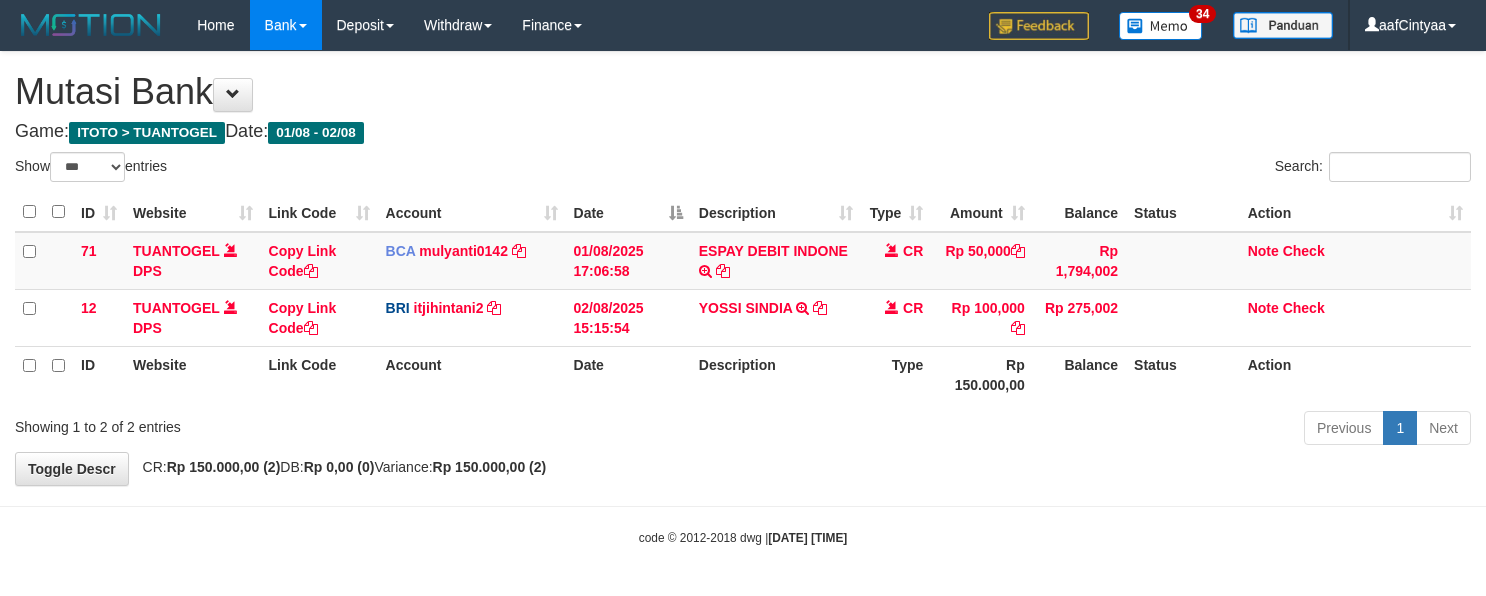 select on "***" 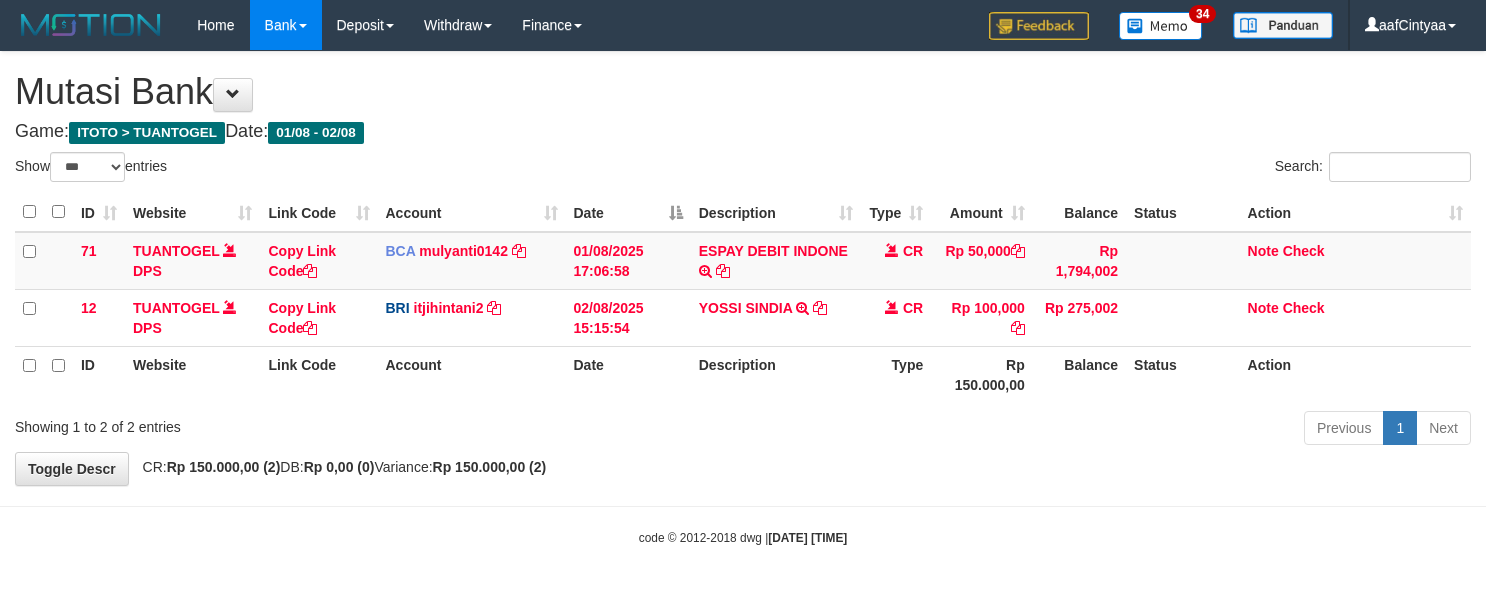 scroll, scrollTop: 1, scrollLeft: 0, axis: vertical 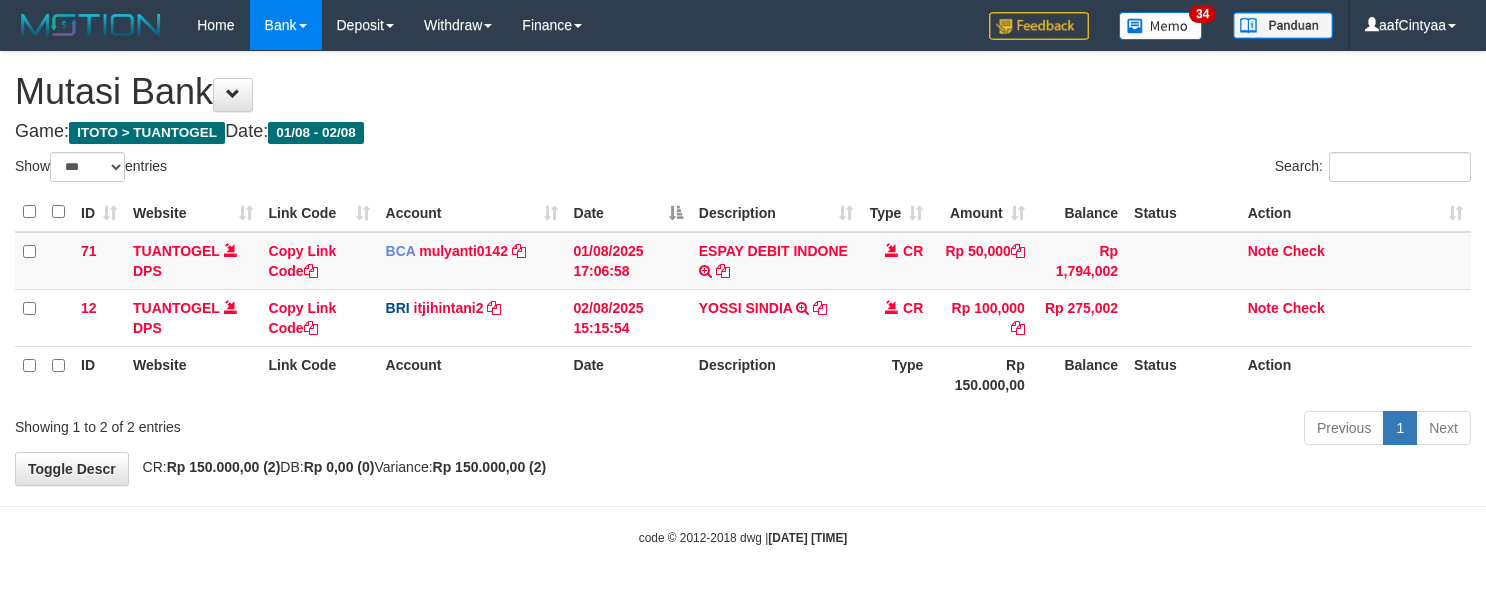 select on "***" 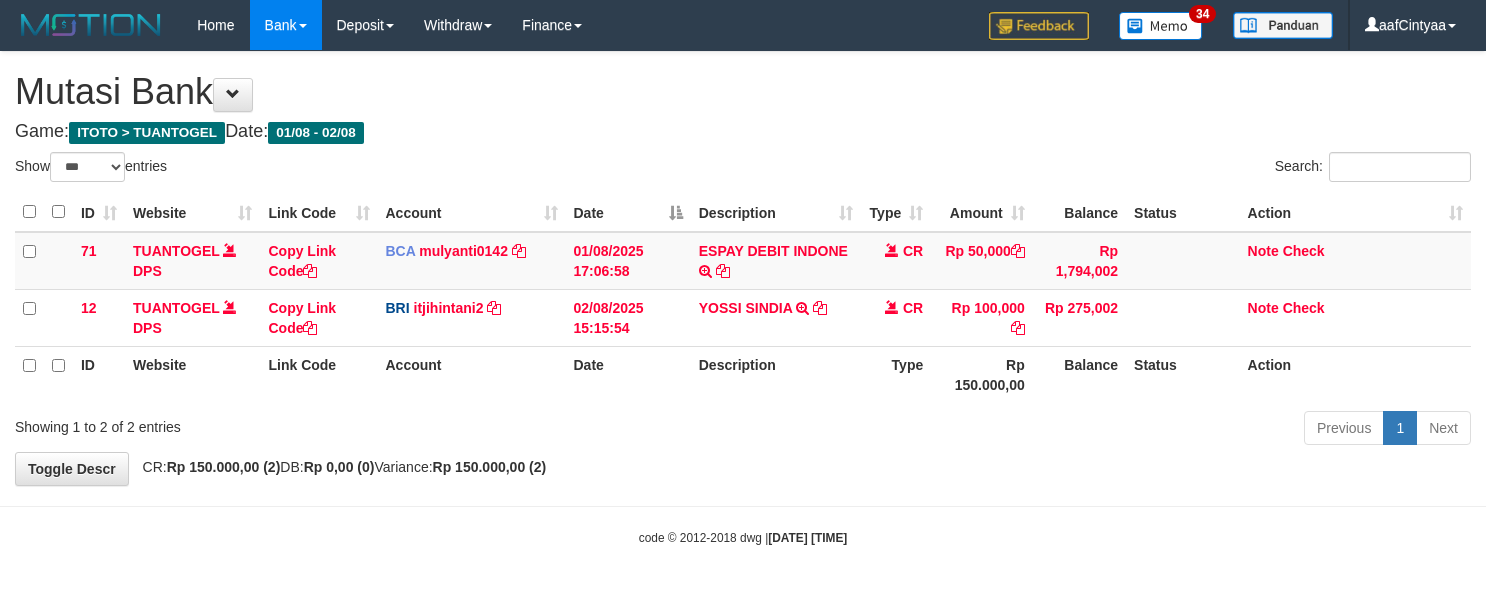 scroll, scrollTop: 1, scrollLeft: 0, axis: vertical 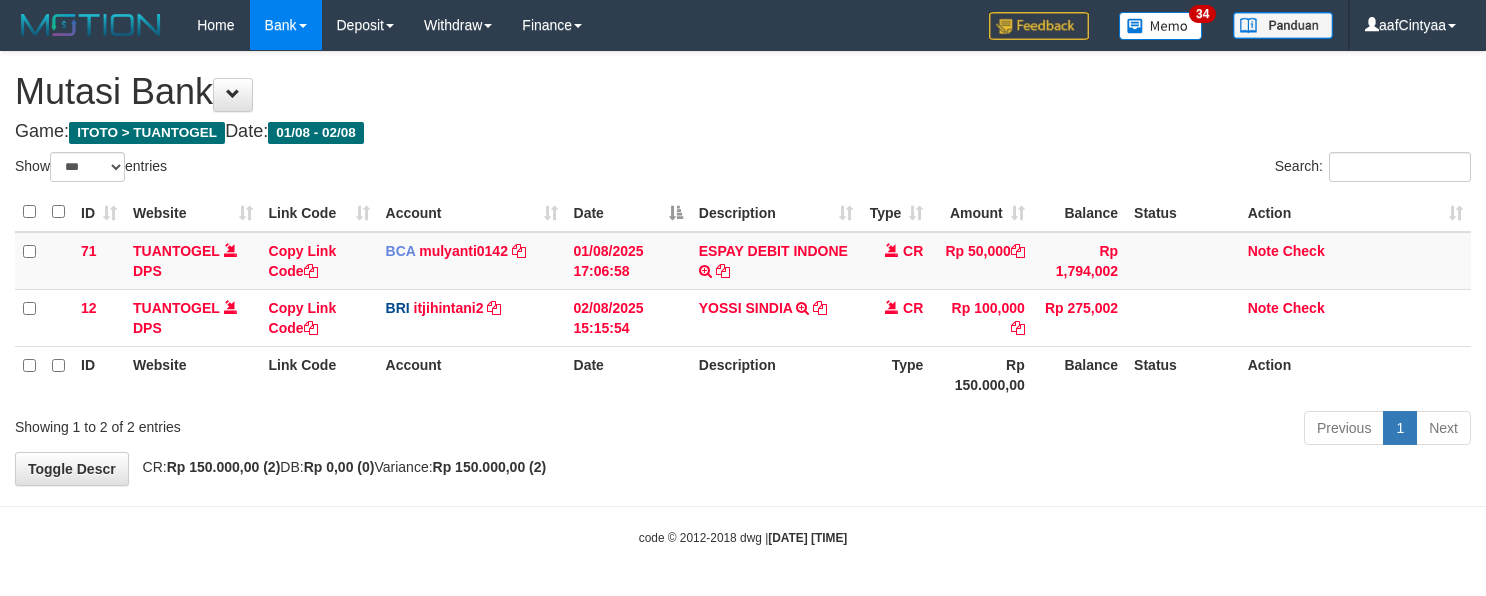 select on "***" 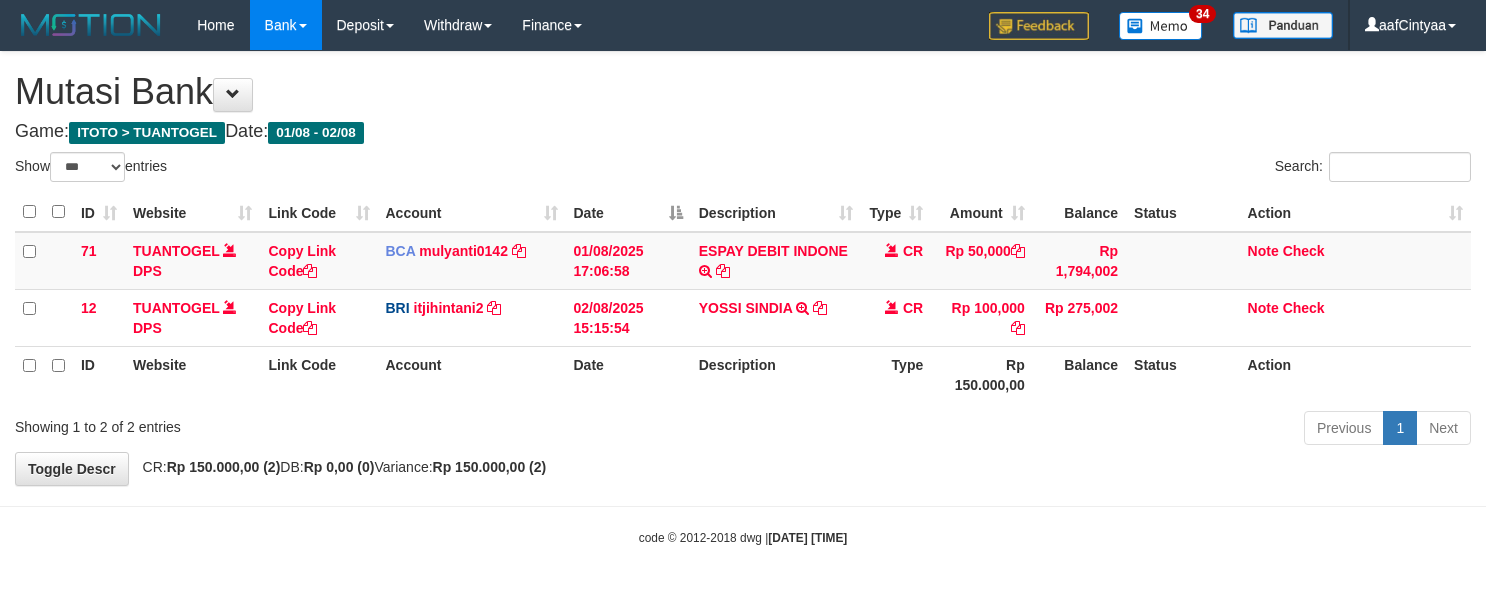 scroll, scrollTop: 1, scrollLeft: 0, axis: vertical 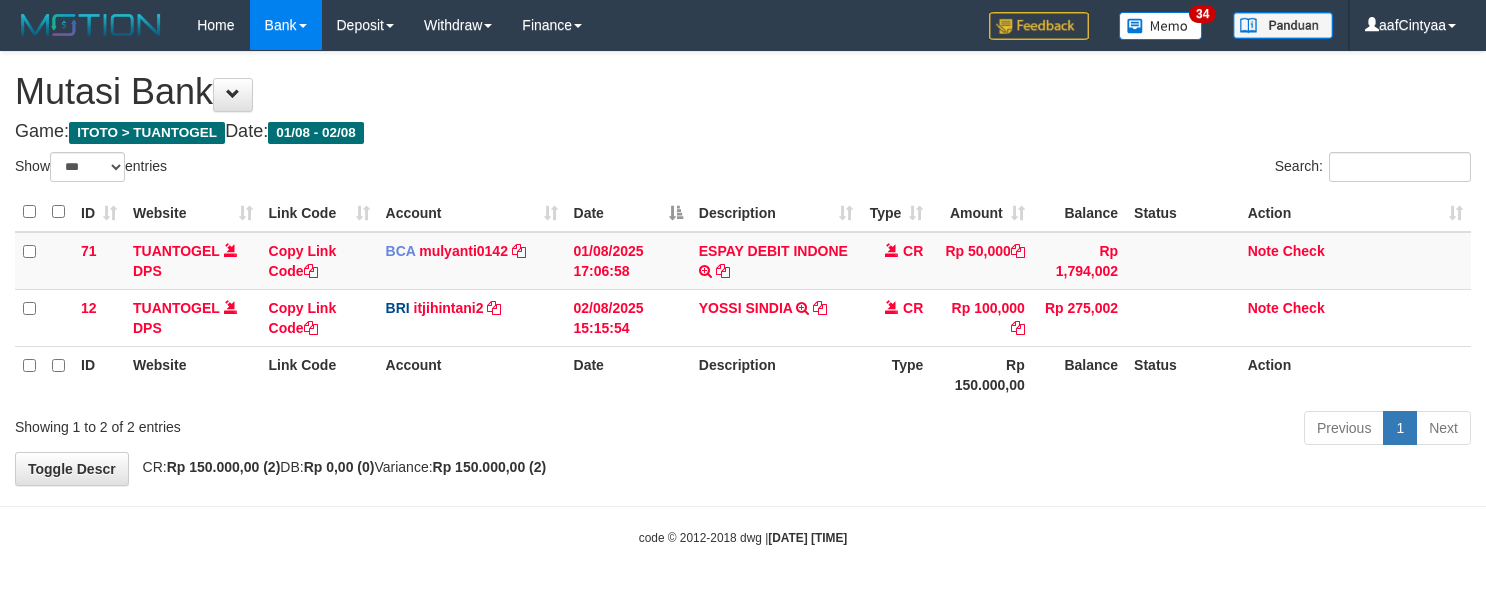 select on "***" 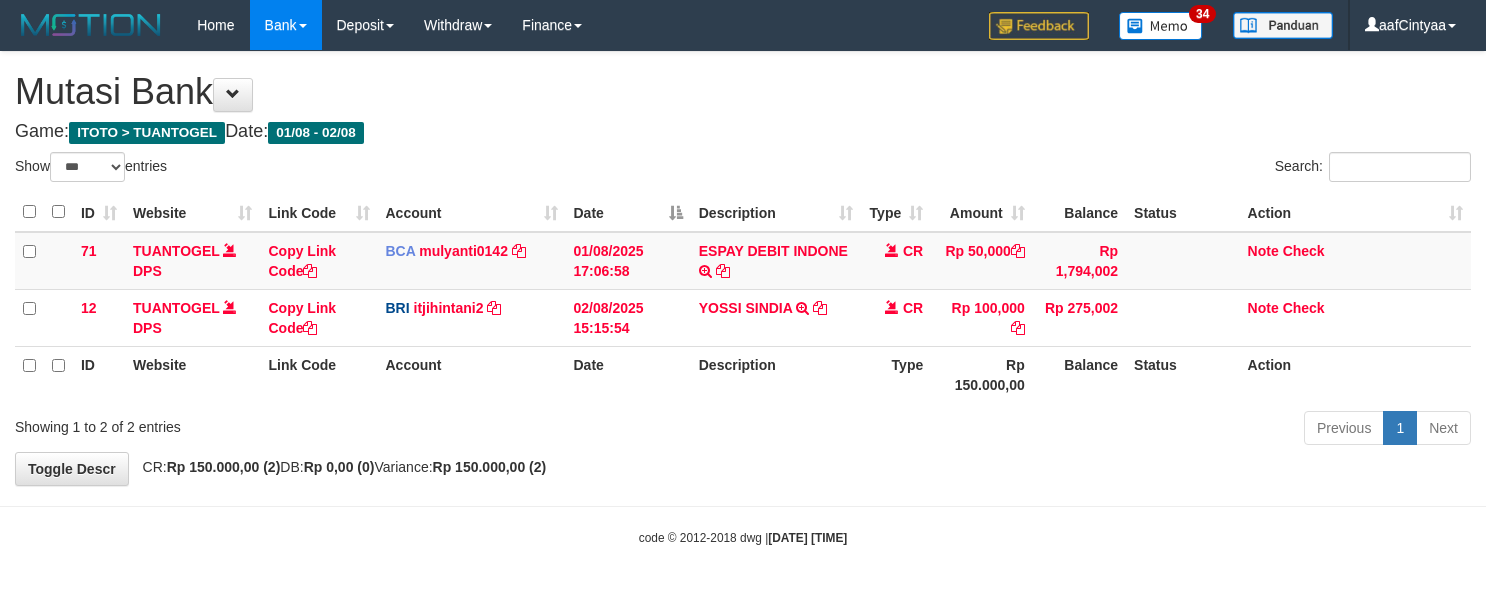 scroll, scrollTop: 1, scrollLeft: 0, axis: vertical 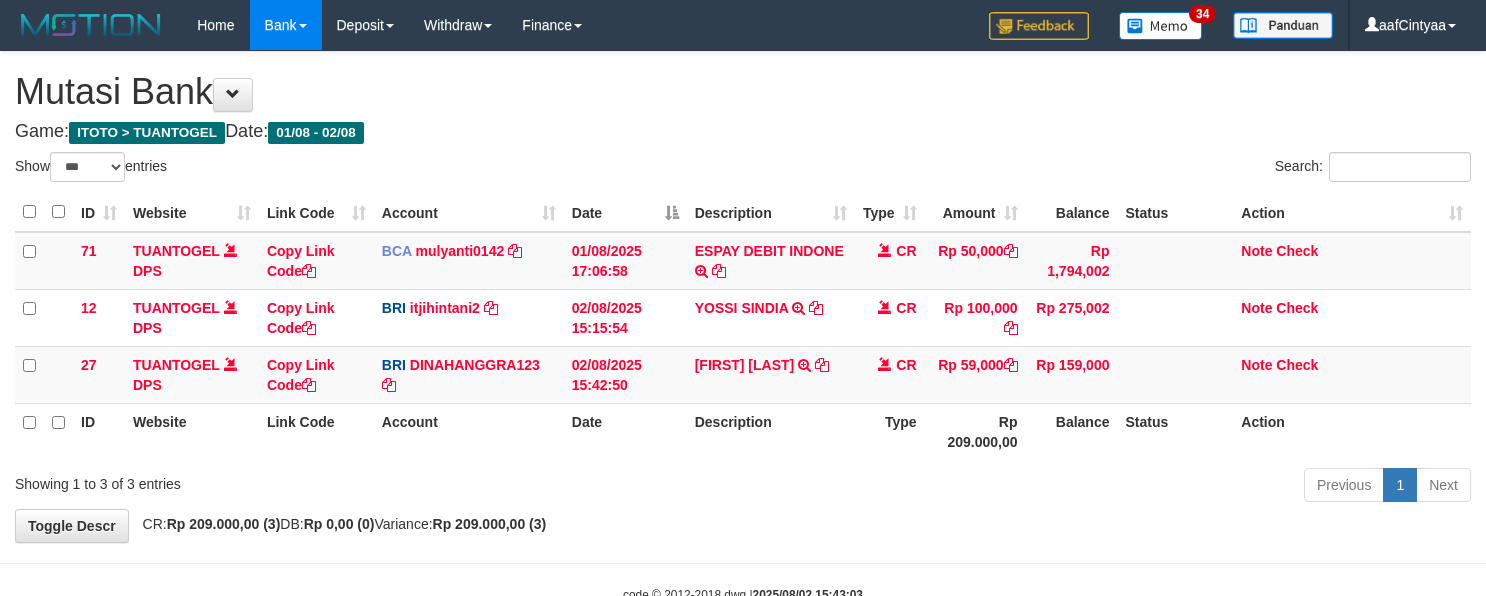 select on "***" 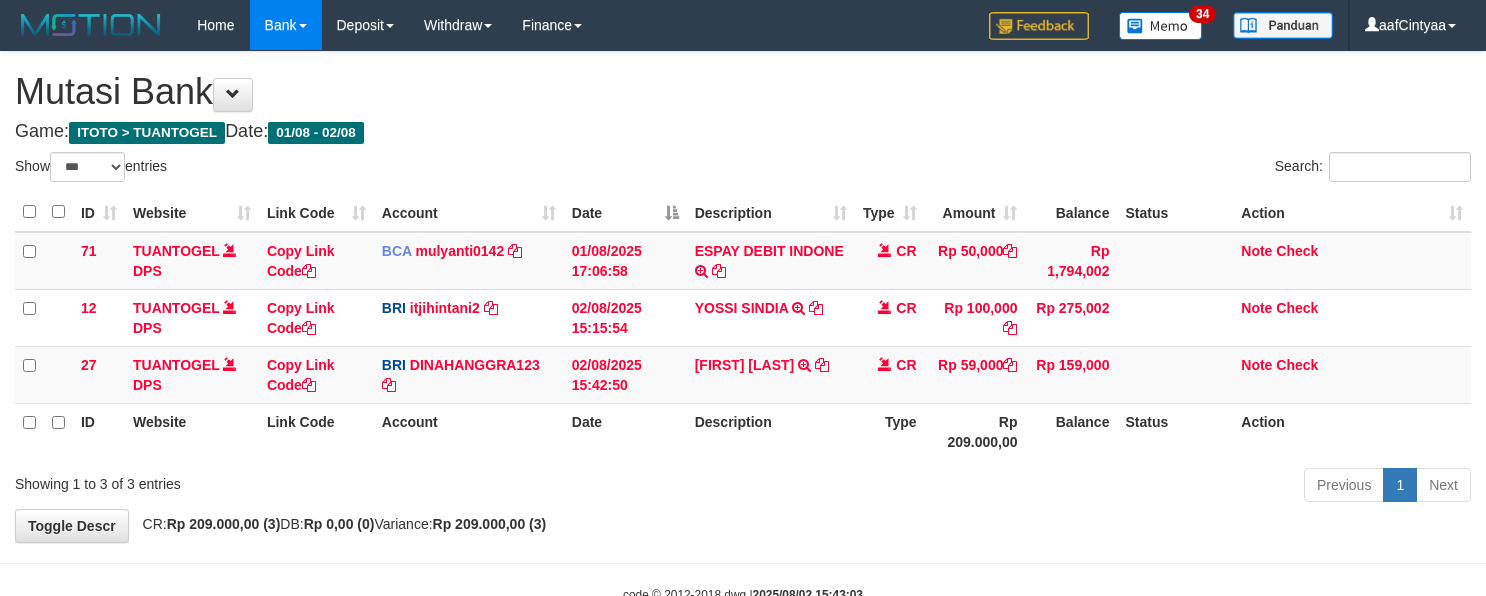 scroll, scrollTop: 1, scrollLeft: 0, axis: vertical 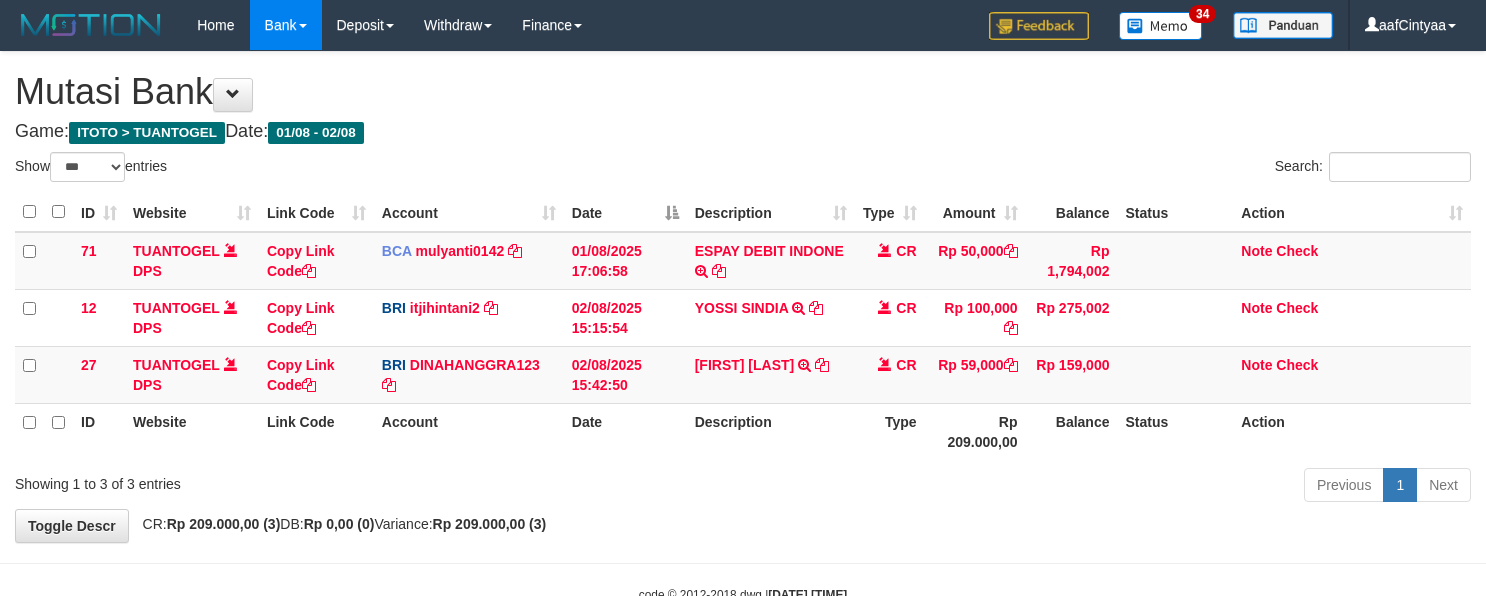 select on "***" 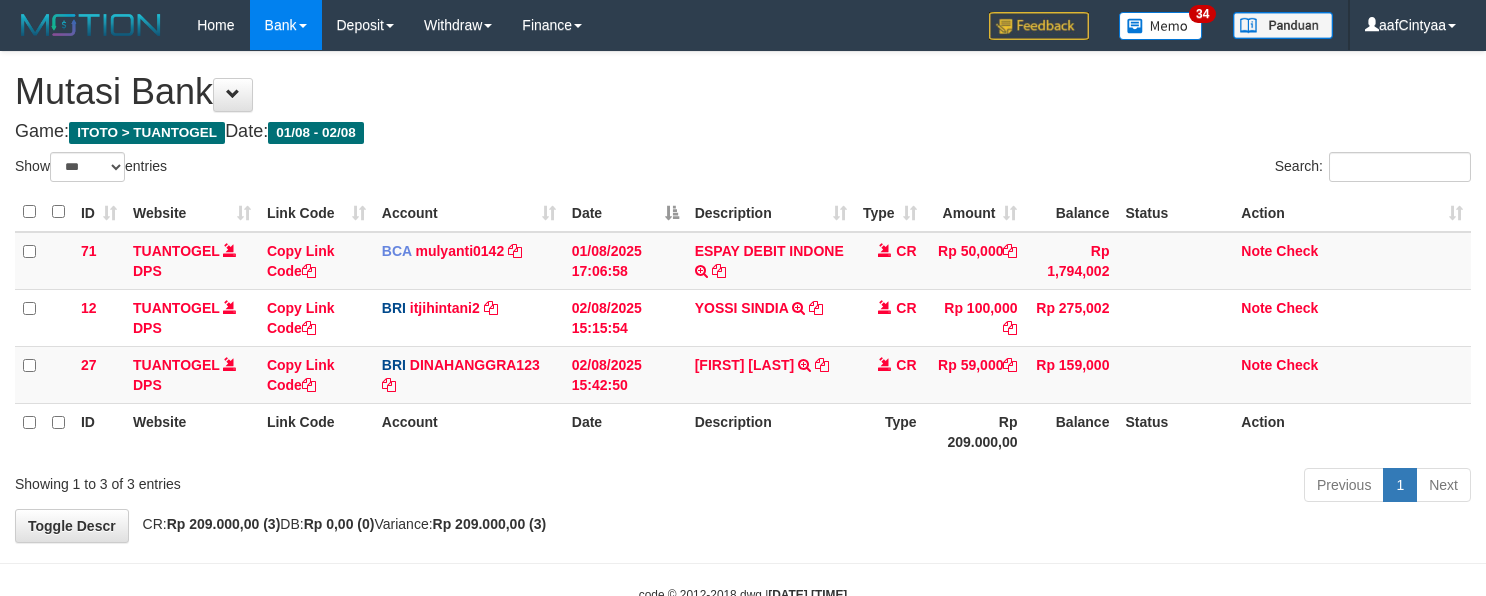 scroll, scrollTop: 1, scrollLeft: 0, axis: vertical 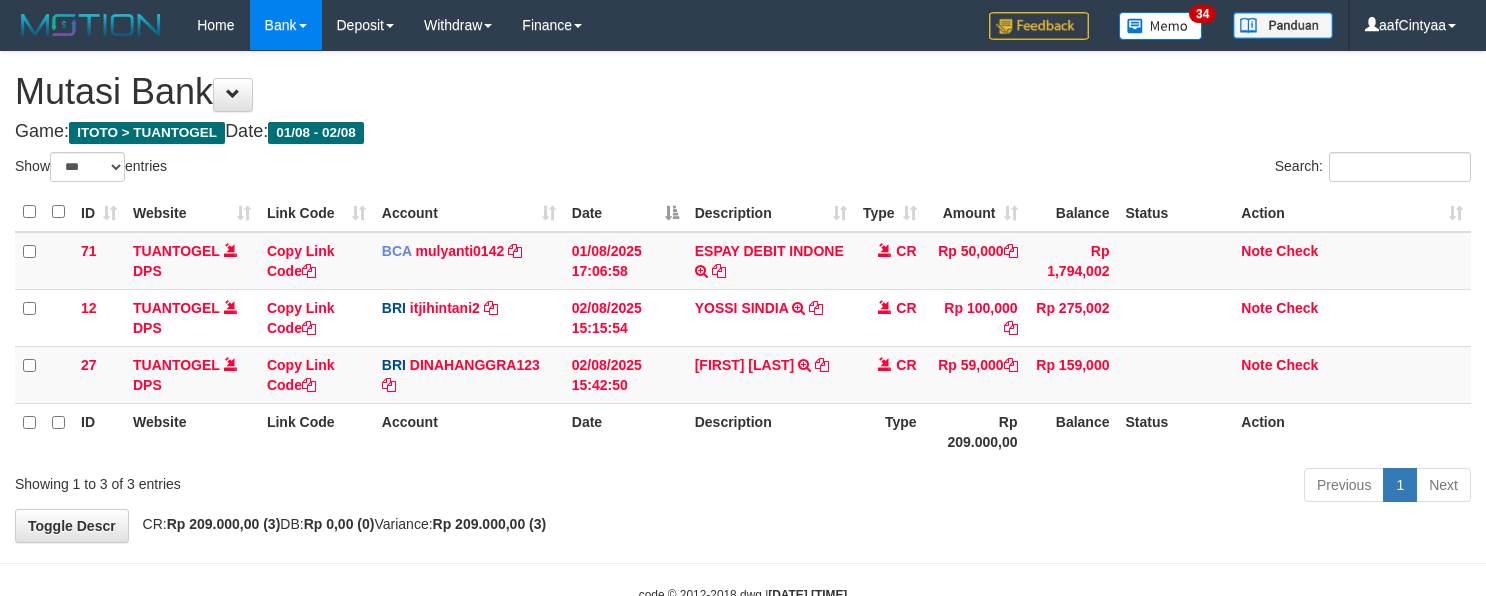 select on "***" 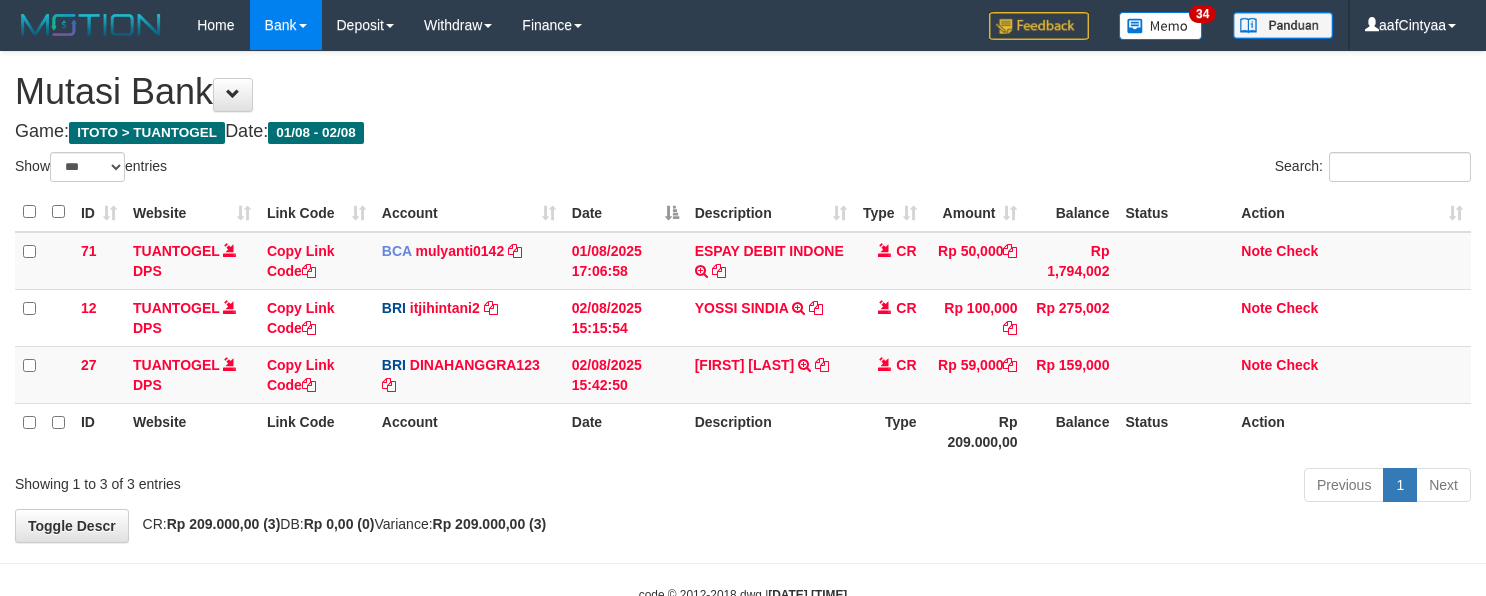 scroll, scrollTop: 1, scrollLeft: 0, axis: vertical 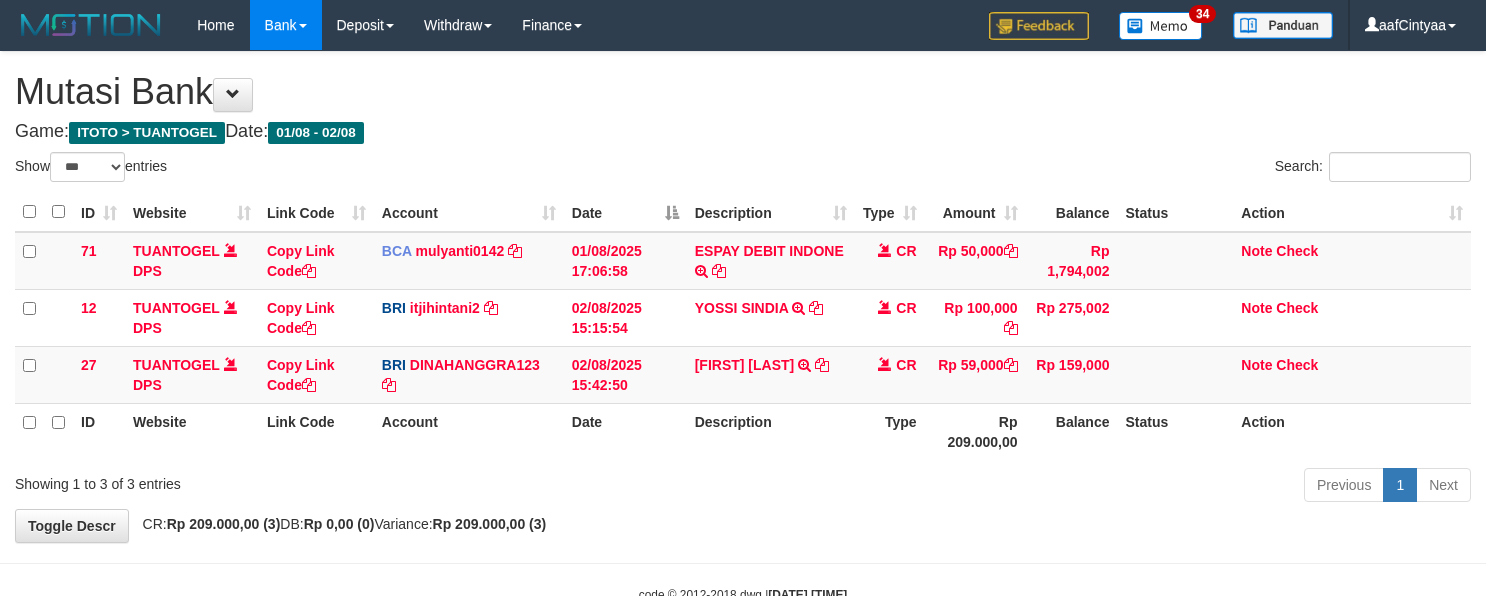 select on "***" 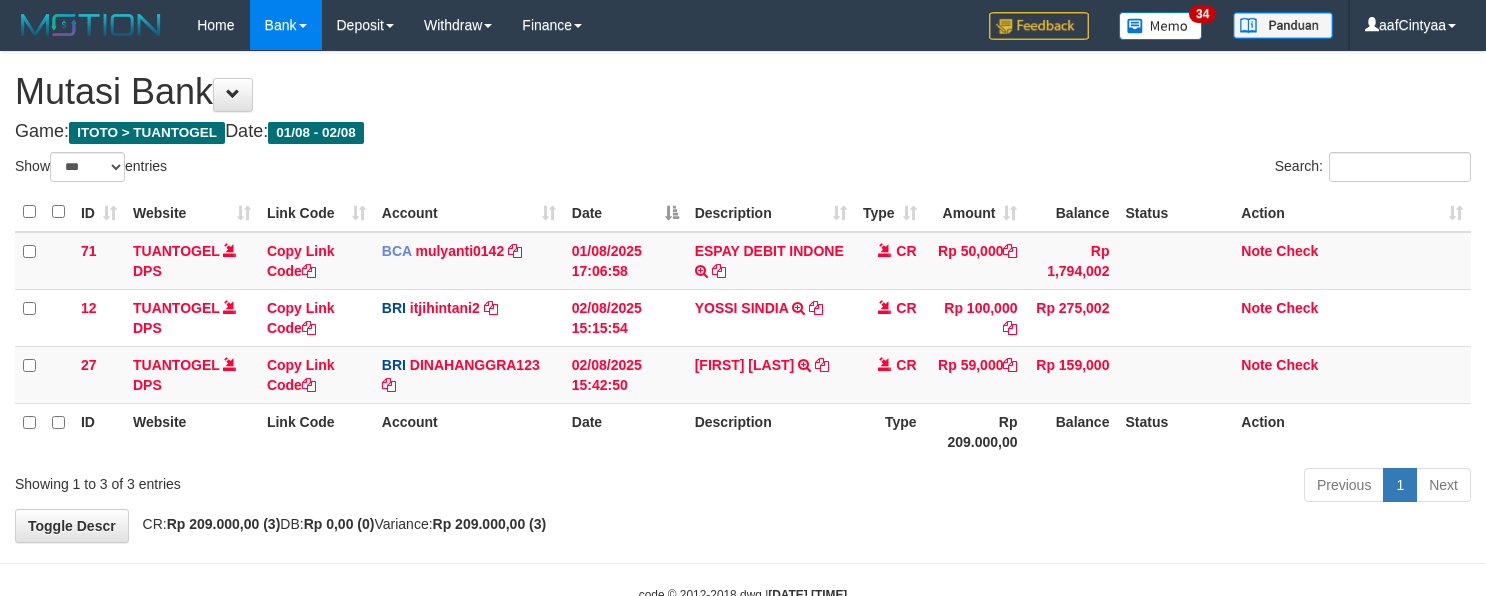 scroll, scrollTop: 1, scrollLeft: 0, axis: vertical 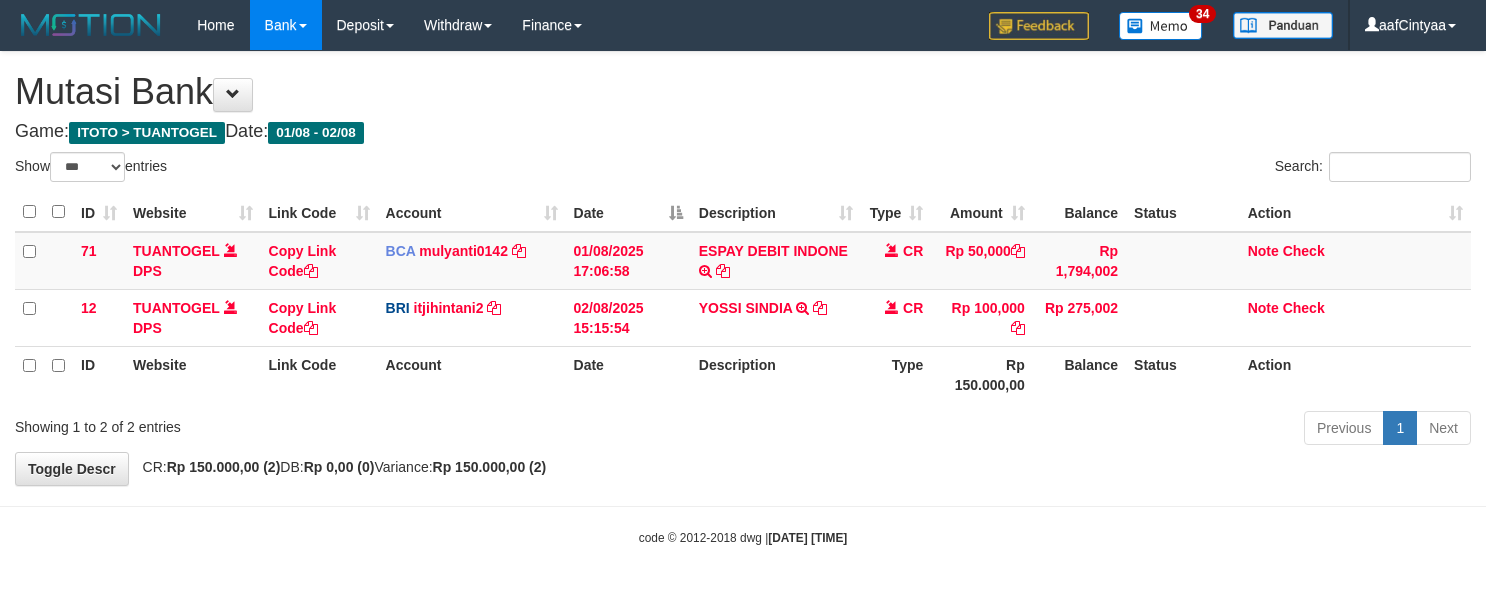 select on "***" 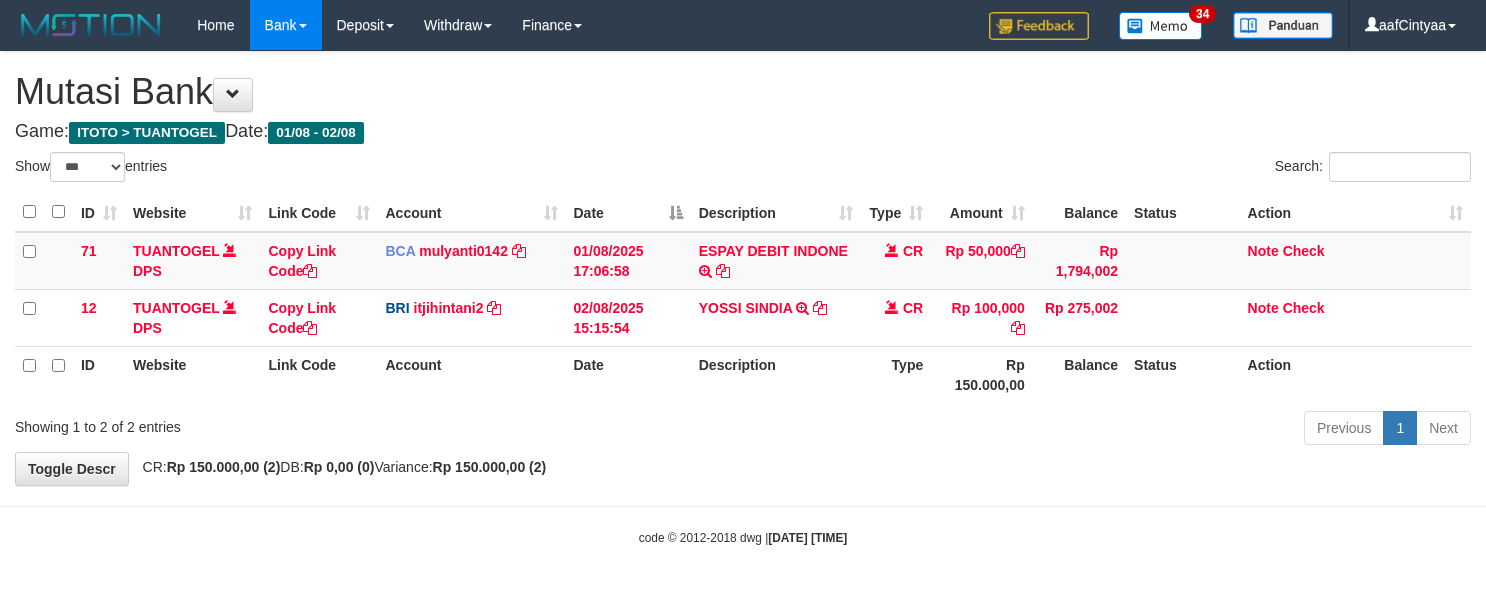 scroll, scrollTop: 1, scrollLeft: 0, axis: vertical 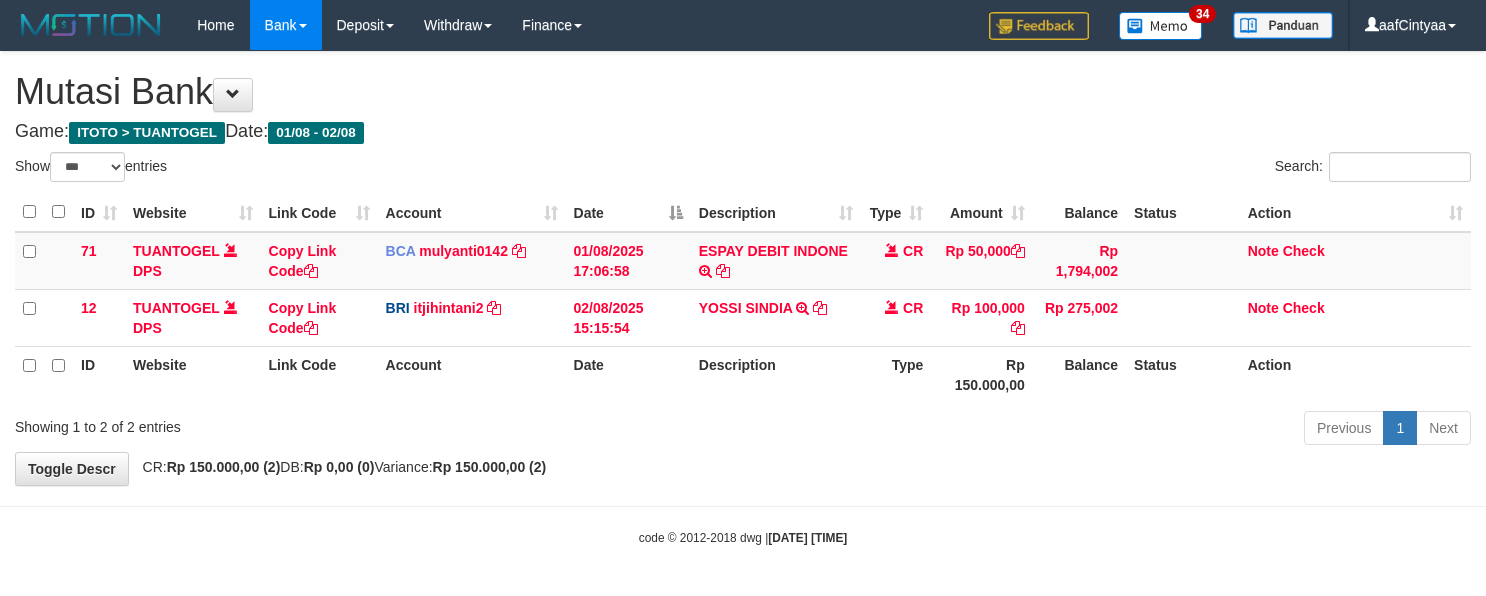 select on "***" 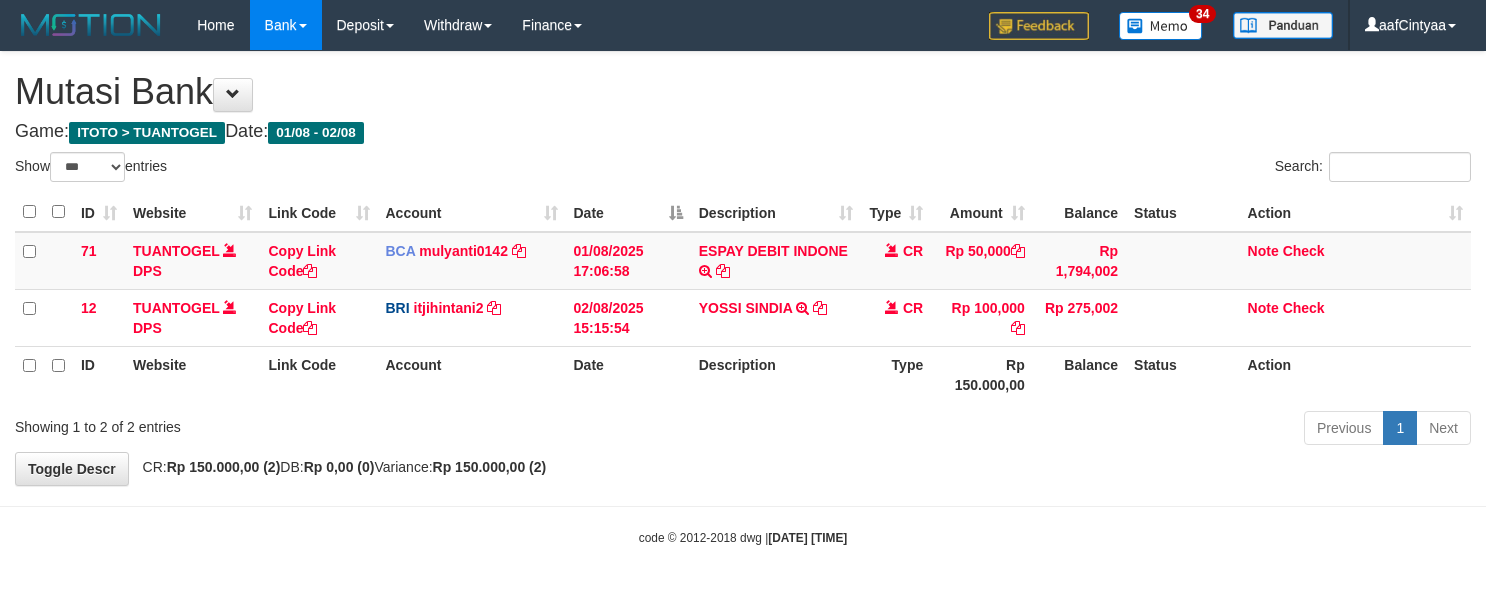 scroll, scrollTop: 1, scrollLeft: 0, axis: vertical 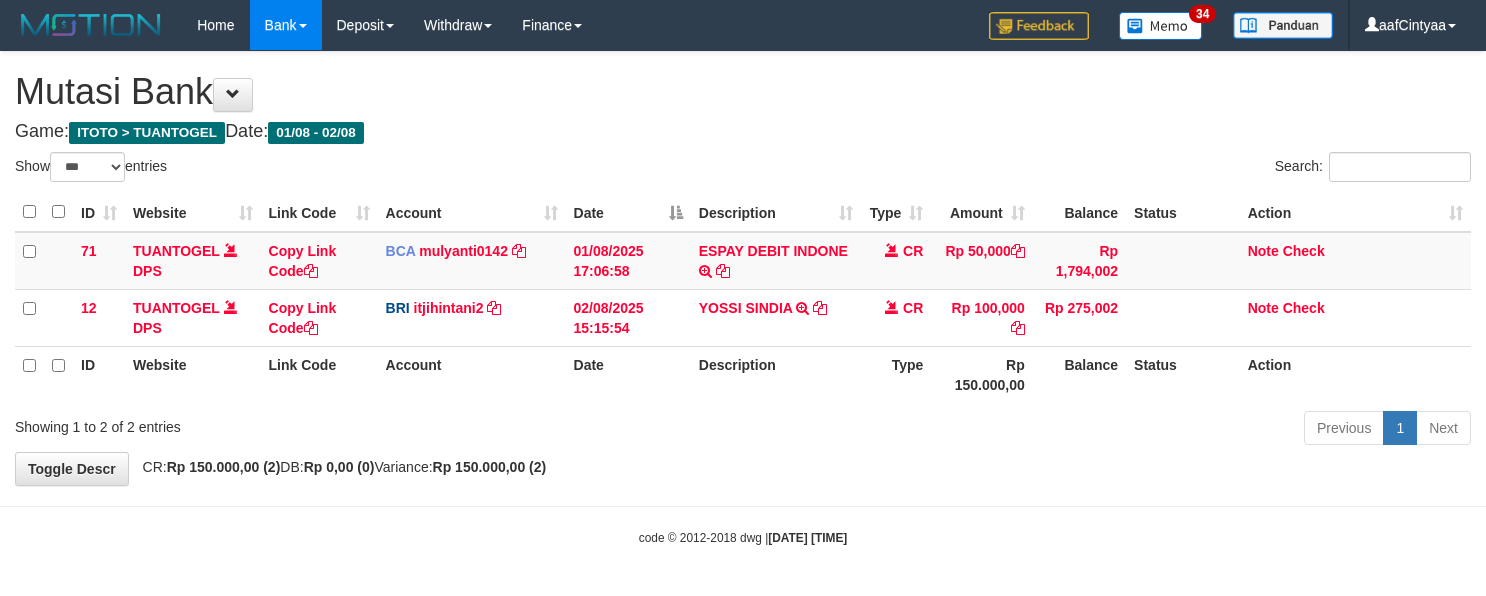 select on "***" 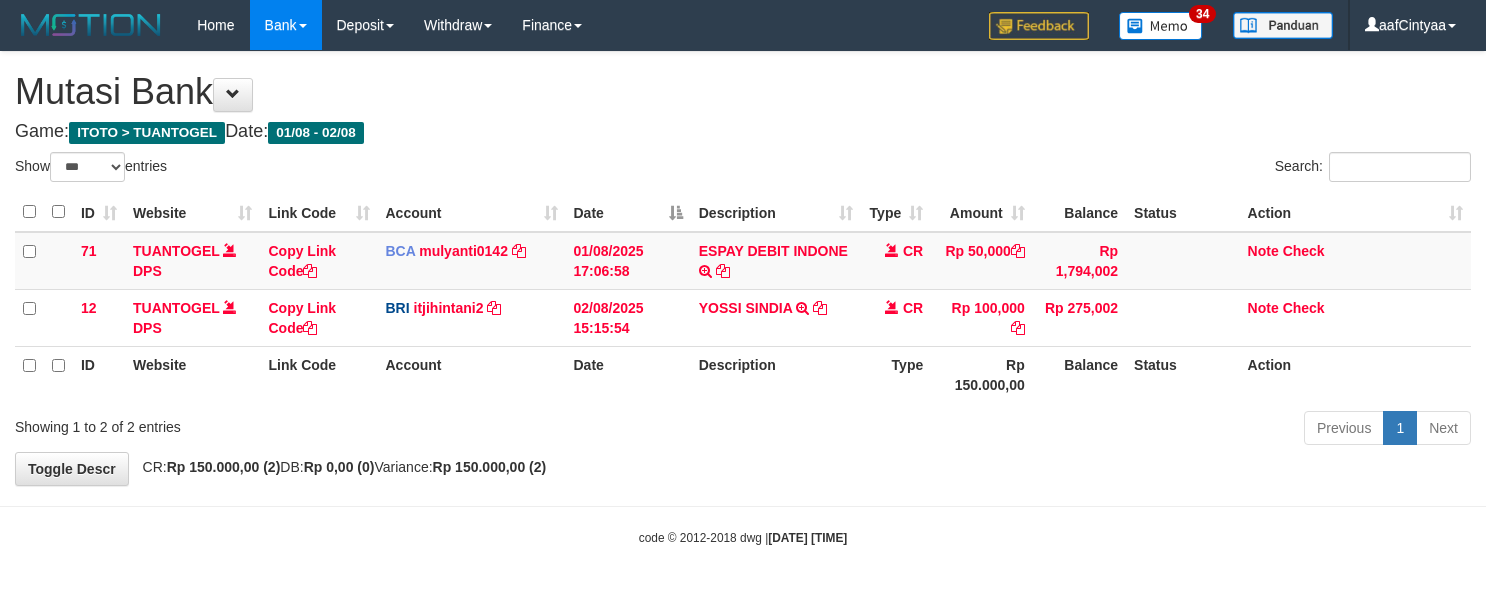 scroll, scrollTop: 1, scrollLeft: 0, axis: vertical 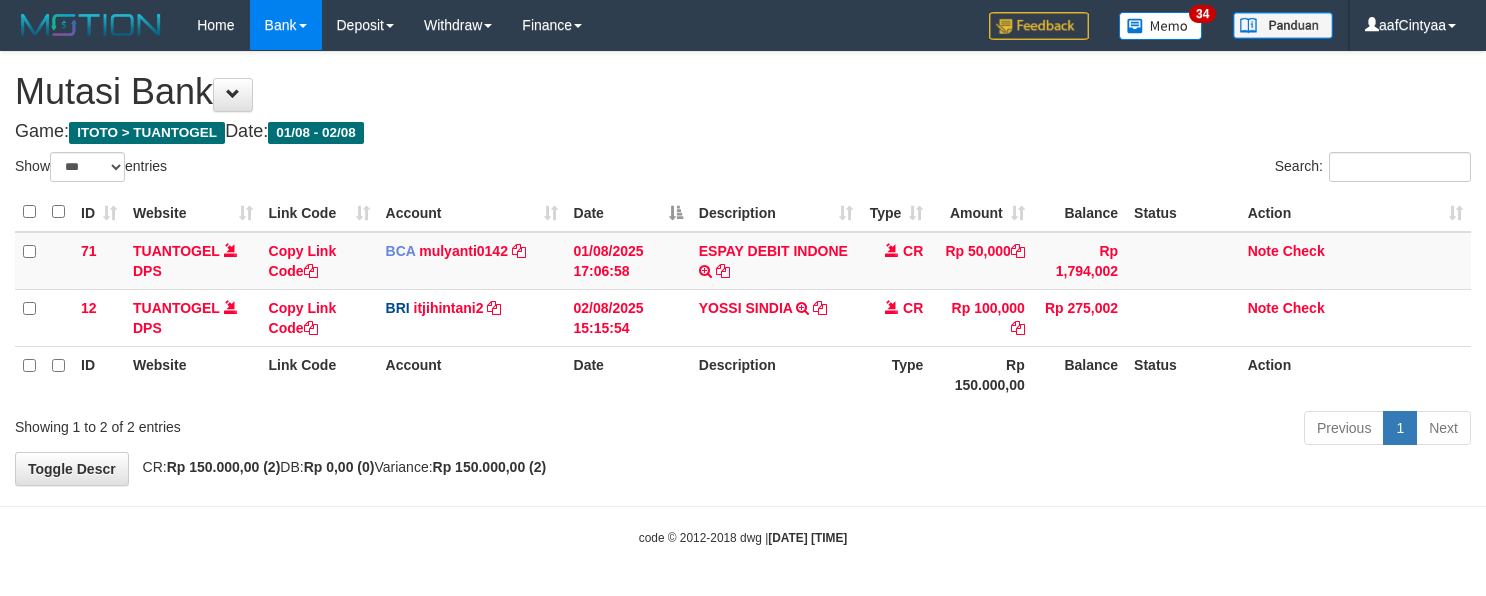 select on "***" 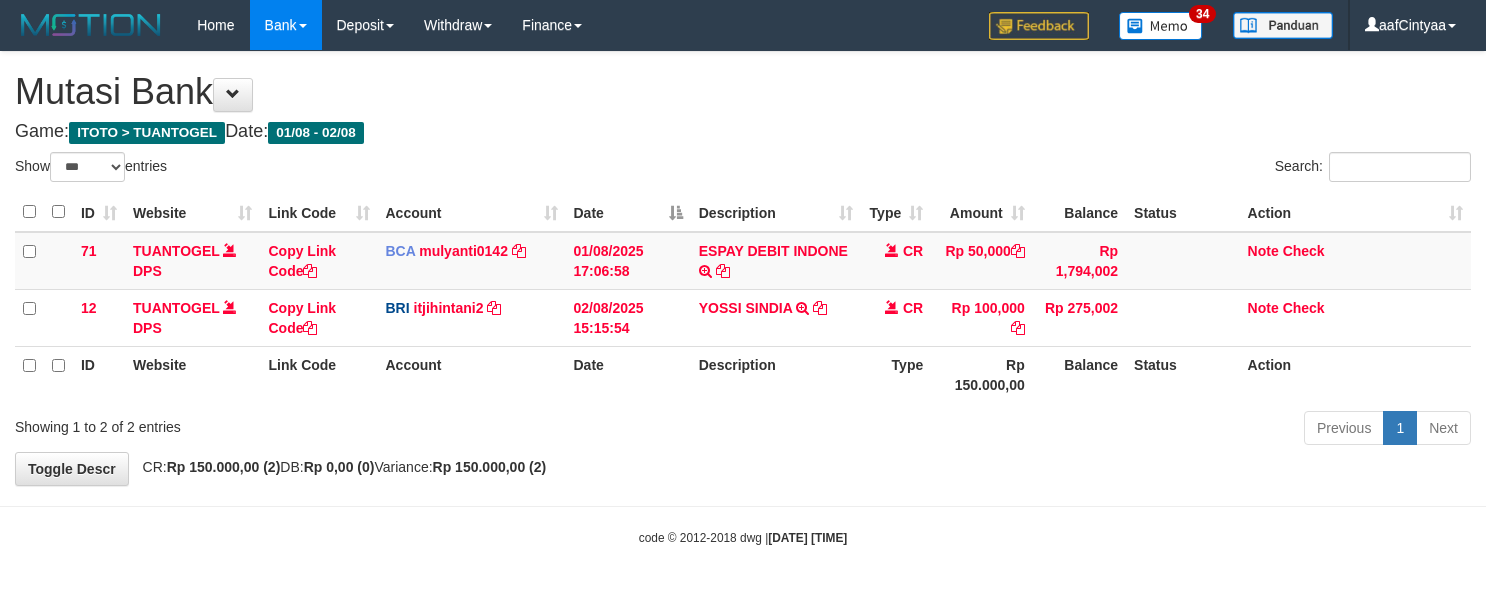 scroll, scrollTop: 1, scrollLeft: 0, axis: vertical 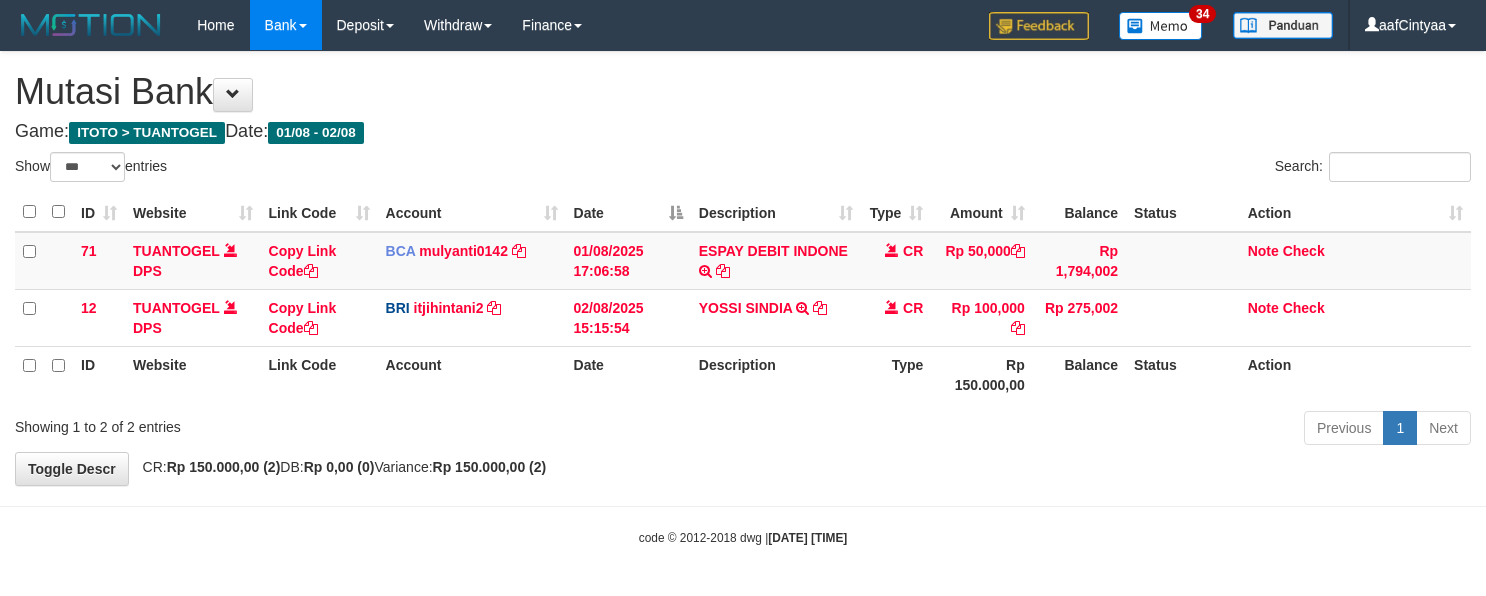 select on "***" 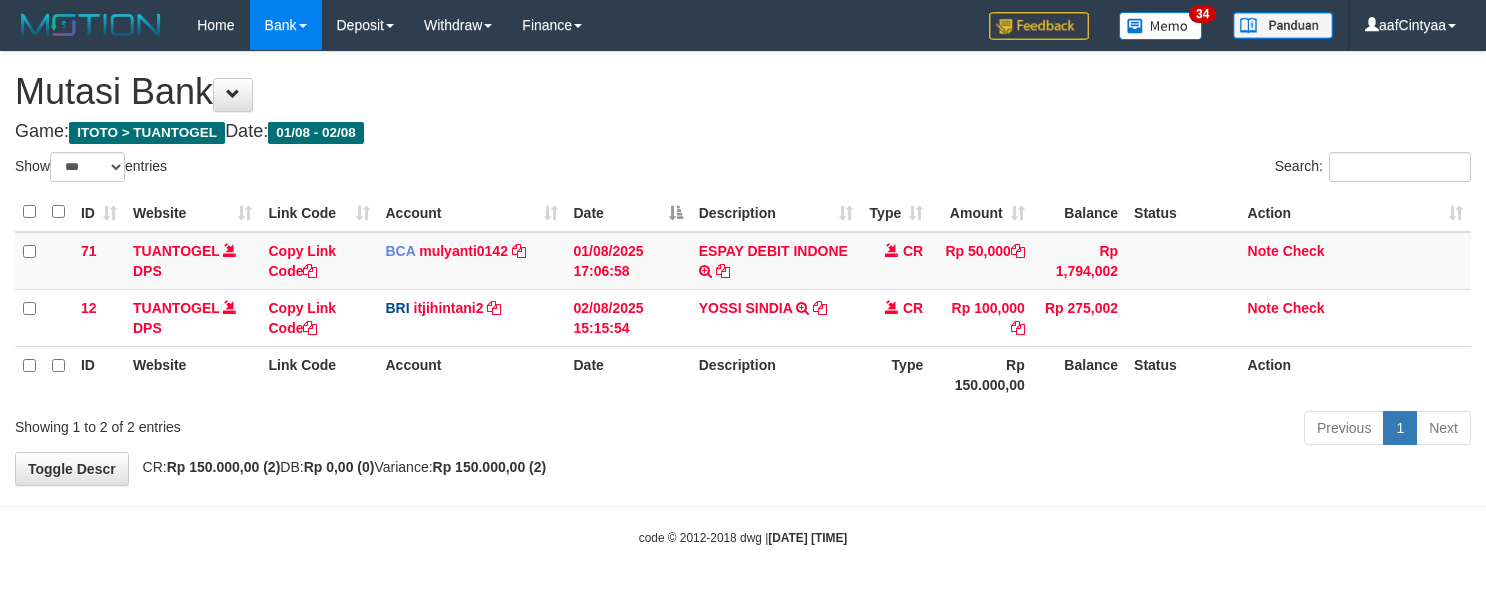 scroll, scrollTop: 1, scrollLeft: 0, axis: vertical 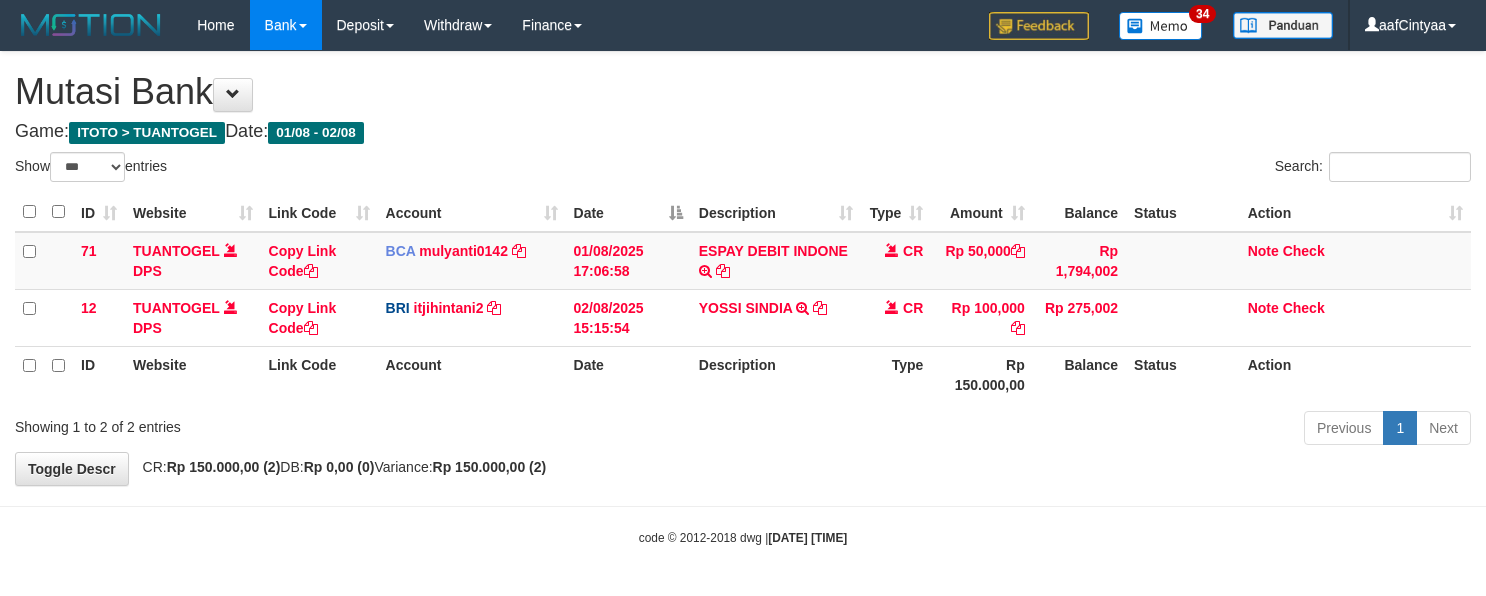 select on "***" 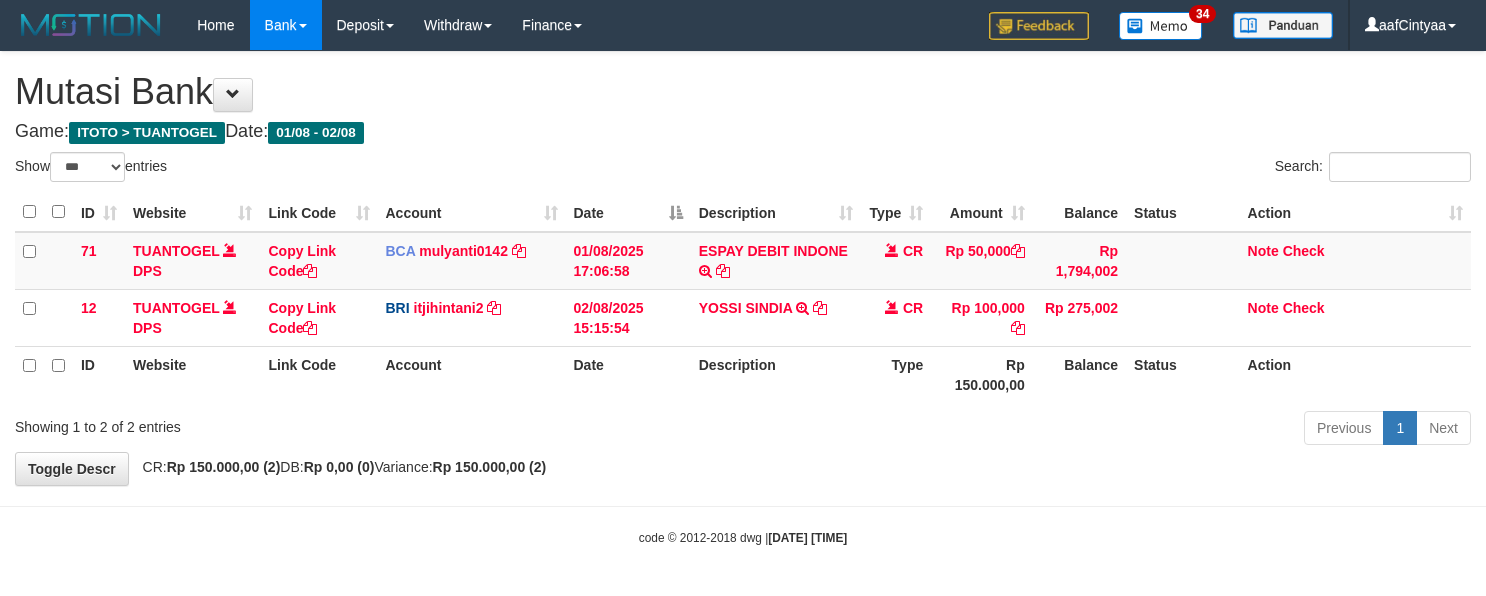 scroll, scrollTop: 1, scrollLeft: 0, axis: vertical 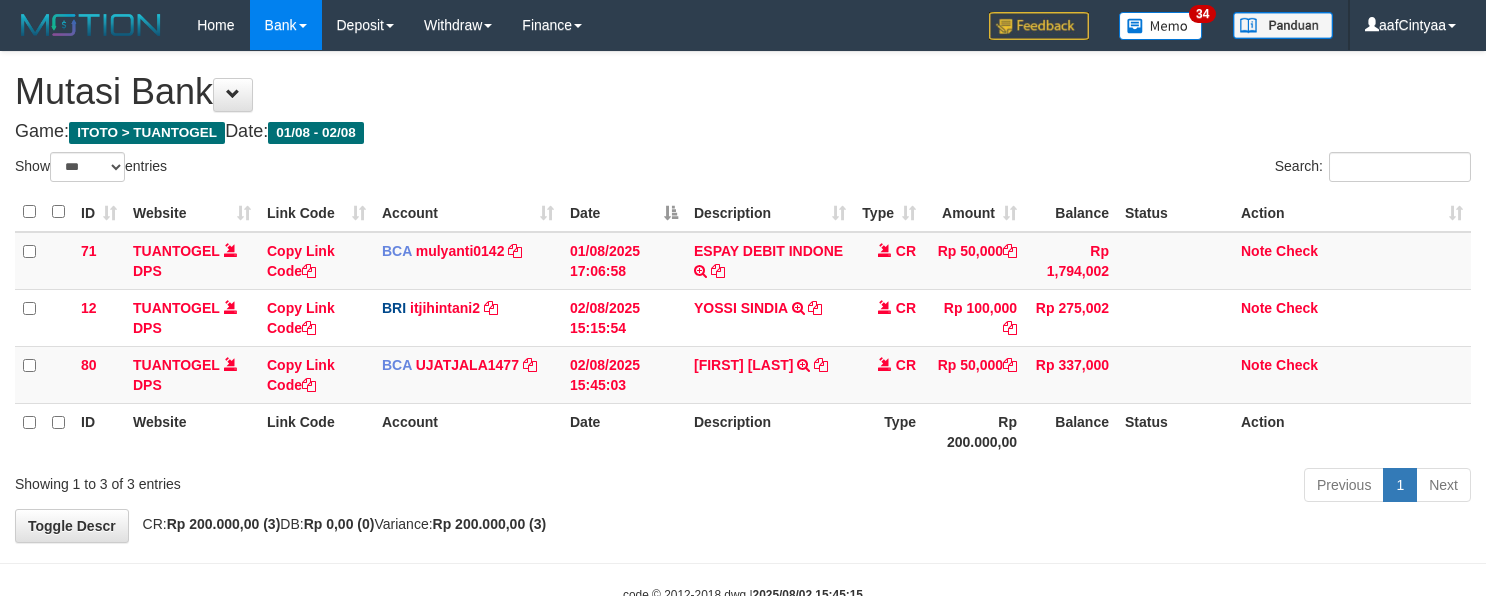 select on "***" 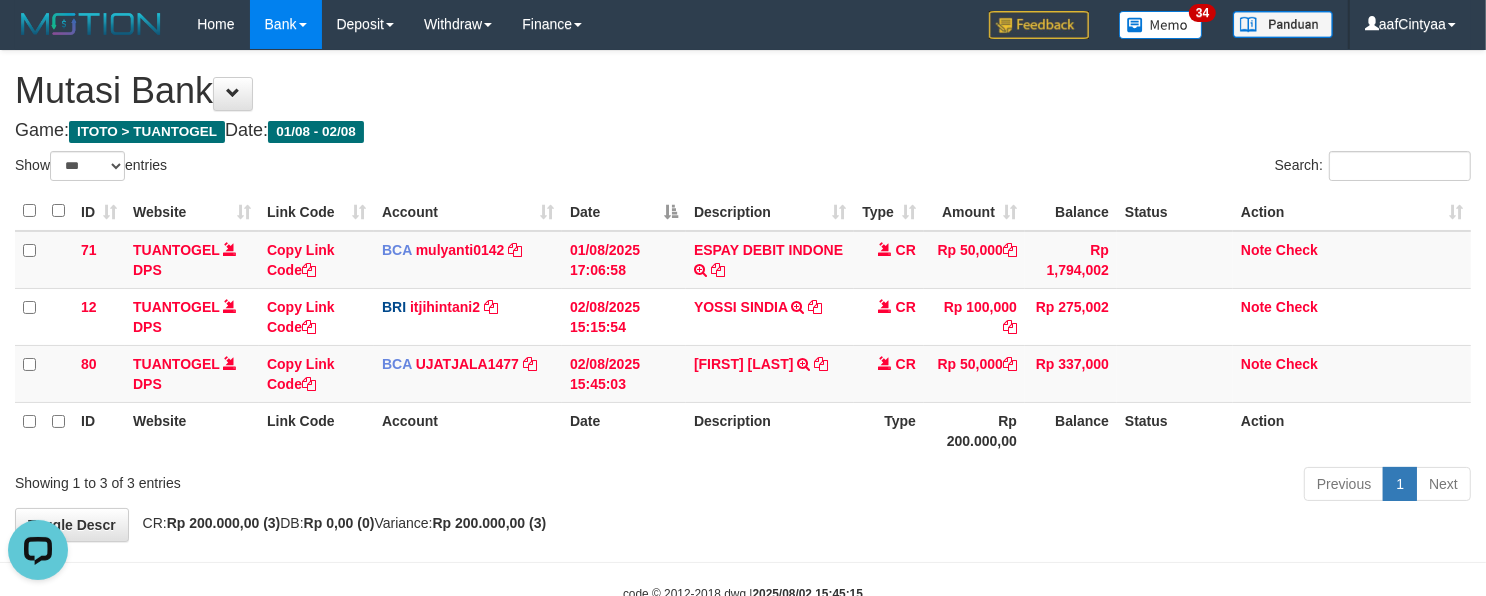 scroll, scrollTop: 0, scrollLeft: 0, axis: both 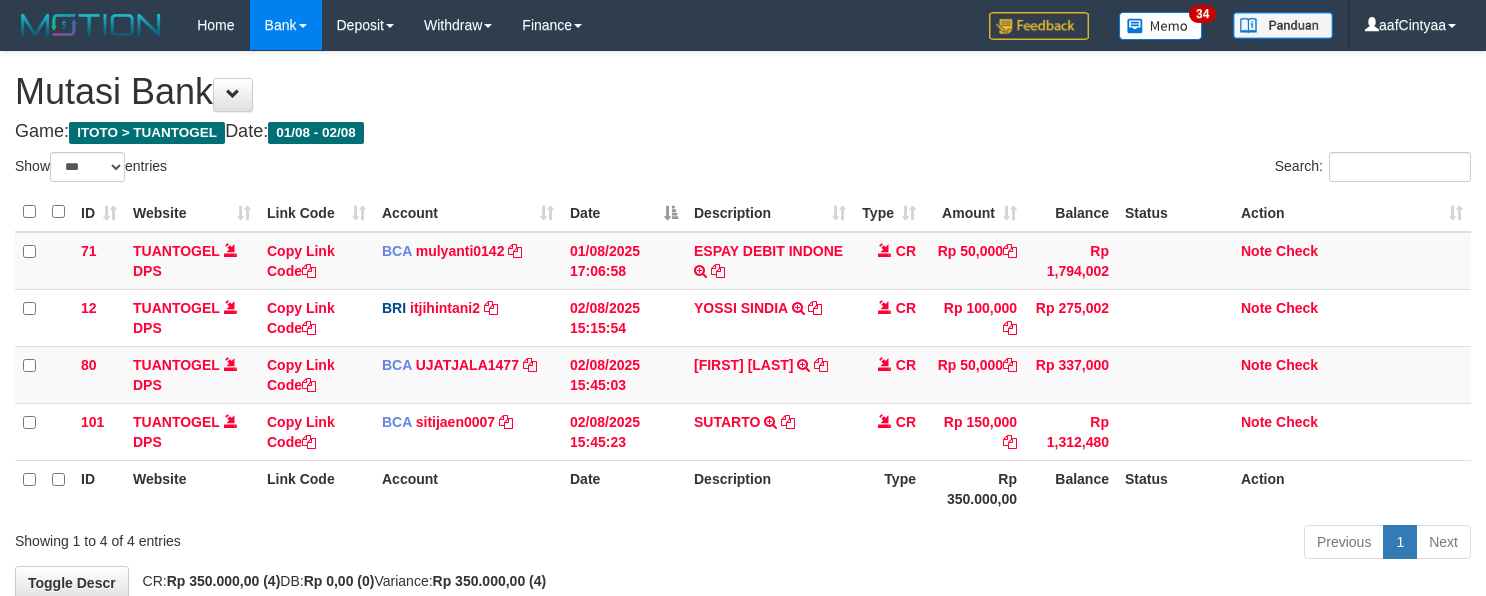 select on "***" 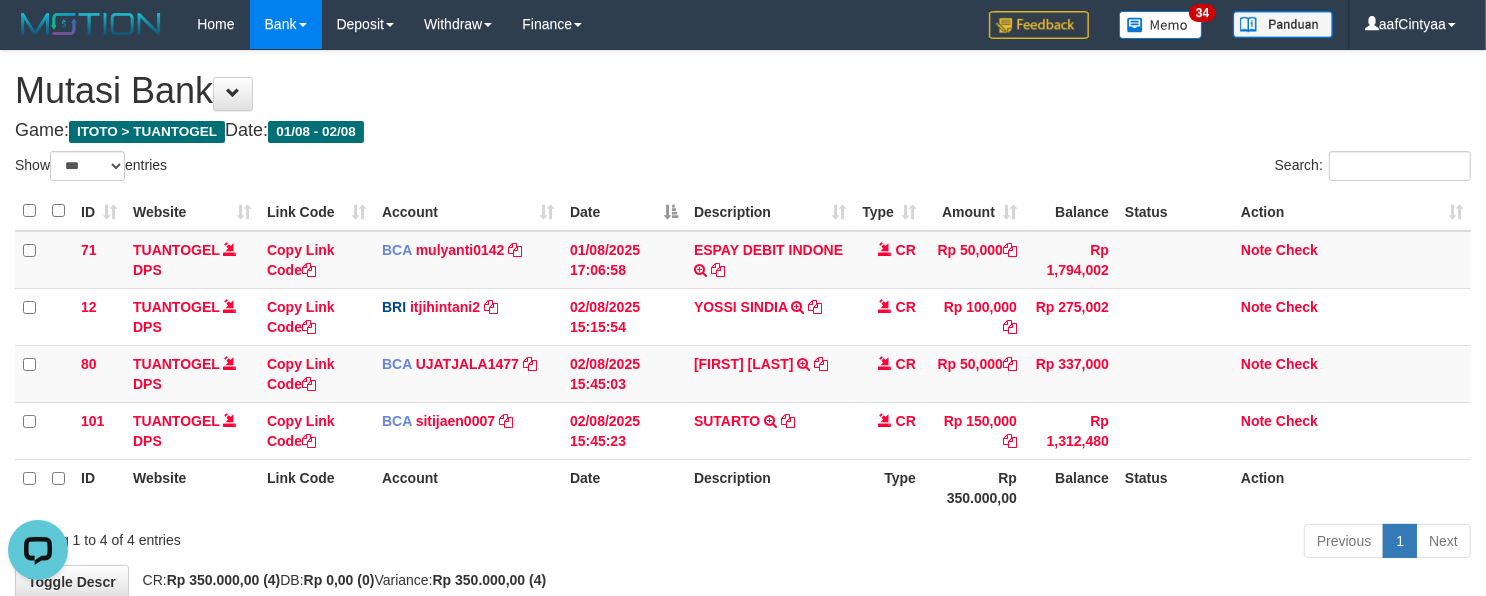 scroll, scrollTop: 0, scrollLeft: 0, axis: both 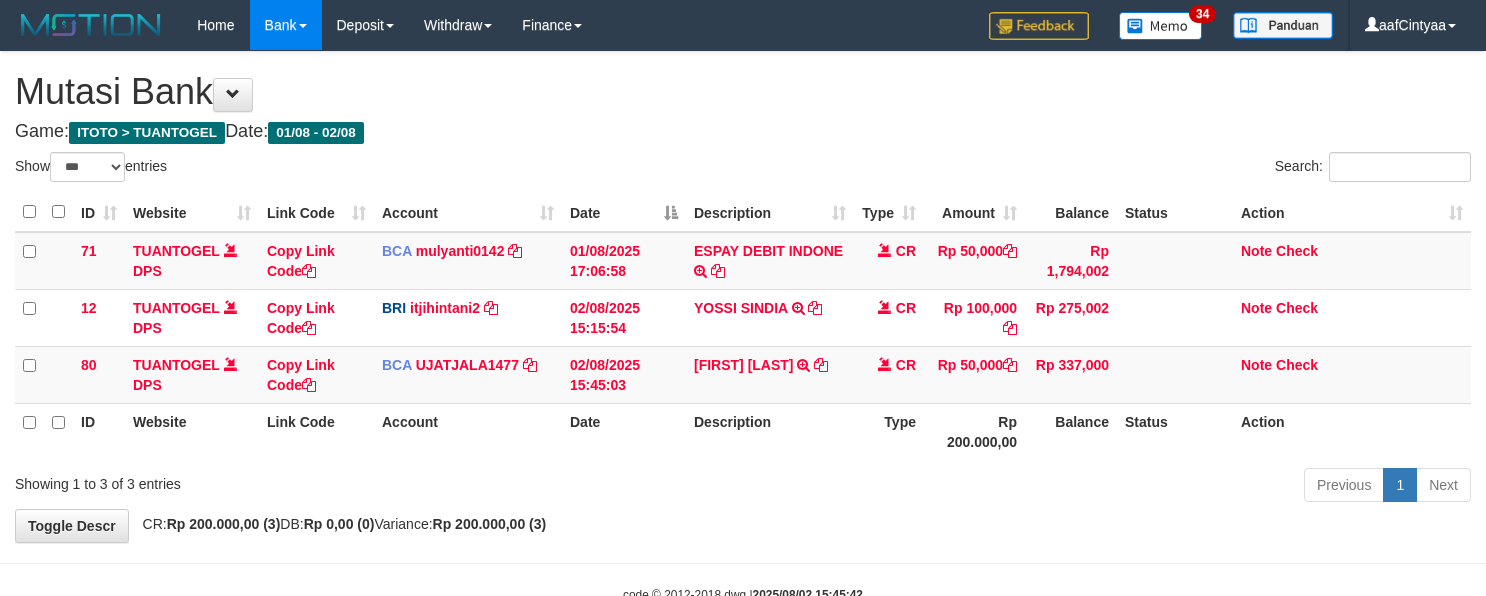 select on "***" 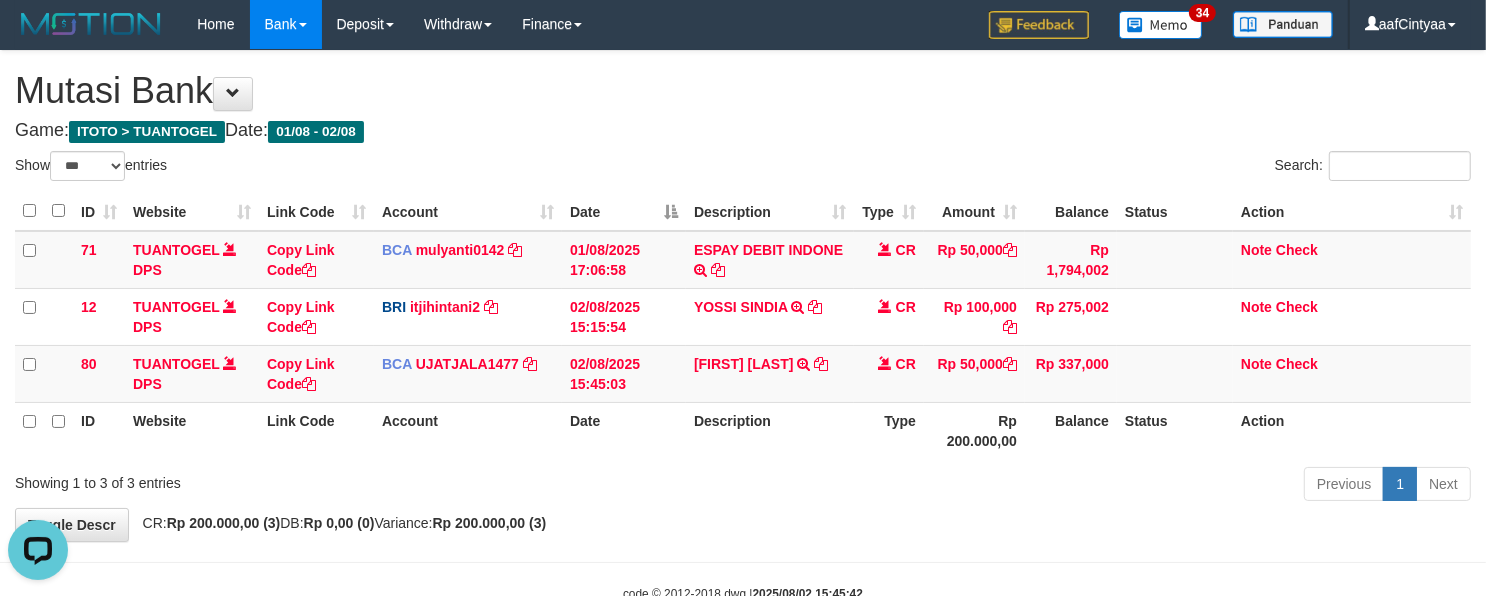 scroll, scrollTop: 0, scrollLeft: 0, axis: both 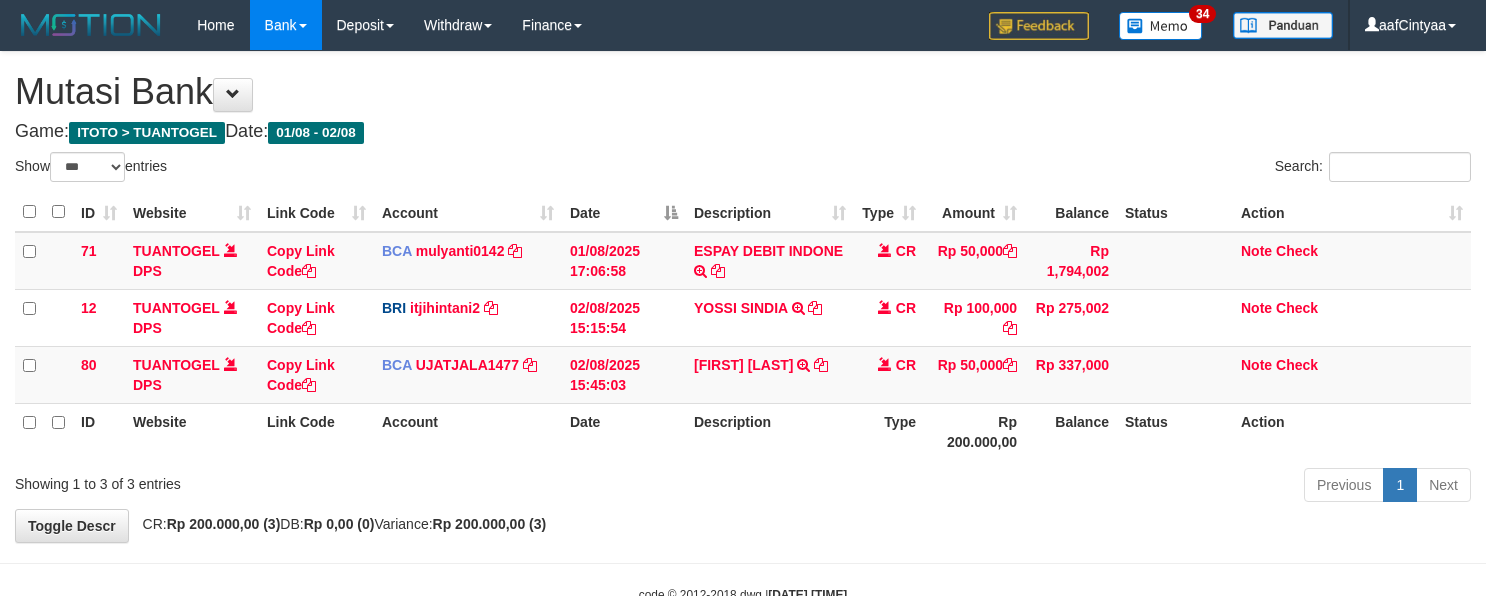 select on "***" 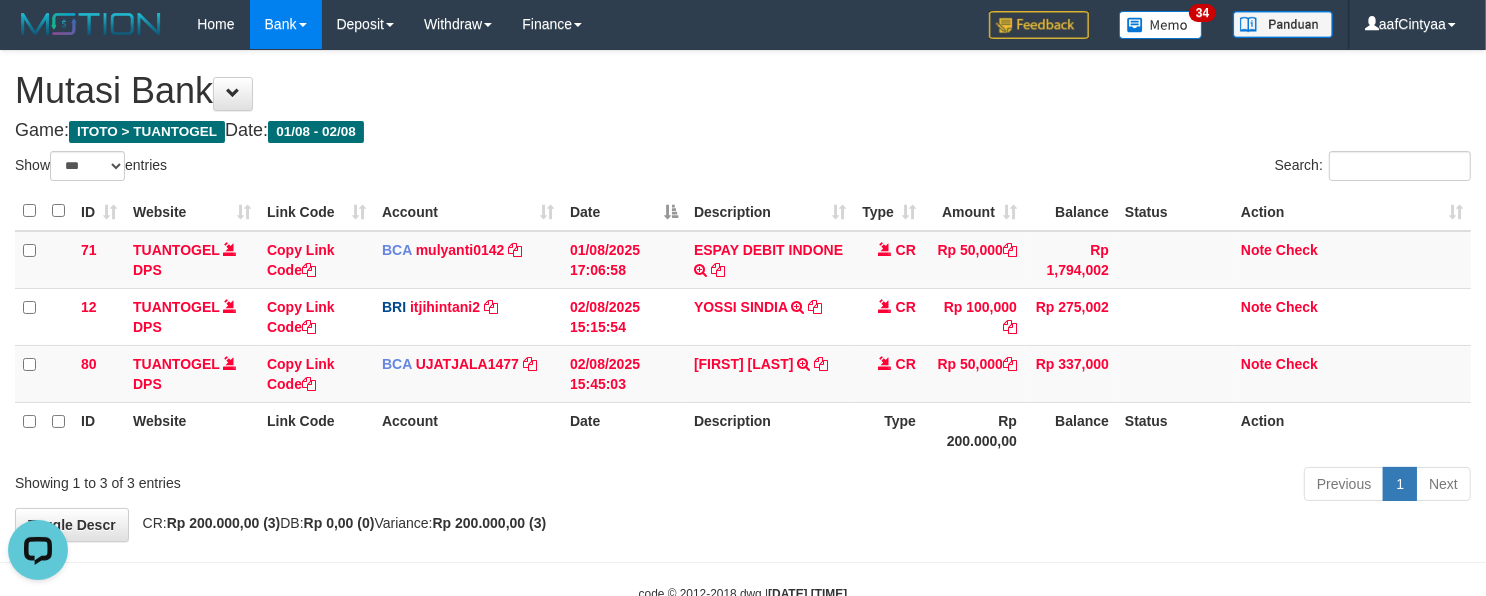 scroll, scrollTop: 0, scrollLeft: 0, axis: both 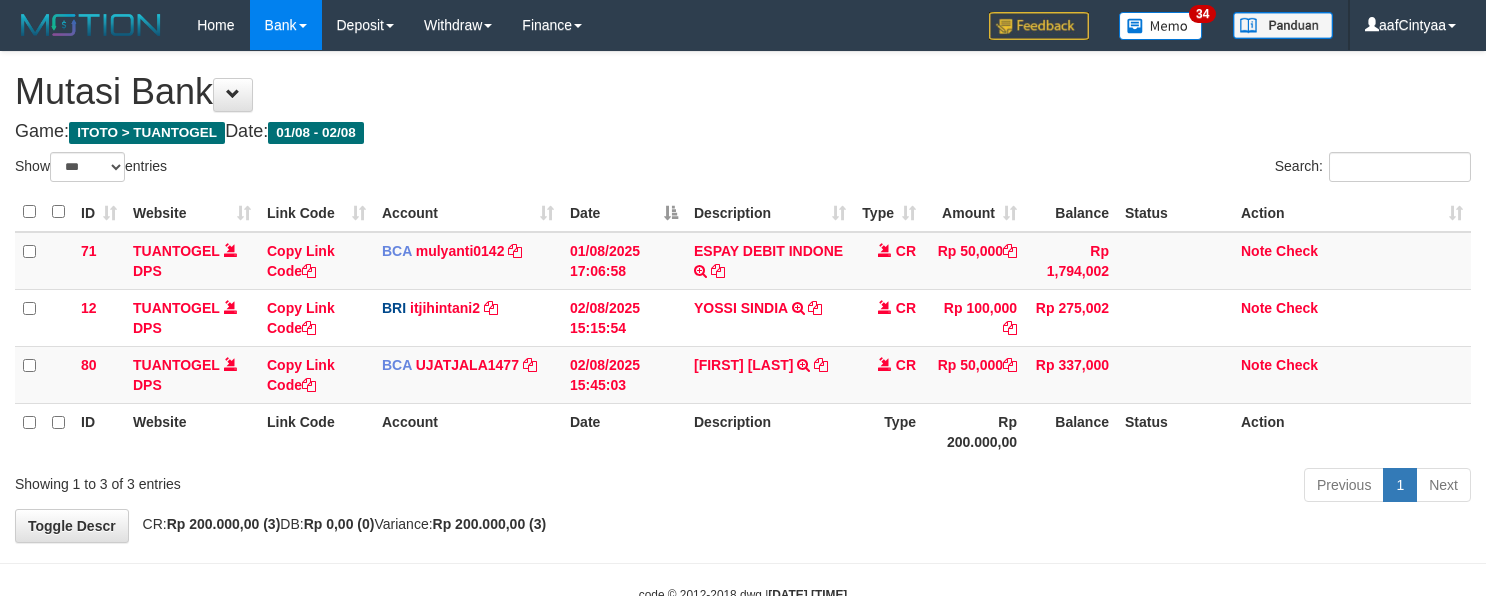 select on "***" 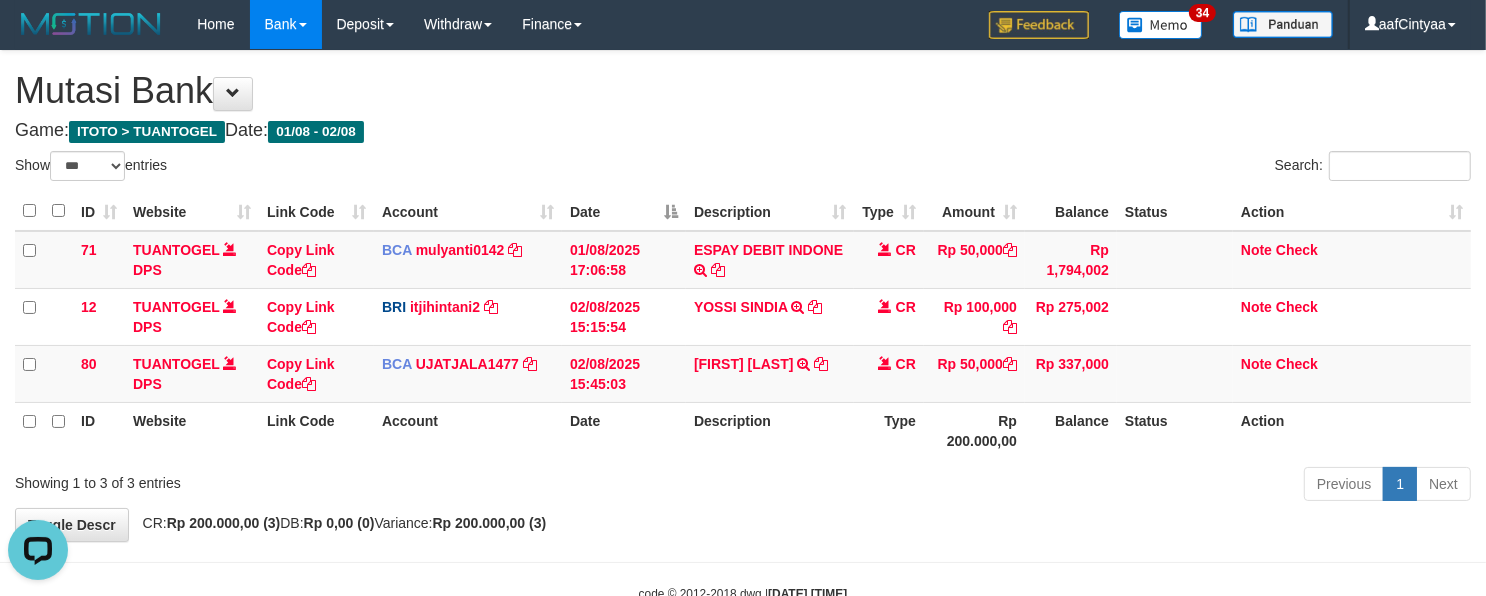 scroll, scrollTop: 0, scrollLeft: 0, axis: both 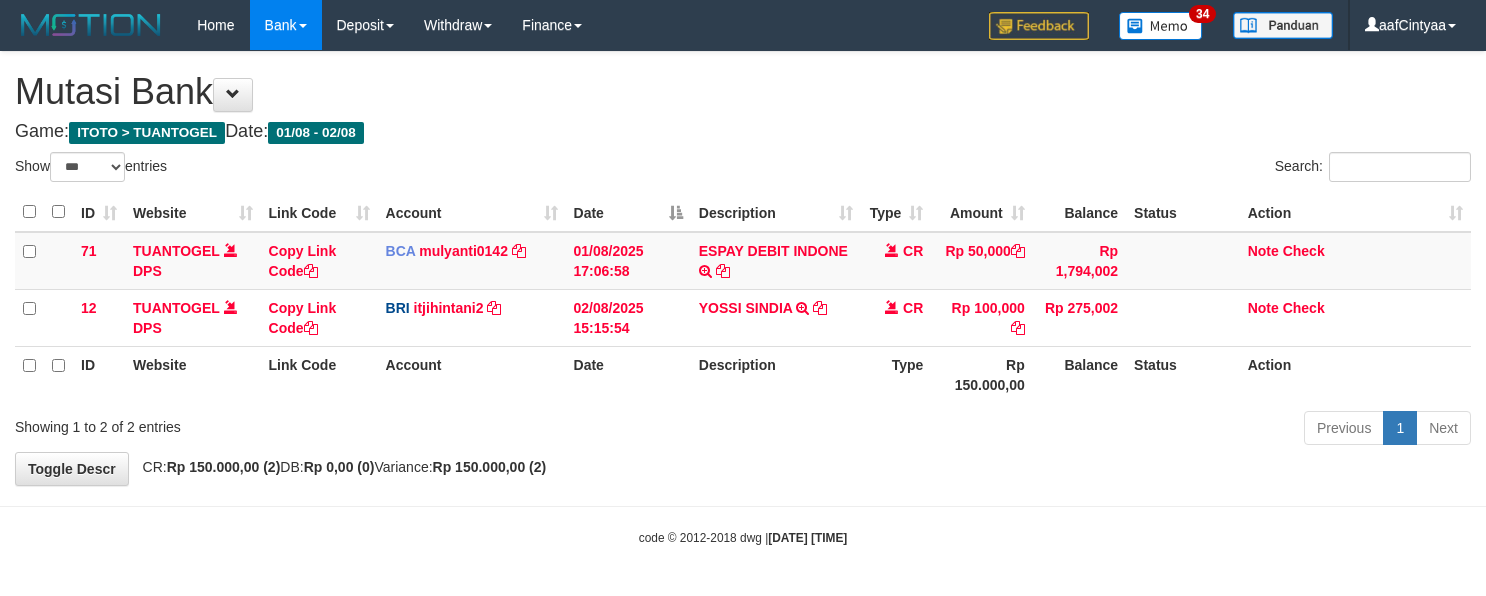 select on "***" 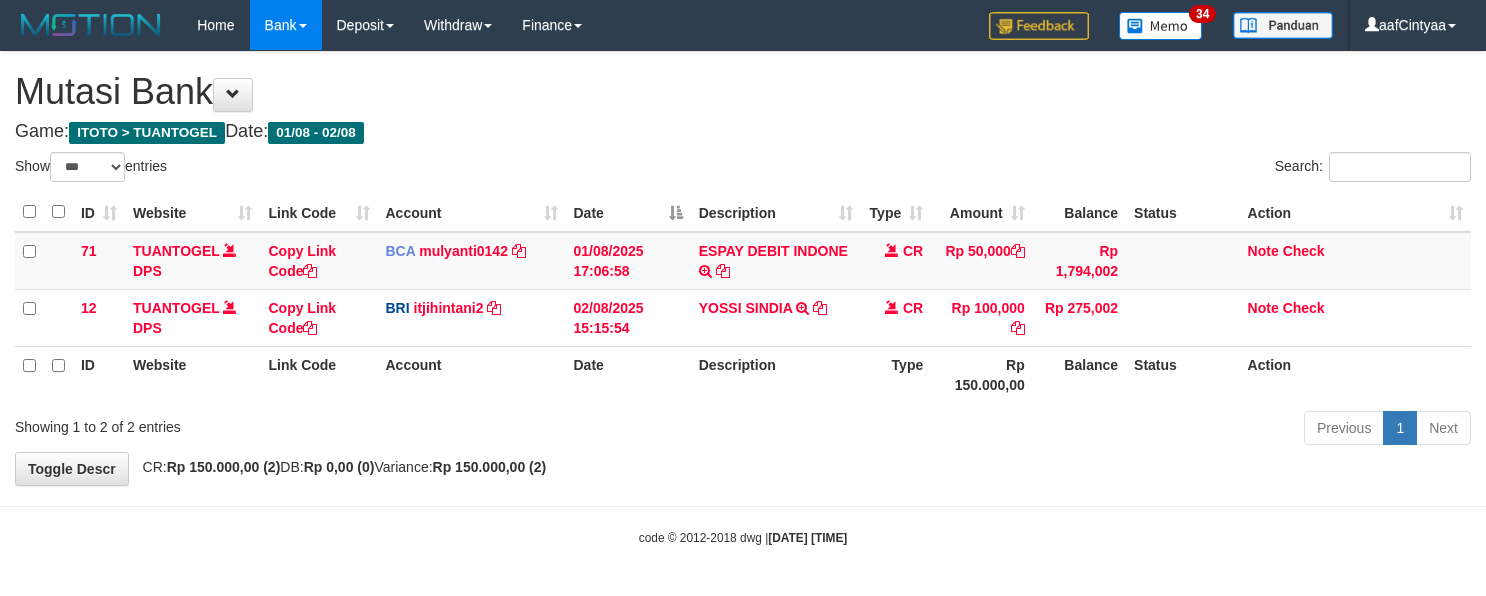 scroll, scrollTop: 1, scrollLeft: 0, axis: vertical 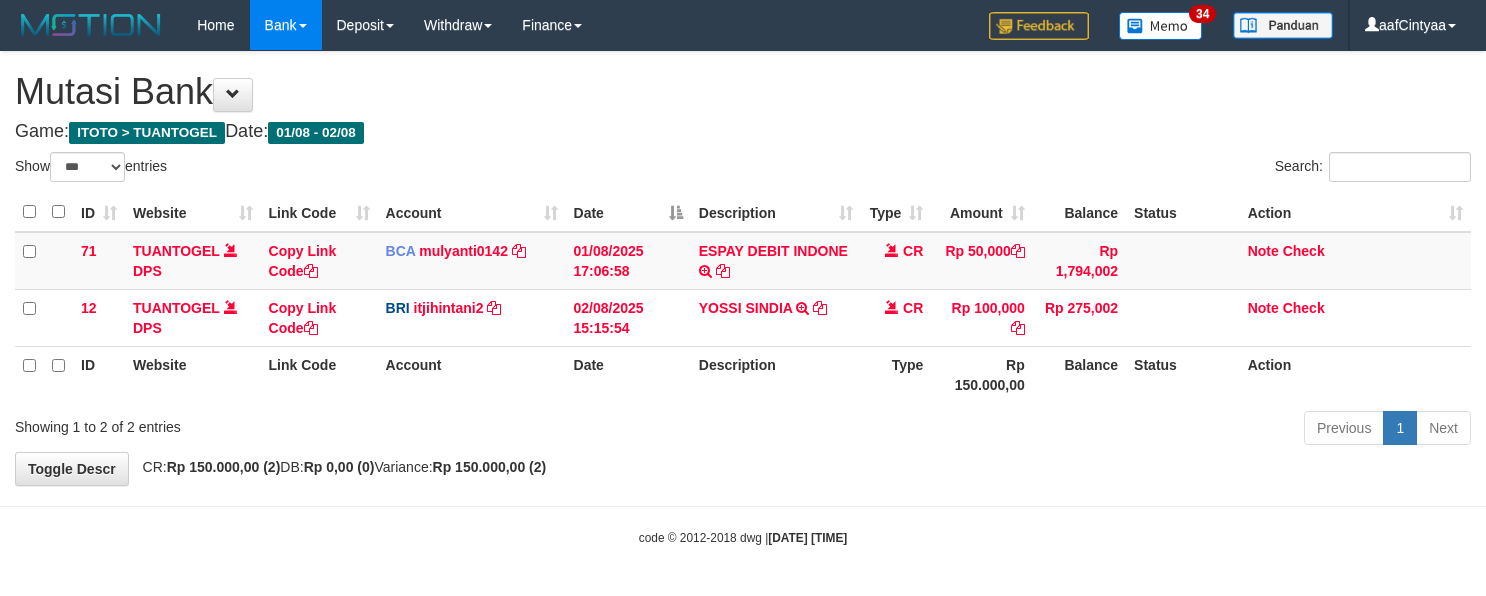 select on "***" 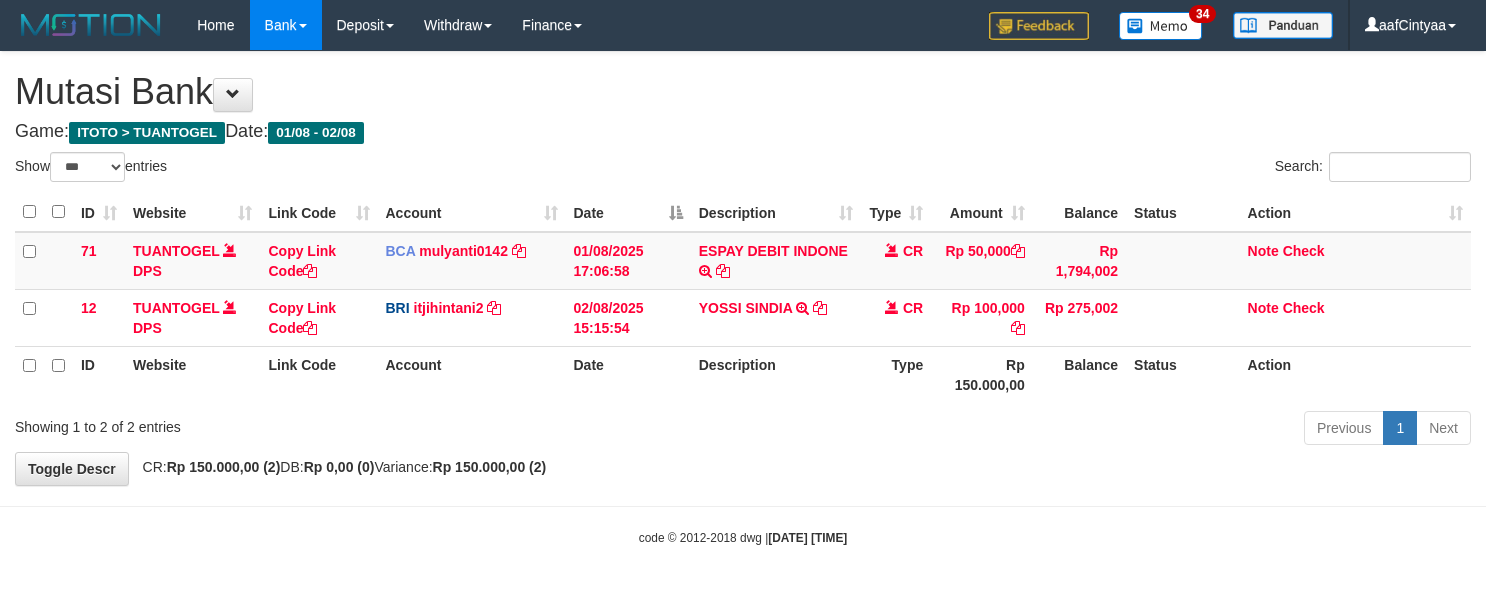 scroll, scrollTop: 1, scrollLeft: 0, axis: vertical 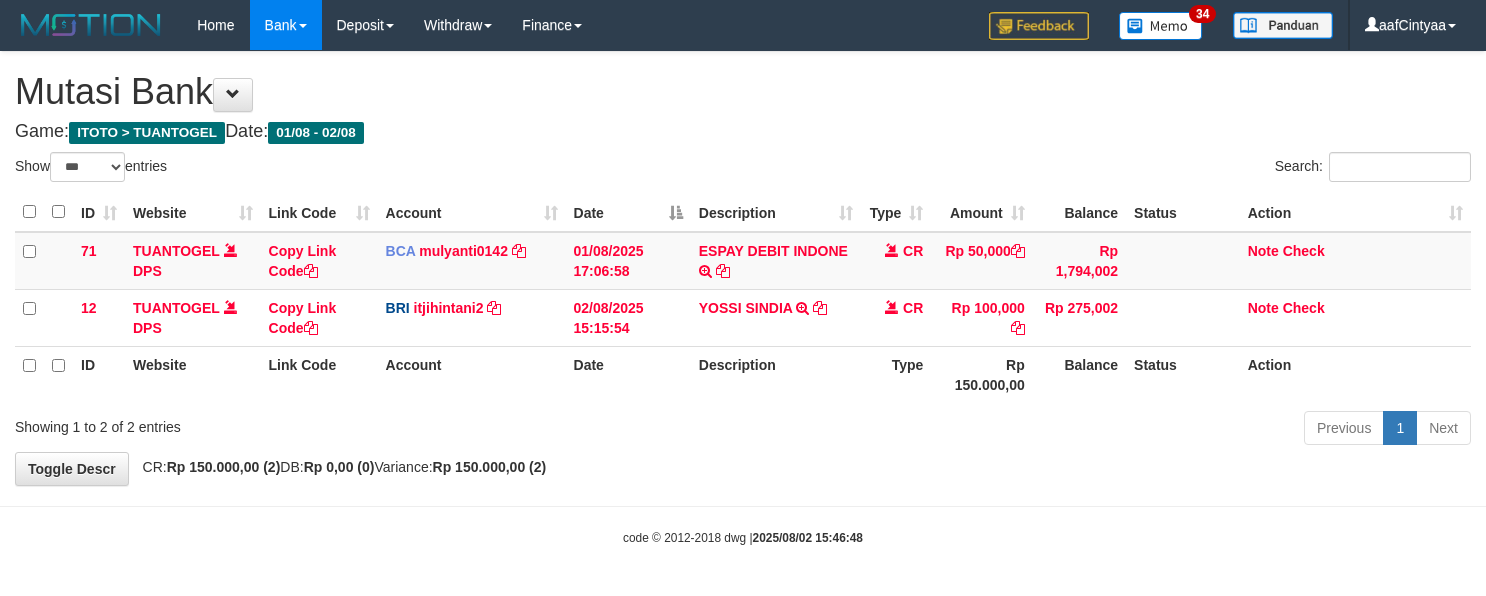 select on "***" 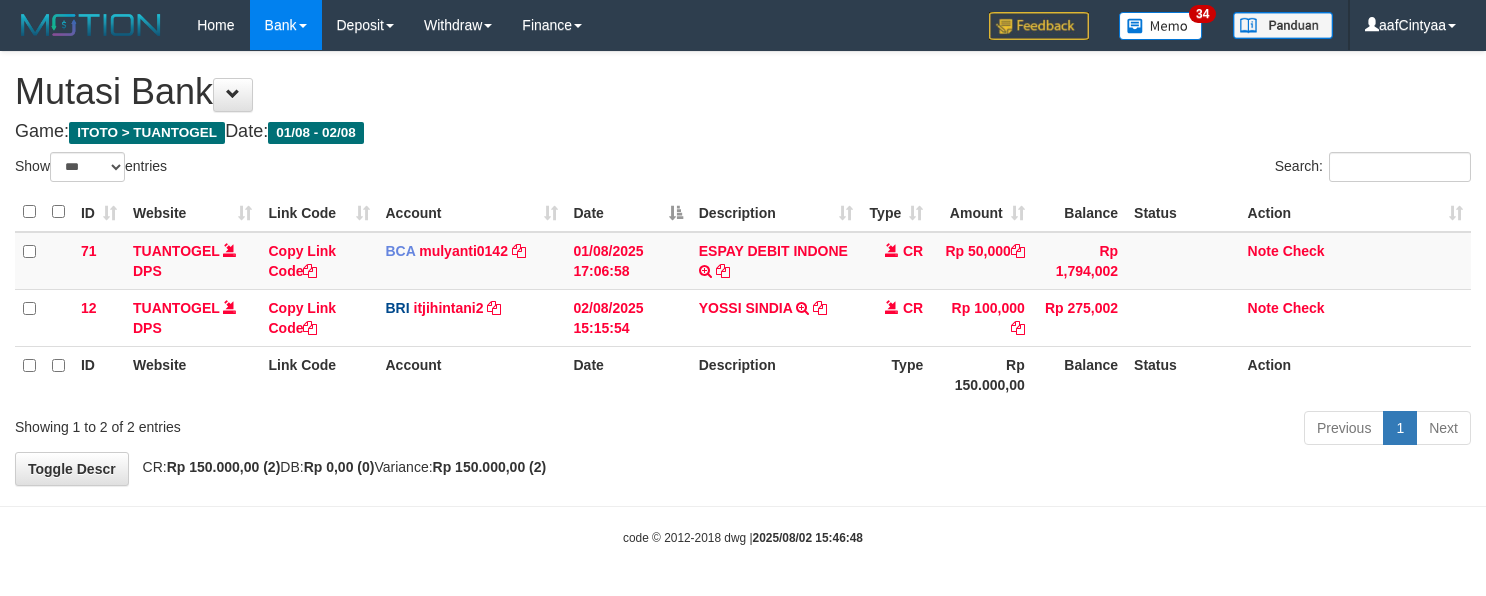 scroll, scrollTop: 1, scrollLeft: 0, axis: vertical 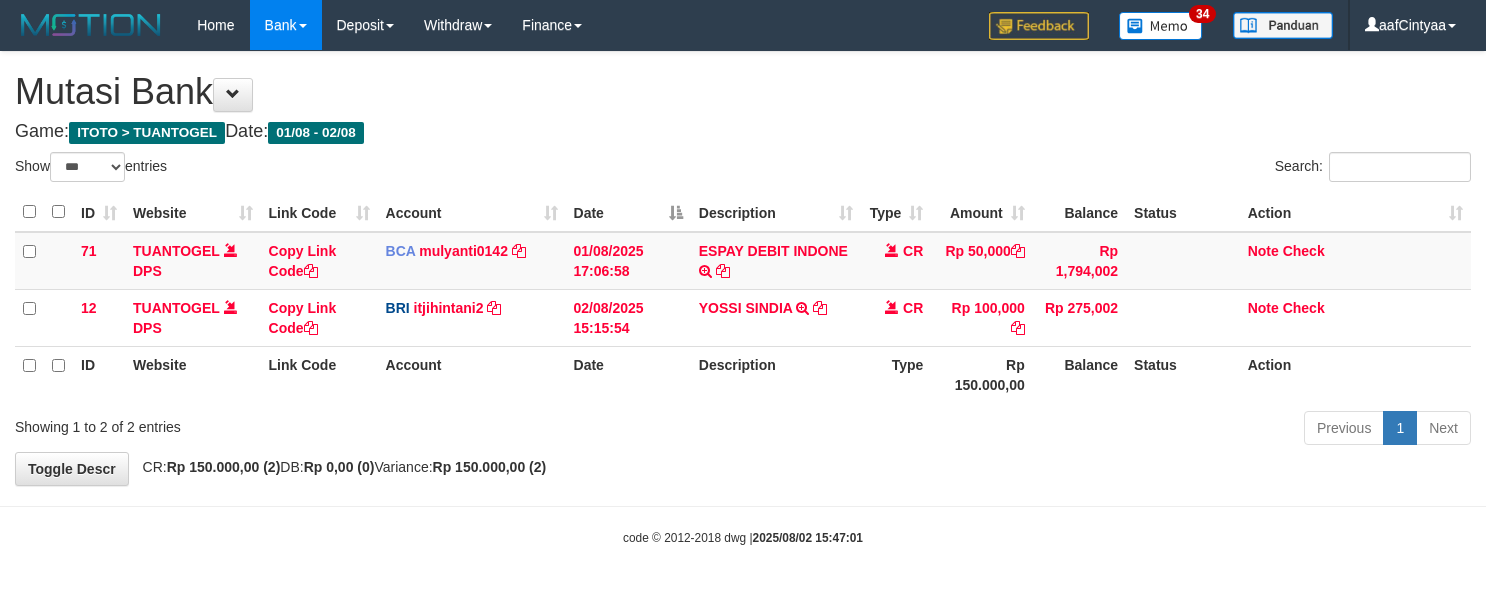 select on "***" 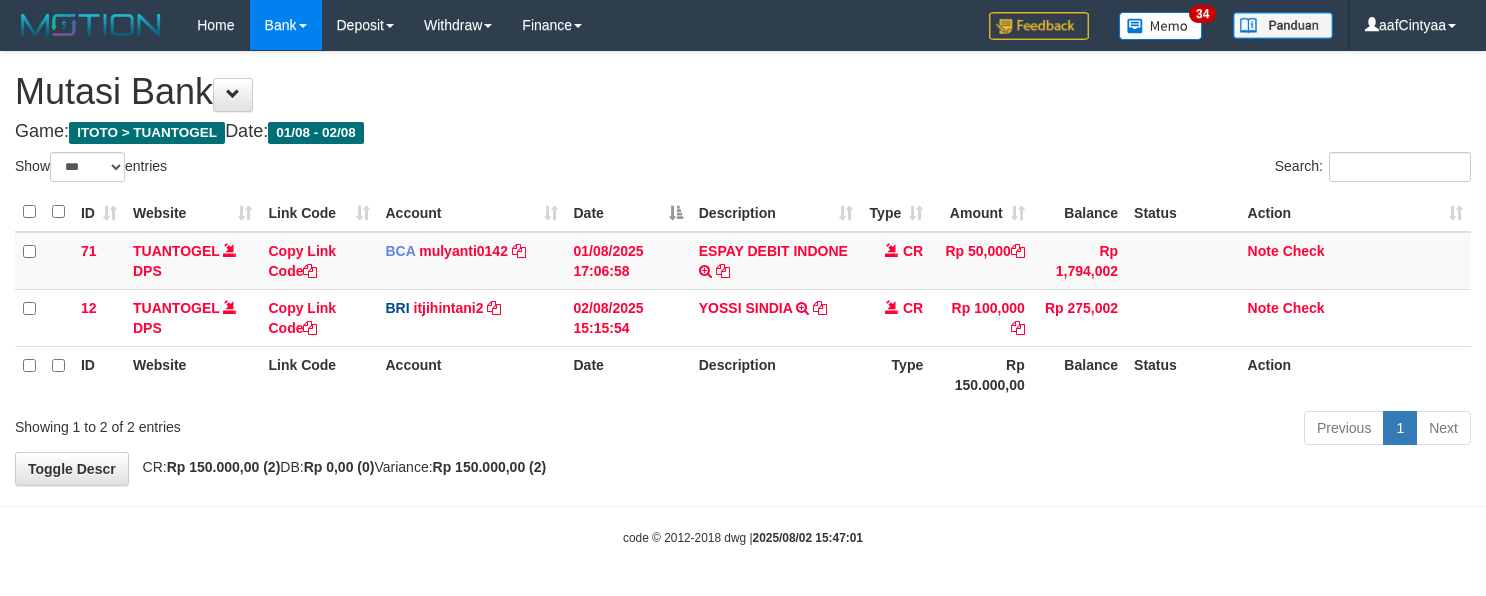 scroll, scrollTop: 1, scrollLeft: 0, axis: vertical 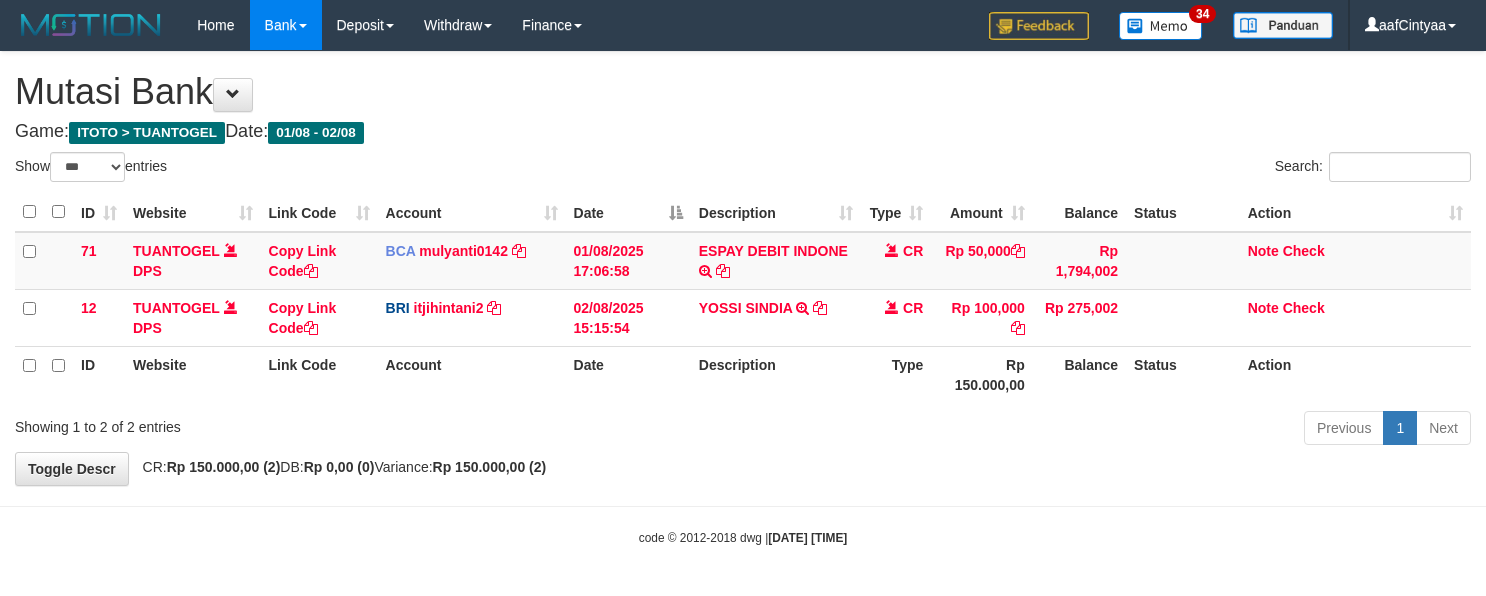 select on "***" 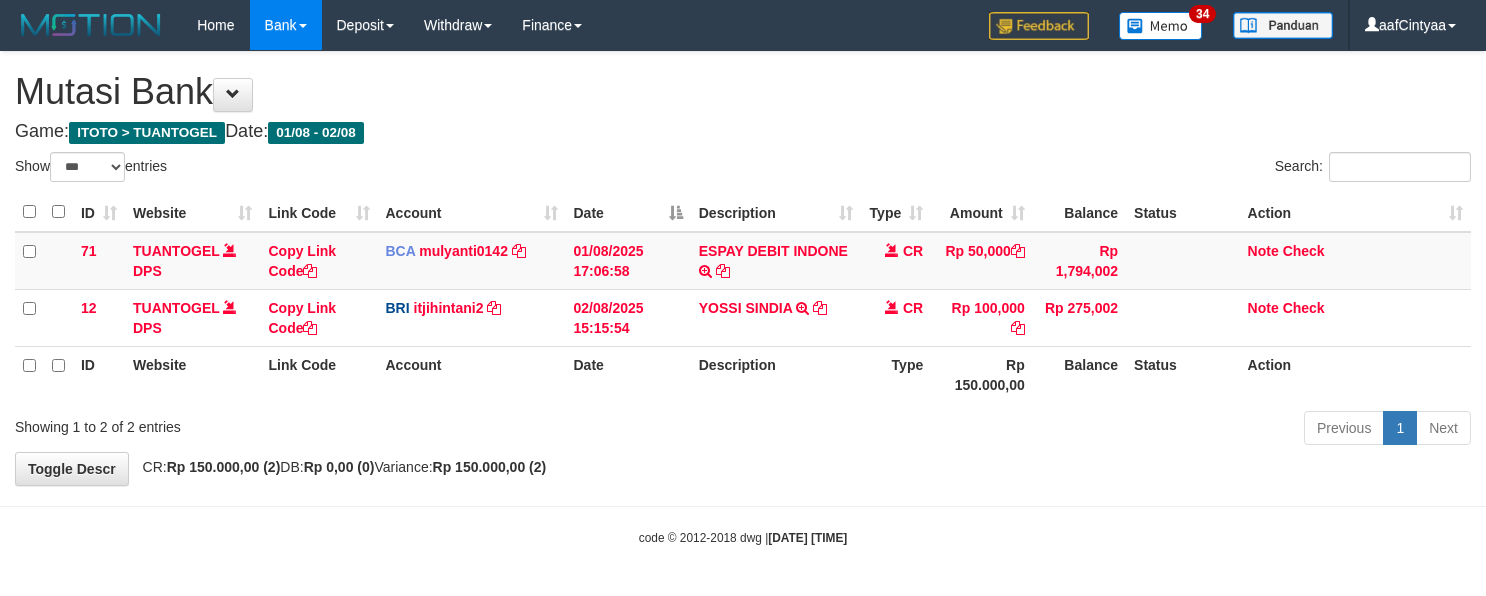 scroll, scrollTop: 1, scrollLeft: 0, axis: vertical 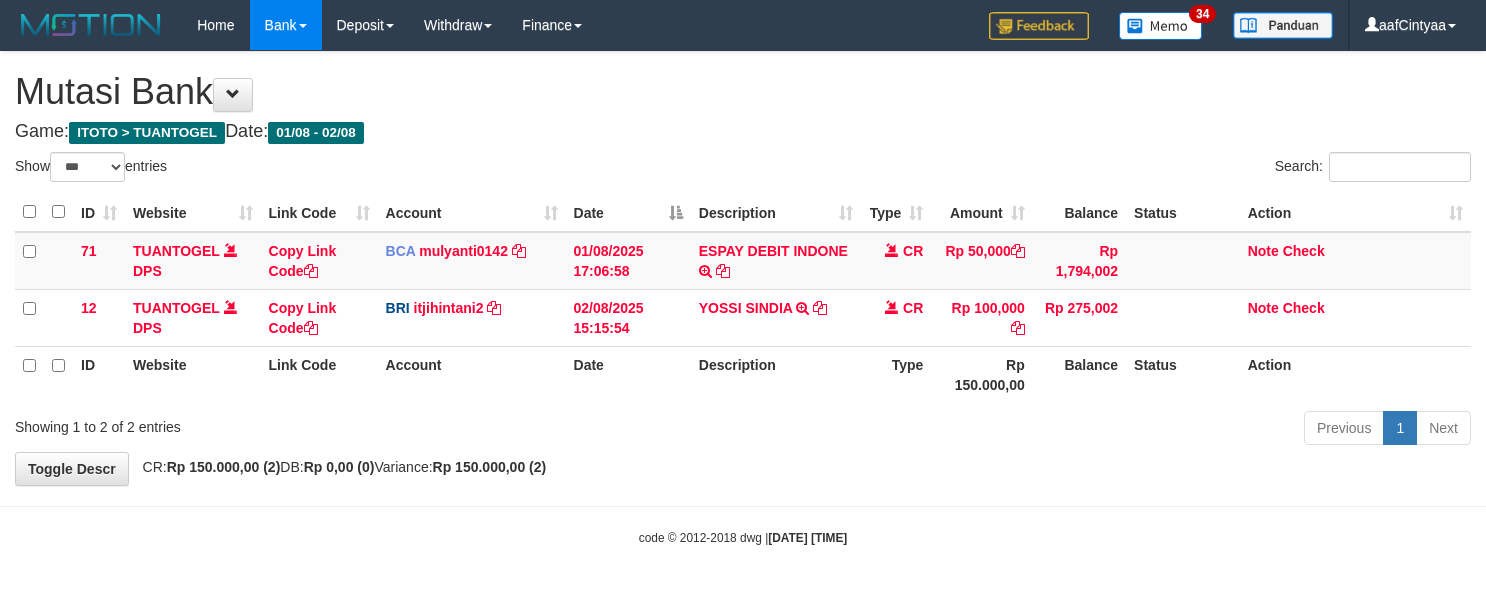 select on "***" 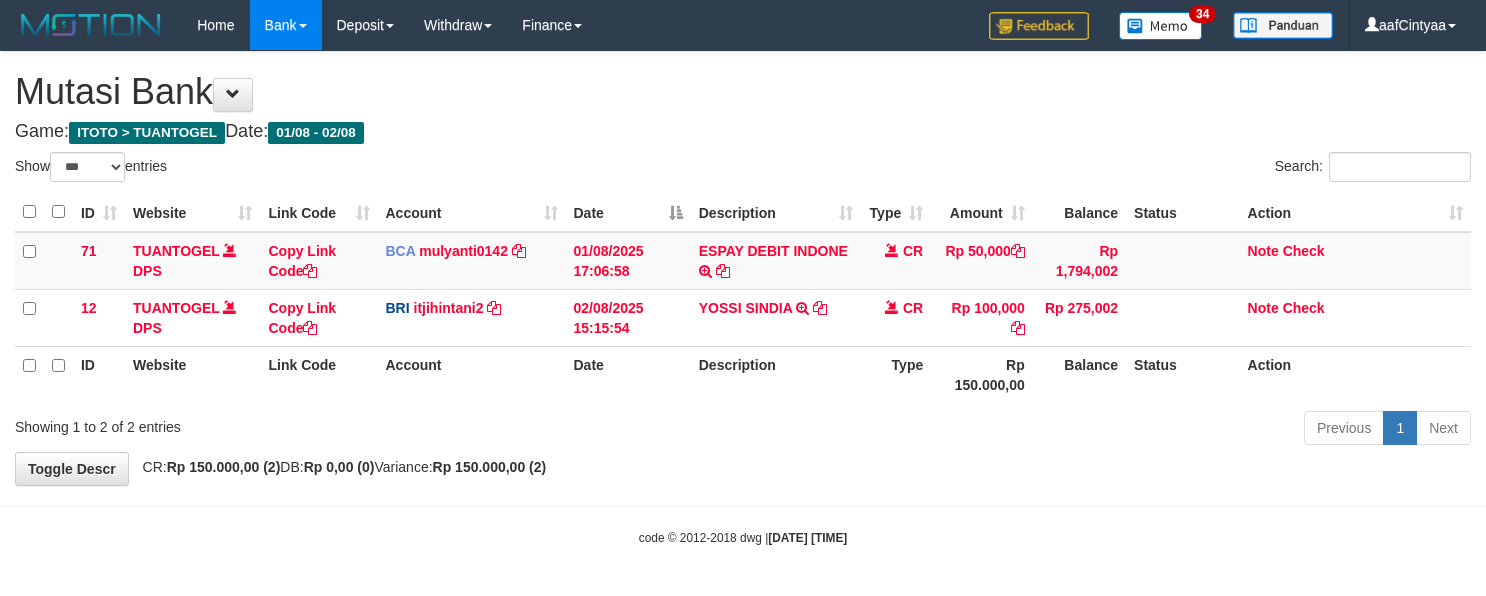 scroll, scrollTop: 1, scrollLeft: 0, axis: vertical 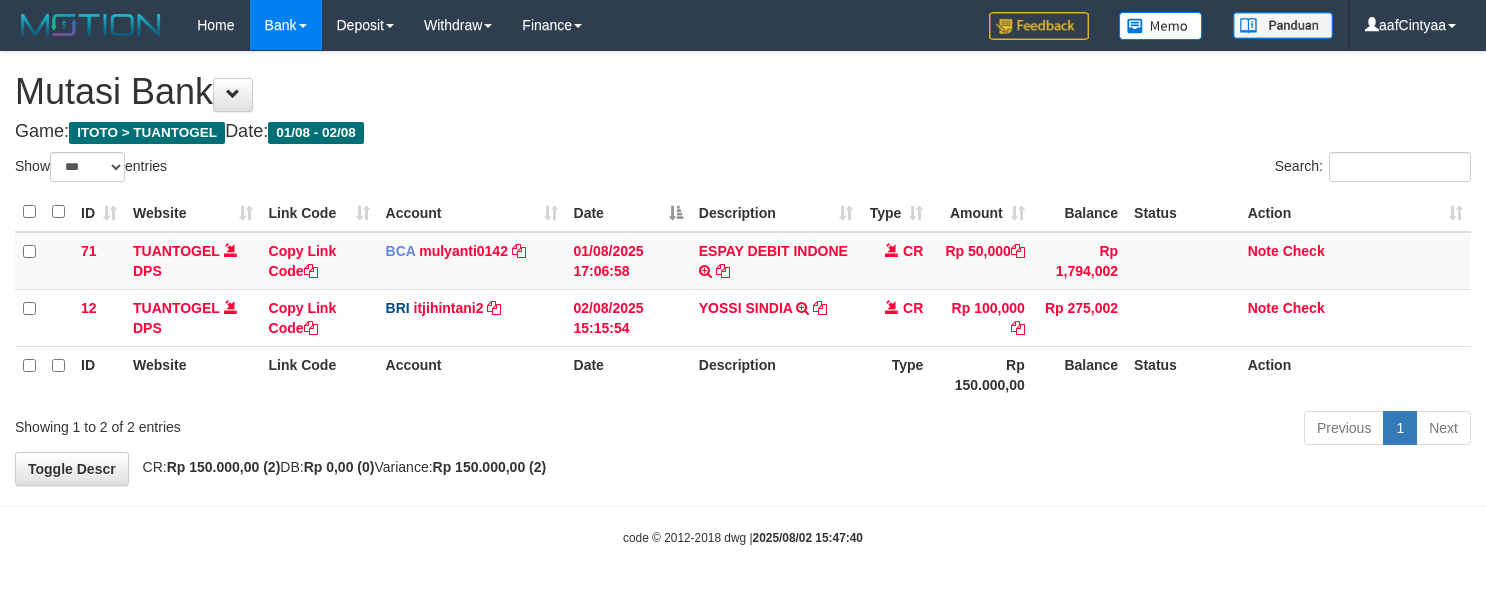 select on "***" 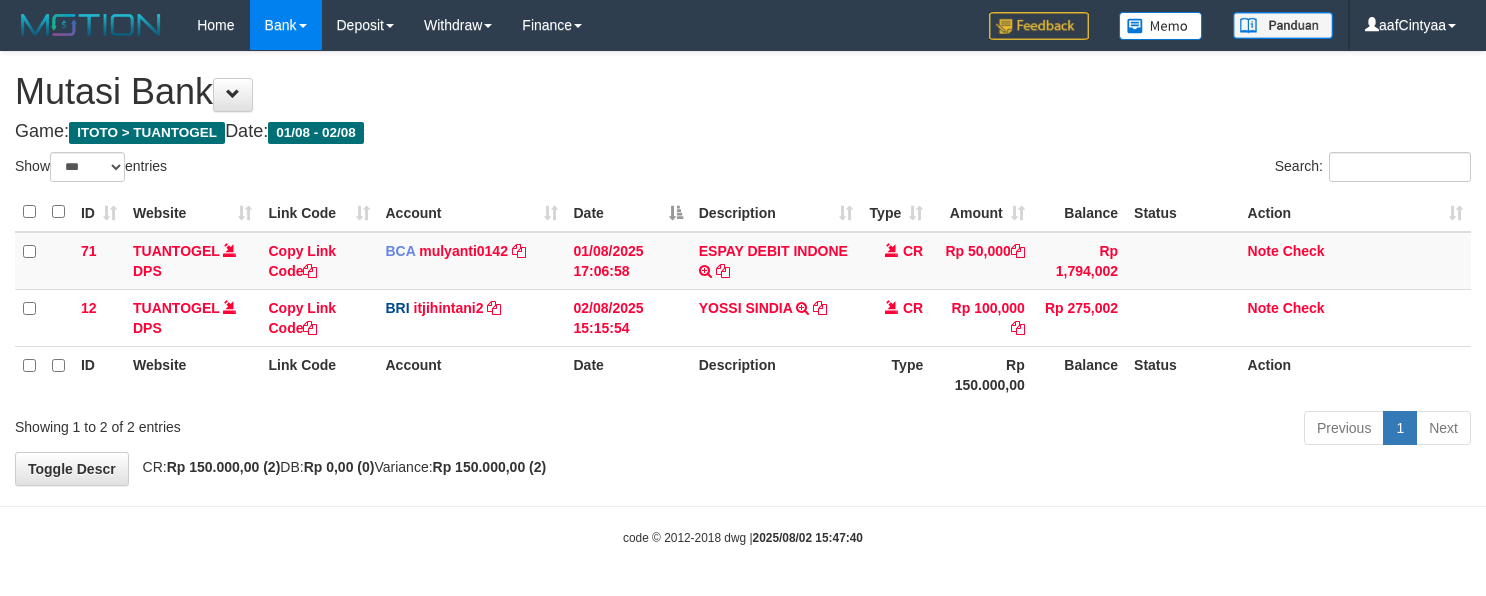 scroll, scrollTop: 1, scrollLeft: 0, axis: vertical 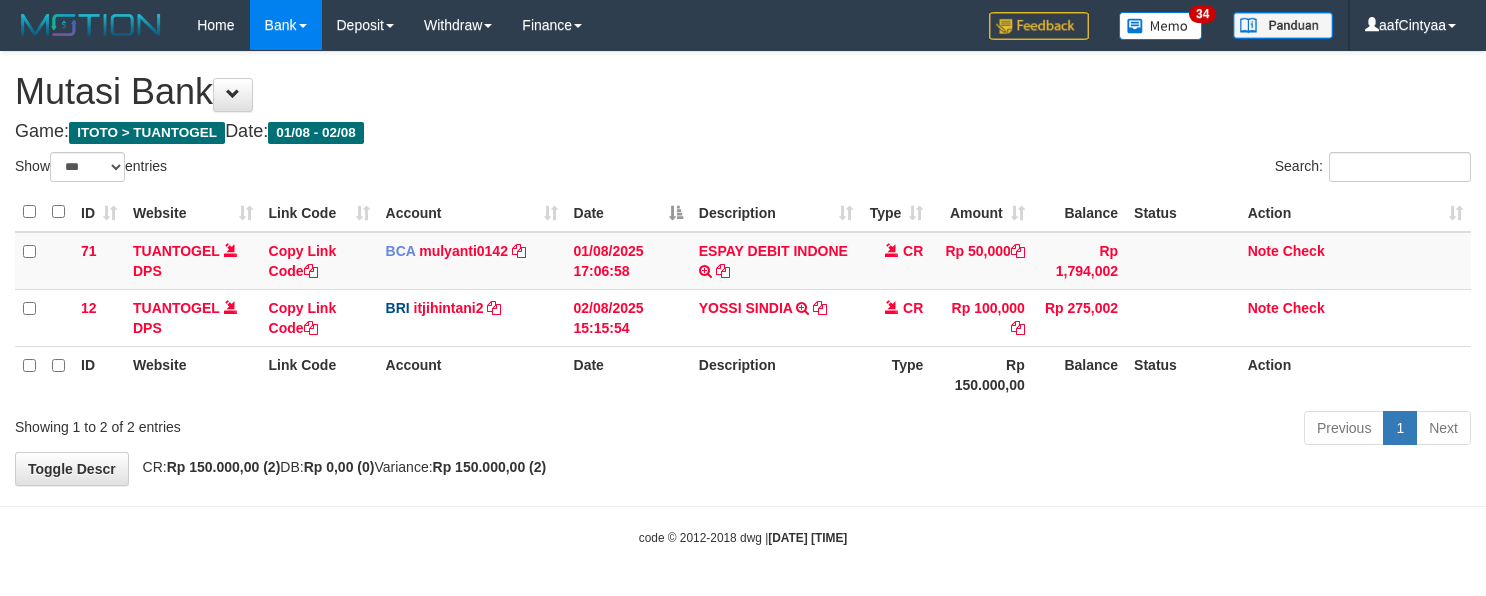 select on "***" 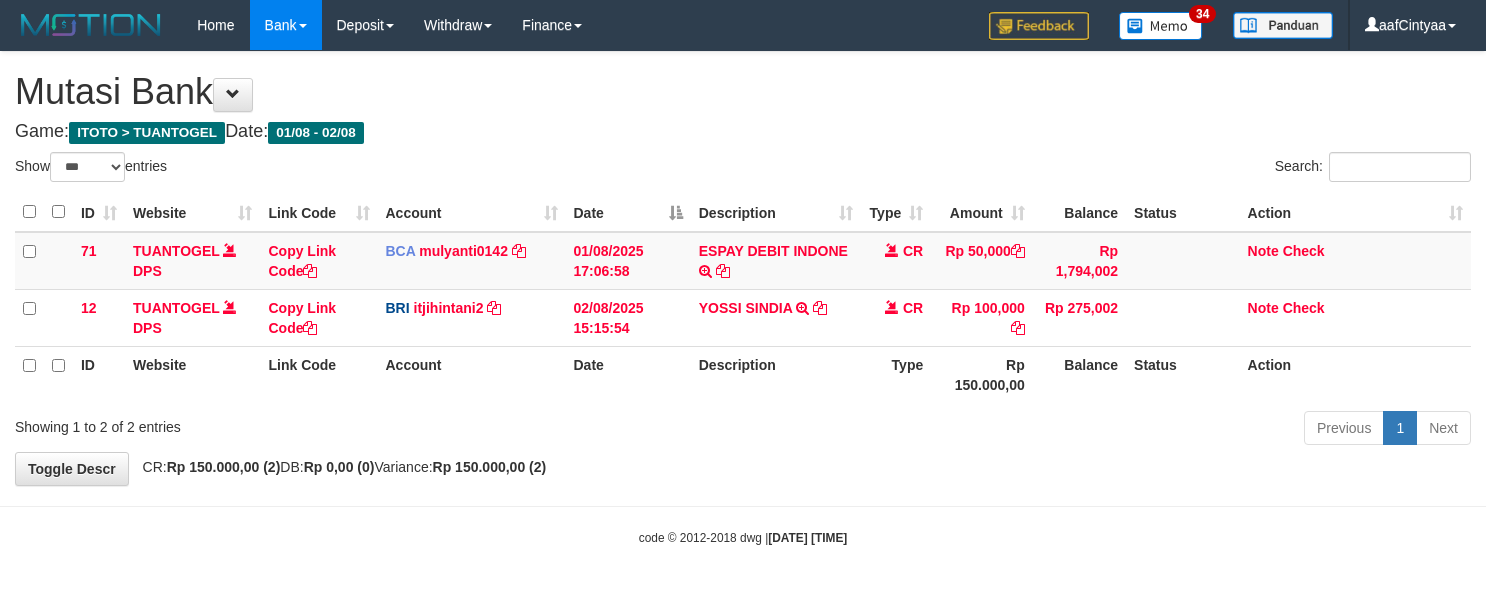 scroll, scrollTop: 1, scrollLeft: 0, axis: vertical 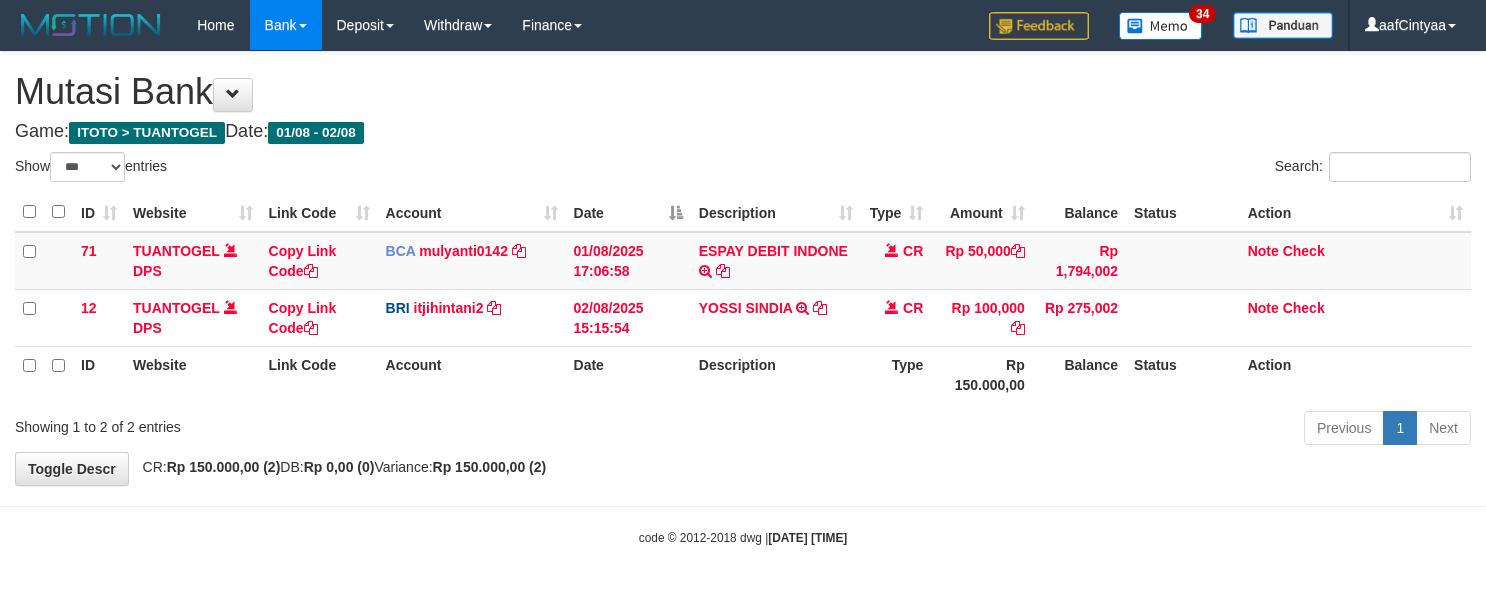 select on "***" 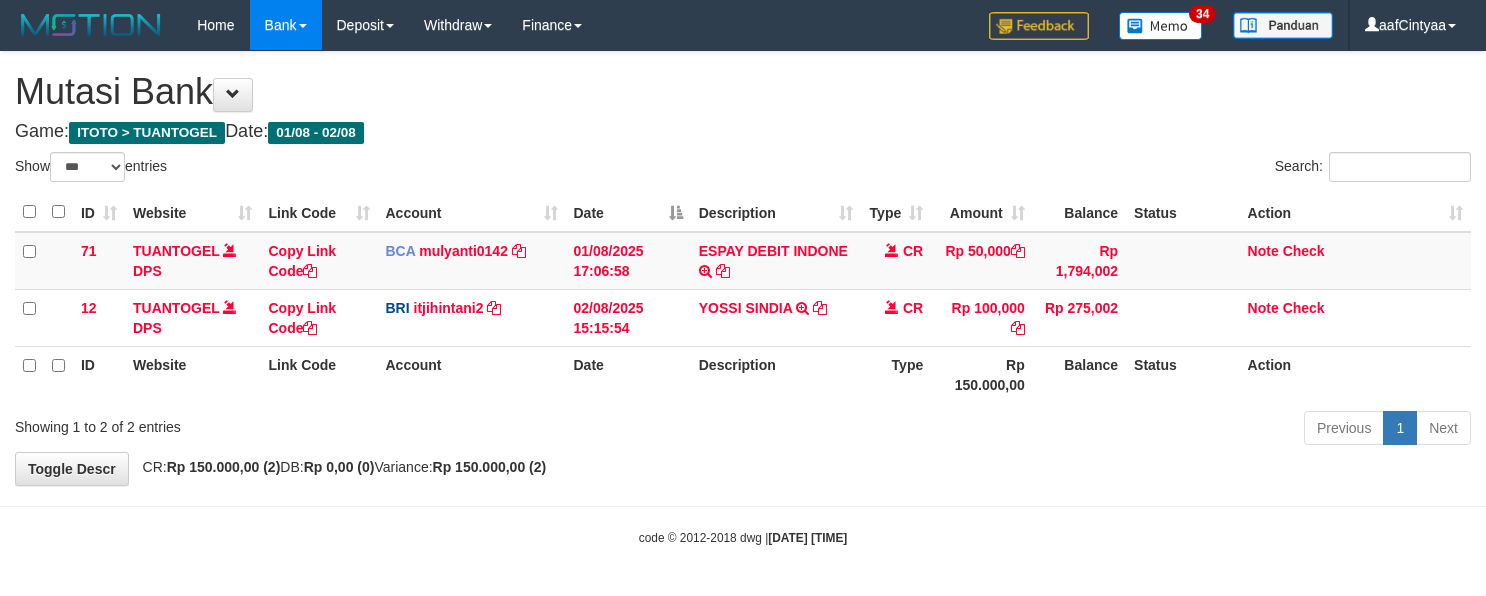scroll, scrollTop: 1, scrollLeft: 0, axis: vertical 